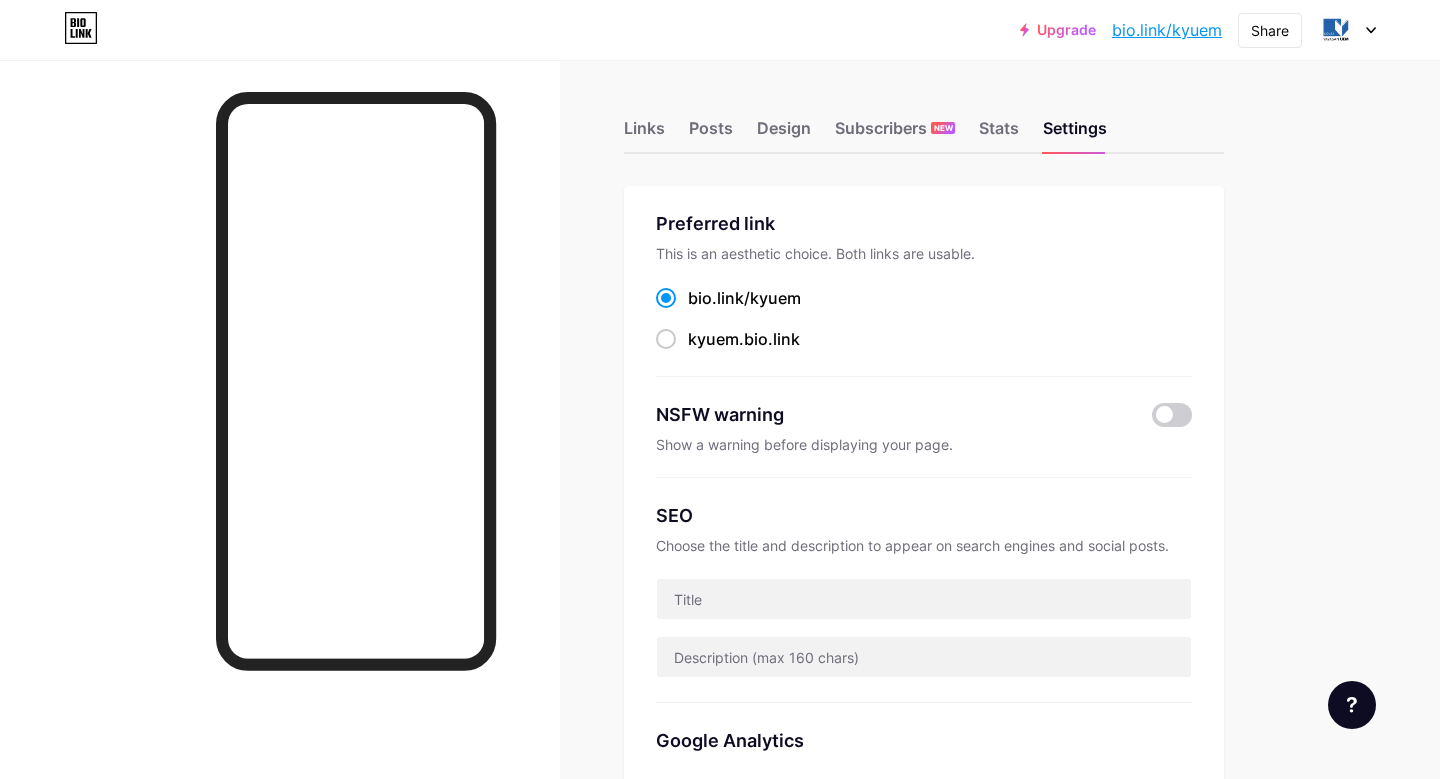 scroll, scrollTop: 0, scrollLeft: 0, axis: both 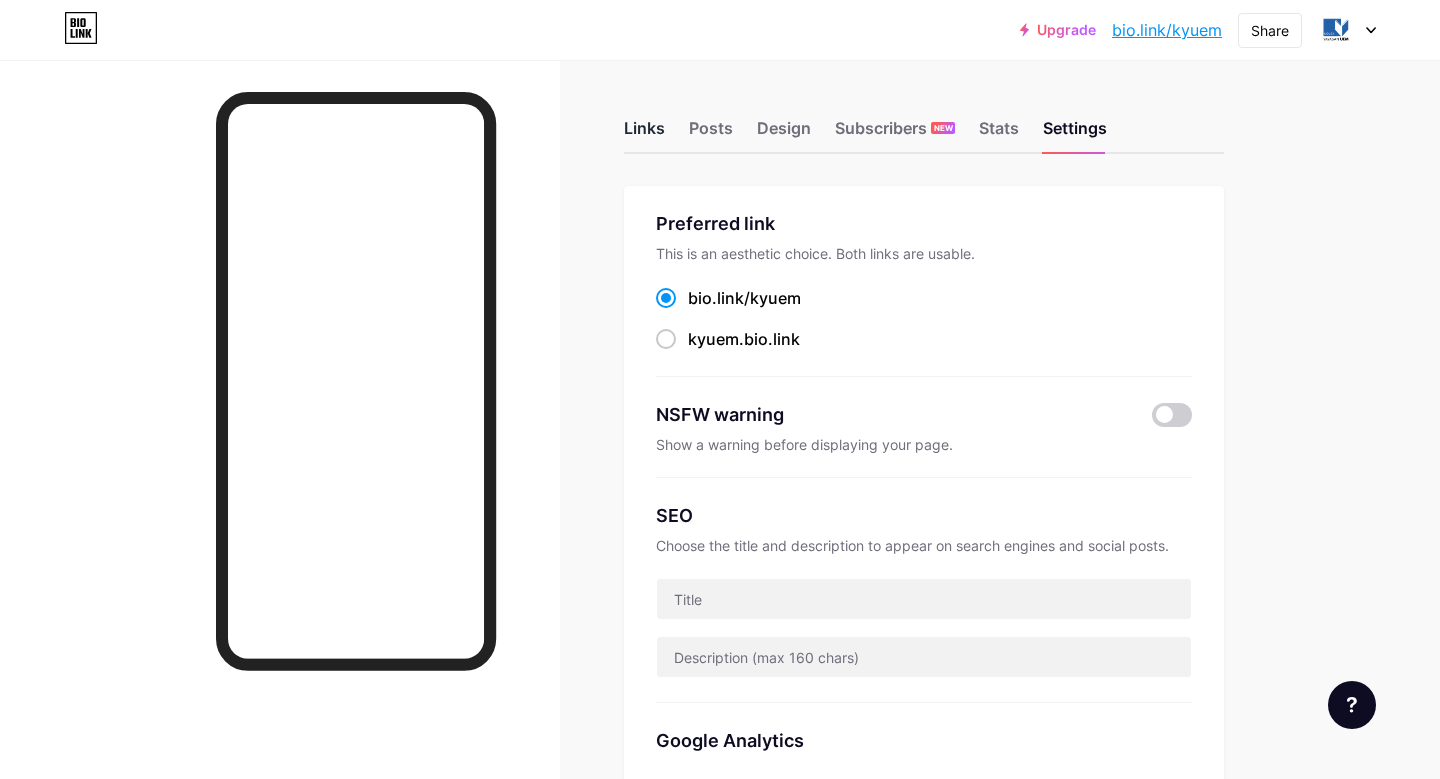 click on "Links" at bounding box center (644, 134) 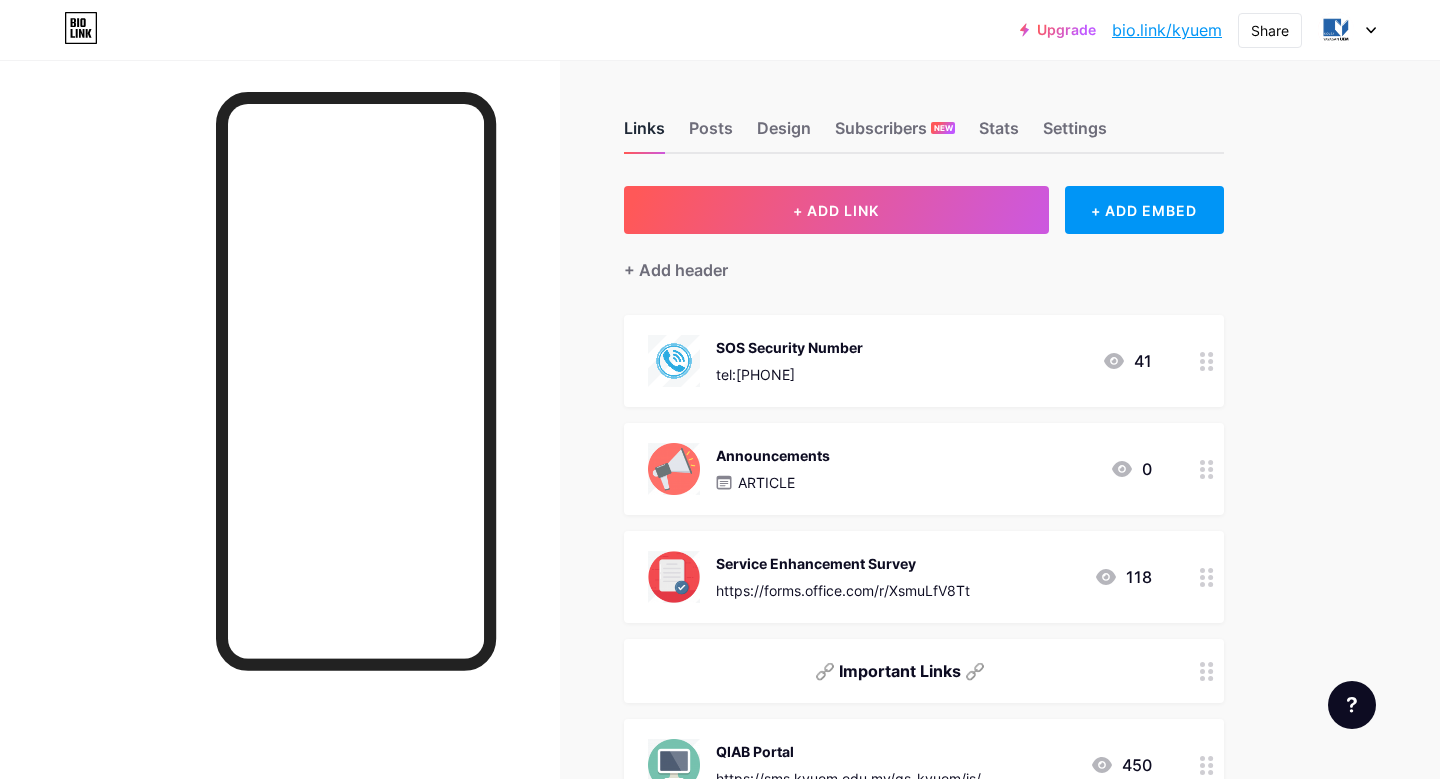 click on "Links" at bounding box center [644, 134] 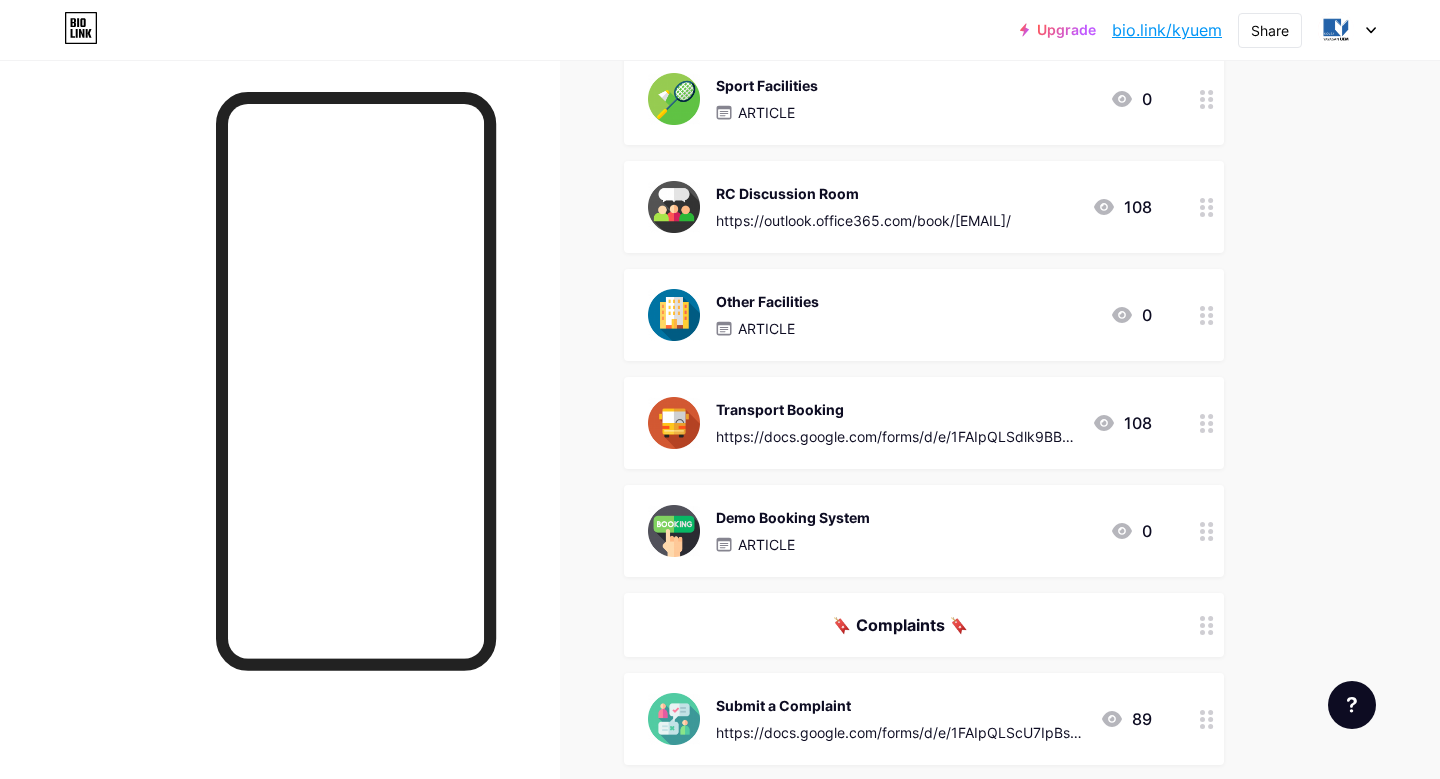 scroll, scrollTop: 2090, scrollLeft: 0, axis: vertical 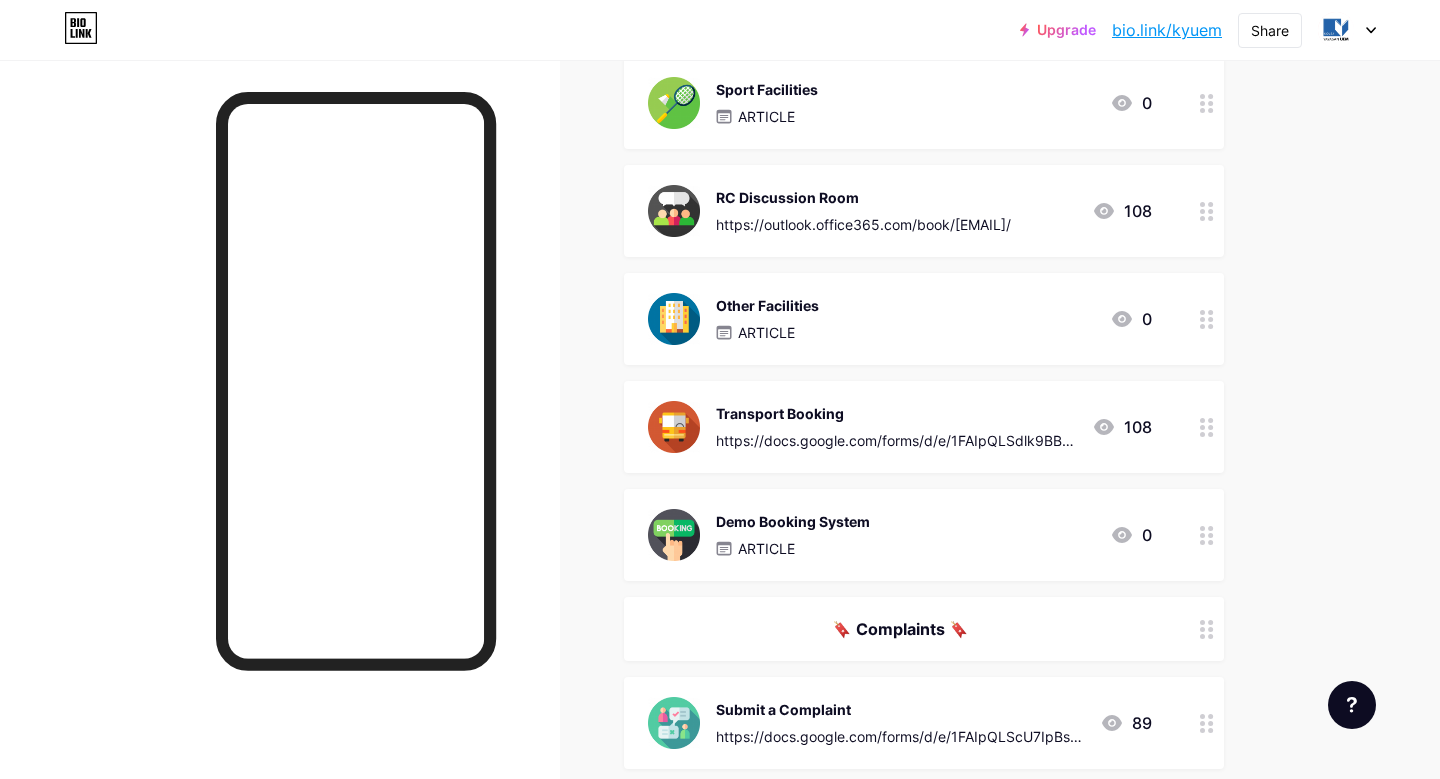 type 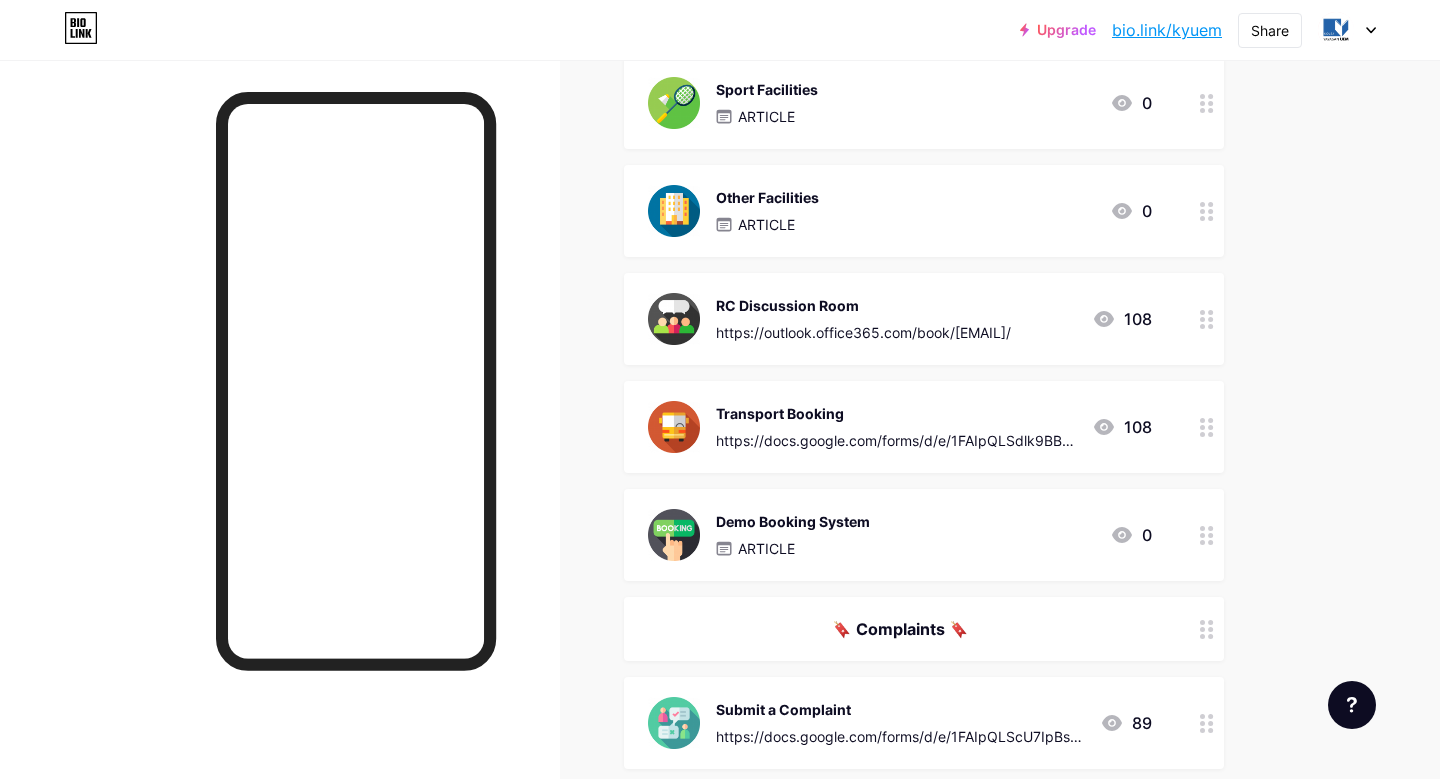 click on "Other Facilities
ARTICLE
0" at bounding box center (900, 211) 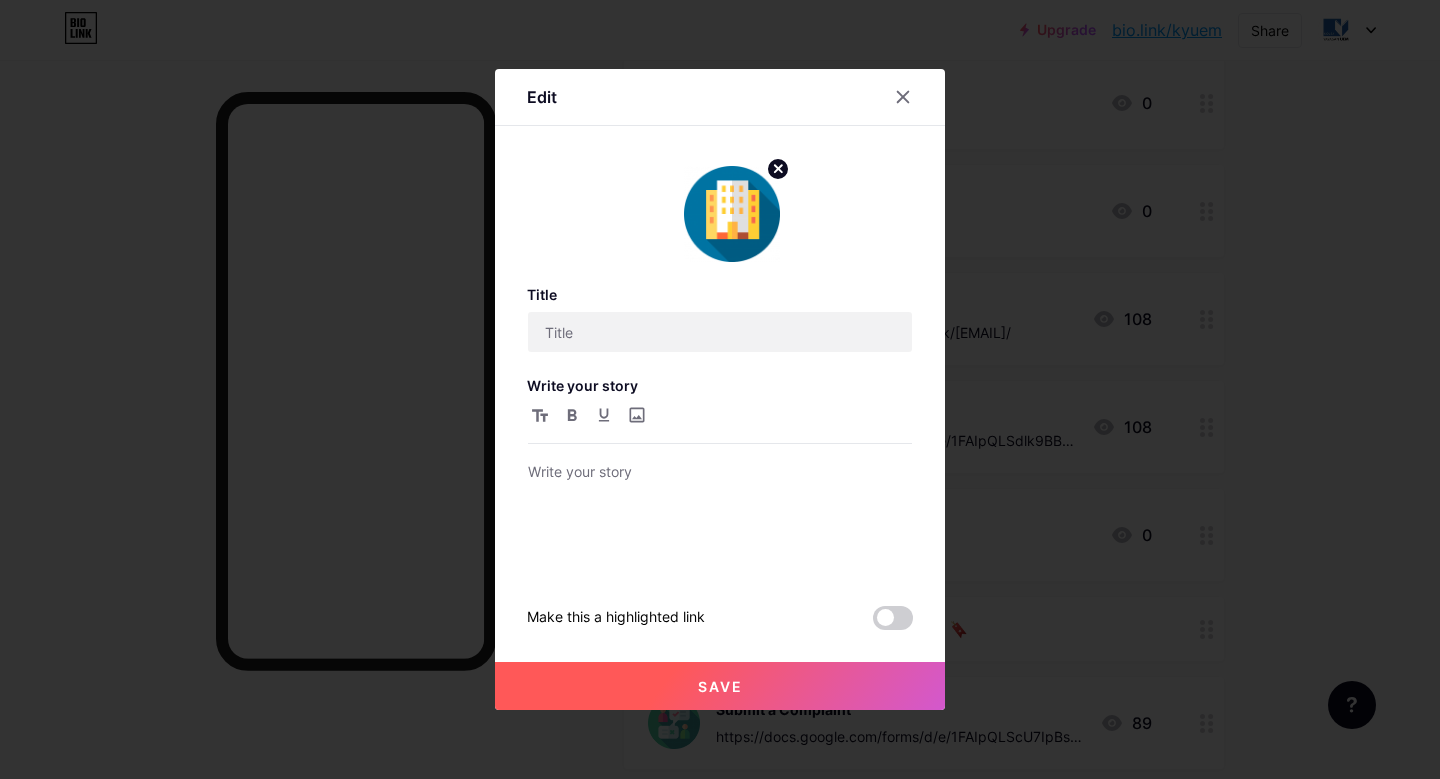 type on "Other Facilities" 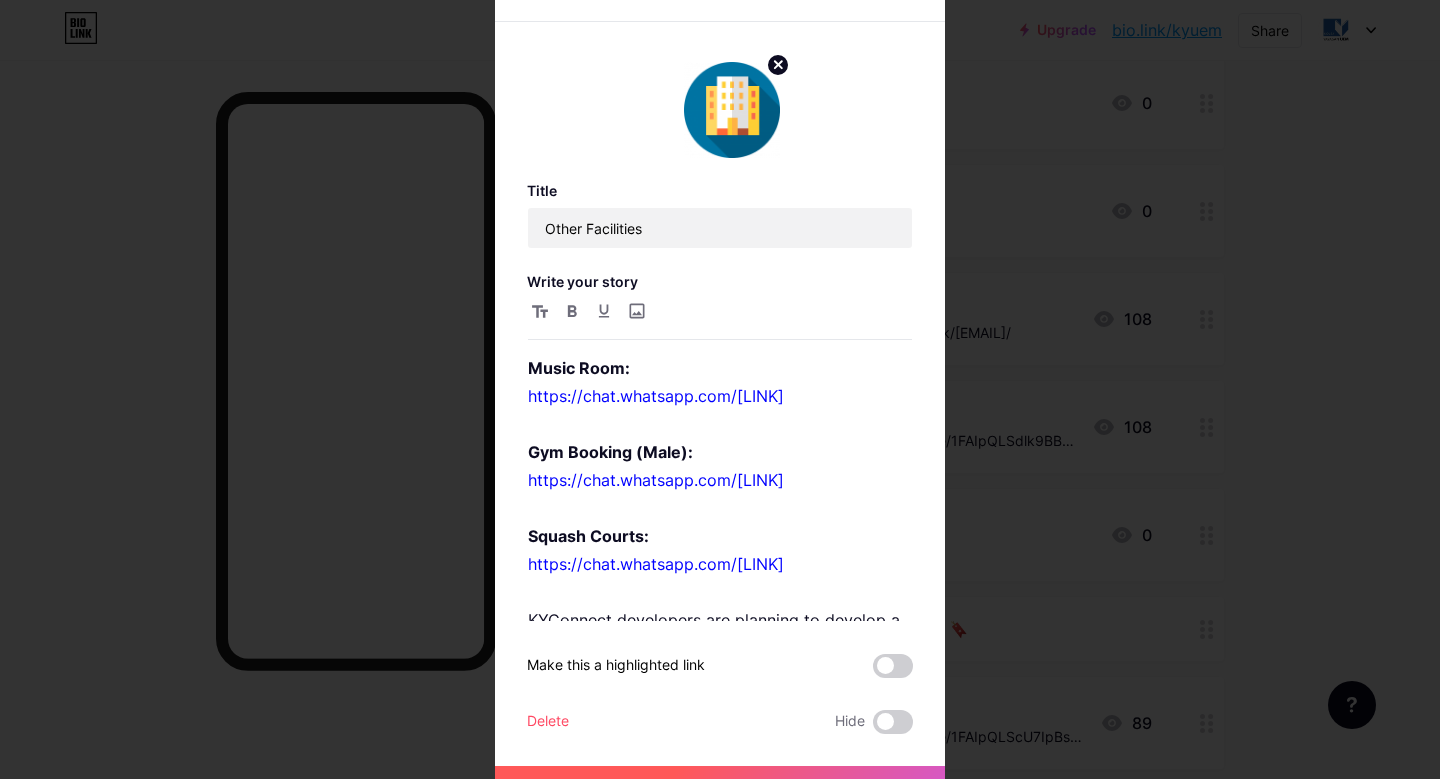 scroll, scrollTop: 0, scrollLeft: 0, axis: both 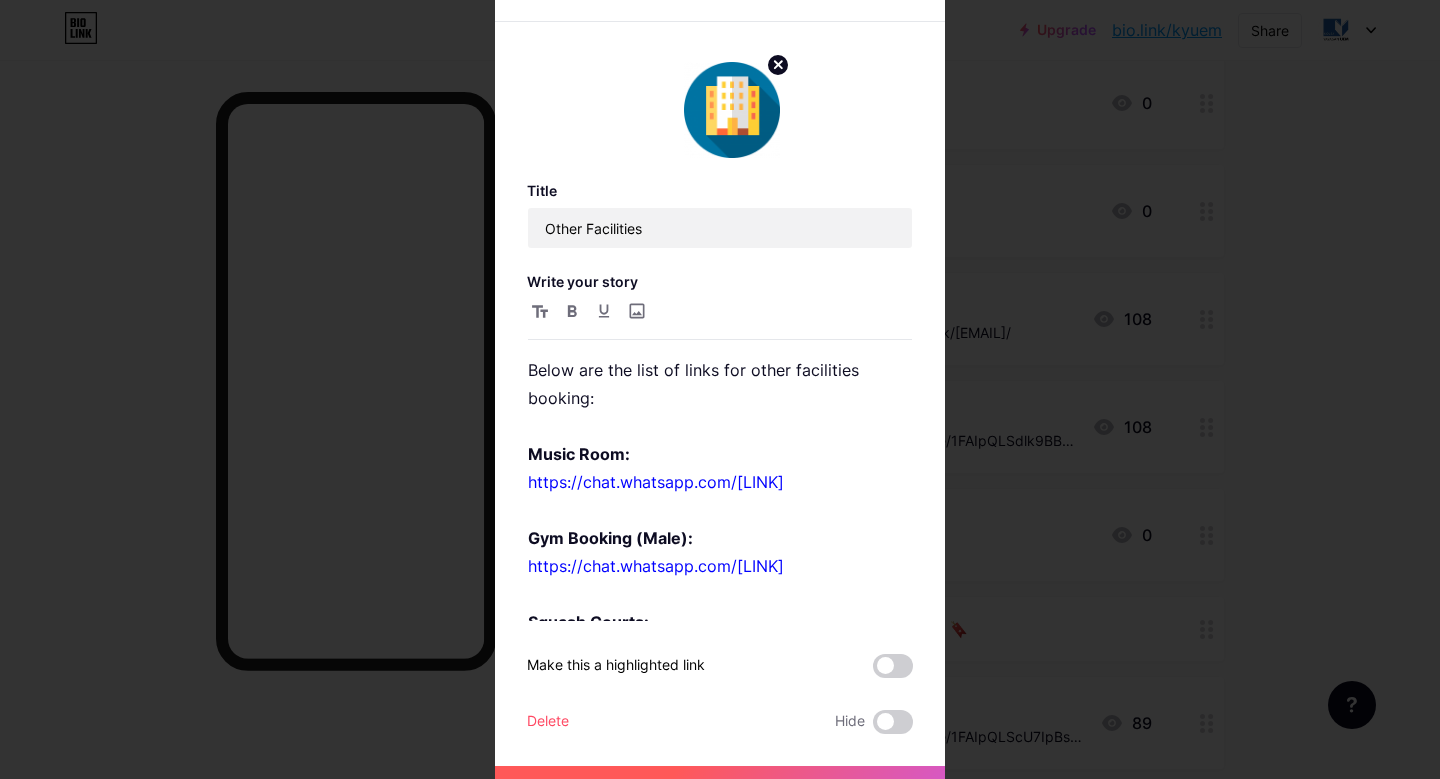 click at bounding box center (720, 389) 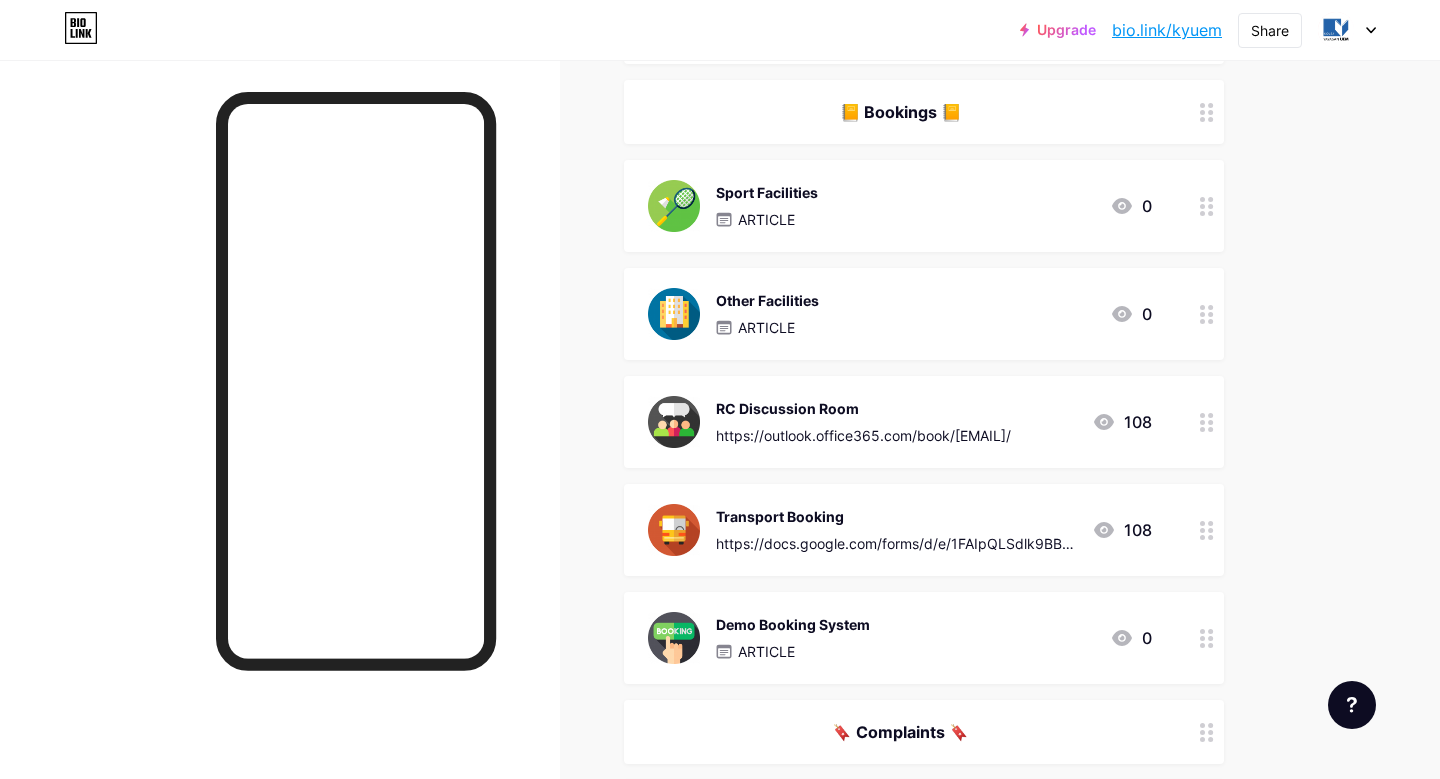 scroll, scrollTop: 1986, scrollLeft: 0, axis: vertical 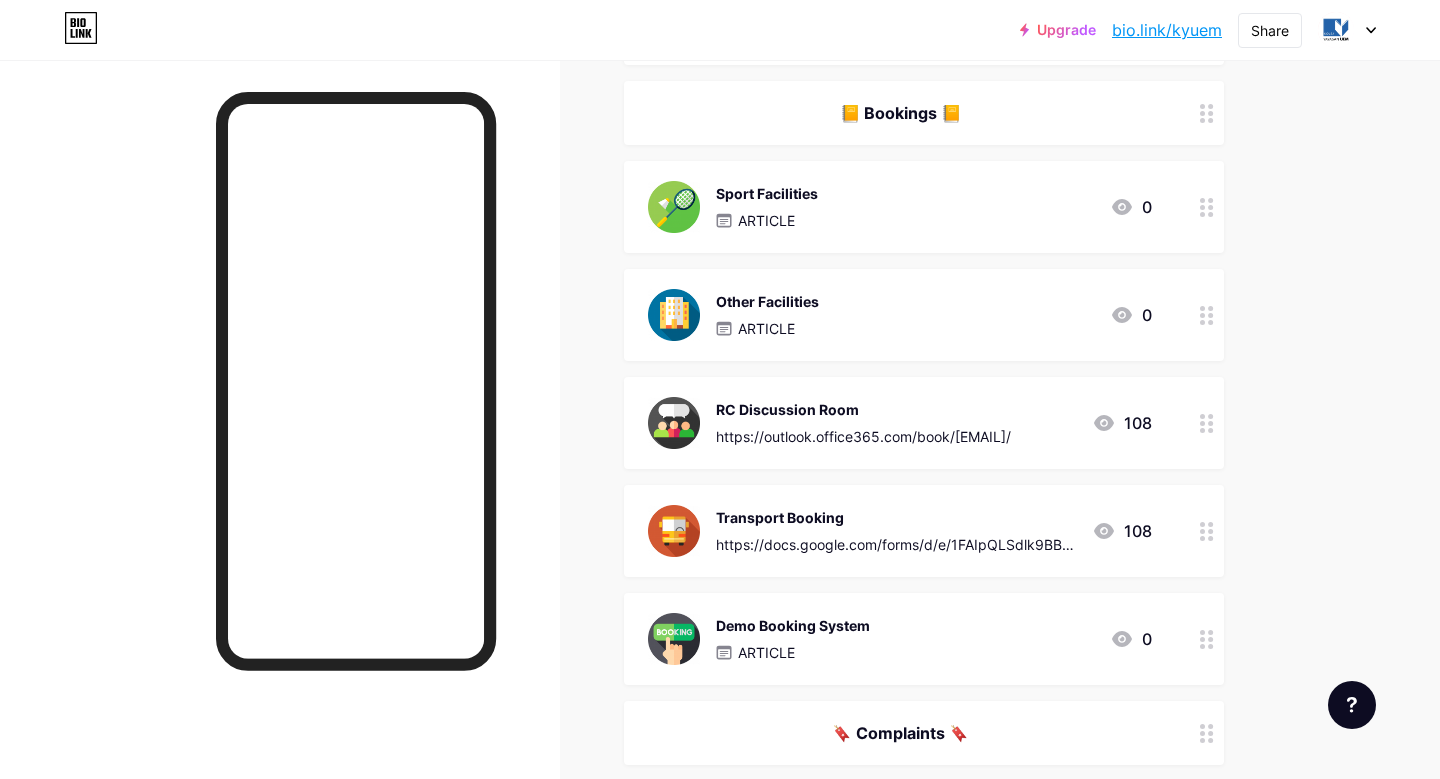 click on "Sport Facilities
ARTICLE
0" at bounding box center (900, 207) 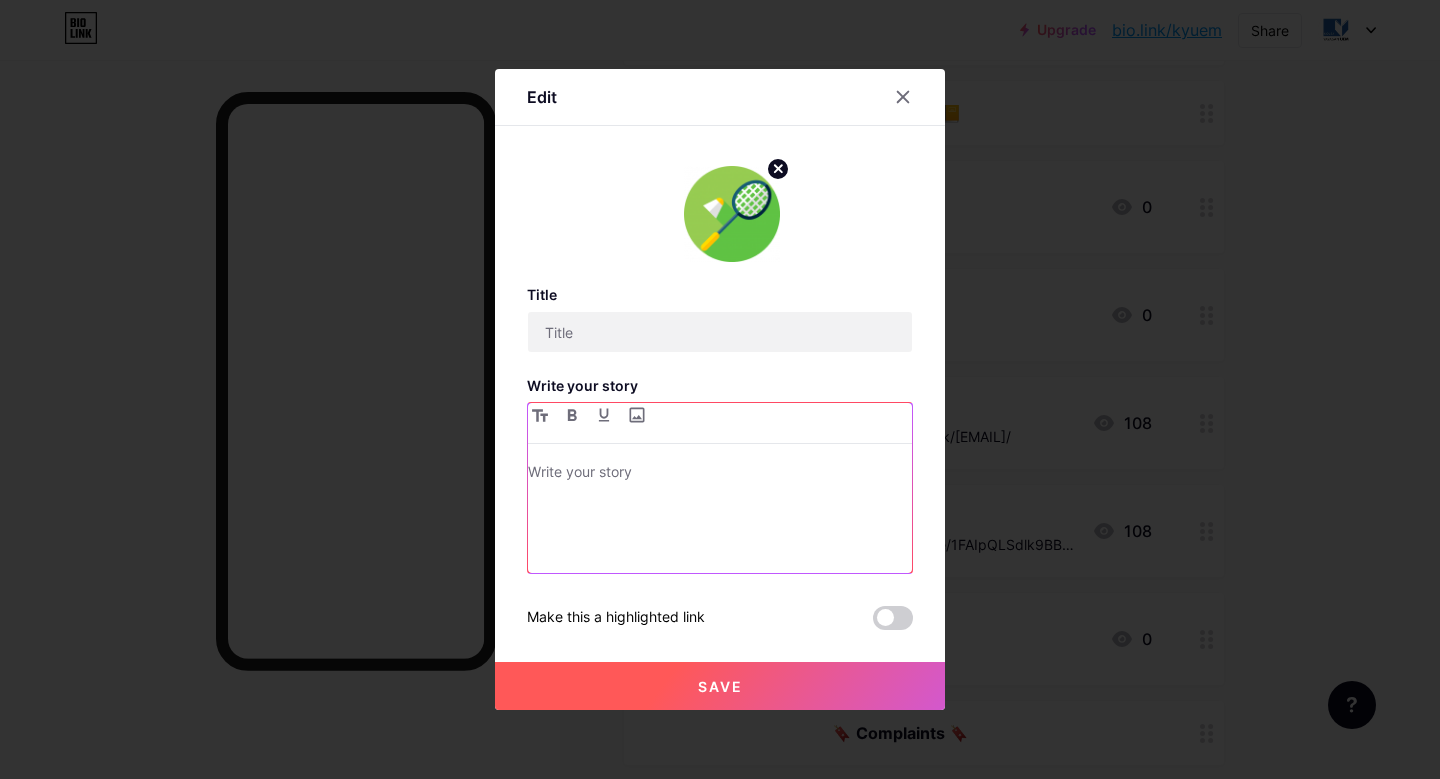 click at bounding box center (720, 474) 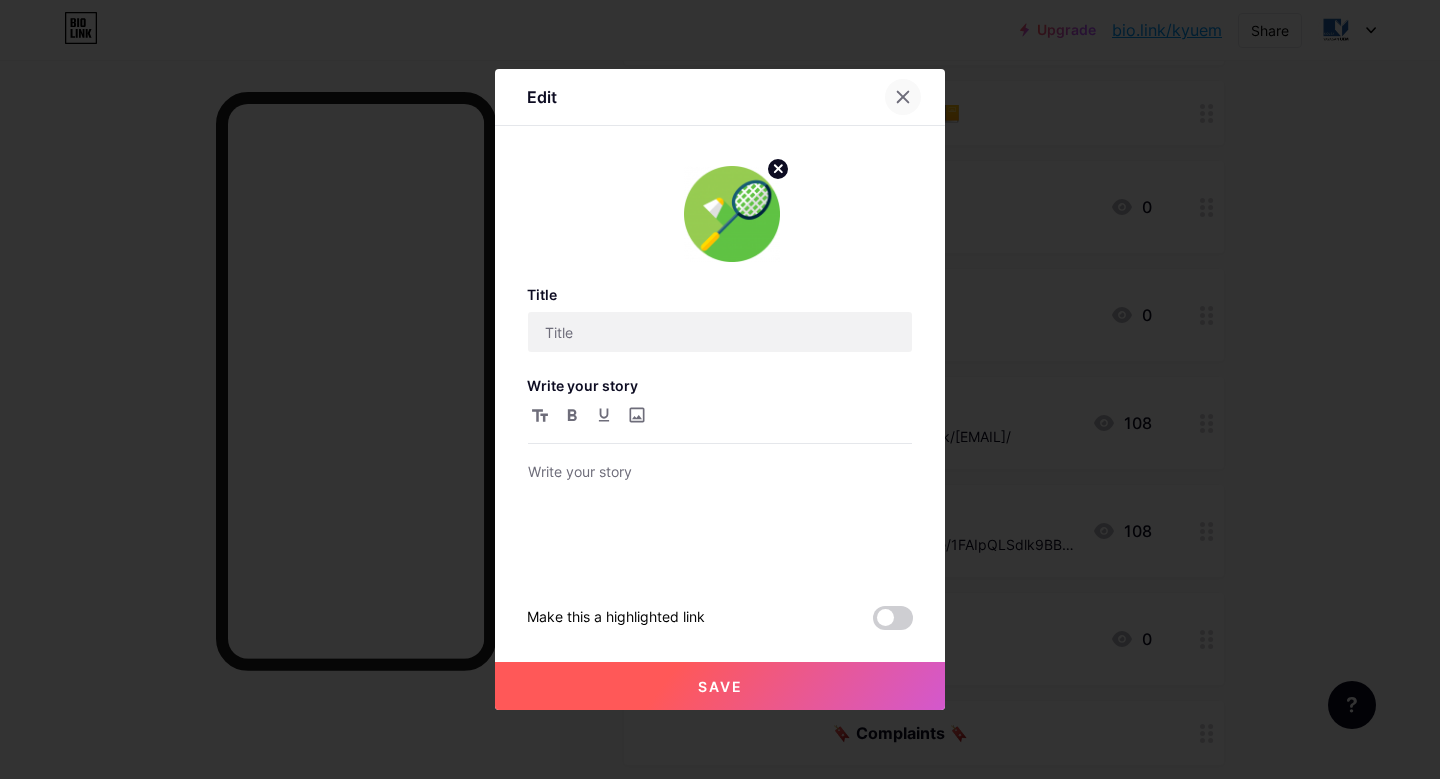 click at bounding box center [903, 97] 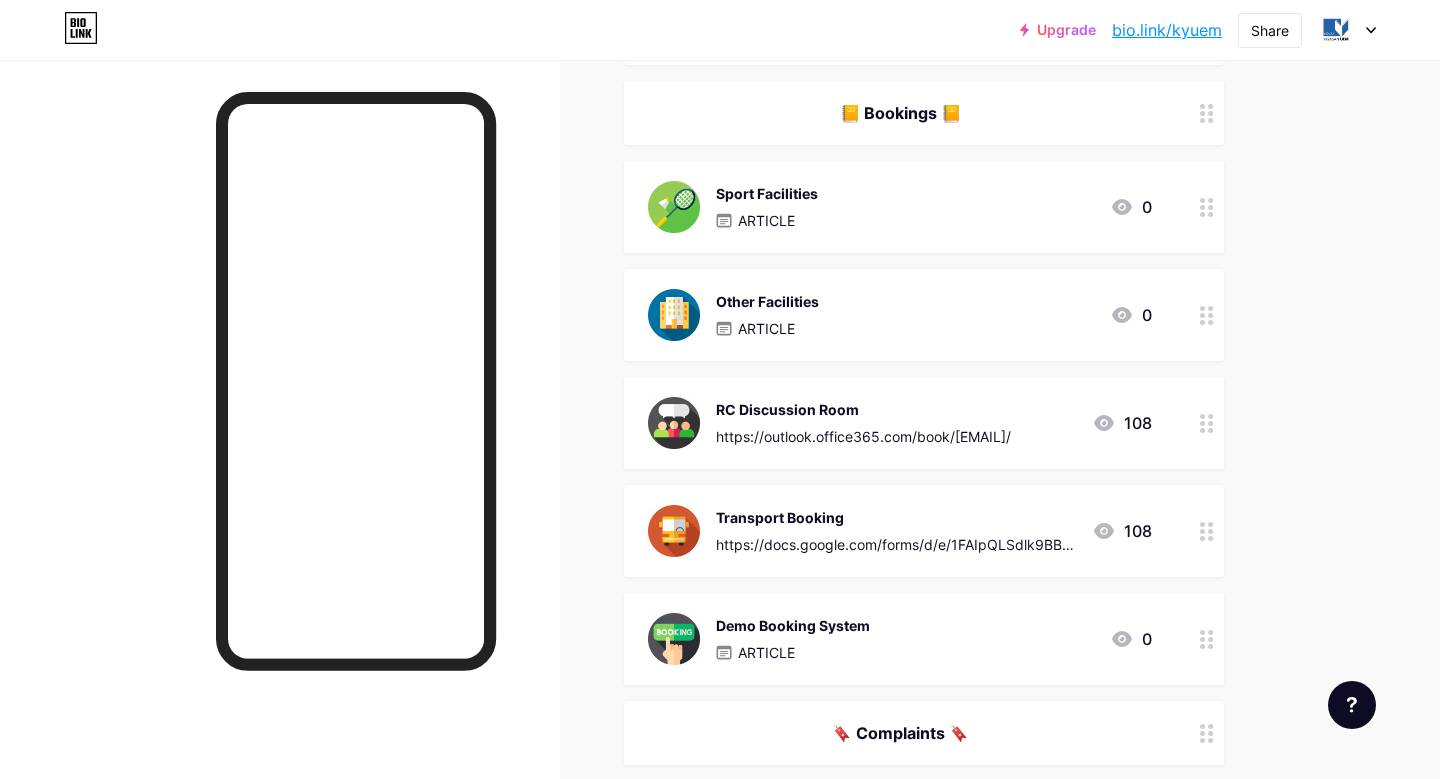 click on "ARTICLE" at bounding box center [766, 220] 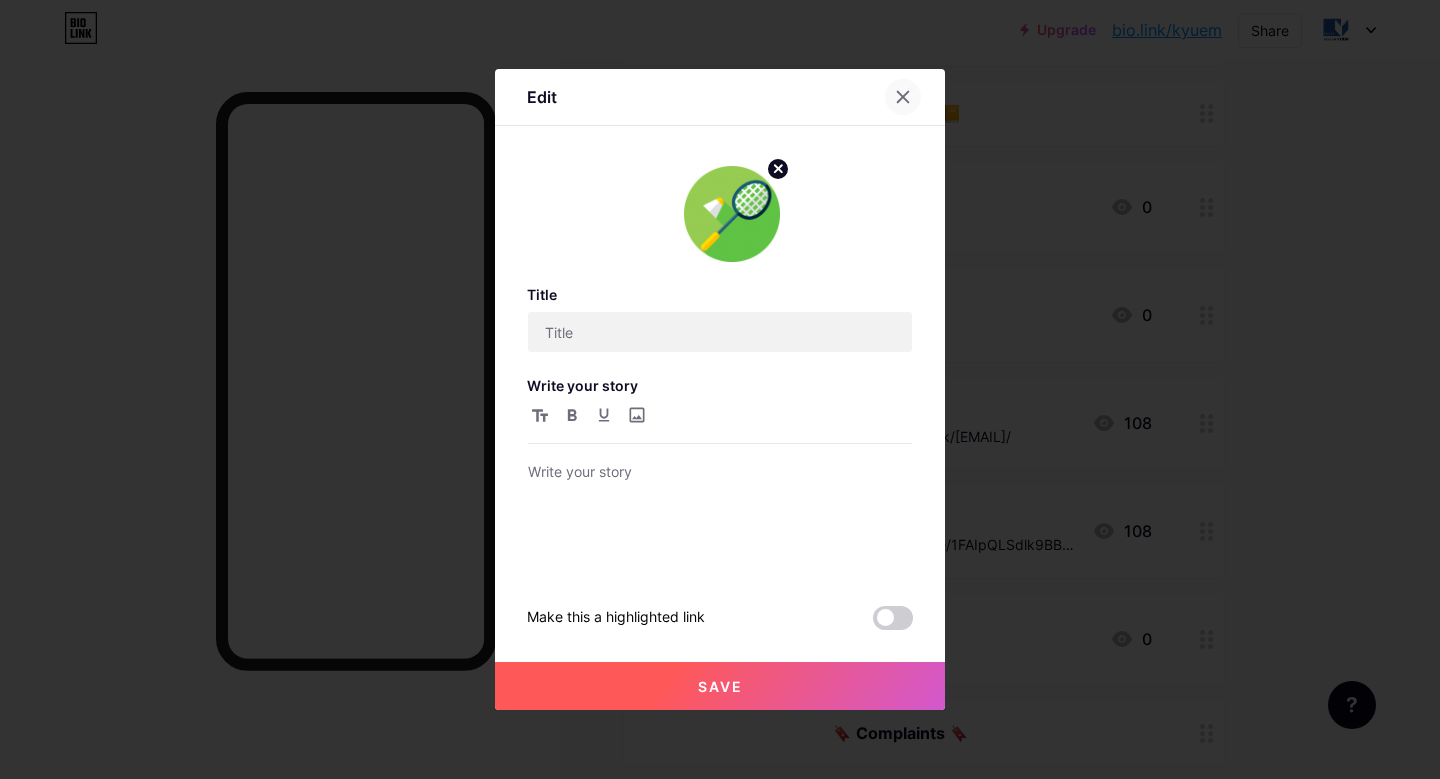 click 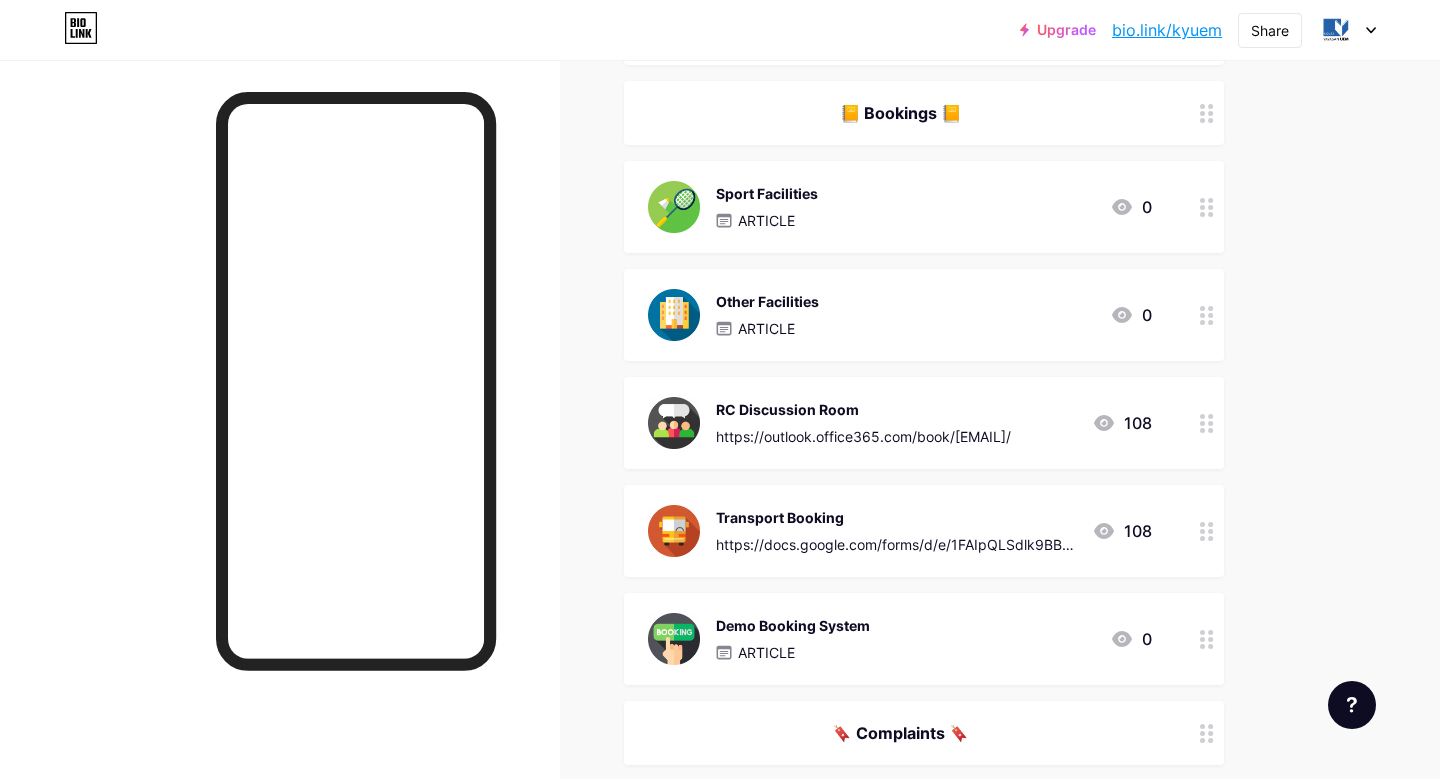 click on "Sport Facilities
ARTICLE
0" at bounding box center [900, 207] 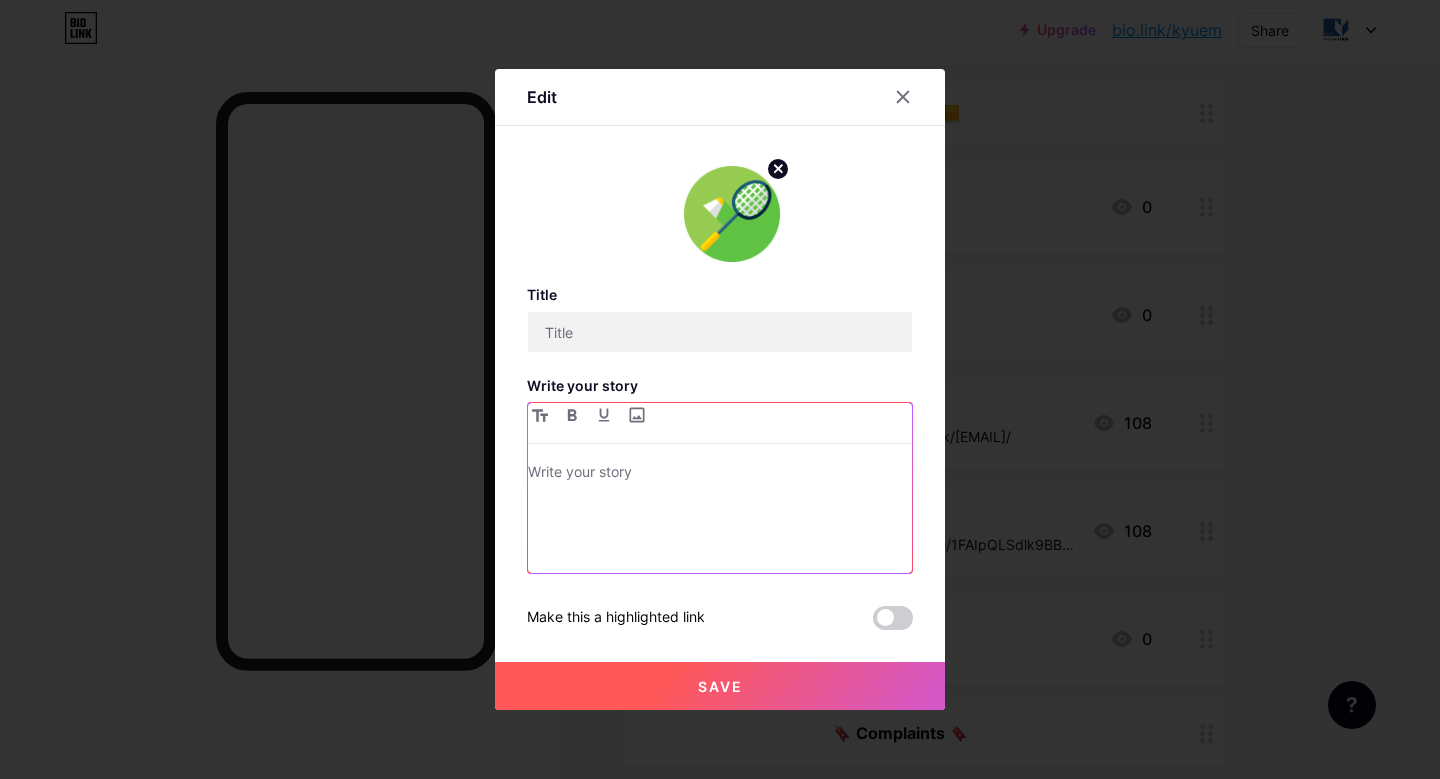 click at bounding box center (720, 516) 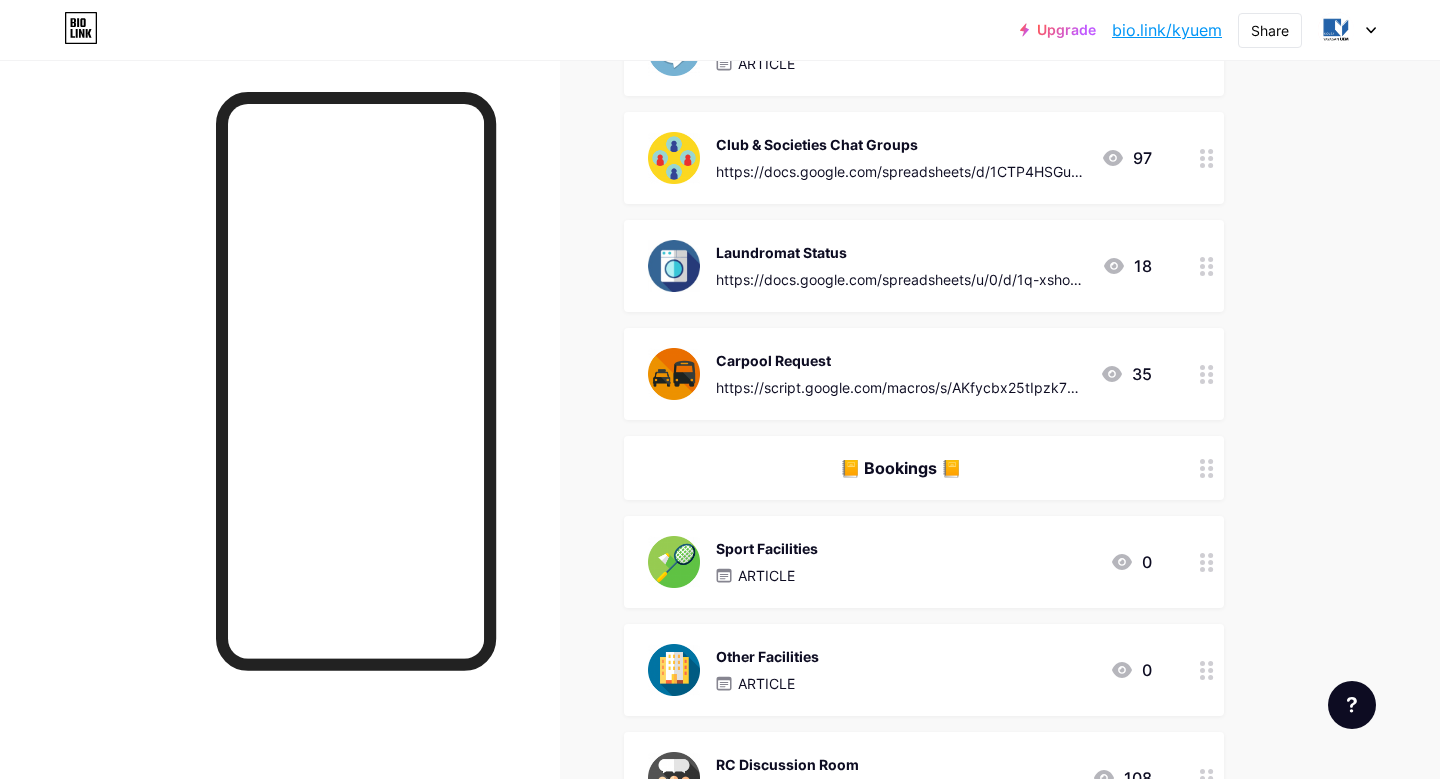scroll, scrollTop: 1739, scrollLeft: 0, axis: vertical 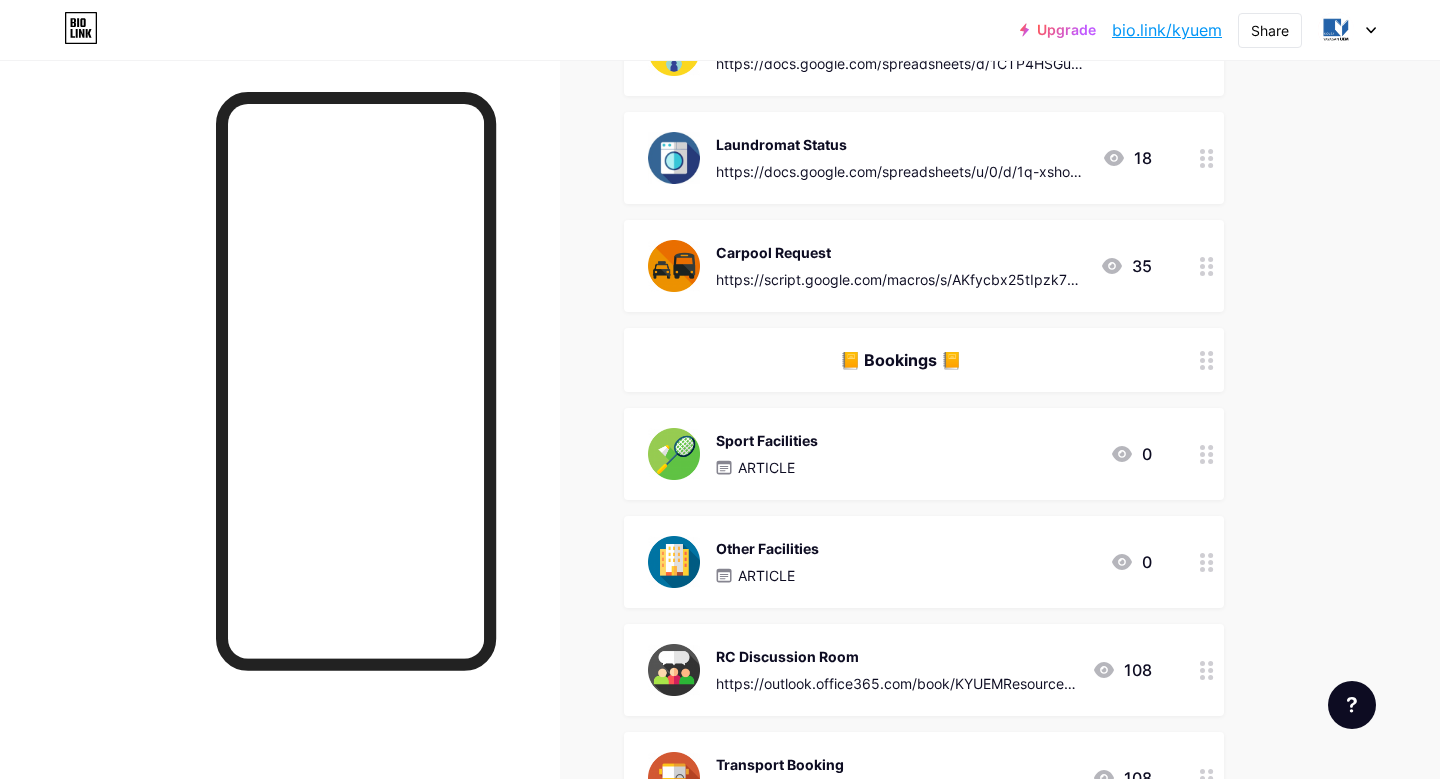 click on "Sport Facilities
ARTICLE
0" at bounding box center (900, 454) 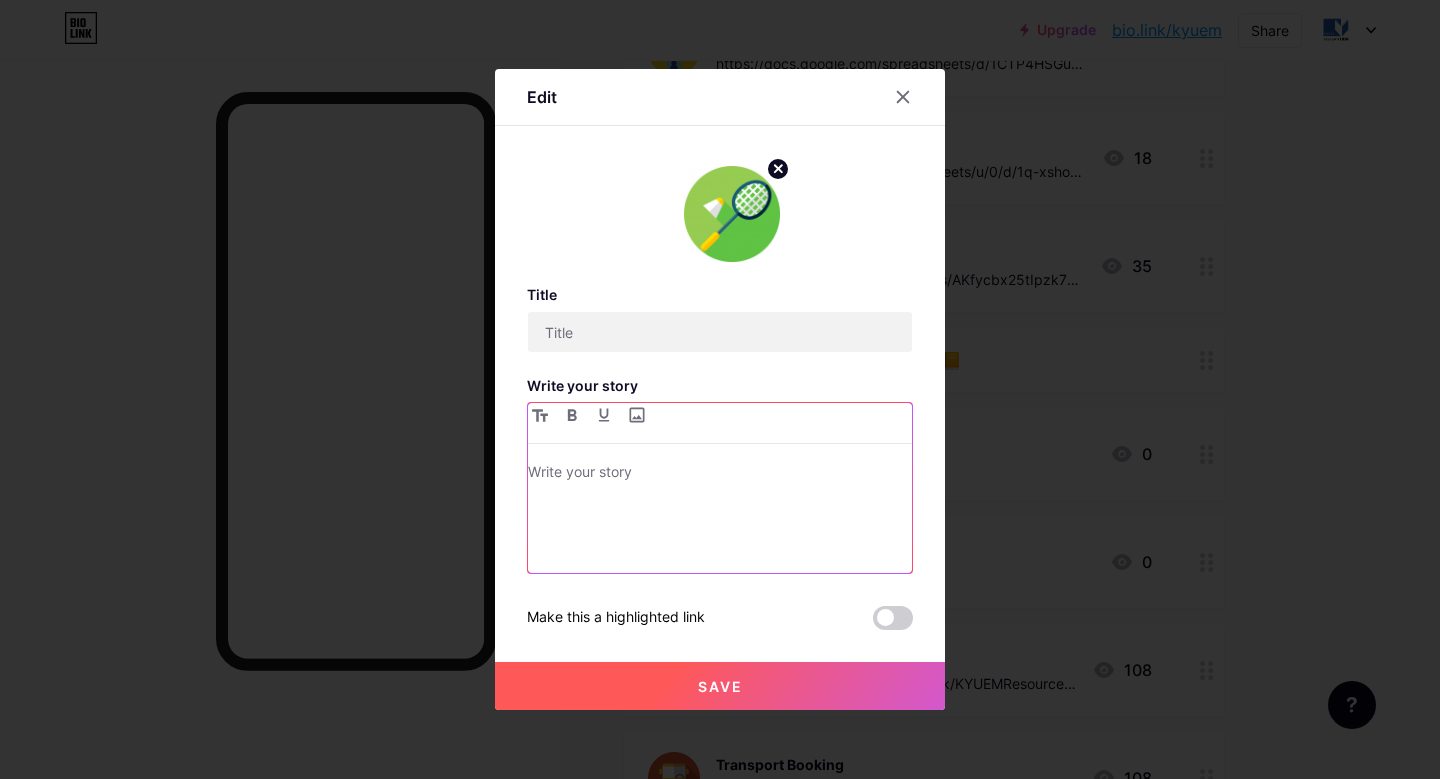 click at bounding box center [720, 516] 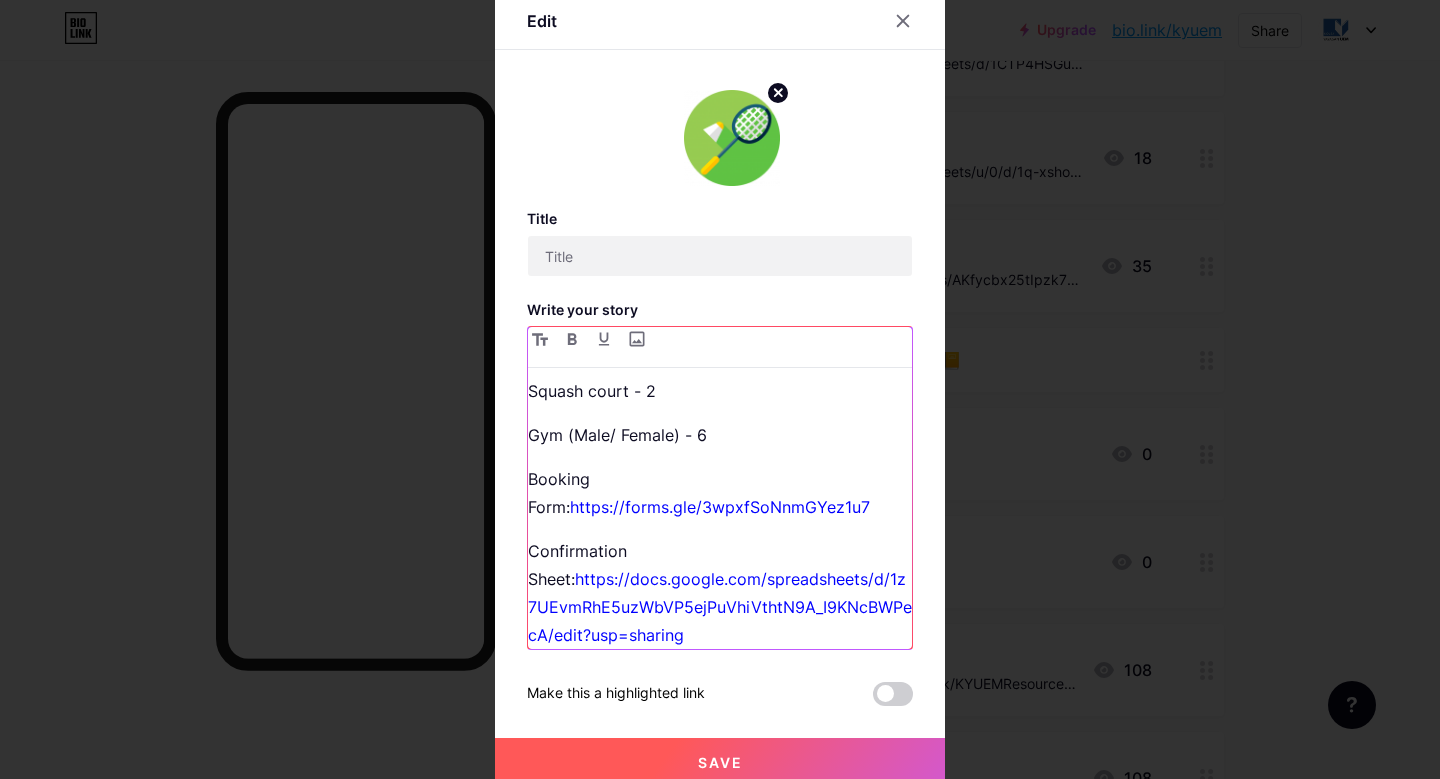 type on "Sport Facilities" 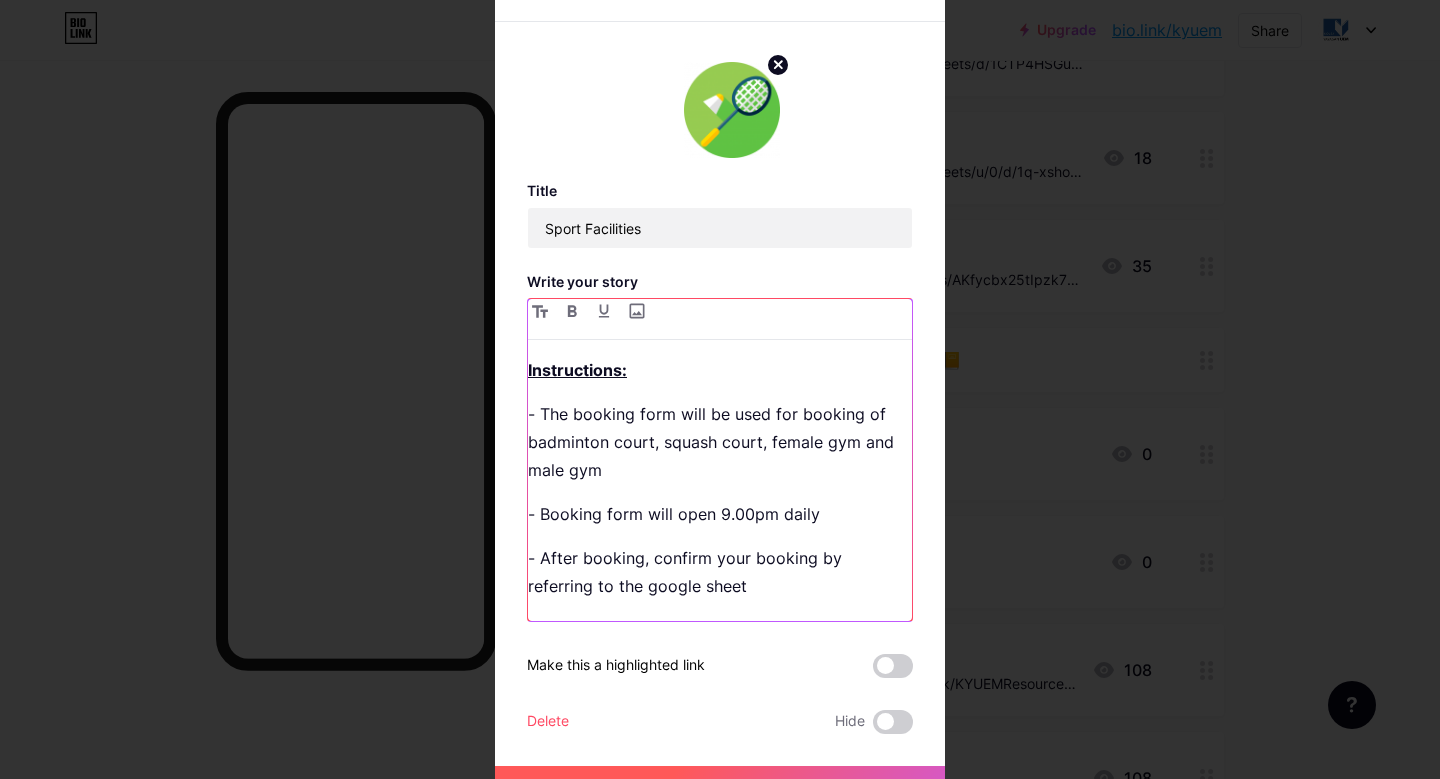 scroll, scrollTop: 295, scrollLeft: 0, axis: vertical 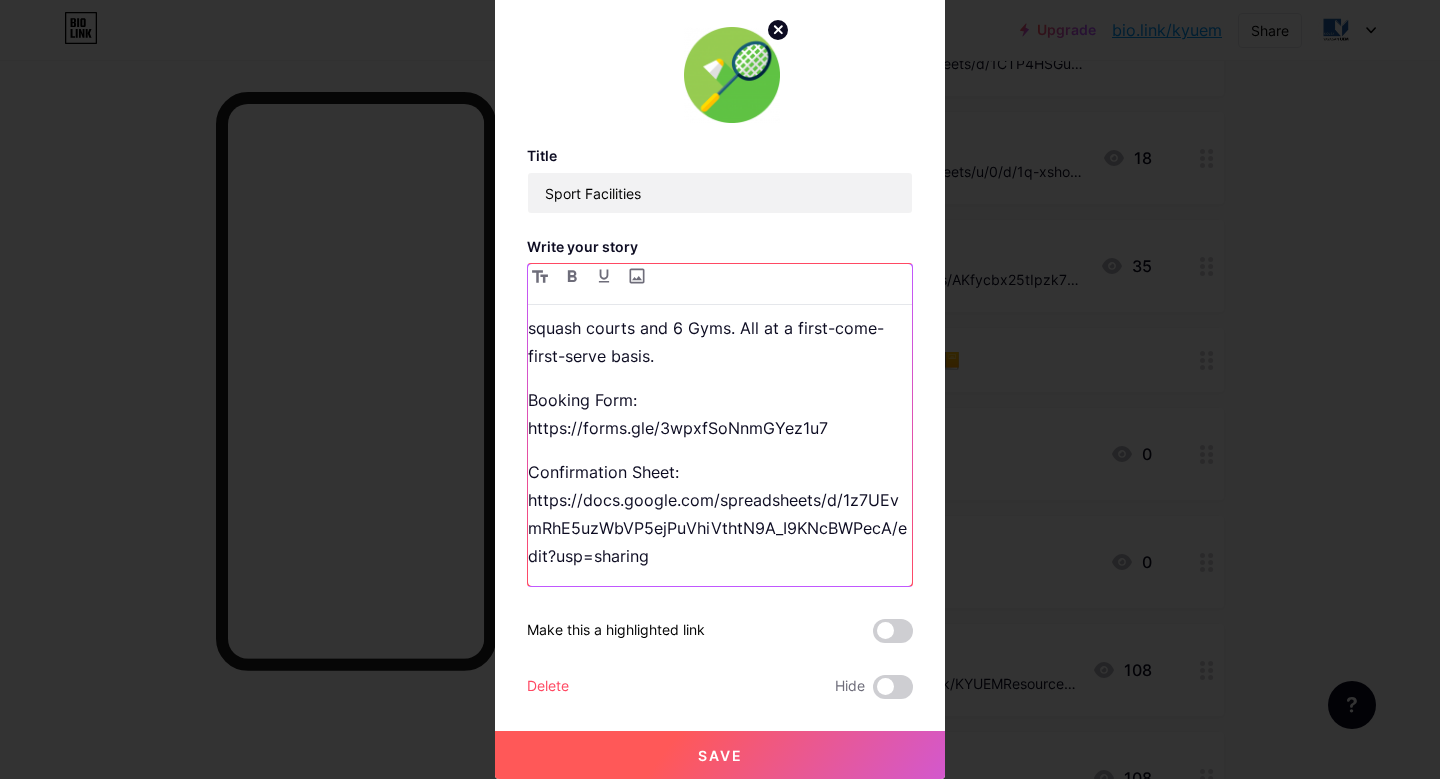 click on "Booking Form: https://forms.gle/3wpxfSoNnmGYez1u7" at bounding box center (720, 414) 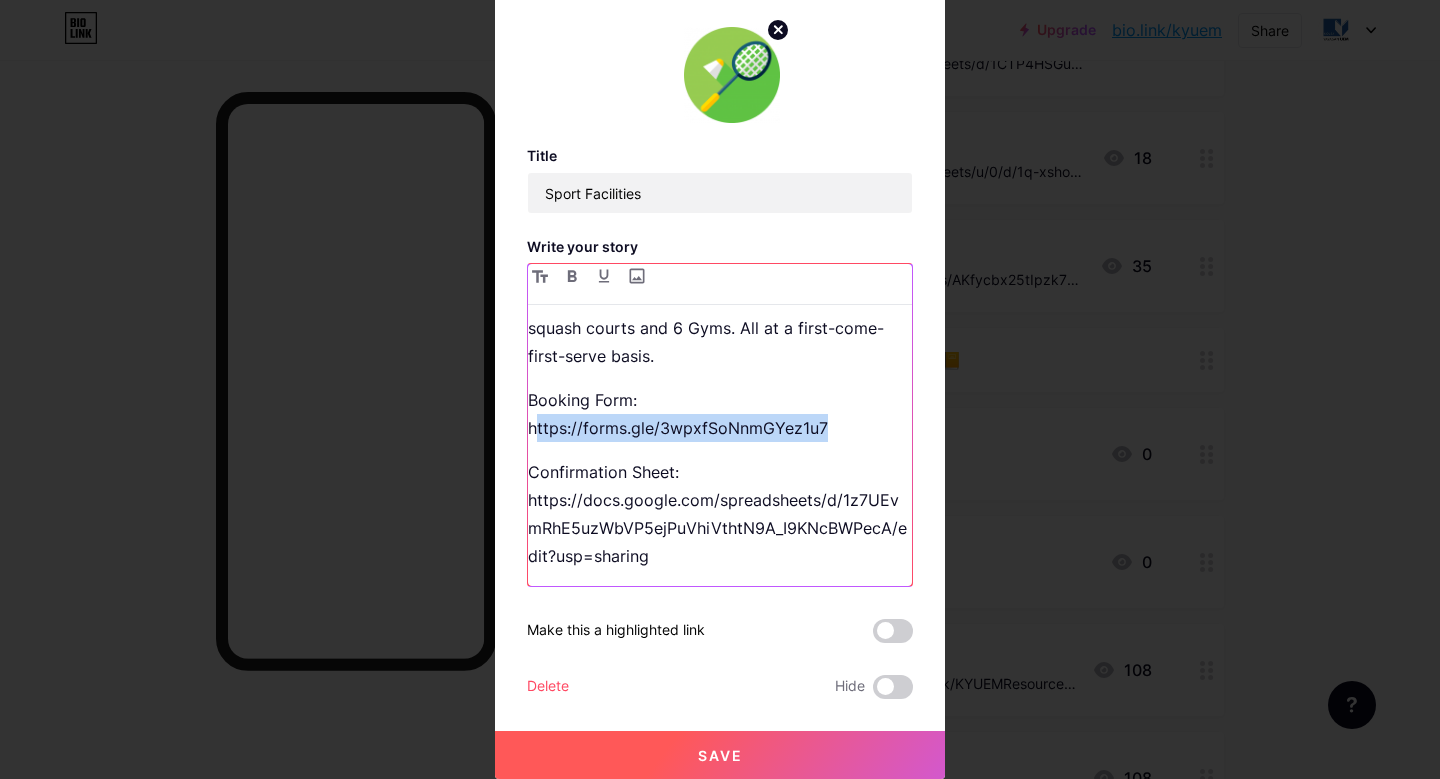 drag, startPoint x: 824, startPoint y: 421, endPoint x: 526, endPoint y: 425, distance: 298.02686 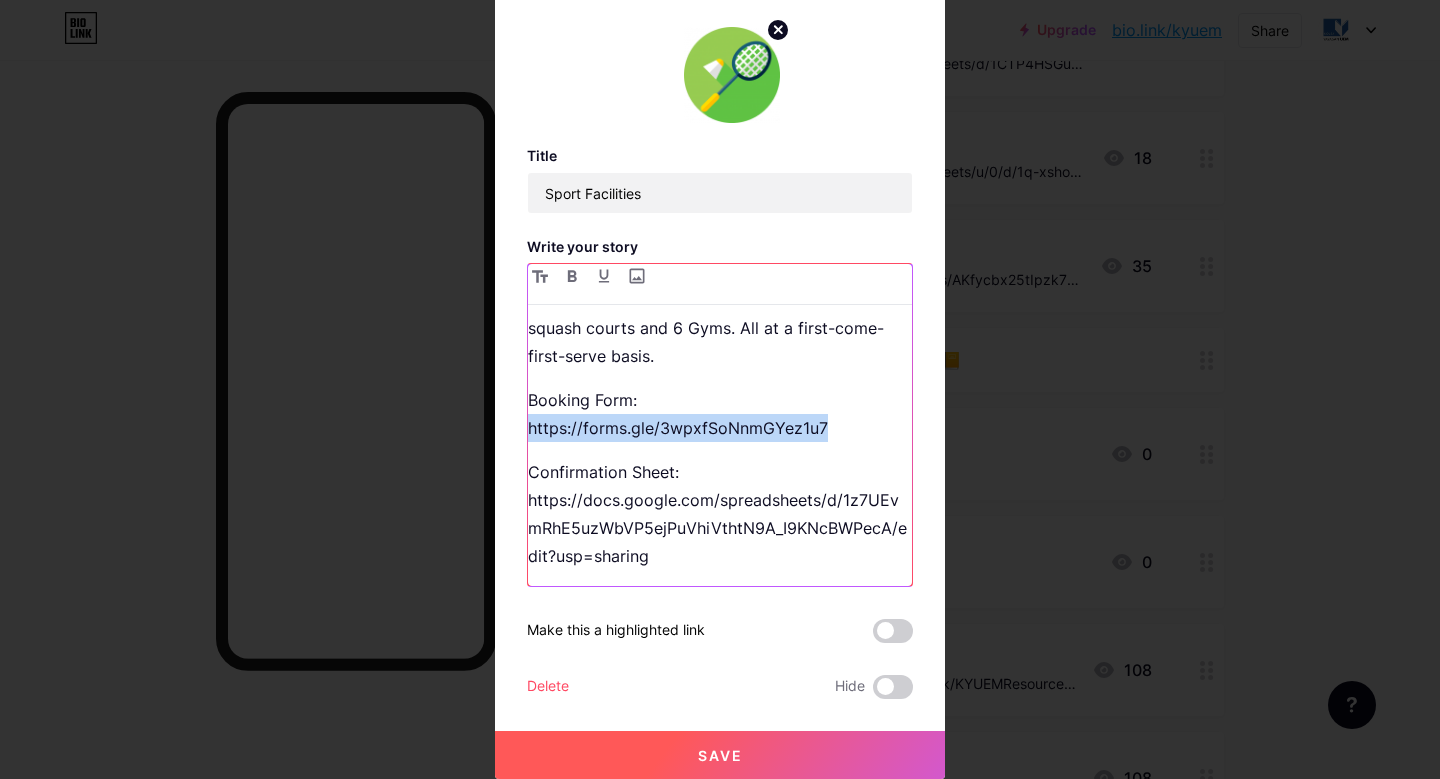 scroll, scrollTop: 0, scrollLeft: 0, axis: both 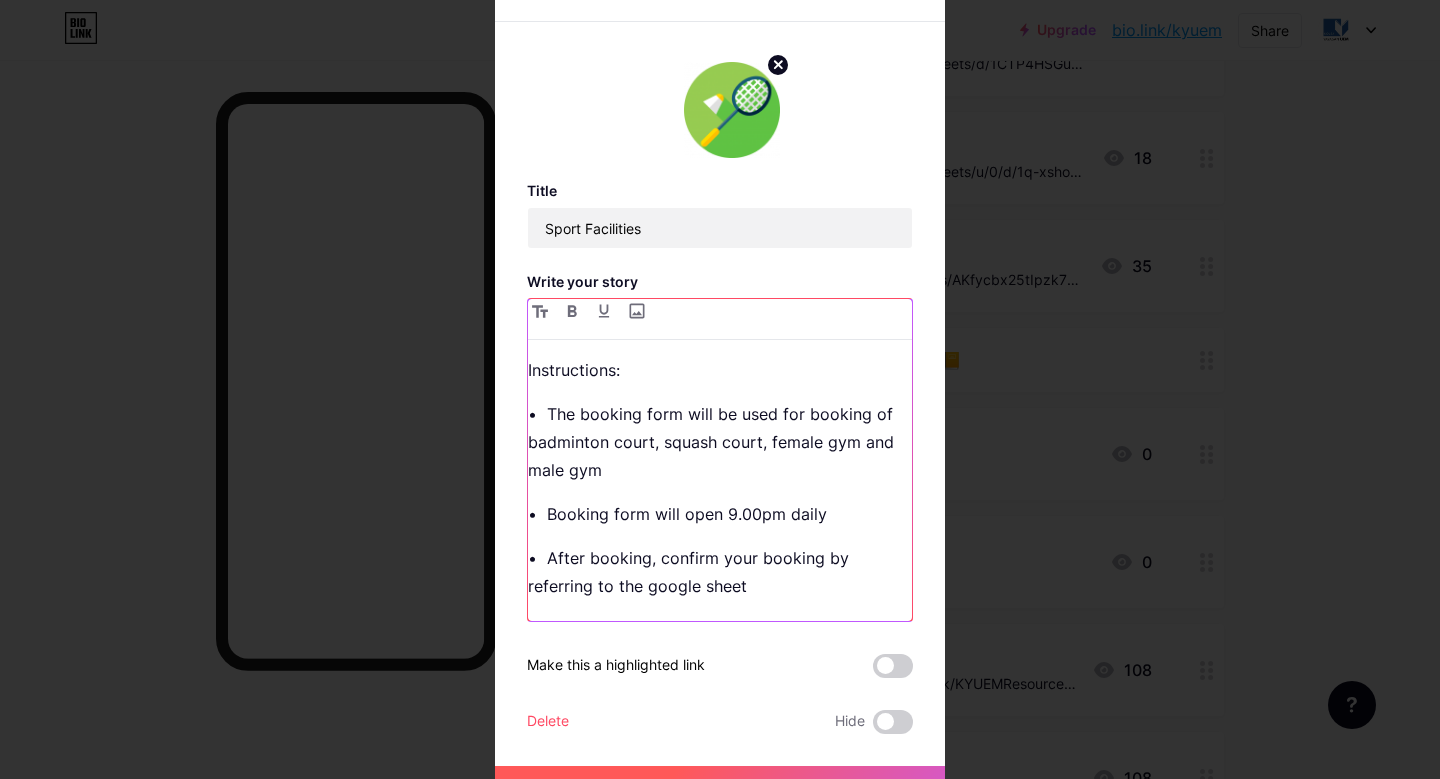 click on "Instructions:" at bounding box center (720, 370) 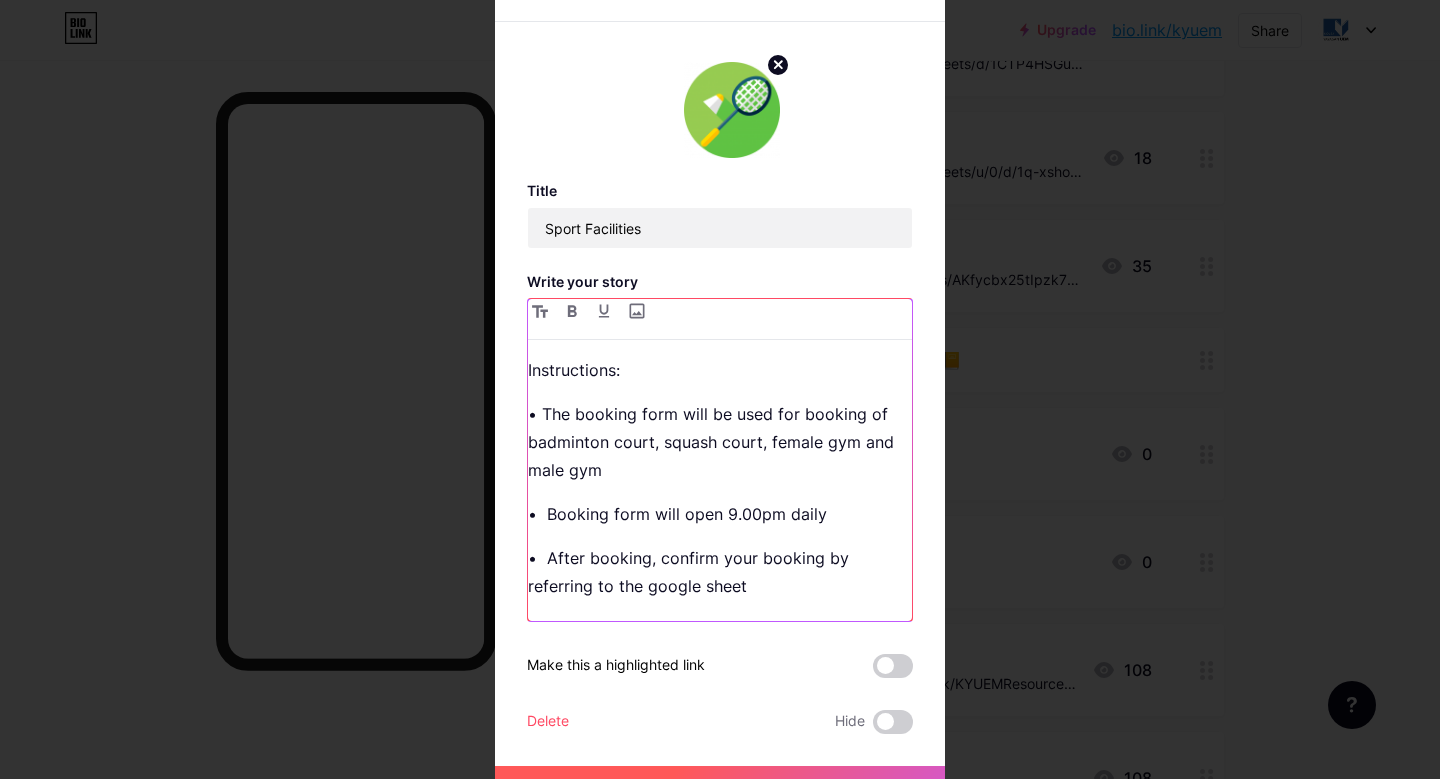 click on "•⁠  ⁠Booking form will open 9.00pm daily" at bounding box center [720, 514] 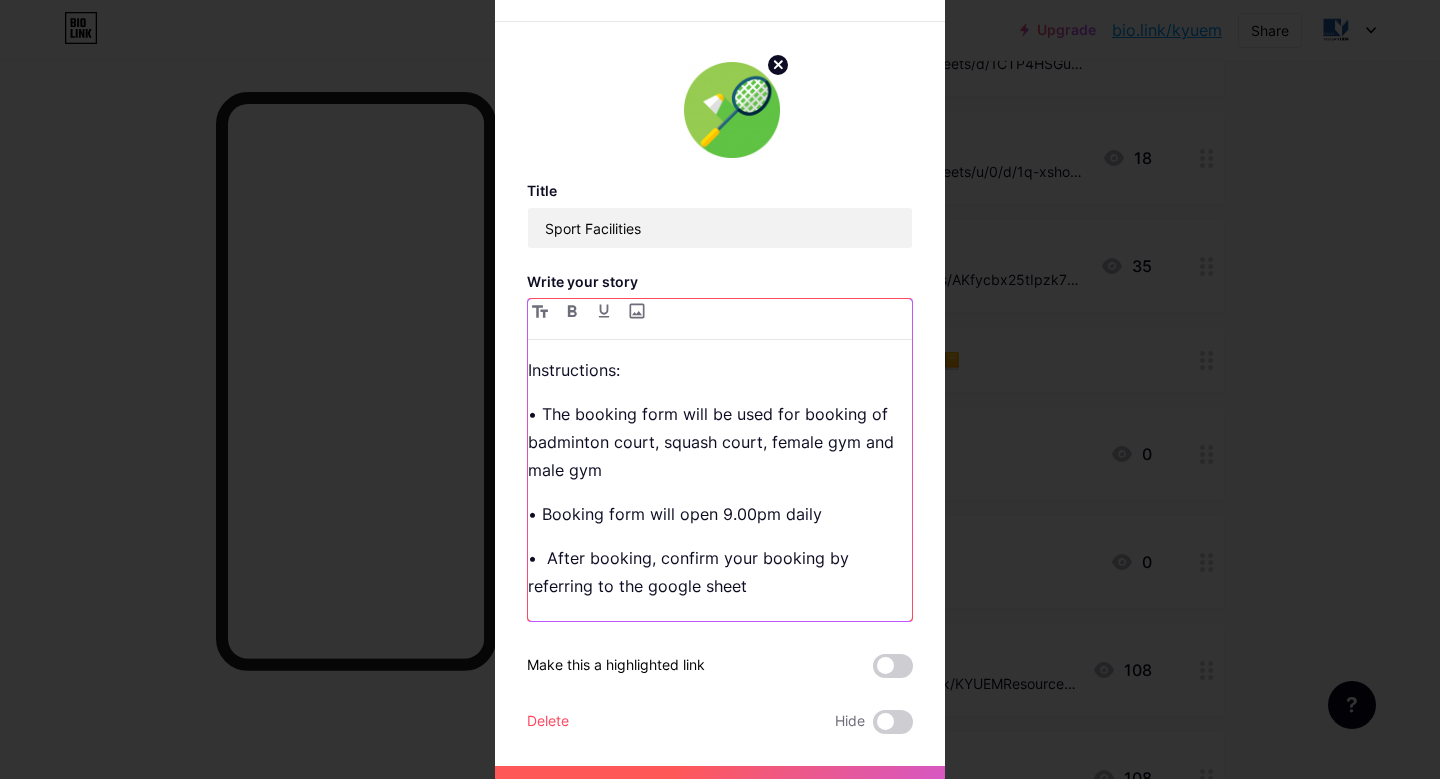 drag, startPoint x: 646, startPoint y: 365, endPoint x: 498, endPoint y: 366, distance: 148.00337 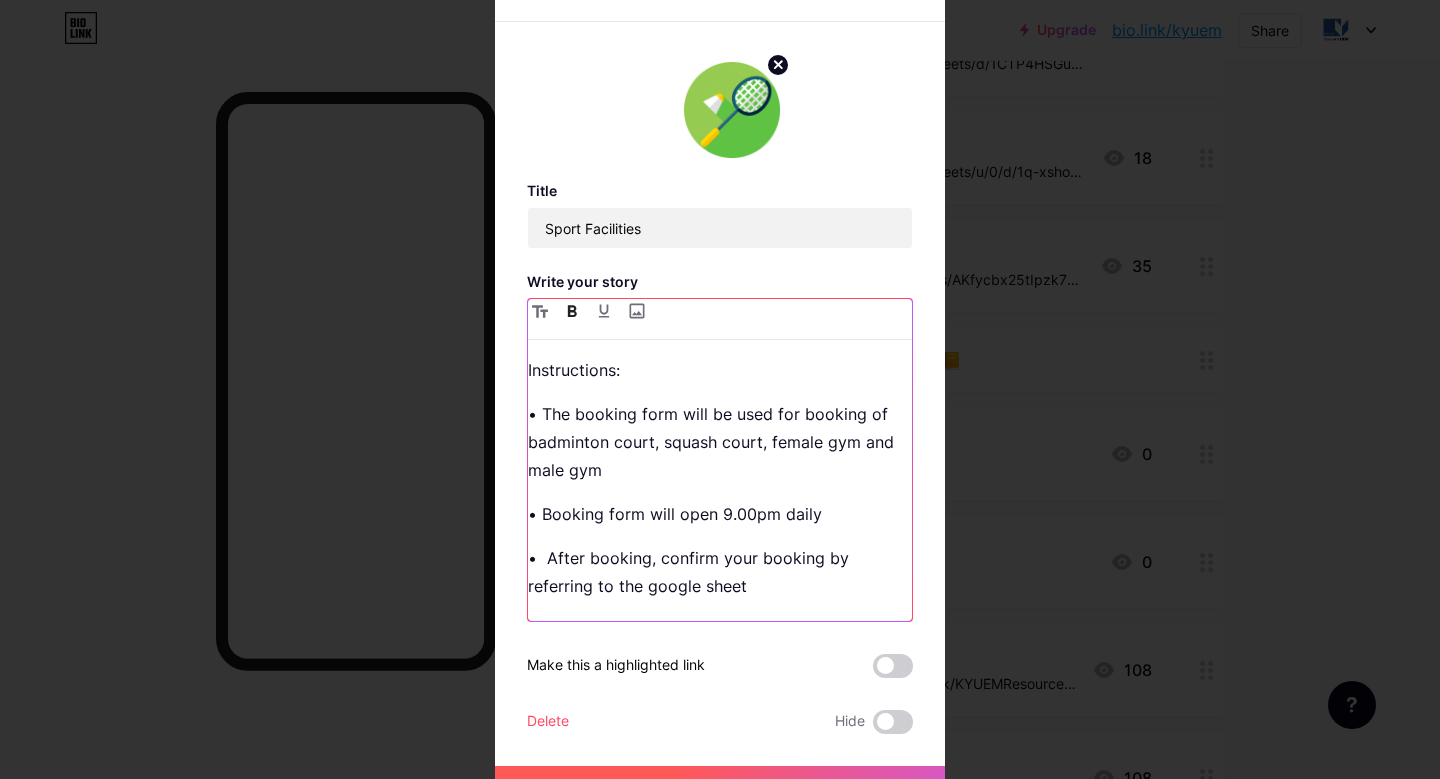 click at bounding box center (572, 311) 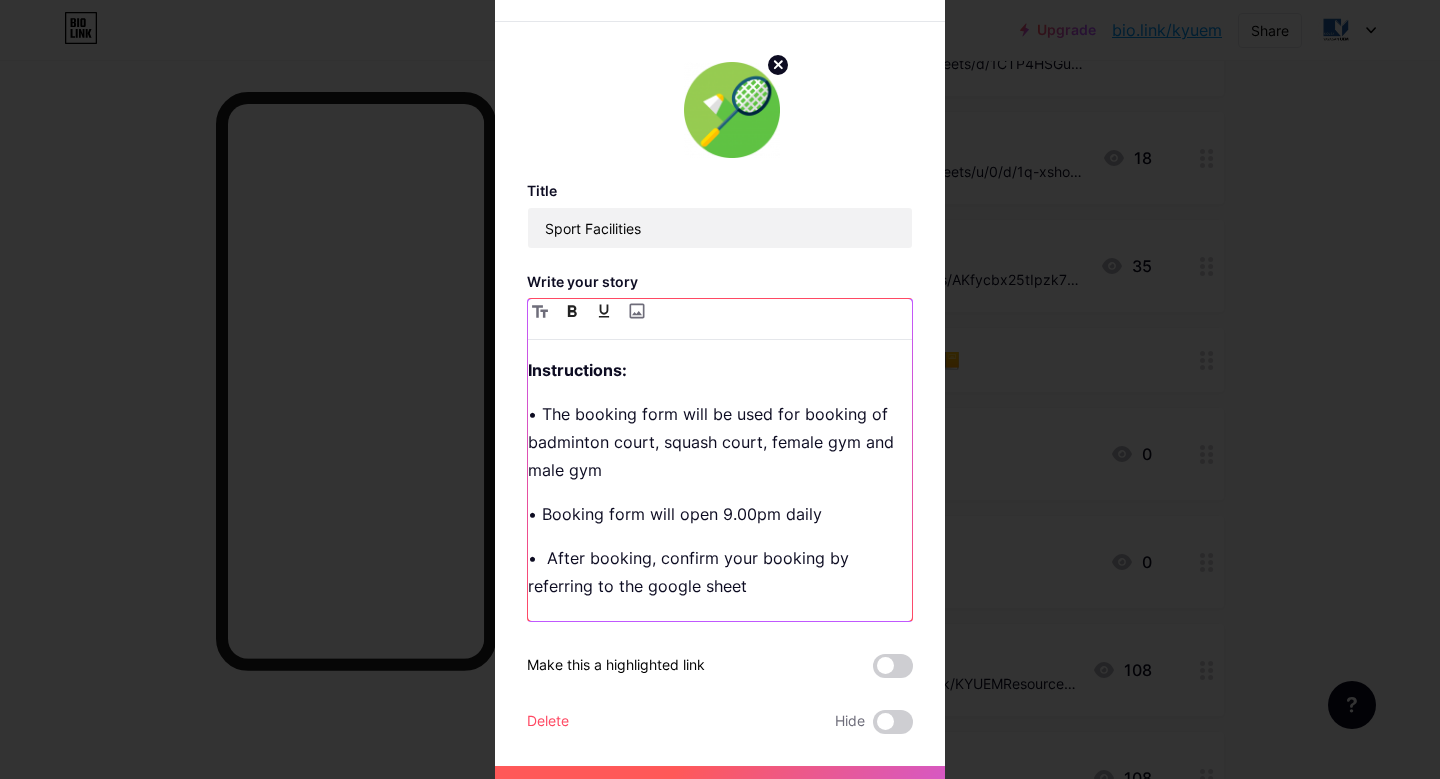 click 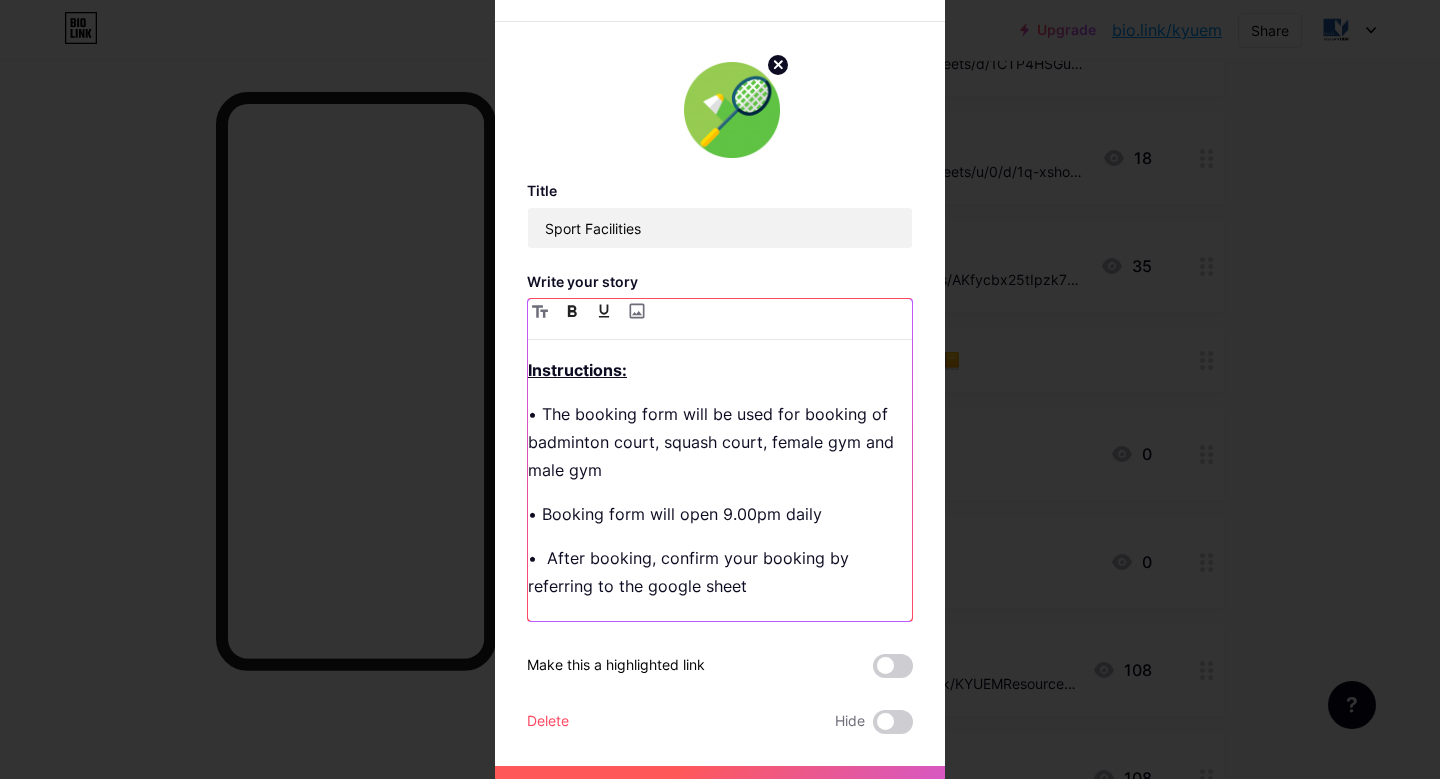 scroll, scrollTop: 327, scrollLeft: 0, axis: vertical 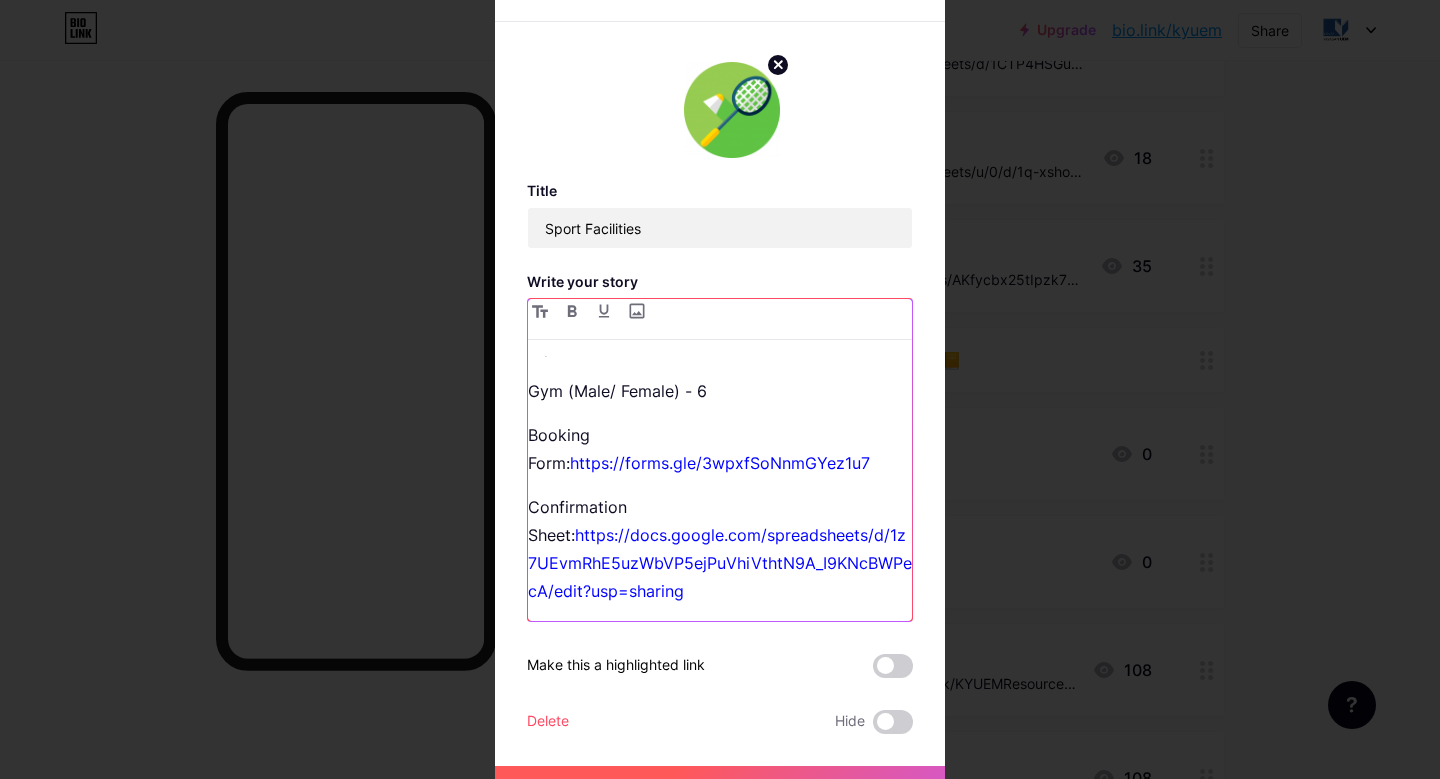 click on "Booking Form:  https://forms.gle/3wpxfSoNnmGYez1u7" at bounding box center (720, 449) 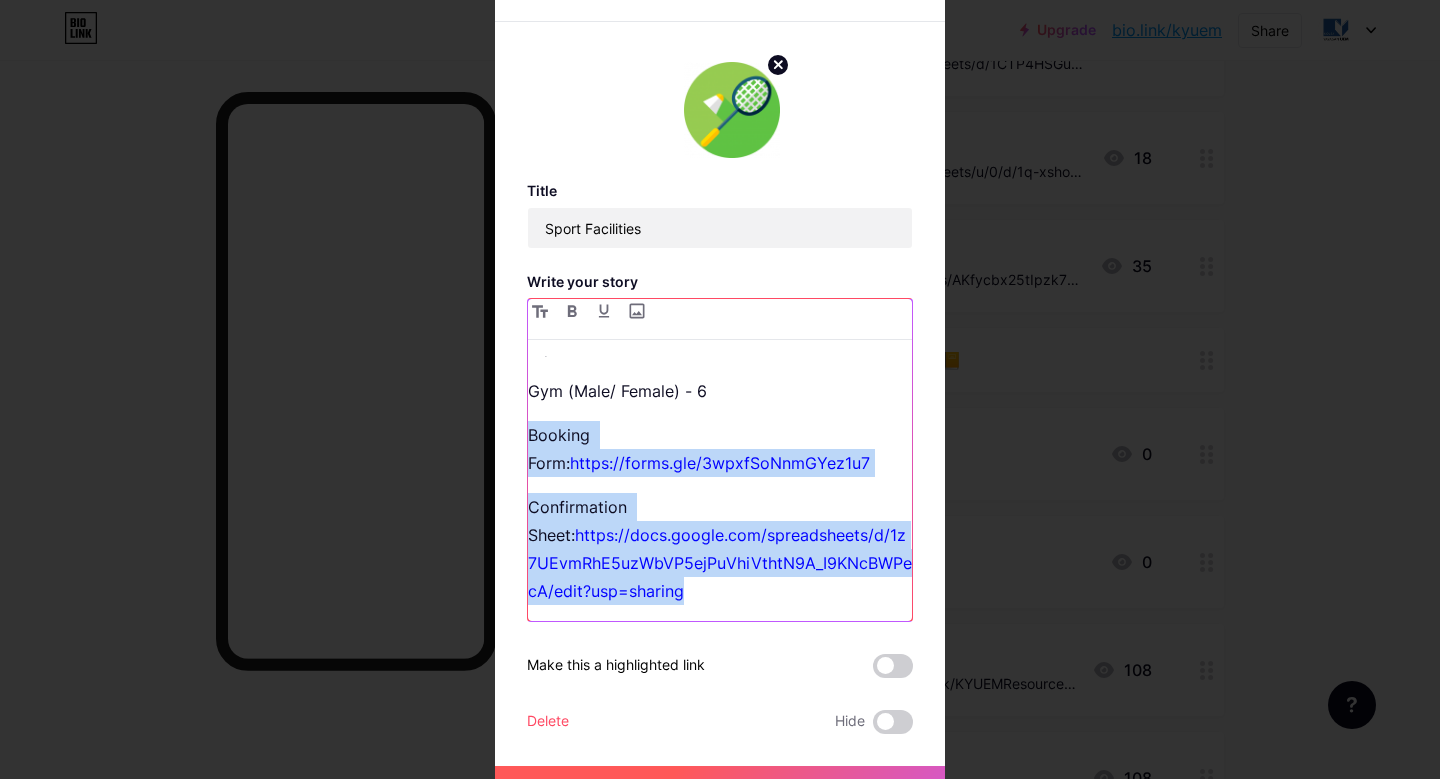 drag, startPoint x: 531, startPoint y: 438, endPoint x: 696, endPoint y: 605, distance: 234.76372 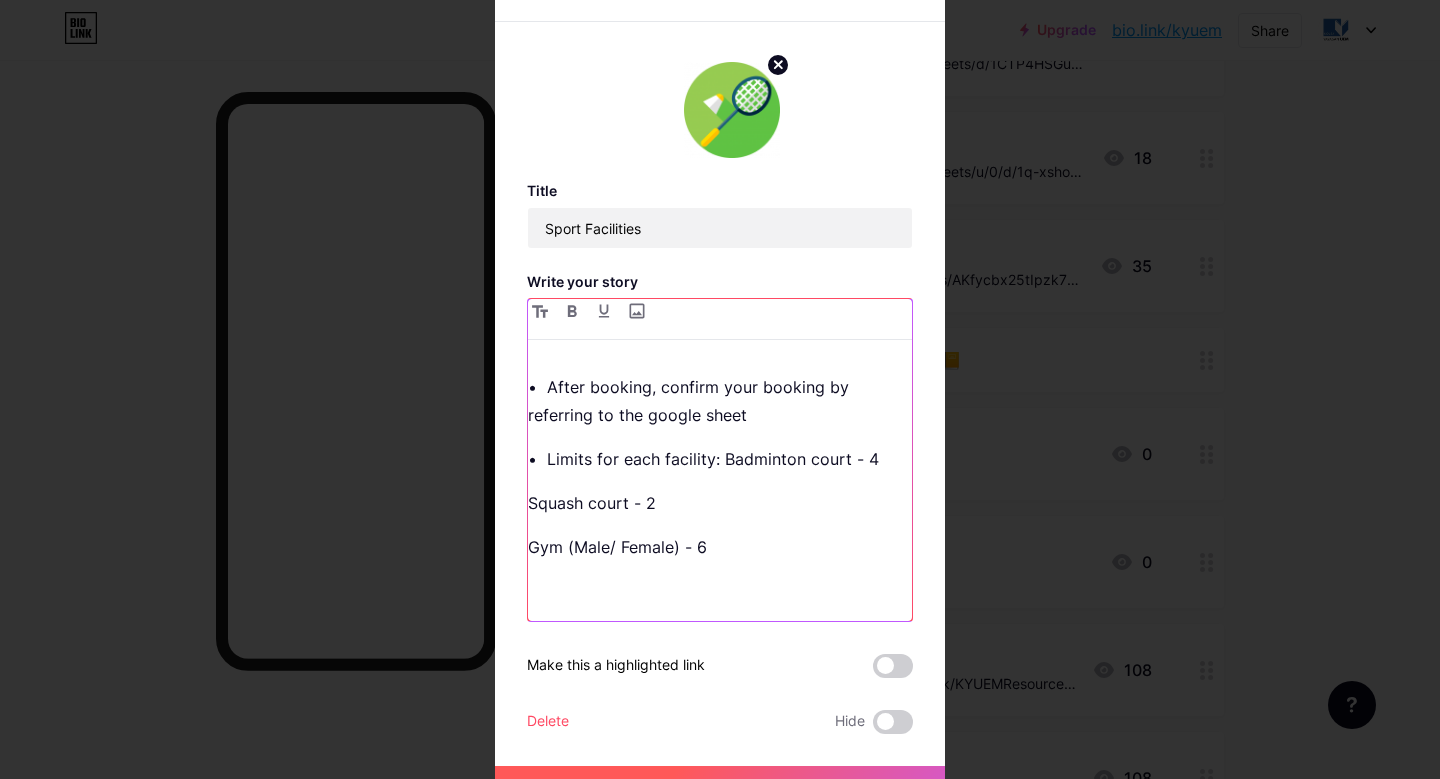 scroll, scrollTop: 0, scrollLeft: 0, axis: both 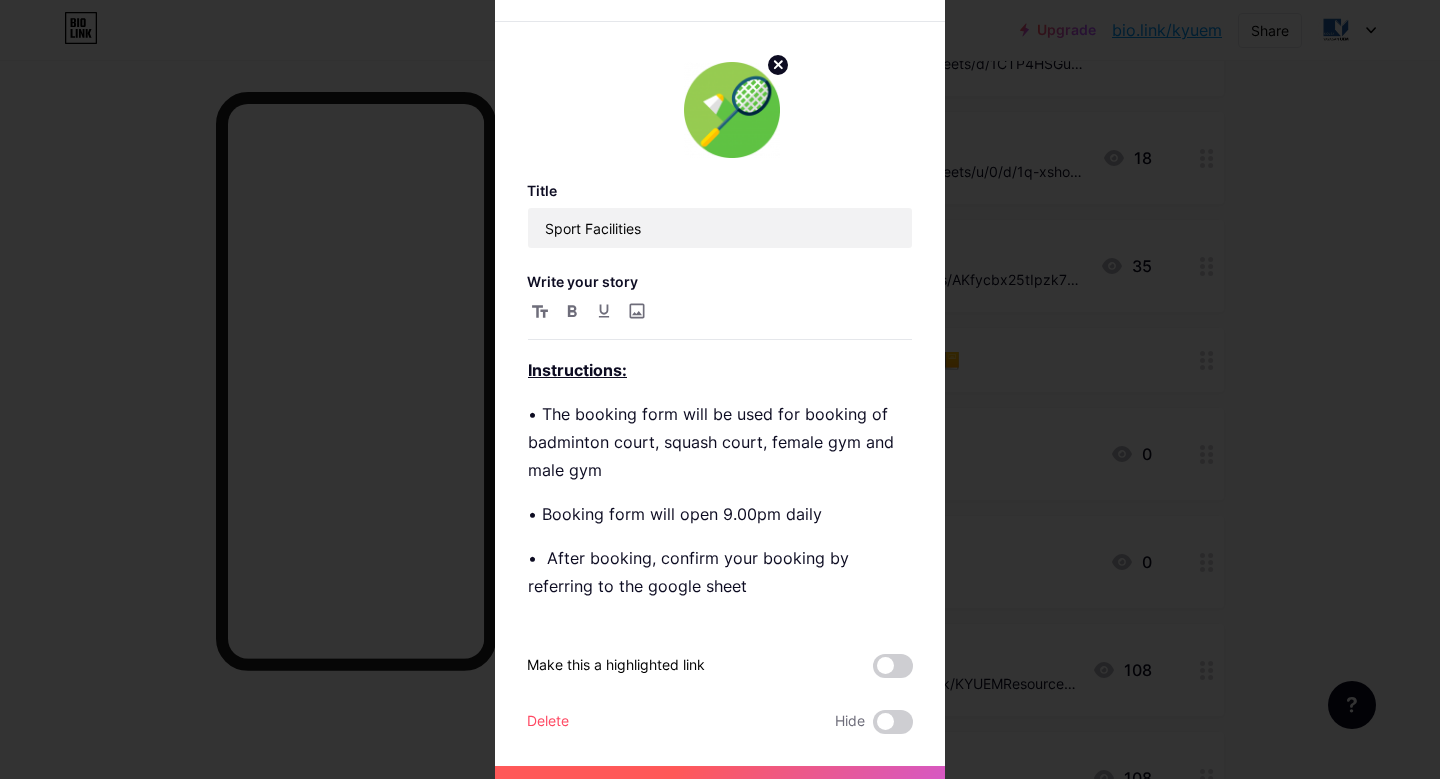 click on "Instructions:   •⁠ The booking form will be used for booking of badminton court, squash court, female gym and male gym  •⁠ ⁠Booking form will open 9.00pm daily •⁠  ⁠After booking, confirm your booking by referring to the google sheet  •⁠  ⁠Limits for each facility: Badminton court - 4                                             Squash court - 2                                             Gym (Male/ Female) - 6" at bounding box center [720, 460] 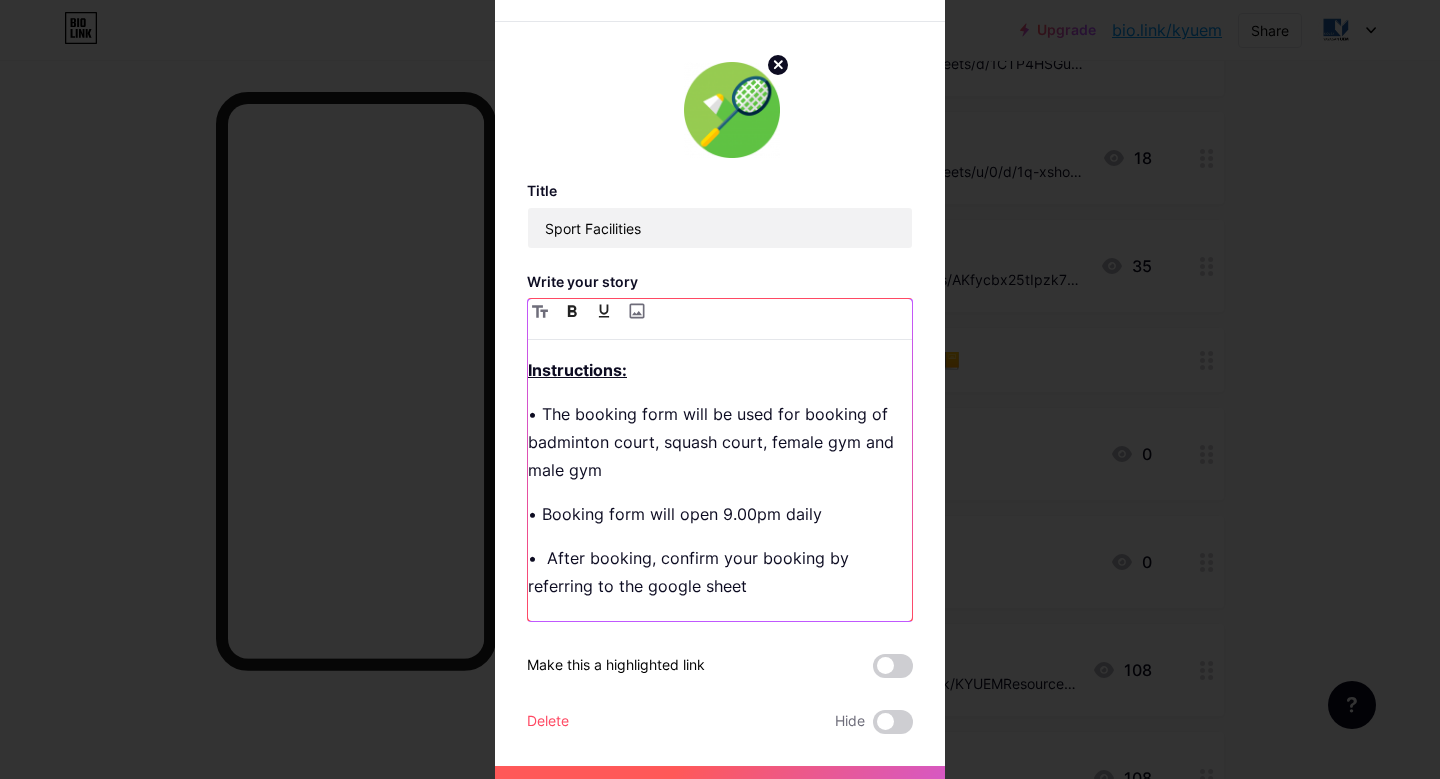 click on "Instructions:" at bounding box center [577, 370] 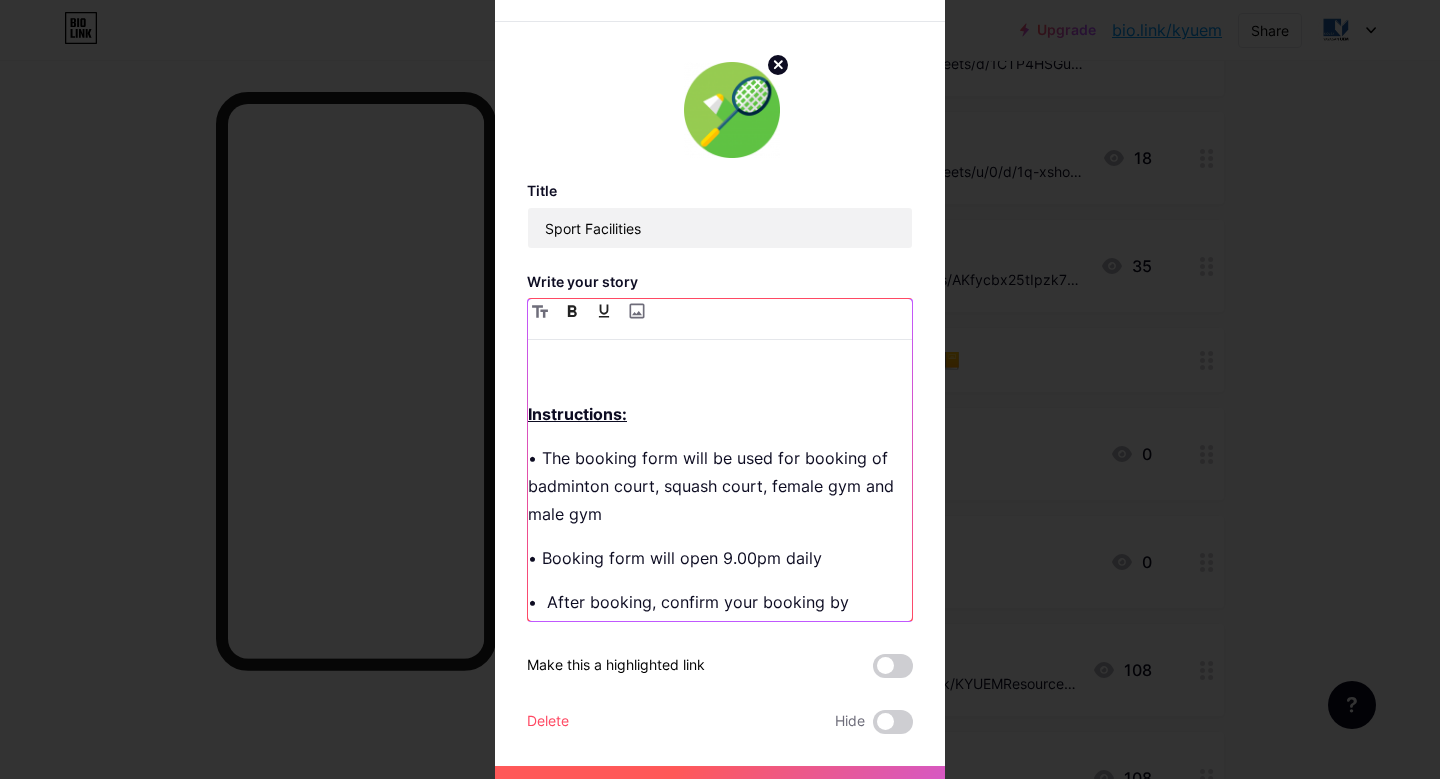 click at bounding box center [720, 370] 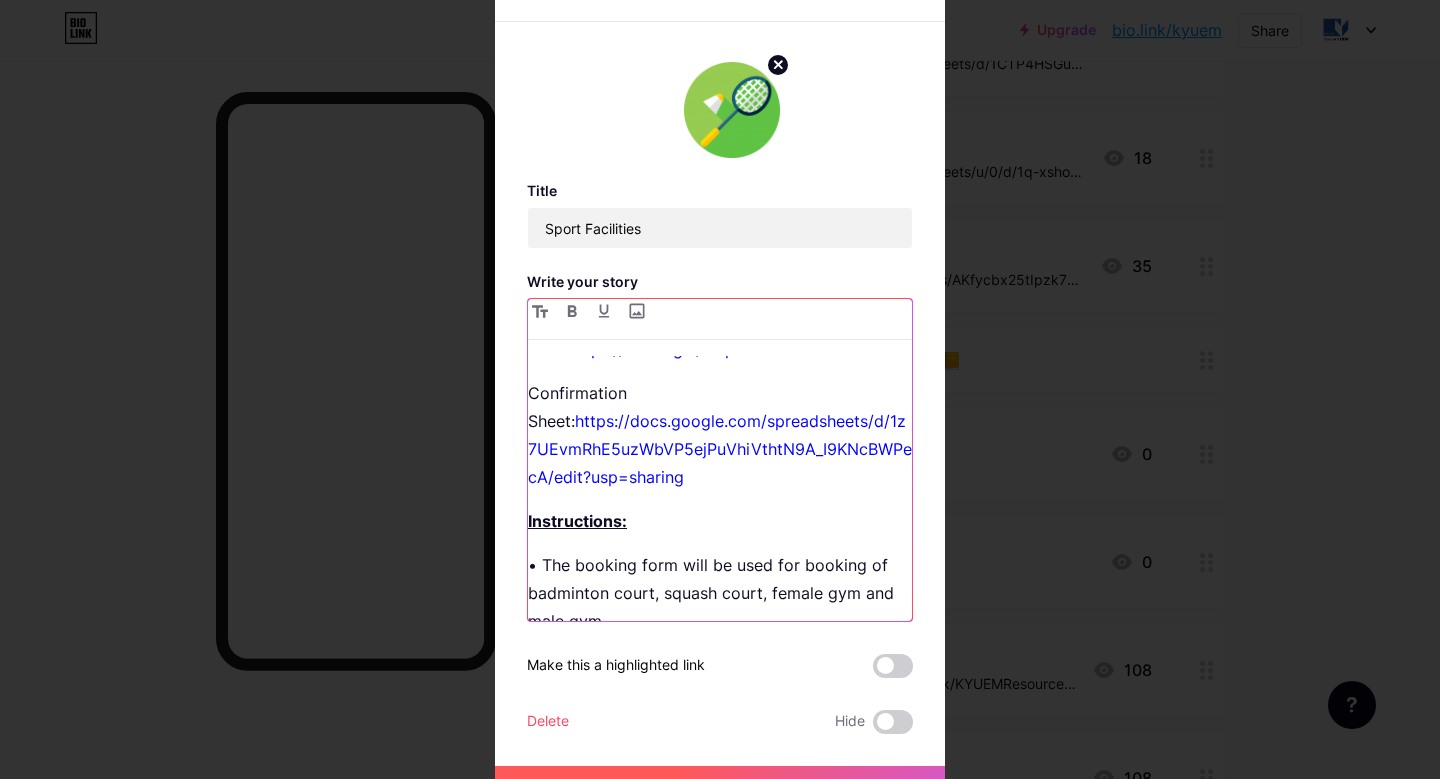scroll, scrollTop: 0, scrollLeft: 0, axis: both 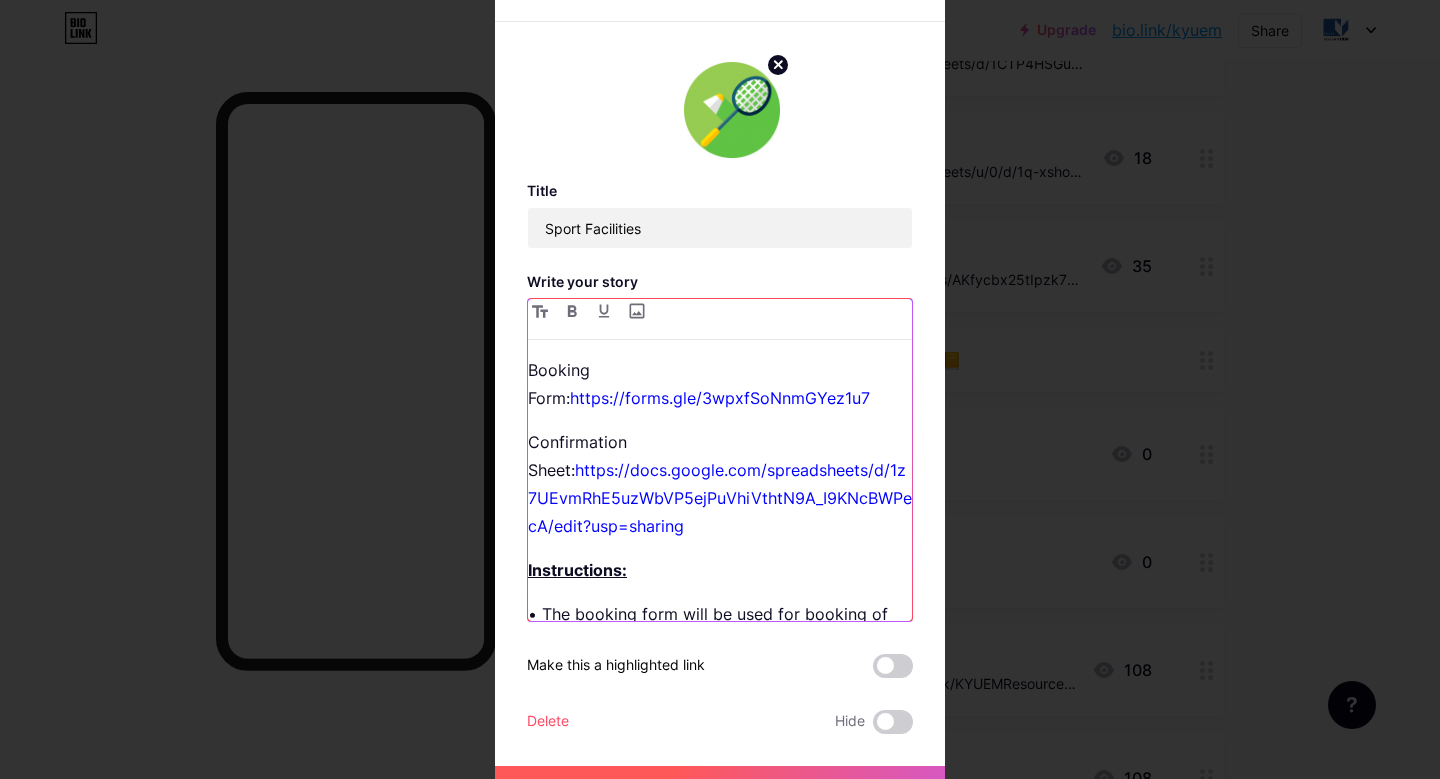 drag, startPoint x: 645, startPoint y: 365, endPoint x: 522, endPoint y: 365, distance: 123 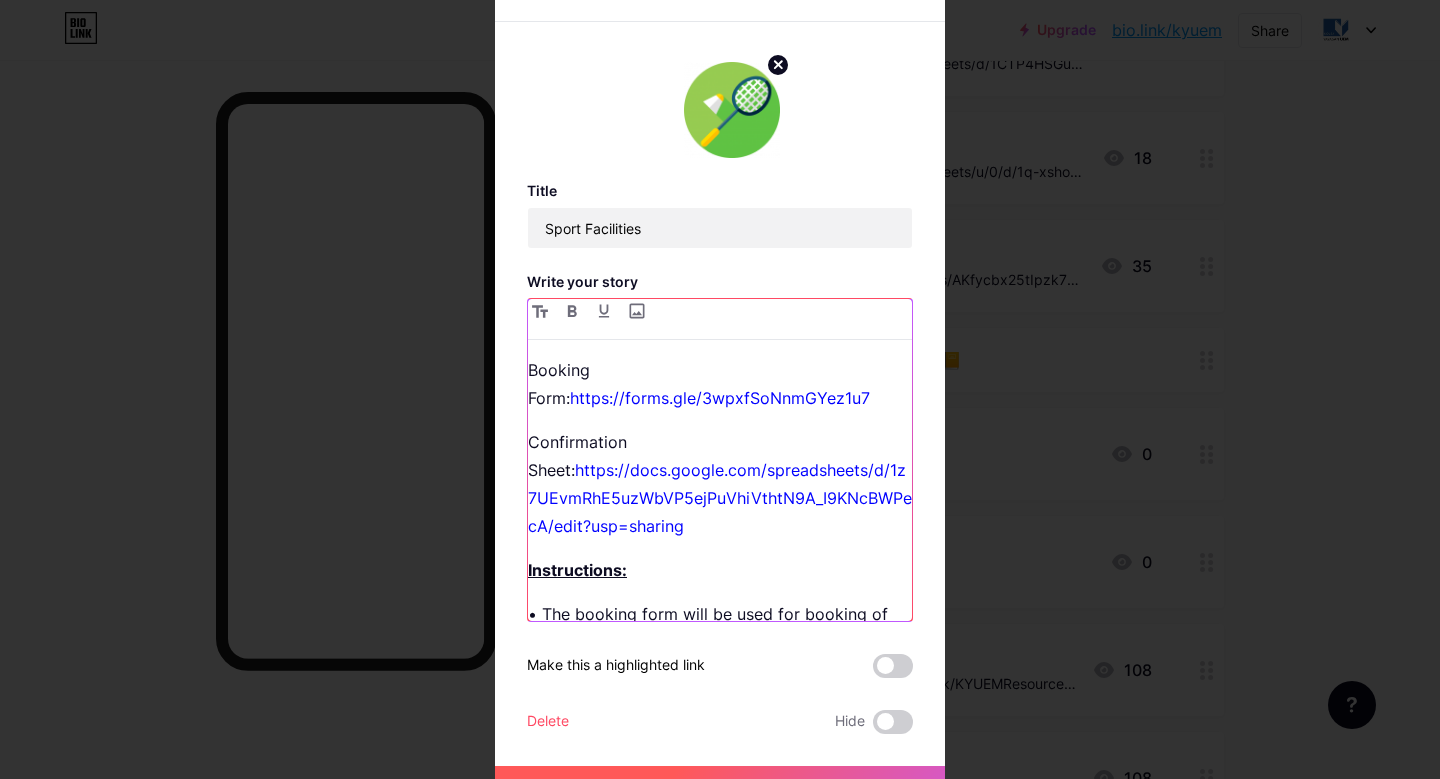 click on "Edit
Title
Sport Facilities
Write your story
Booking Form:  https://forms.gle/3wpxfSoNnmGYez1u7 Confirmation Sheet:  https://docs.google.com/spreadsheets/d/1z7UEvmRhE5uzWbVP5ejPuVhiVthtN9A_I9KNcBWPecA/edit?usp=sharing Instructions:   •⁠ The booking form will be used for booking of badminton court, squash court, female gym and male gym  •⁠ ⁠Booking form will open 9.00pm daily •⁠  ⁠After booking, confirm your booking by referring to the google sheet  •⁠  ⁠Limits for each facility: Badminton court - 4                                             Squash court - 2                                             Gym (Male/ Female) - 6
Make this a highlighted link
Delete
Hide         Save         Sport Facilities     null
Make this a highlighted link
Delete
Hide         Save" at bounding box center (720, 389) 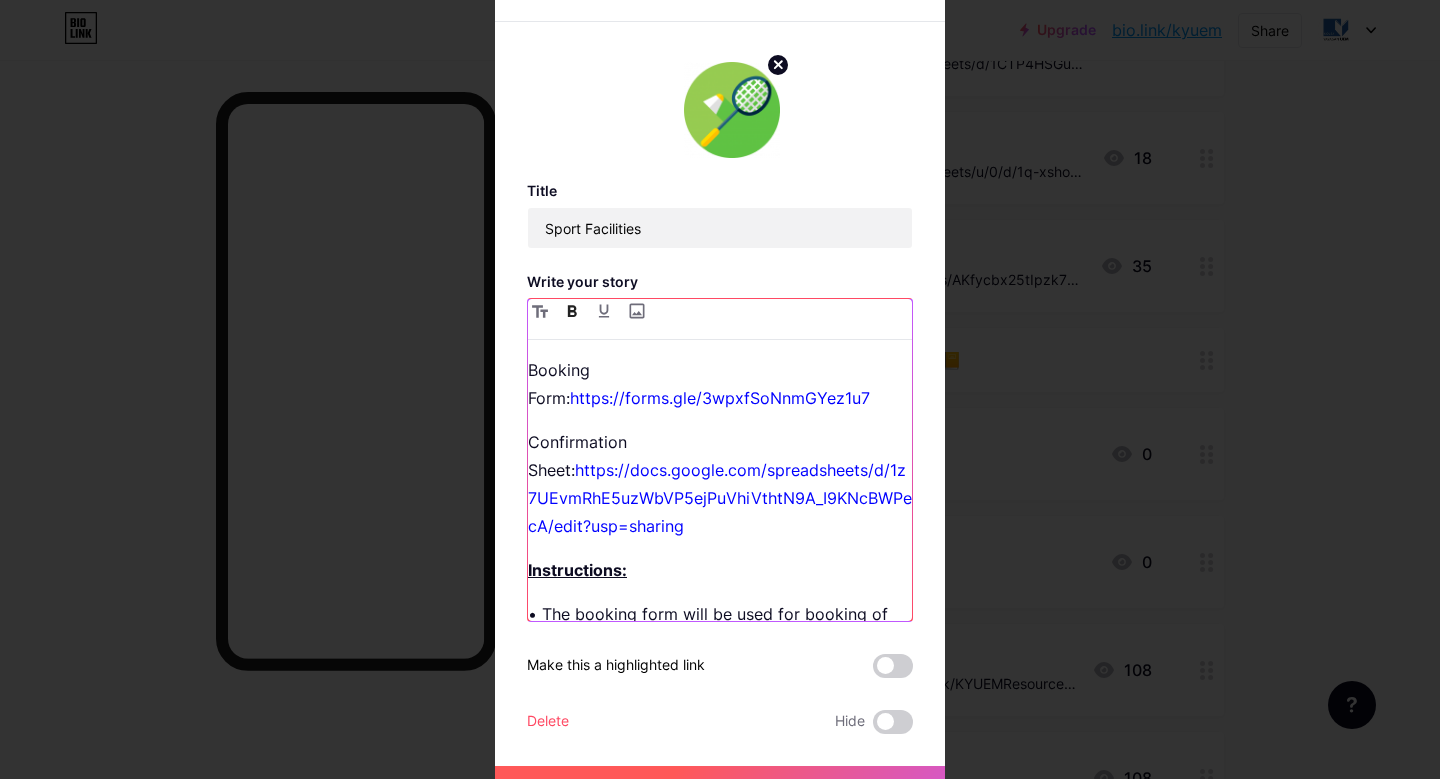 click 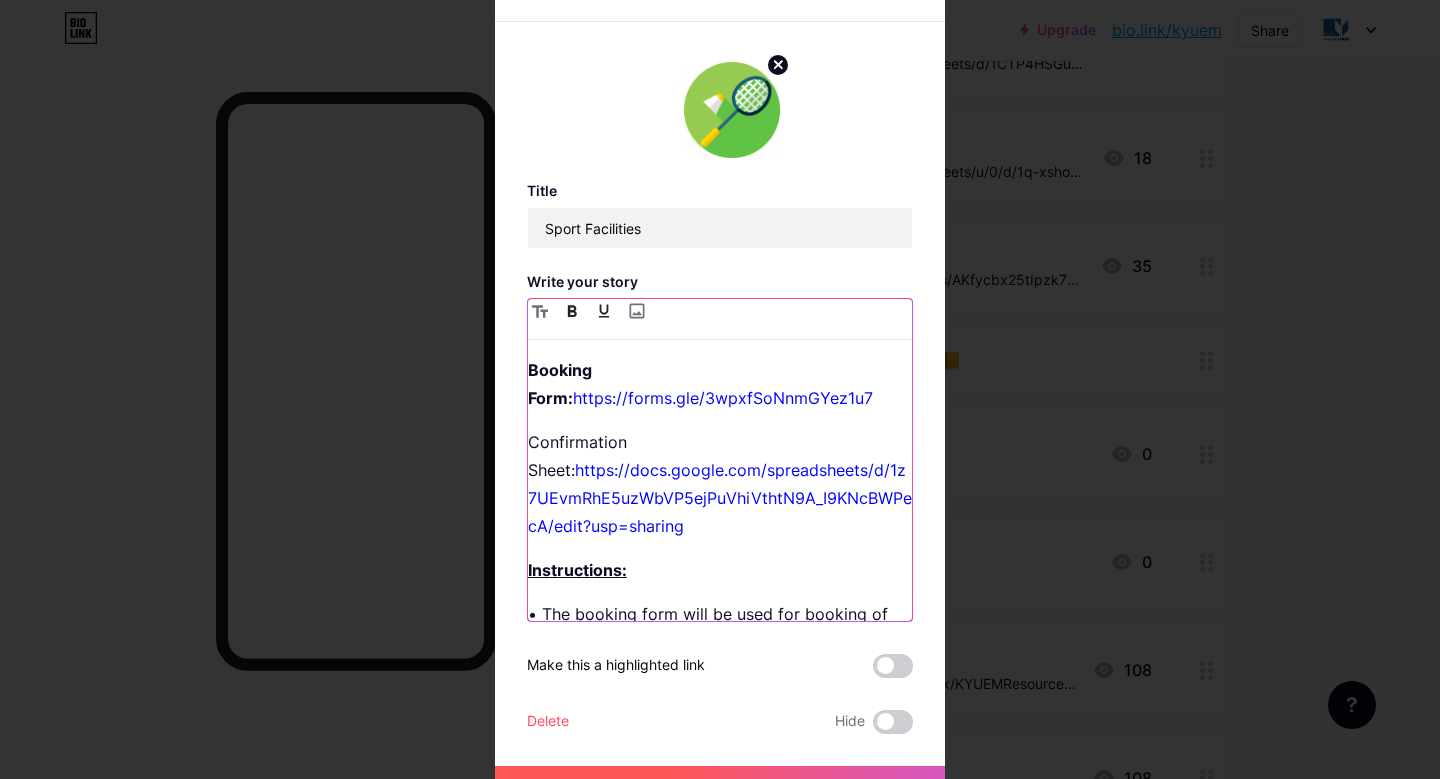 click 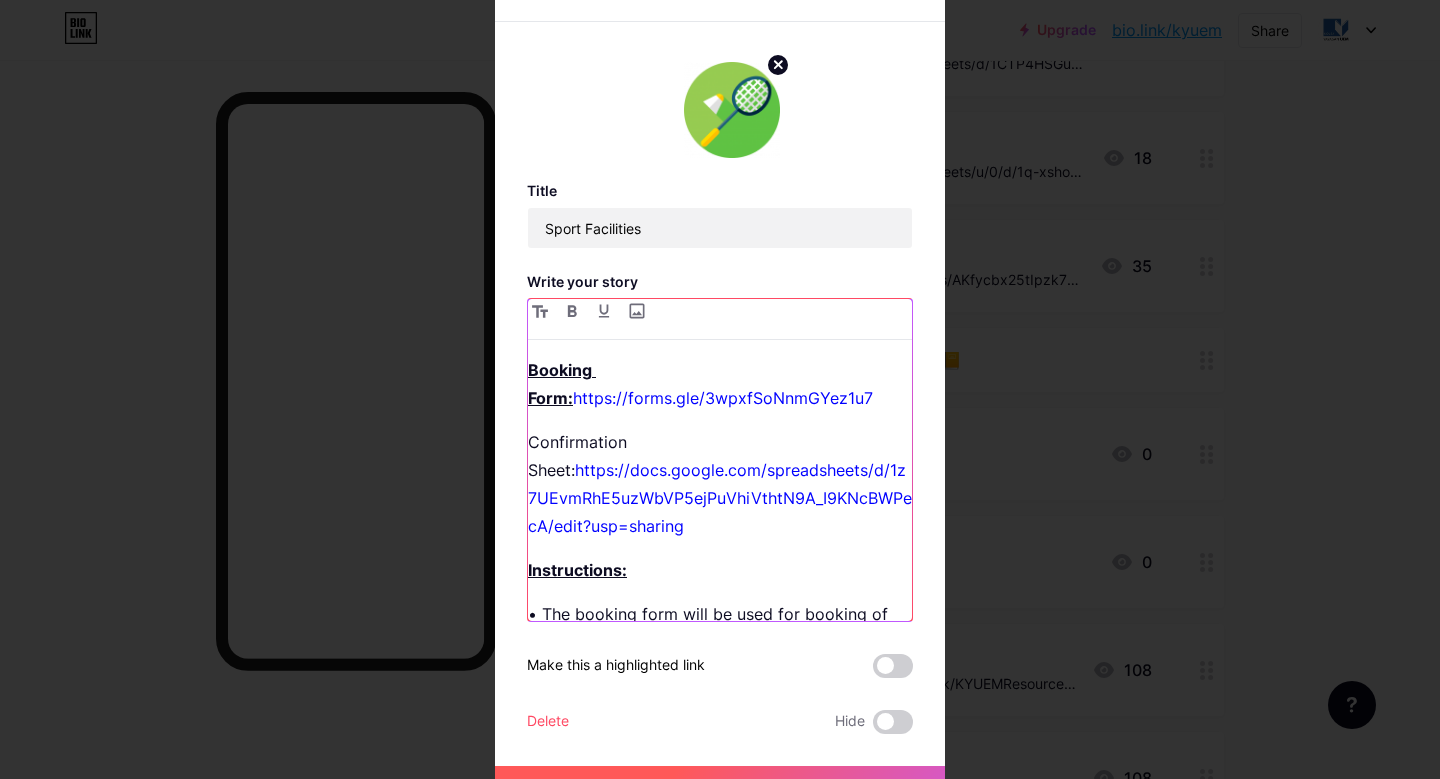 drag, startPoint x: 682, startPoint y: 449, endPoint x: 517, endPoint y: 453, distance: 165.04848 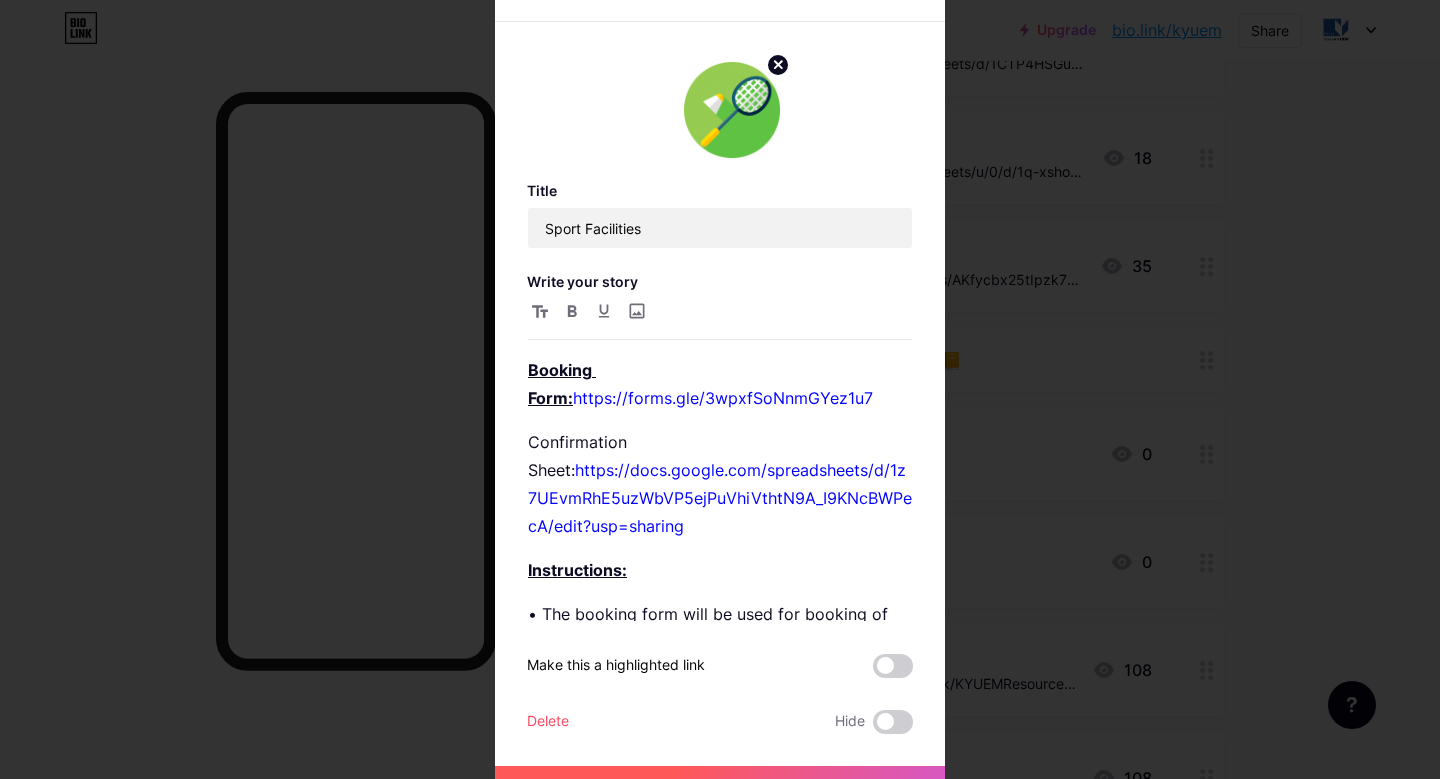 click at bounding box center [720, 319] 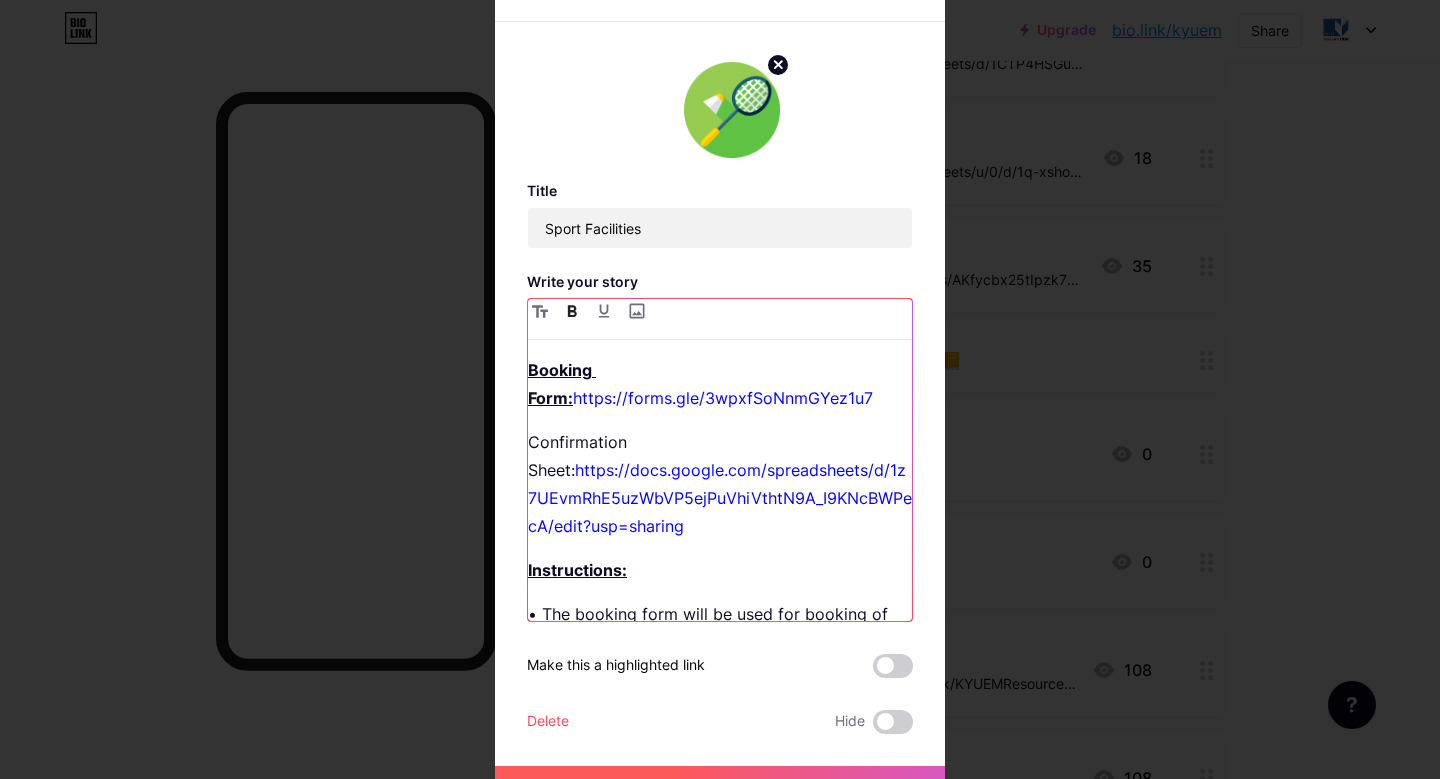 click 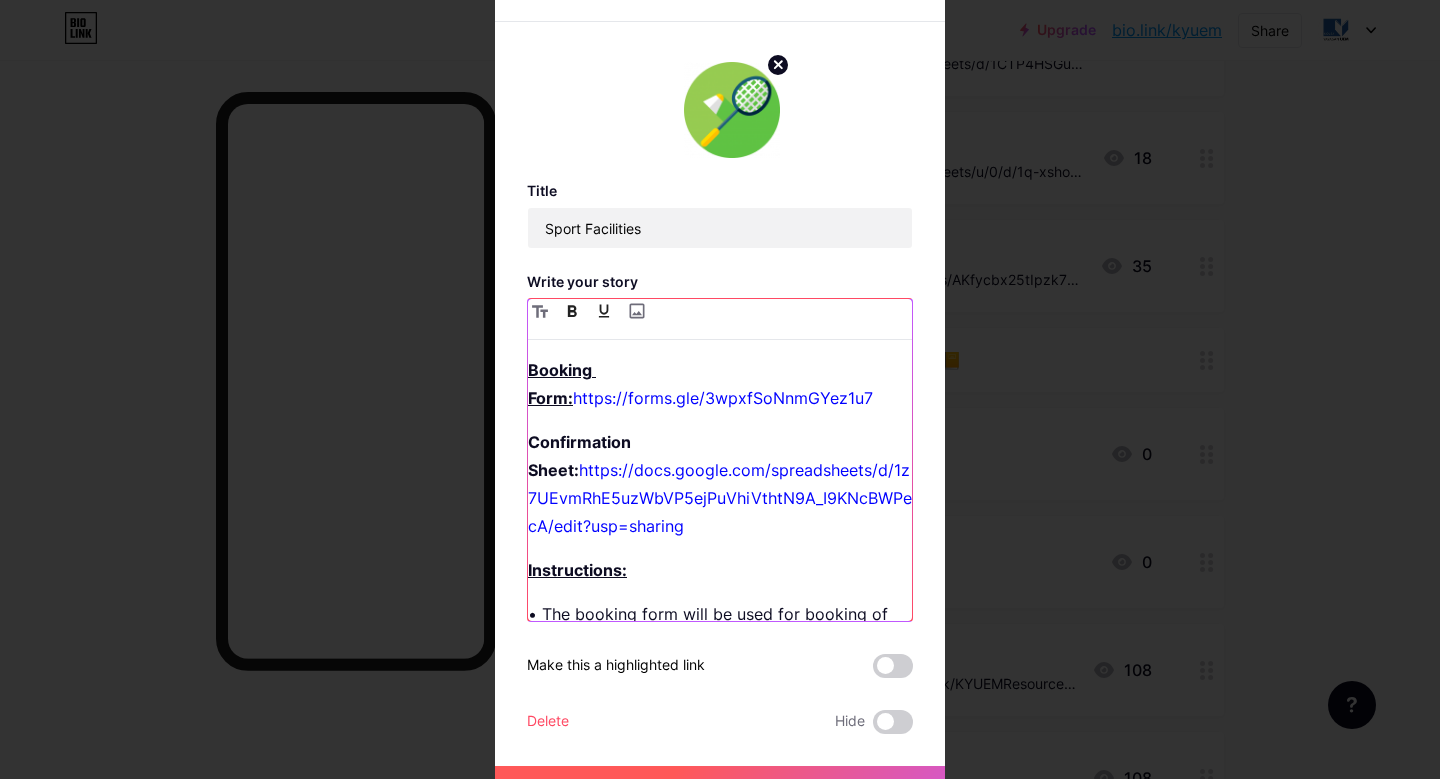 click at bounding box center (604, 311) 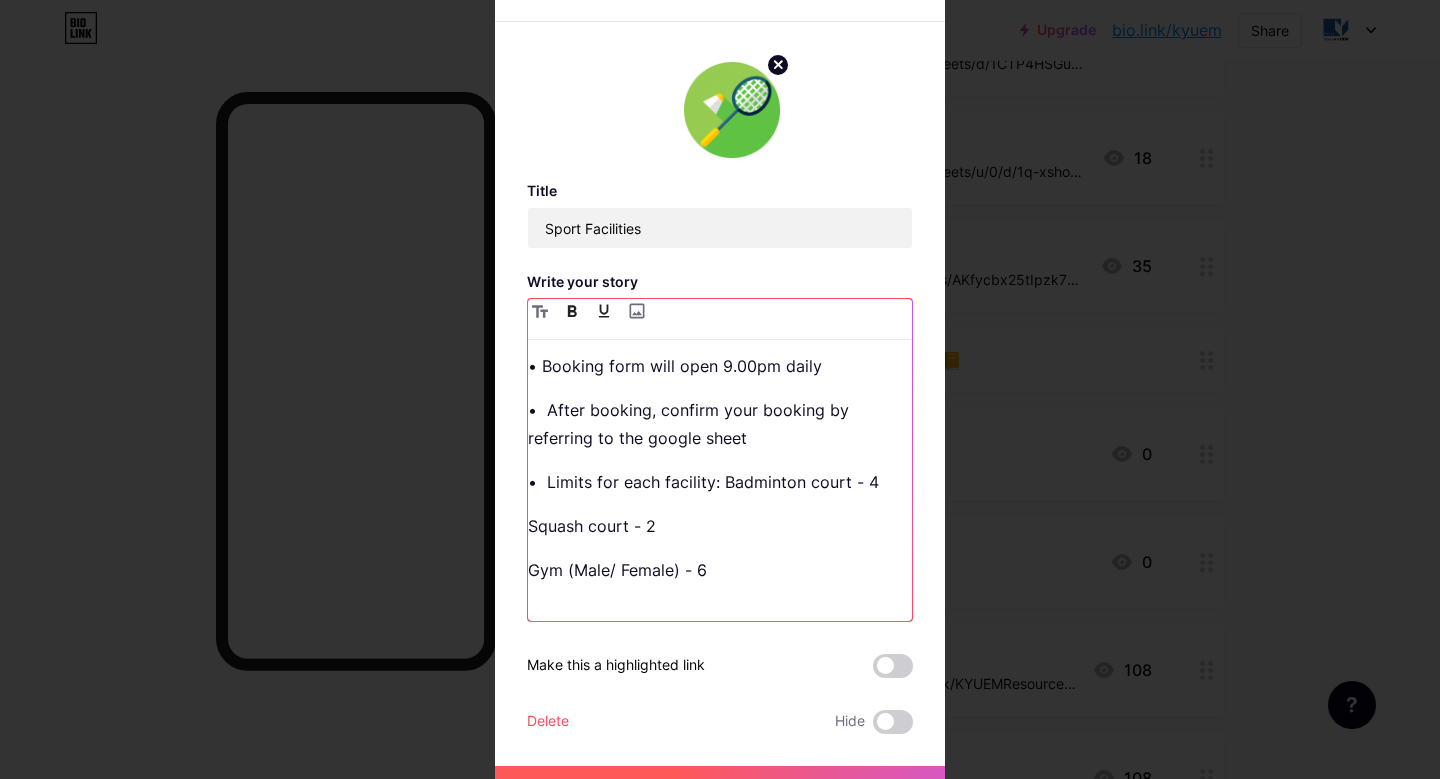 scroll, scrollTop: 349, scrollLeft: 0, axis: vertical 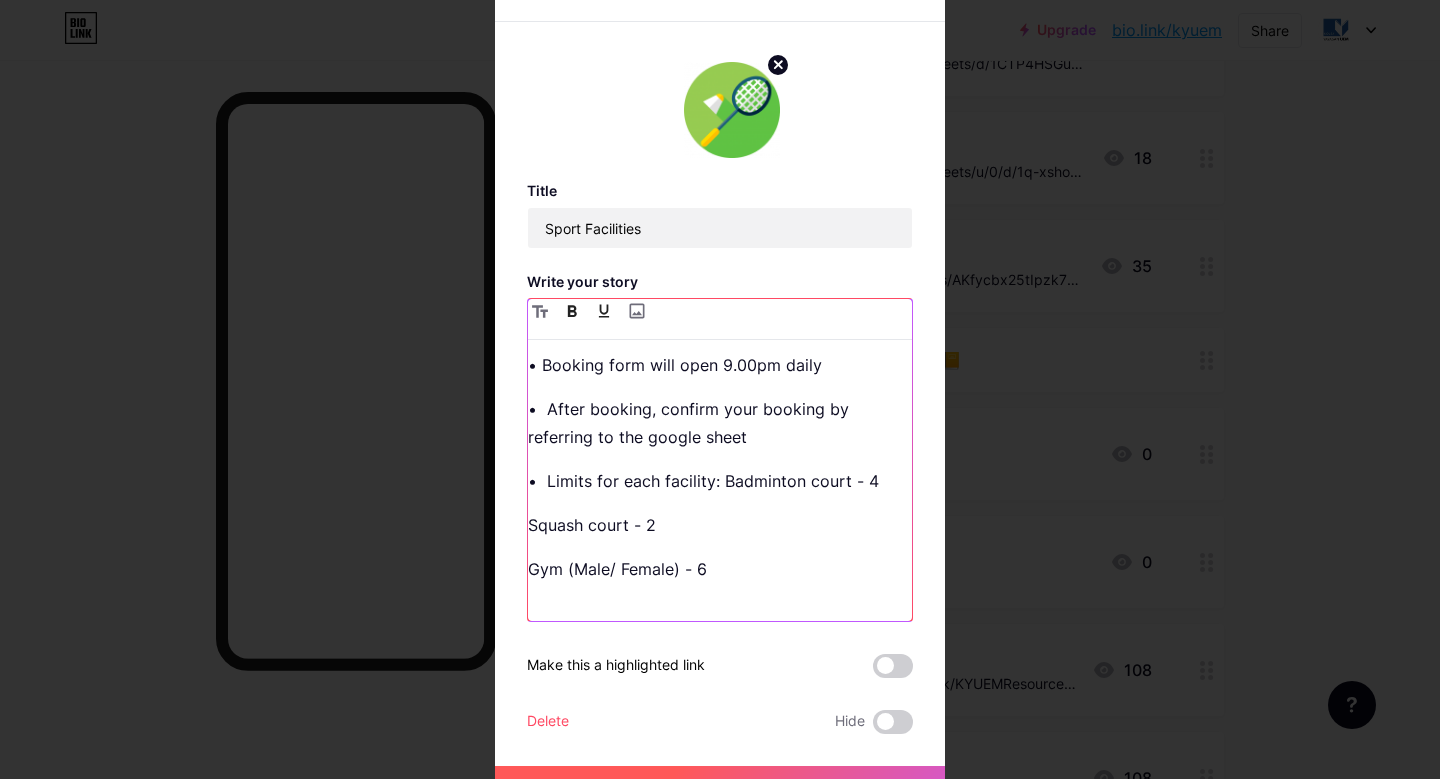 click on "•⁠  ⁠Limits for each facility: Badminton court - 4" at bounding box center [720, 481] 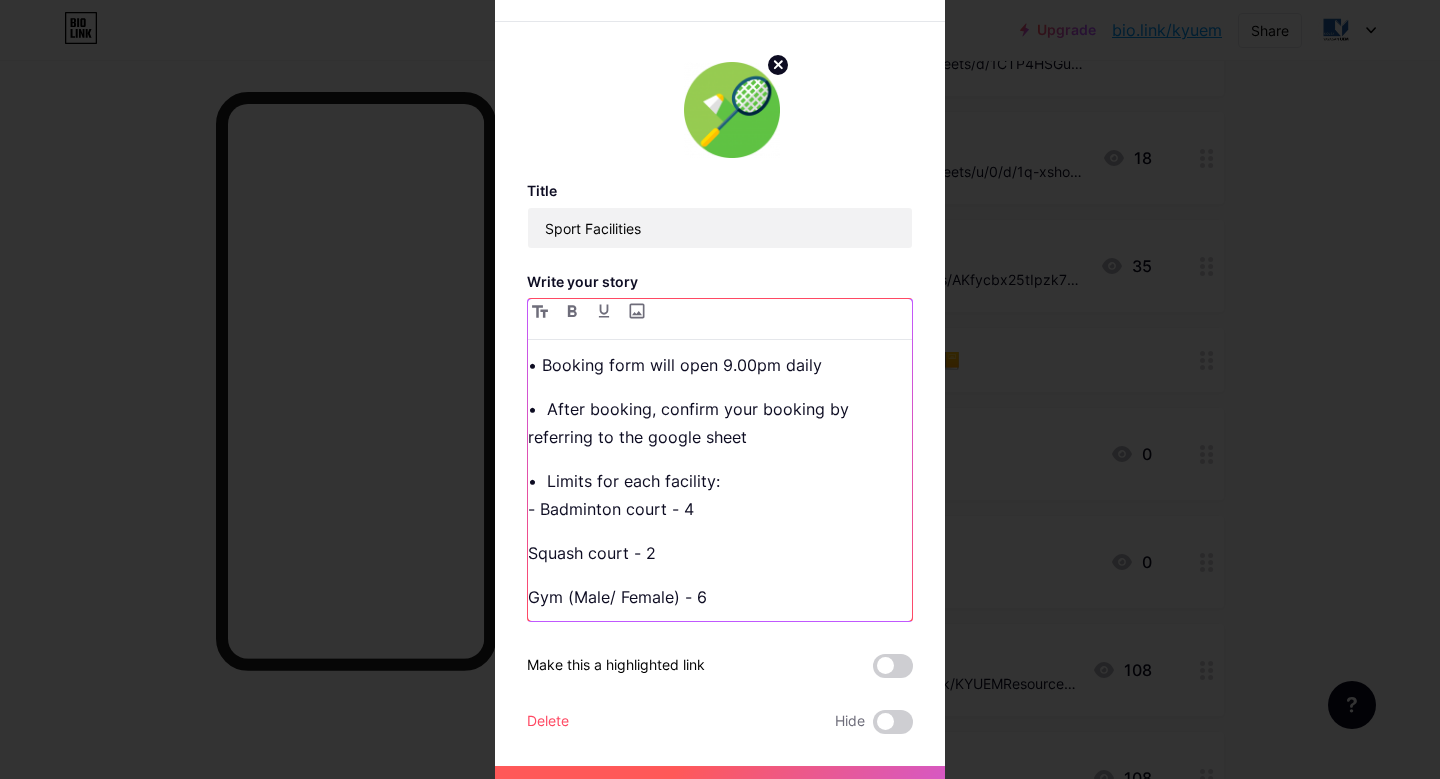click on "Squash court - 2" at bounding box center (720, 553) 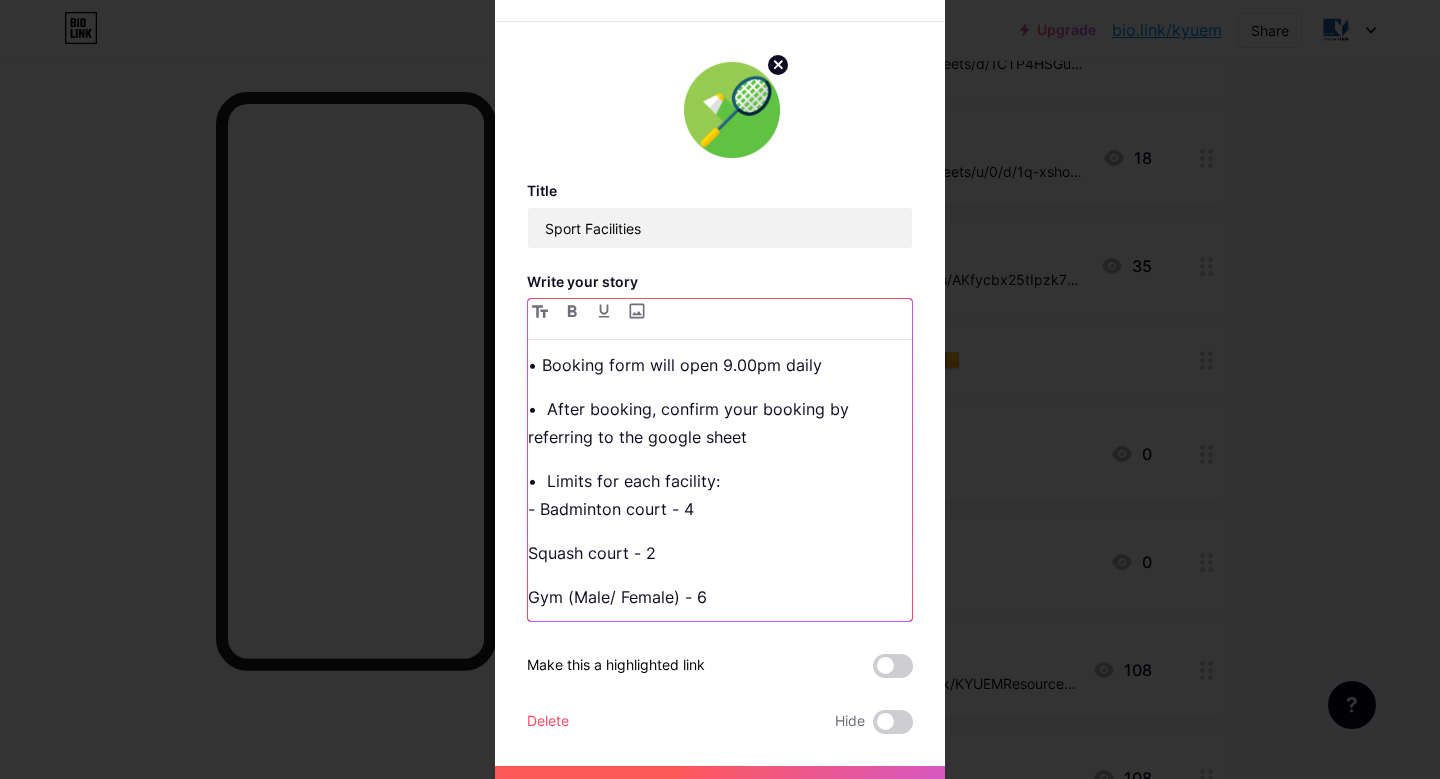 click on "Squash court - 2" at bounding box center [720, 553] 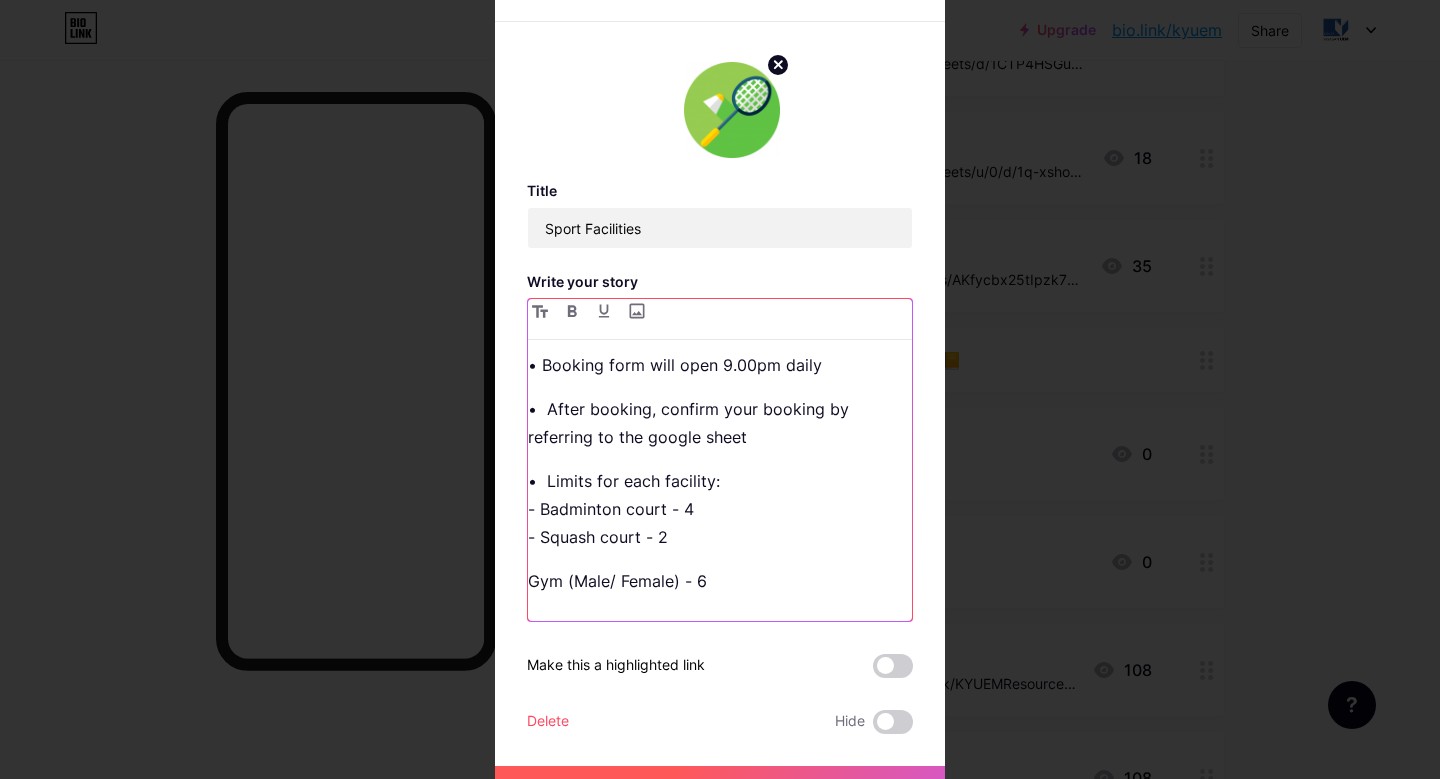 click on "•⁠  ⁠Limits for each facility:   - Badminton court - 4 - Squash court - 2" at bounding box center (720, 509) 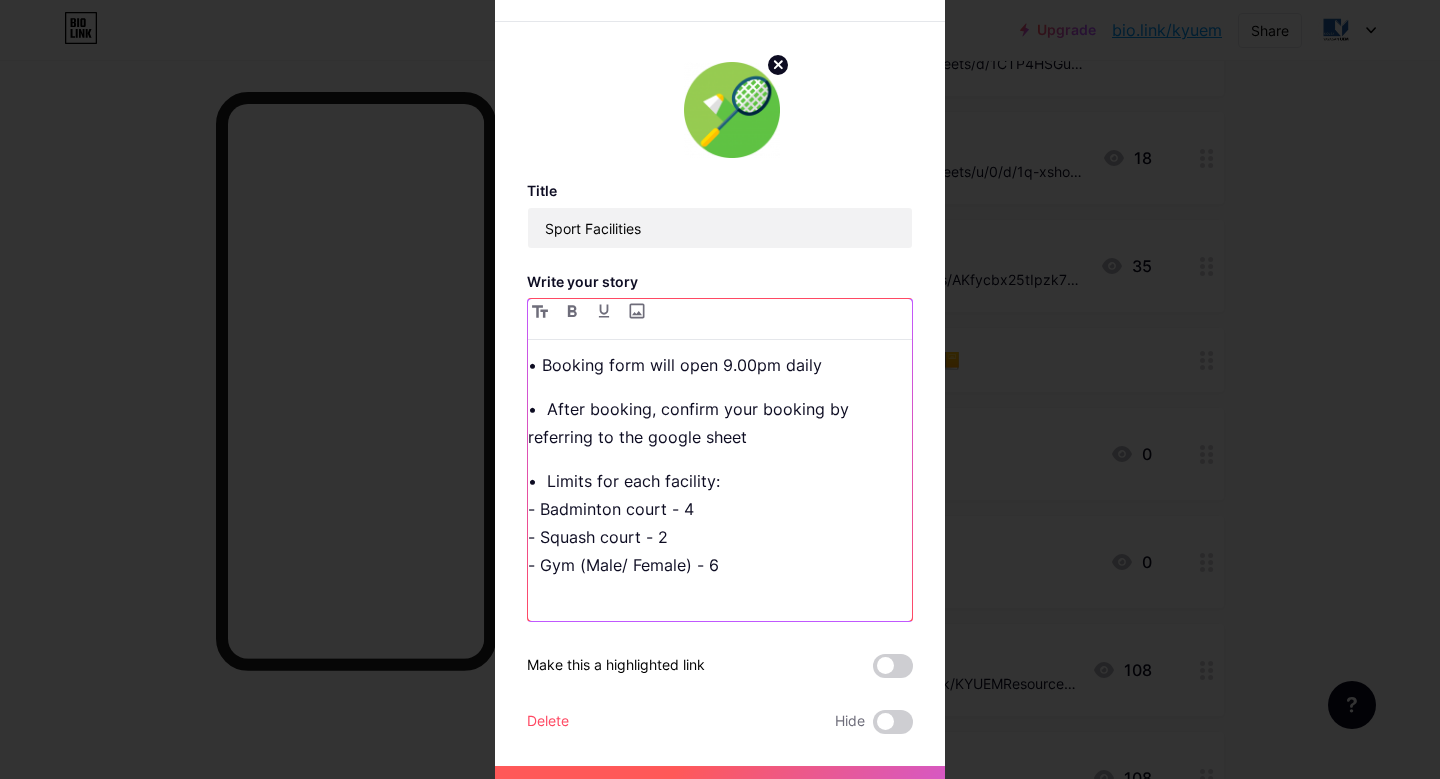 scroll, scrollTop: 367, scrollLeft: 0, axis: vertical 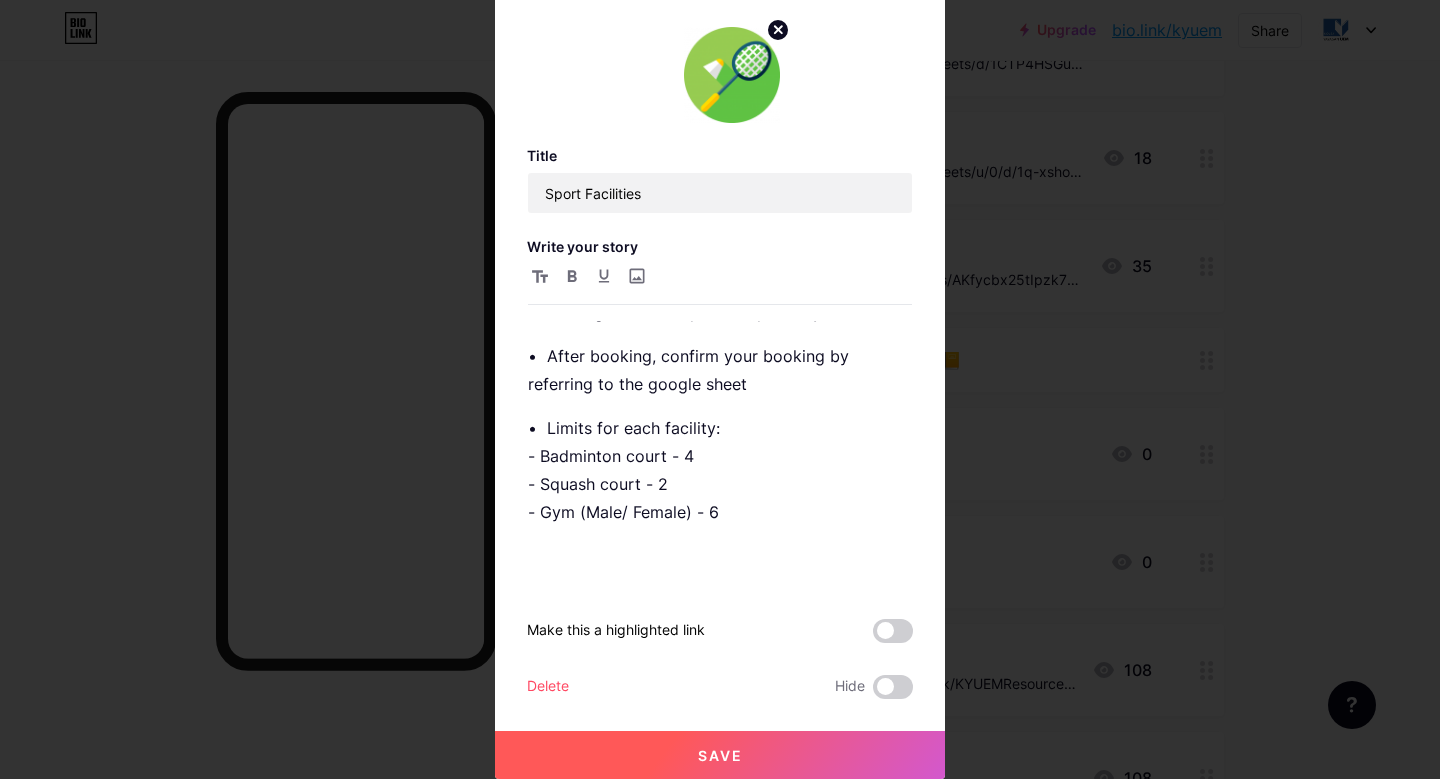 click at bounding box center [720, 354] 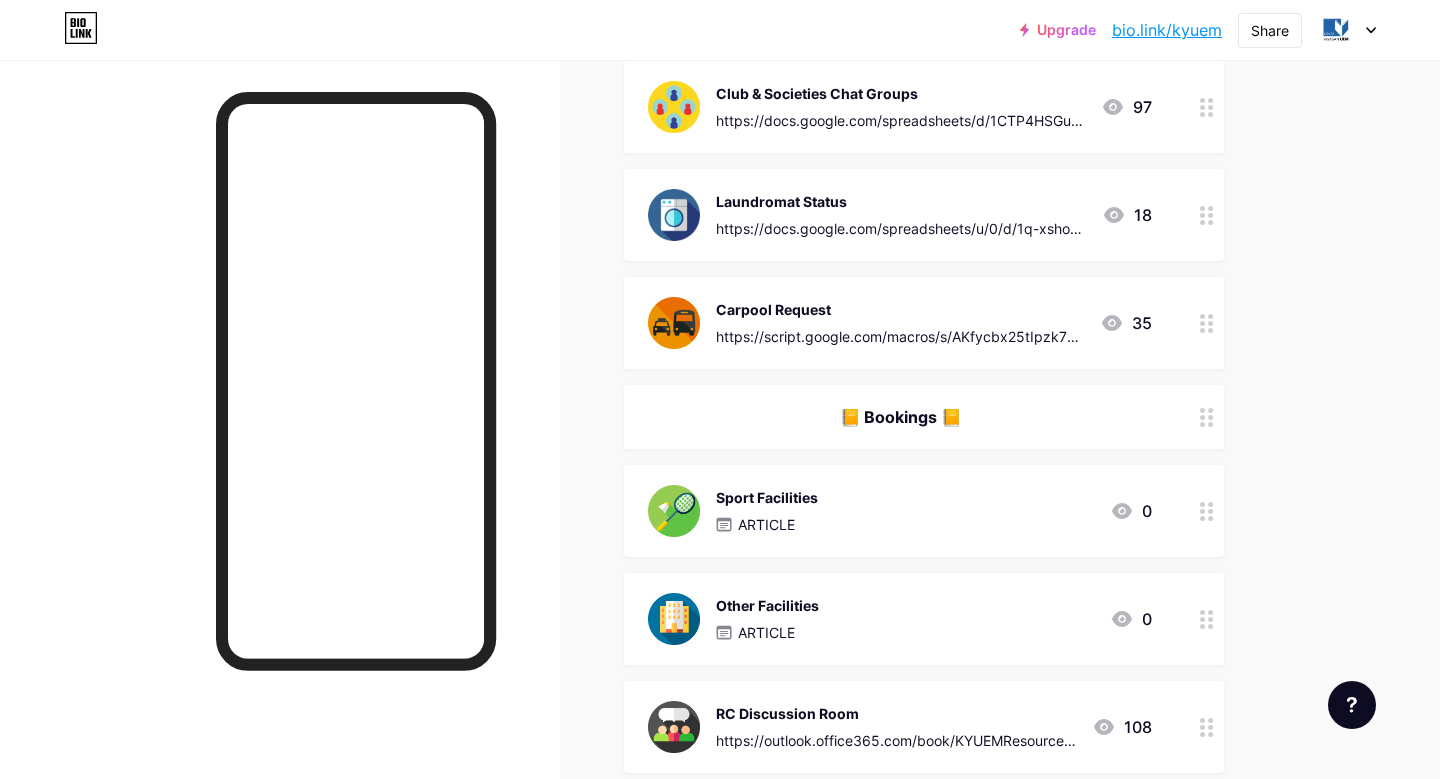 scroll, scrollTop: 1697, scrollLeft: 0, axis: vertical 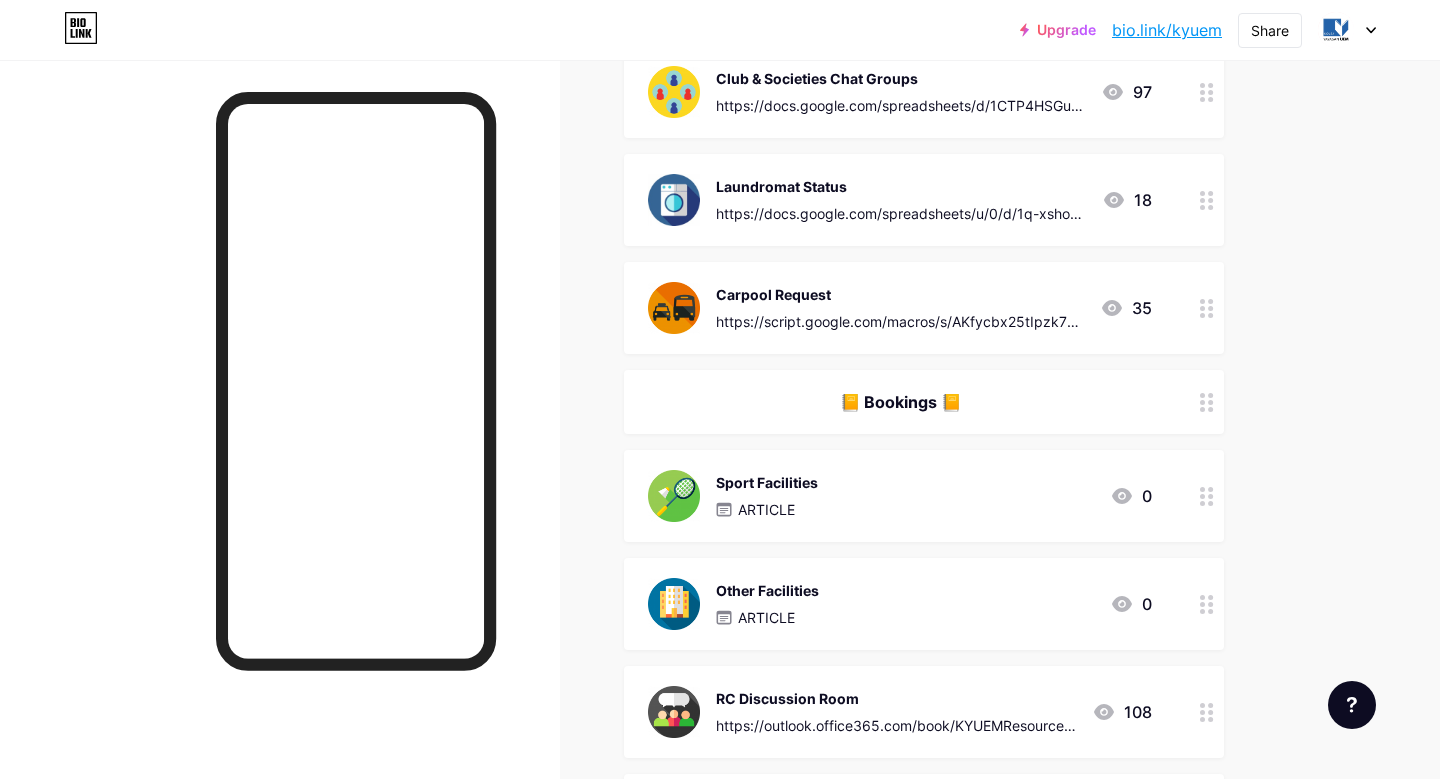click on "Sport Facilities
ARTICLE
0" at bounding box center (900, 496) 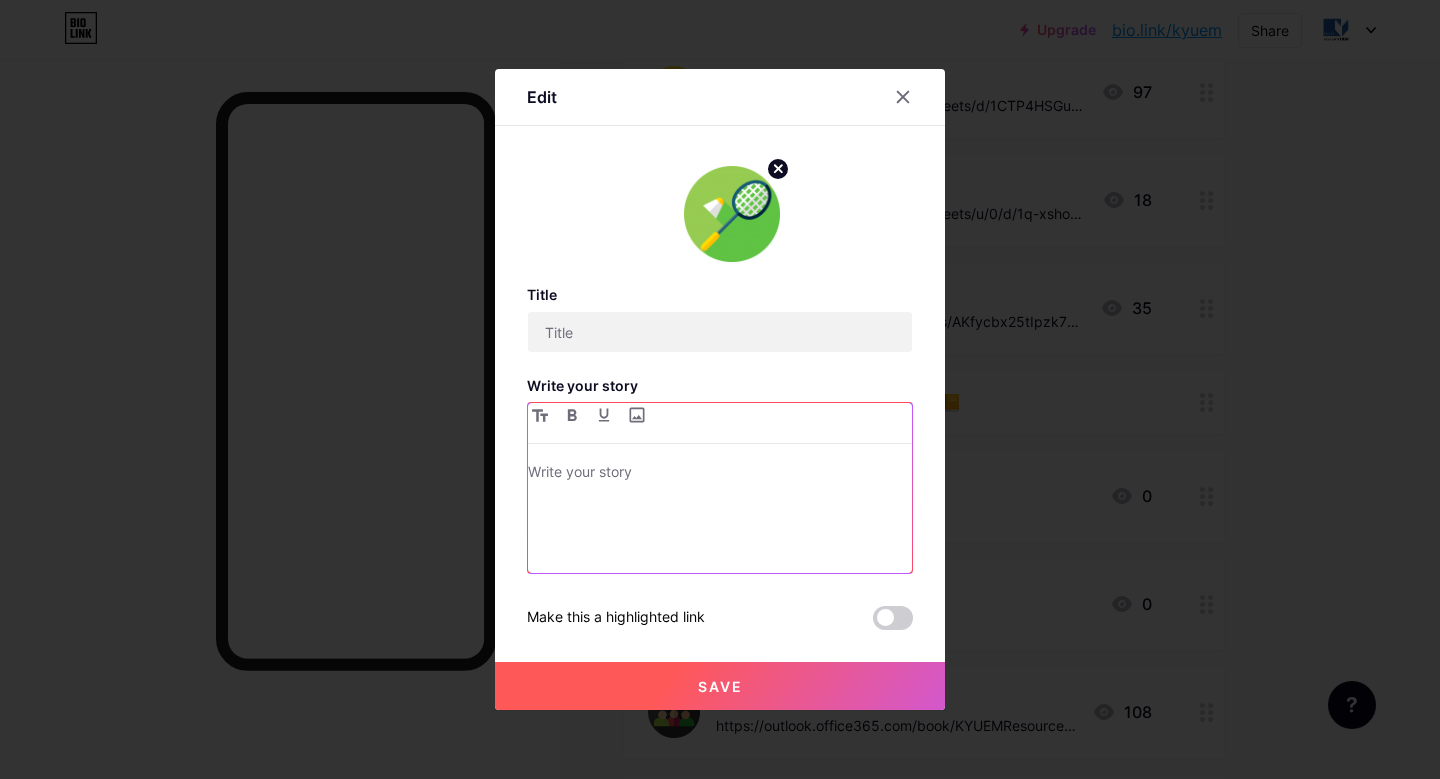 click at bounding box center [720, 516] 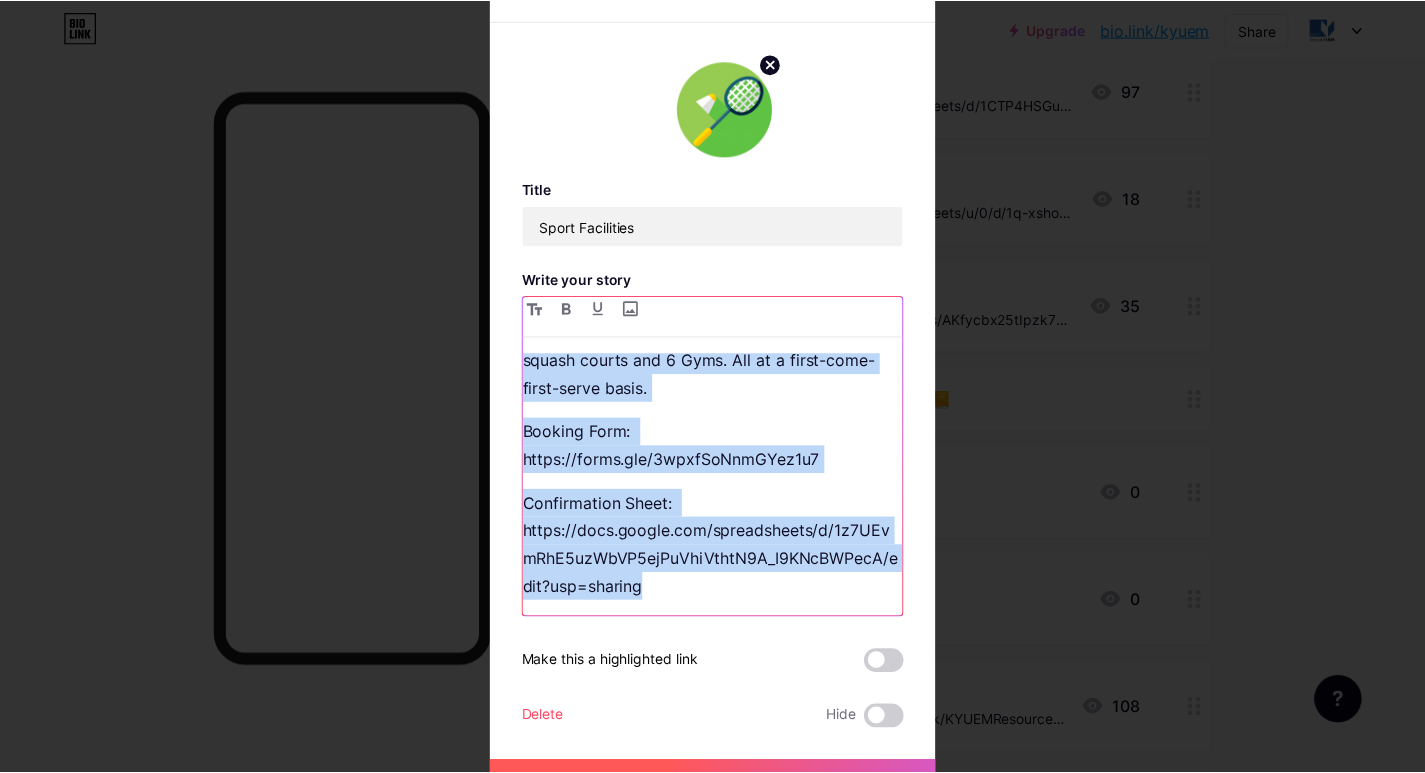 scroll, scrollTop: 0, scrollLeft: 0, axis: both 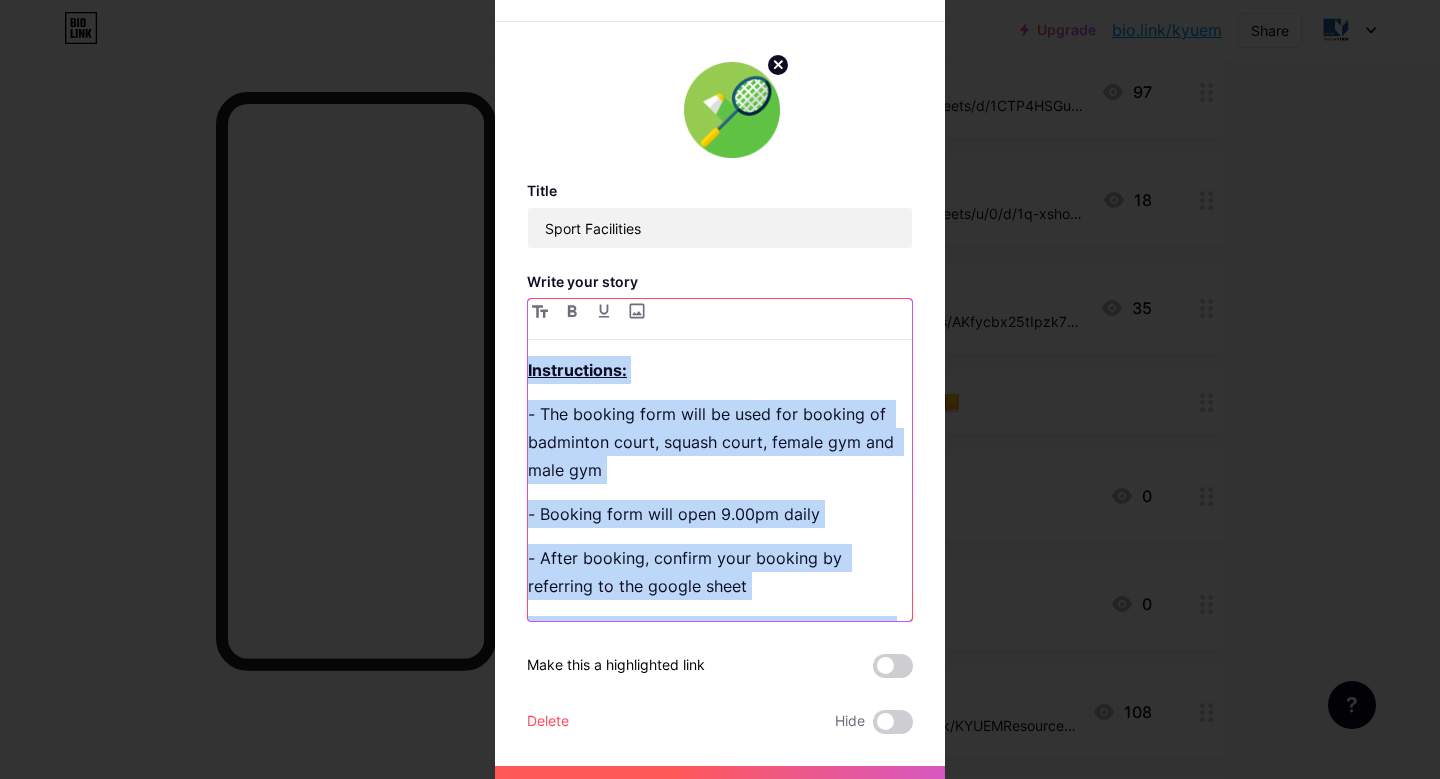drag, startPoint x: 725, startPoint y: 595, endPoint x: 481, endPoint y: 254, distance: 419.3054 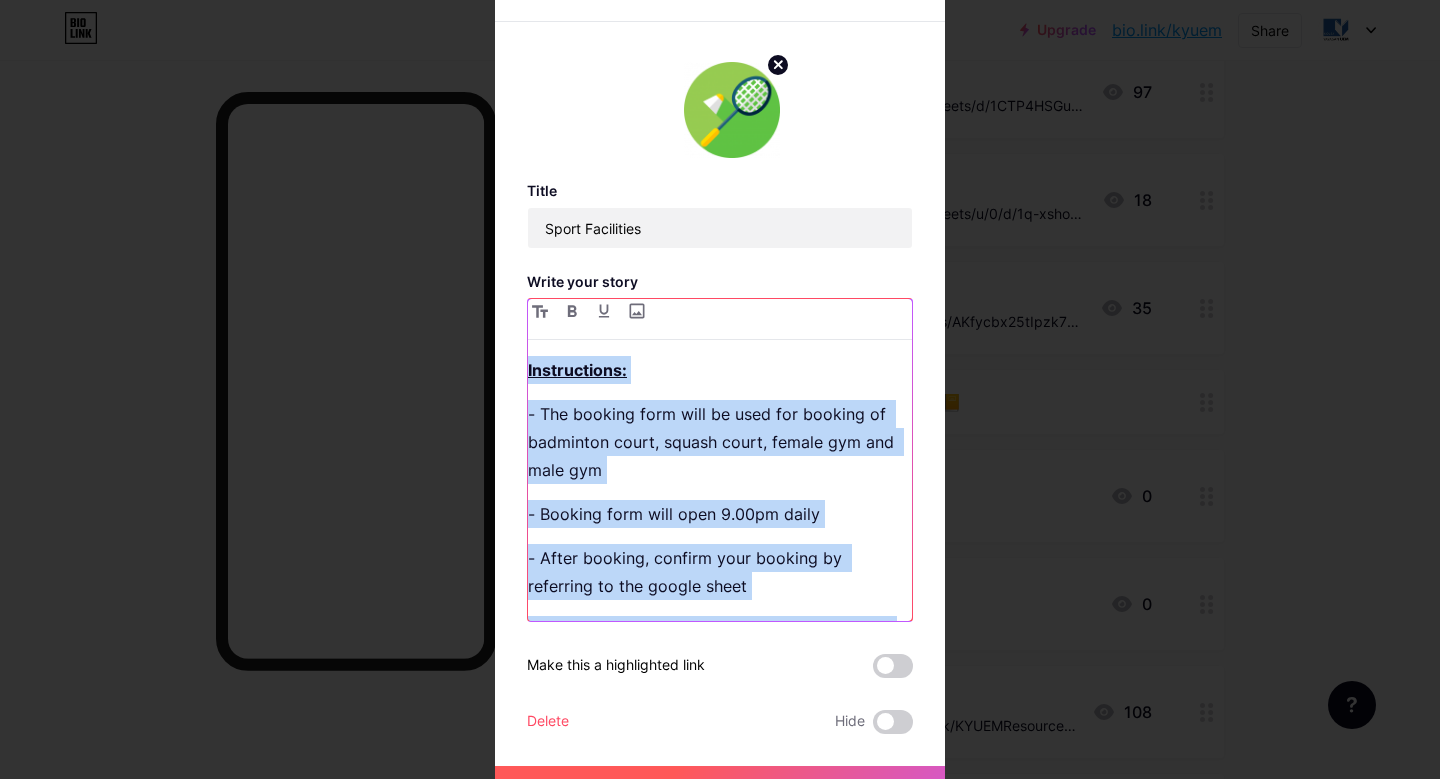 click on "Edit
Title
Sport Facilities
Write your story
Instructions:  - The booking form will be used for booking of badminton court, squash court, female gym and male gym  - Booking form will open 9.00pm daily - After booking, confirm your booking by referring to the google sheet  - Limits for each facility: 4 badminton courts, 2 squash courts and 6 Gyms. All at a first-come-first-serve basis. Booking Form: https://forms.gle/3wpxfSoNnmGYez1u7 Confirmation Sheet: https://docs.google.com/spreadsheets/d/1z7UEvmRhE5uzWbVP5ejPuVhiVthtN9A_I9KNcBWPecA/edit?usp=sharing
Make this a highlighted link
Delete
Hide         Save         Sport Facilities     null
Make this a highlighted link
Delete
Hide         Save" at bounding box center (720, 389) 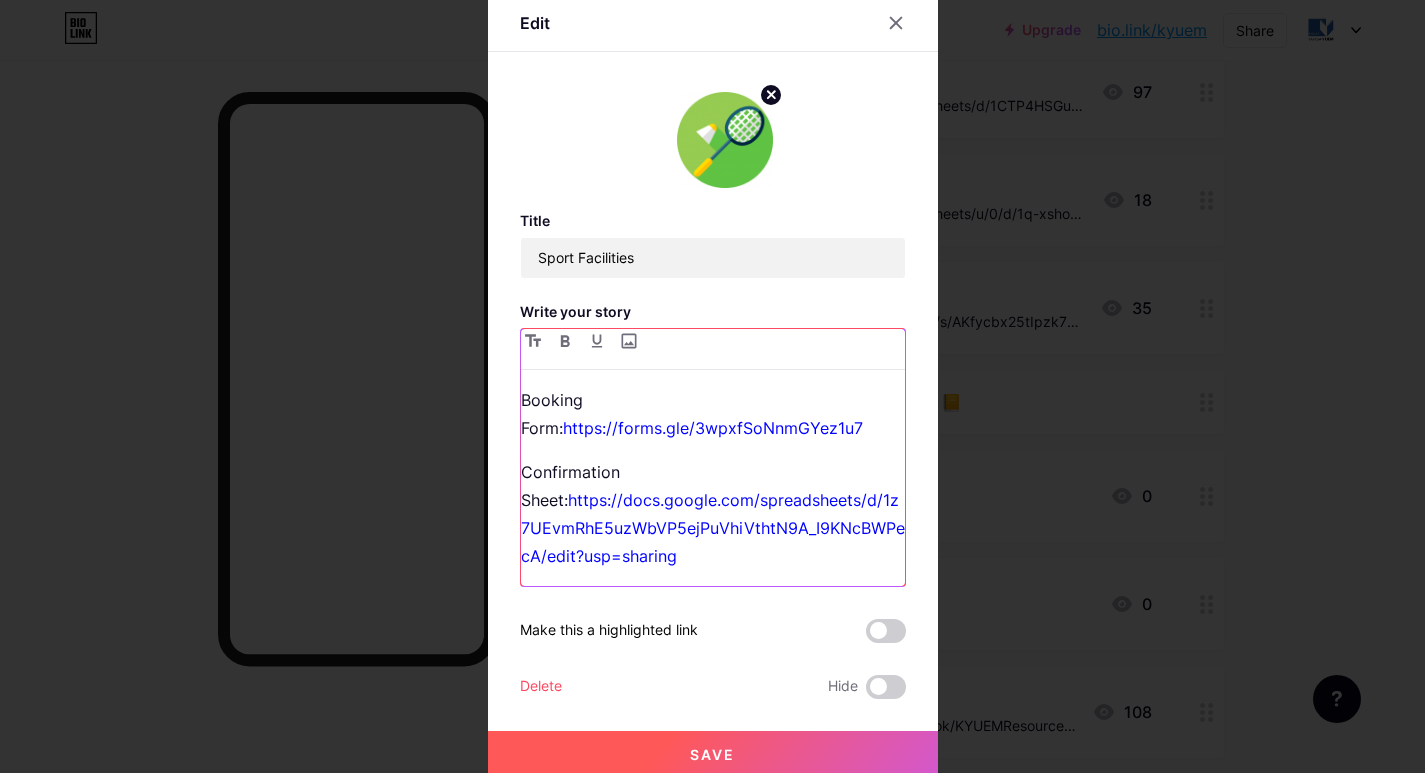 scroll, scrollTop: 5, scrollLeft: 0, axis: vertical 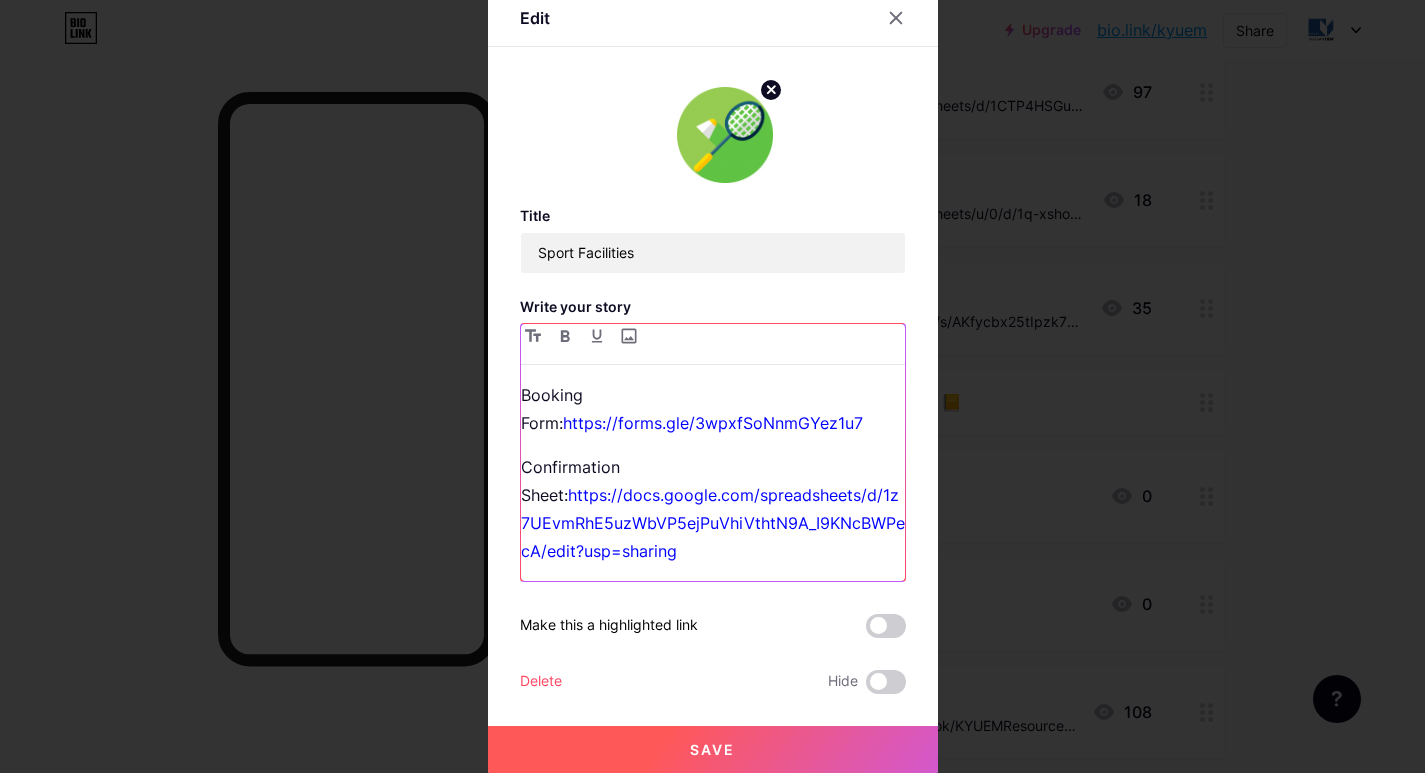 click on "Confirmation Sheet:  https://docs.google.com/spreadsheets/d/1z7UEvmRhE5uzWbVP5ejPuVhiVthtN9A_I9KNcBWPecA/edit?usp=sharing" at bounding box center (713, 509) 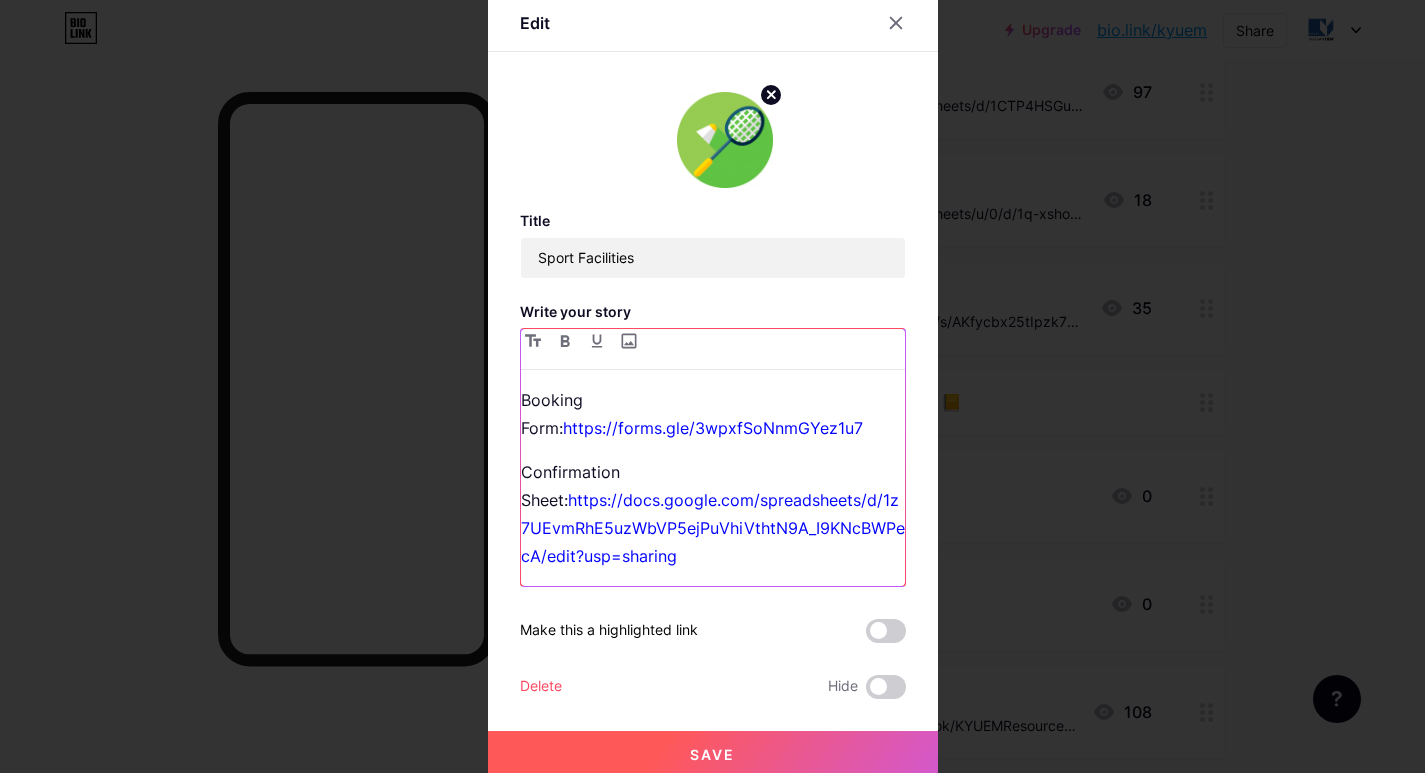 click on "Booking Form:  https://forms.gle/3wpxfSoNnmGYez1u7 Confirmation Sheet:  https://docs.google.com/spreadsheets/d/1z7UEvmRhE5uzWbVP5ejPuVhiVthtN9A_I9KNcBWPecA/edit?usp=sharing" at bounding box center [713, 486] 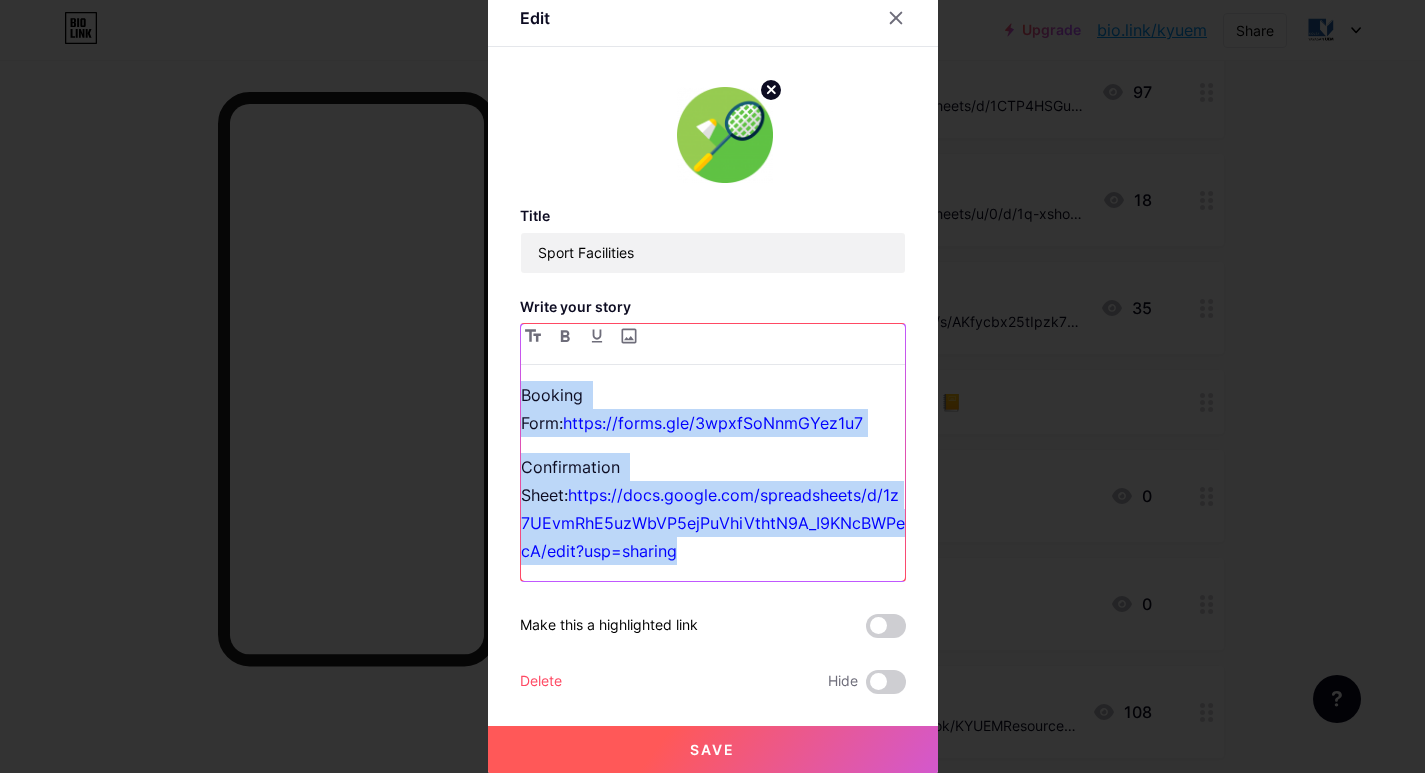 drag, startPoint x: 665, startPoint y: 565, endPoint x: 495, endPoint y: 328, distance: 291.6659 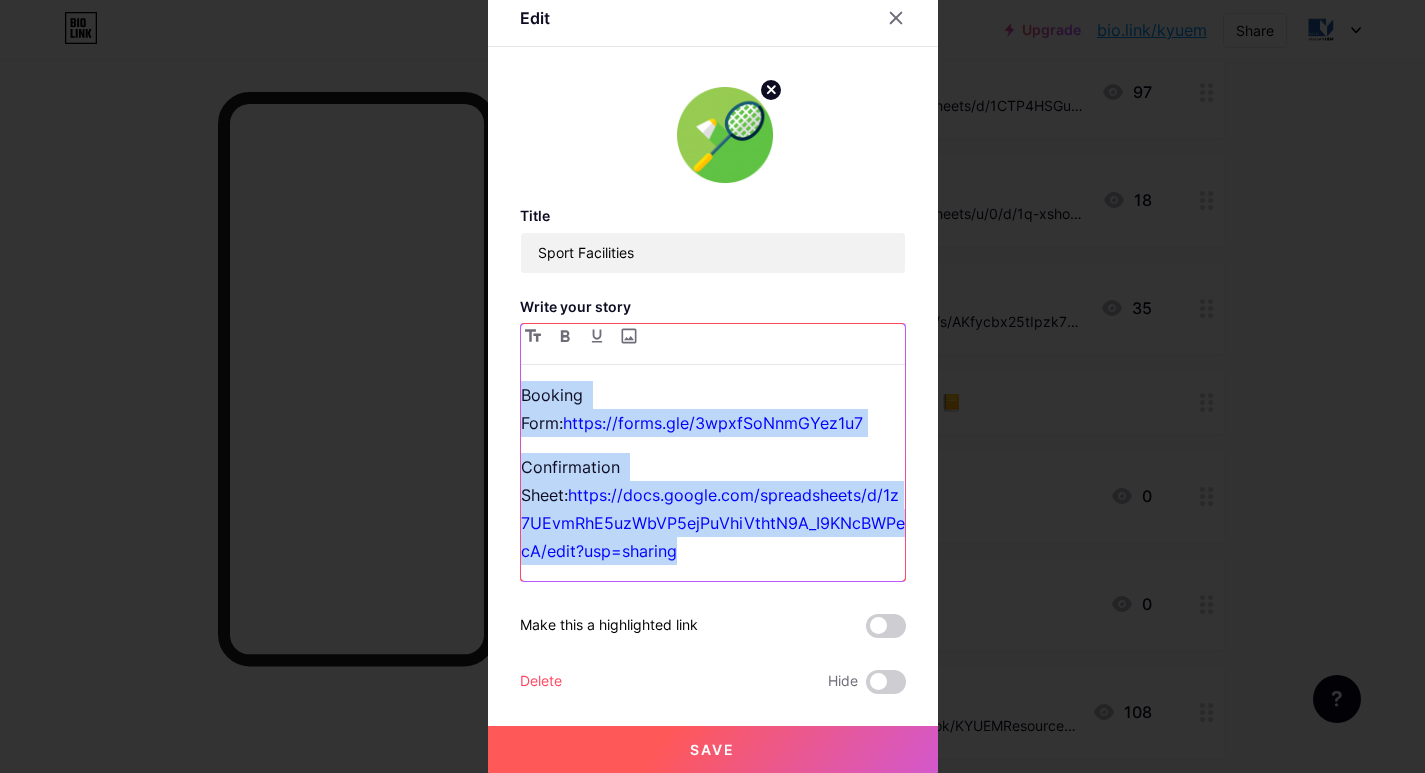 click on "Edit
Title
Sport Facilities
Write your story
Booking Form:  https://forms.gle/3wpxfSoNnmGYez1u7 Confirmation Sheet:  https://docs.google.com/spreadsheets/d/1z7UEvmRhE5uzWbVP5ejPuVhiVthtN9A_I9KNcBWPecA/edit?usp=sharing
Make this a highlighted link
Delete
Hide         Save         Sport Facilities     null
Make this a highlighted link
Delete
Hide         Save" at bounding box center (713, 382) 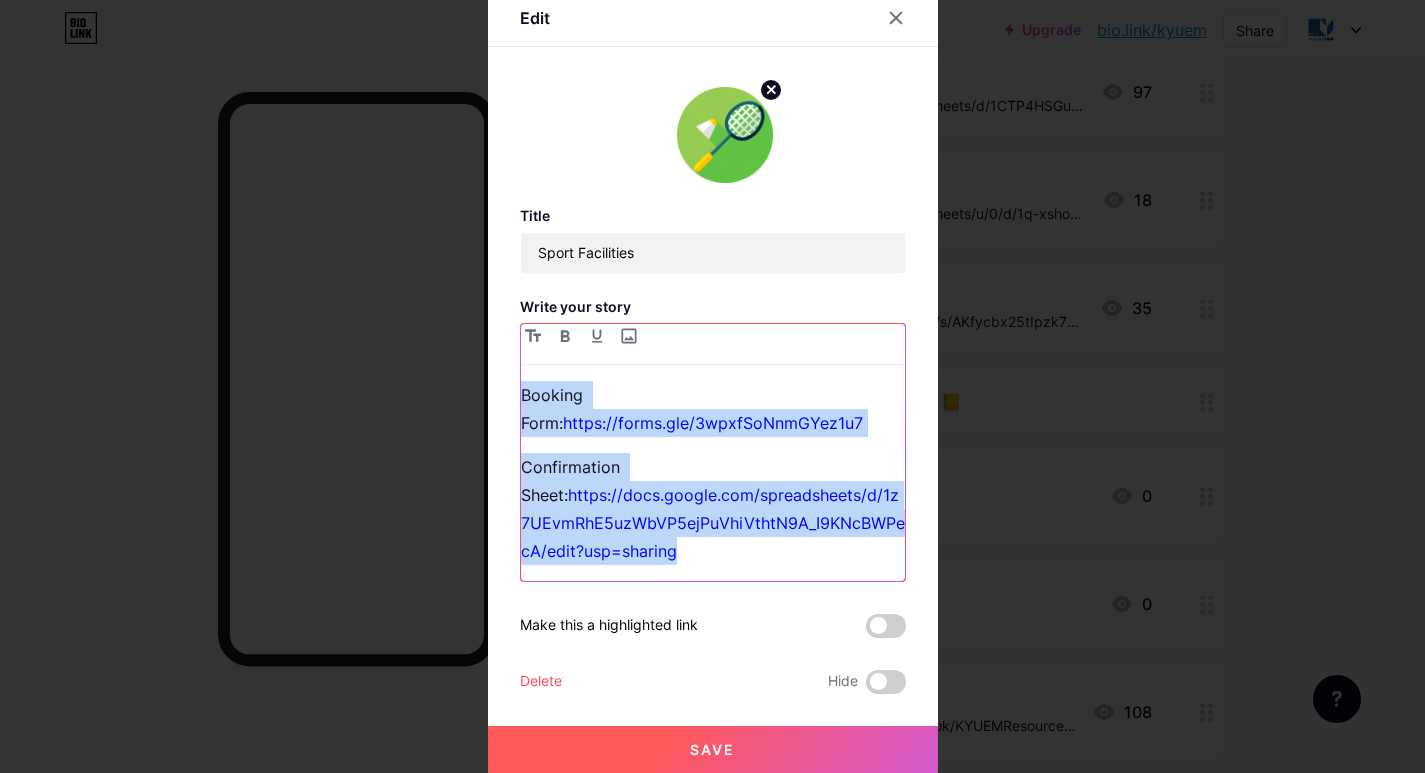 click on "Confirmation Sheet:  https://docs.google.com/spreadsheets/d/1z7UEvmRhE5uzWbVP5ejPuVhiVthtN9A_I9KNcBWPecA/edit?usp=sharing" at bounding box center (713, 509) 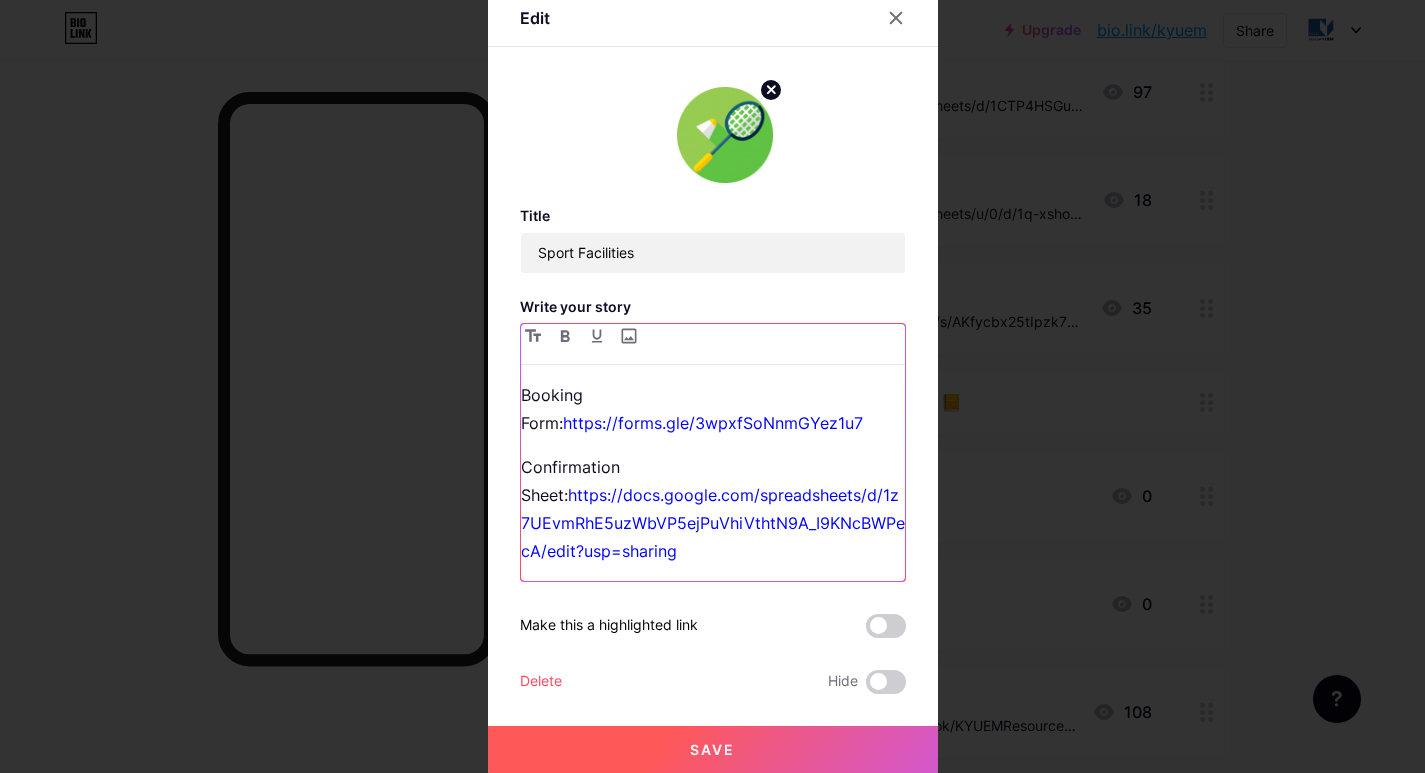 scroll, scrollTop: 0, scrollLeft: 0, axis: both 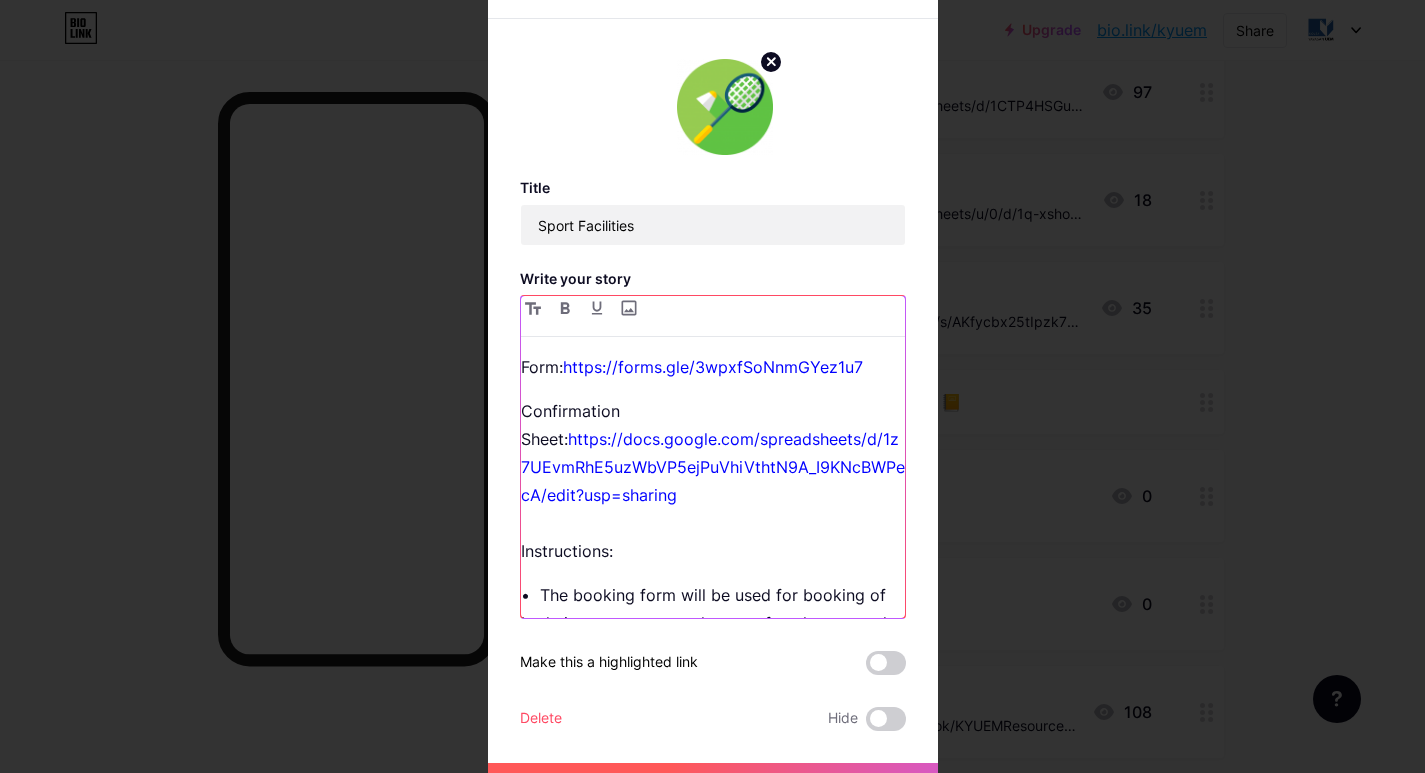 drag, startPoint x: 650, startPoint y: 553, endPoint x: 512, endPoint y: 551, distance: 138.0145 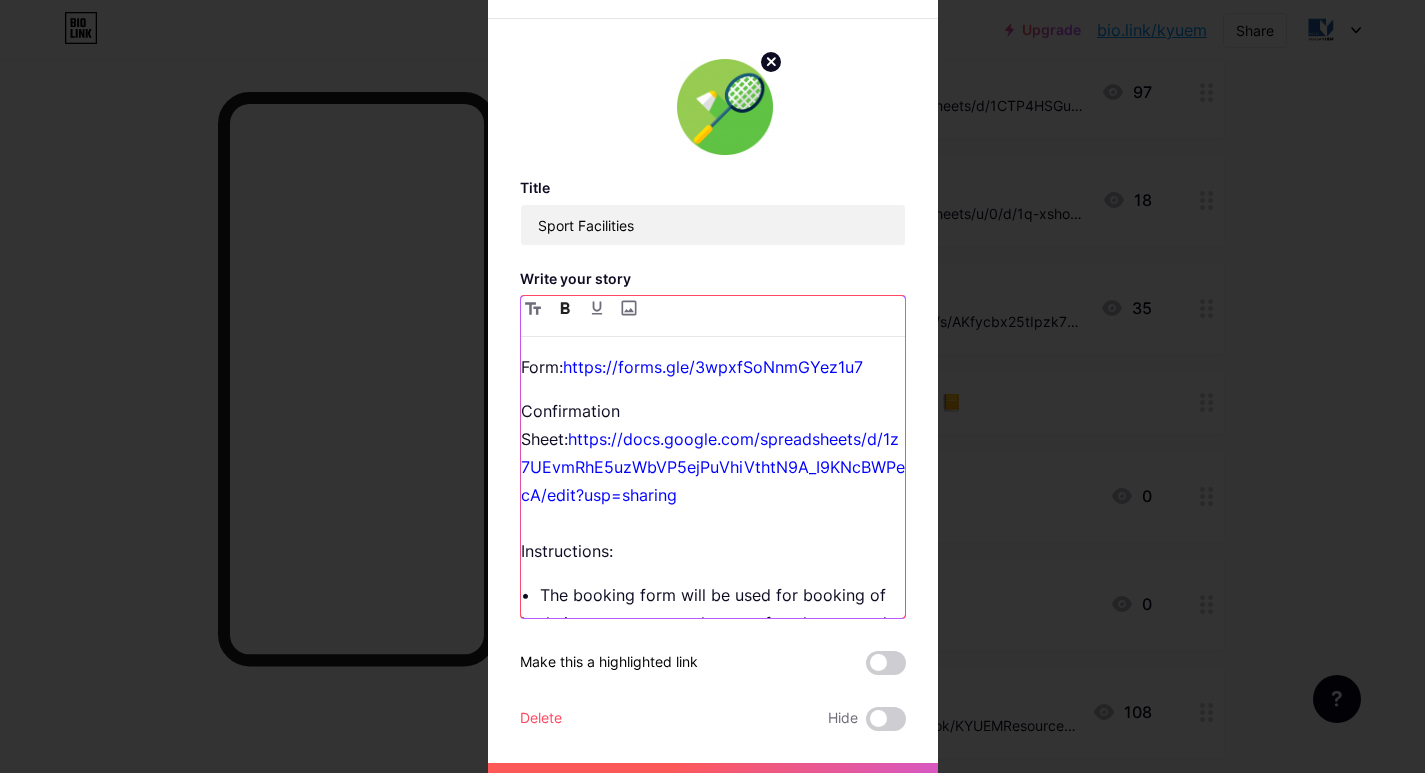 click 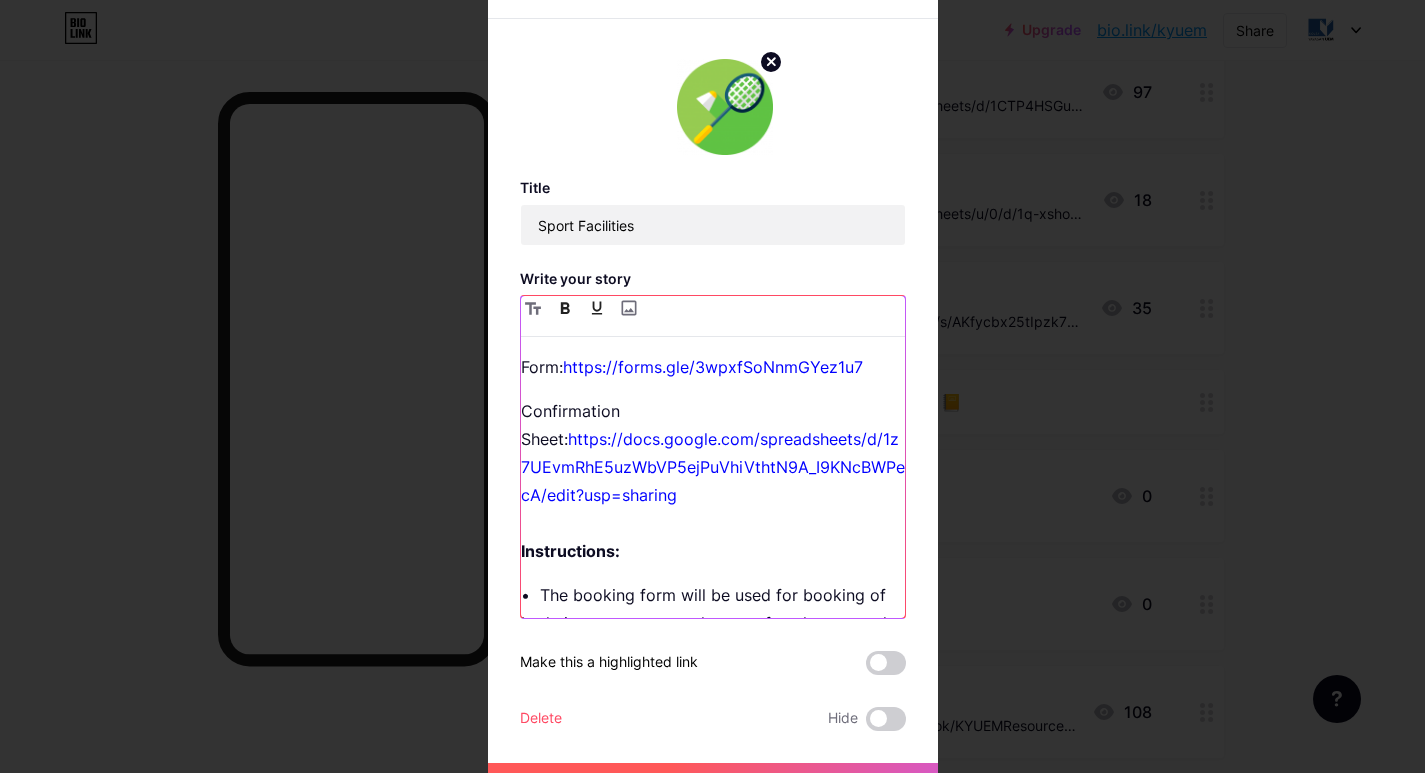 click 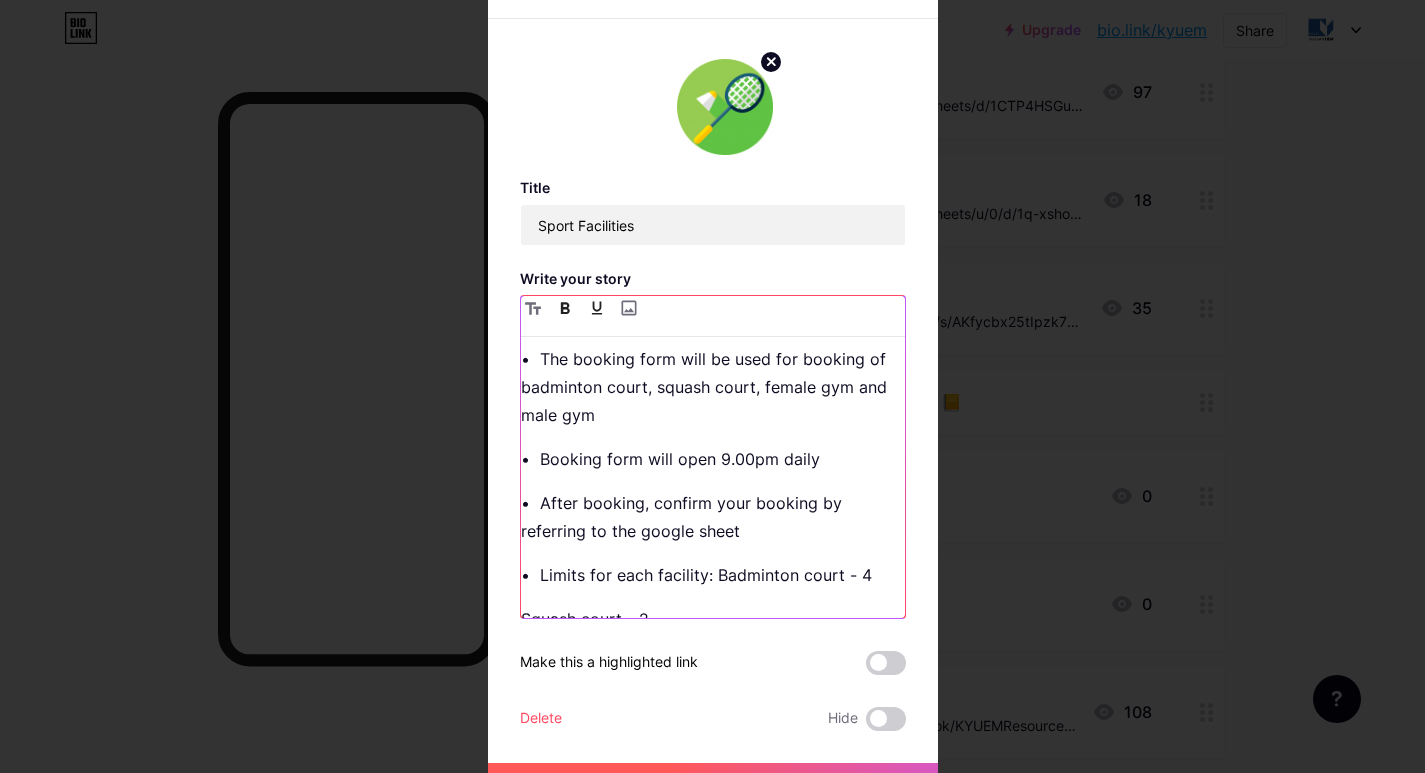 scroll, scrollTop: 303, scrollLeft: 0, axis: vertical 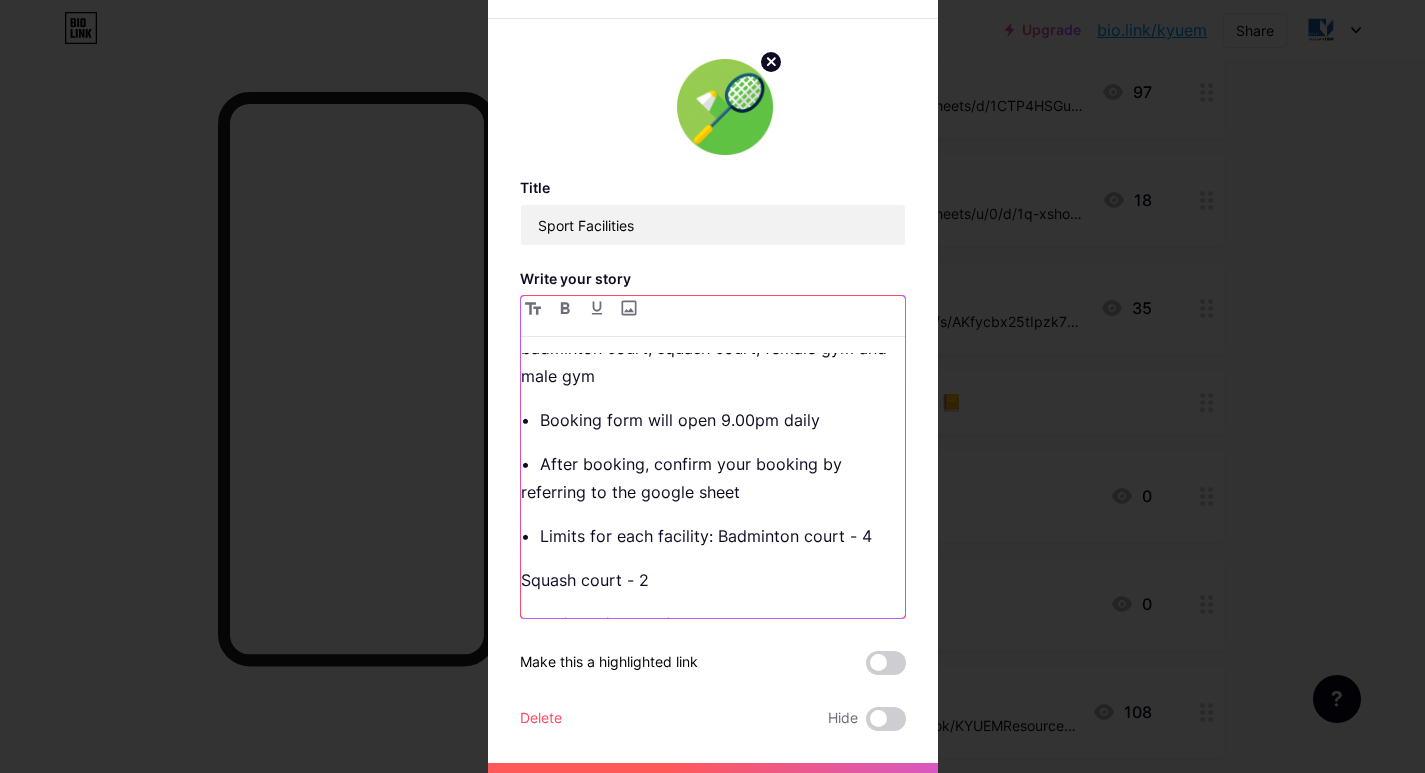 click on "•⁠  ⁠Limits for each facility: Badminton court - 4" at bounding box center [713, 536] 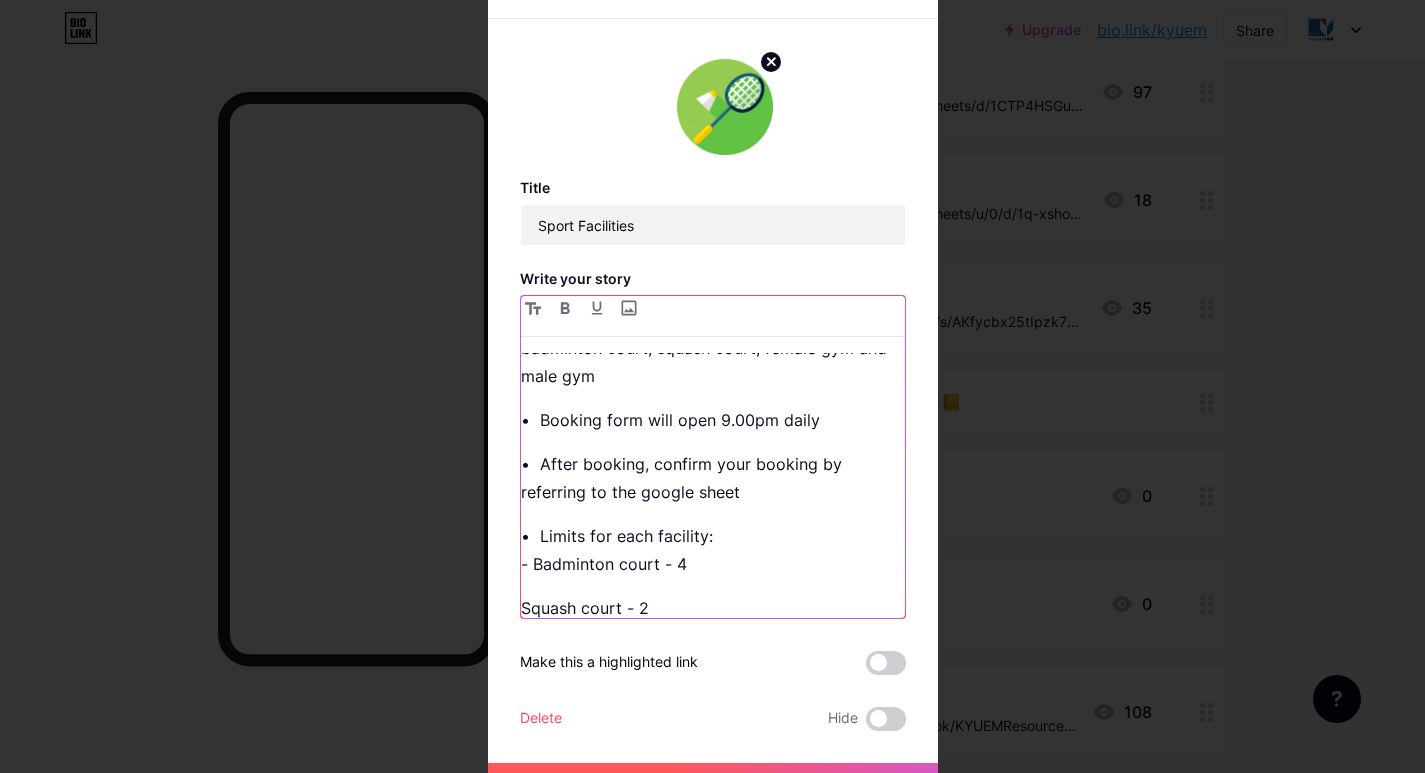 scroll, scrollTop: 411, scrollLeft: 0, axis: vertical 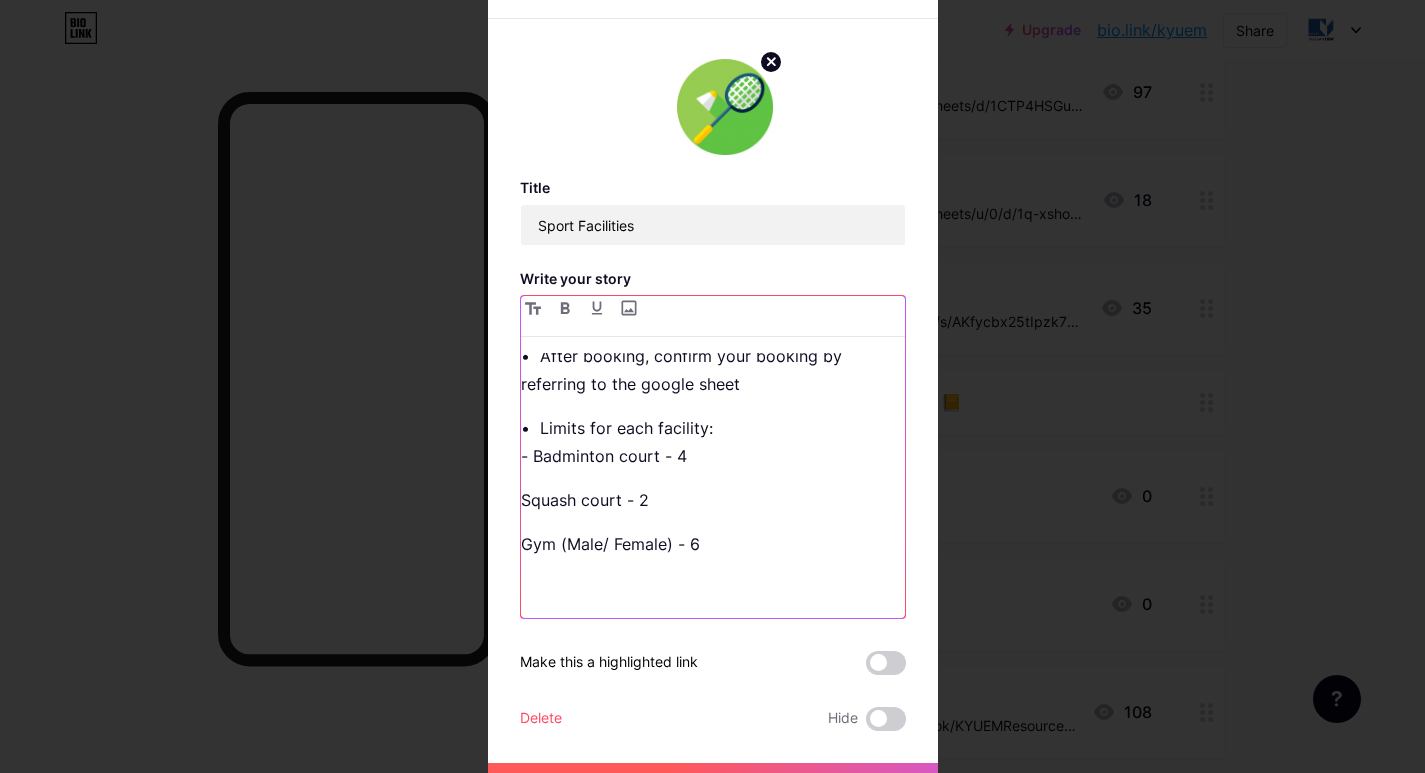 click on "Squash court - 2" at bounding box center (713, 500) 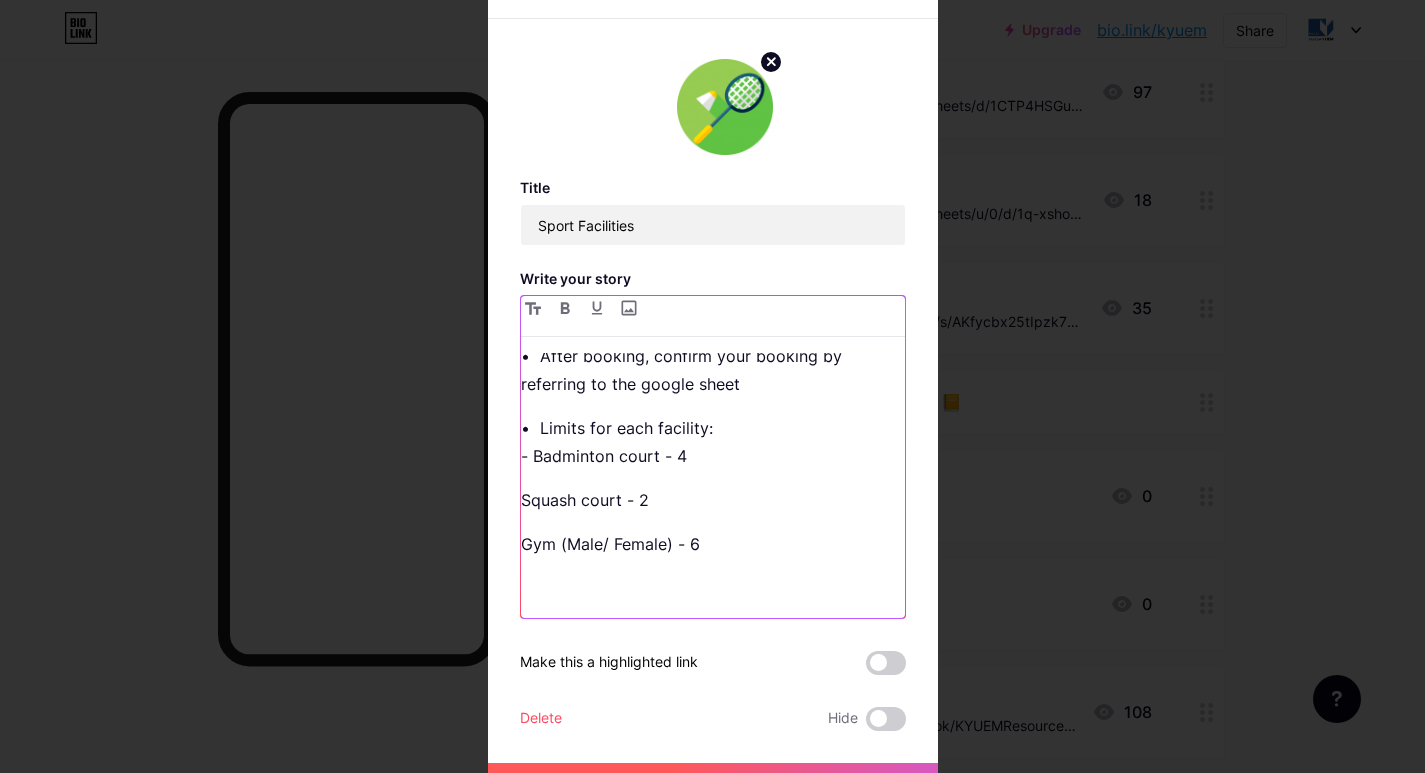 drag, startPoint x: 704, startPoint y: 502, endPoint x: 498, endPoint y: 471, distance: 208.31947 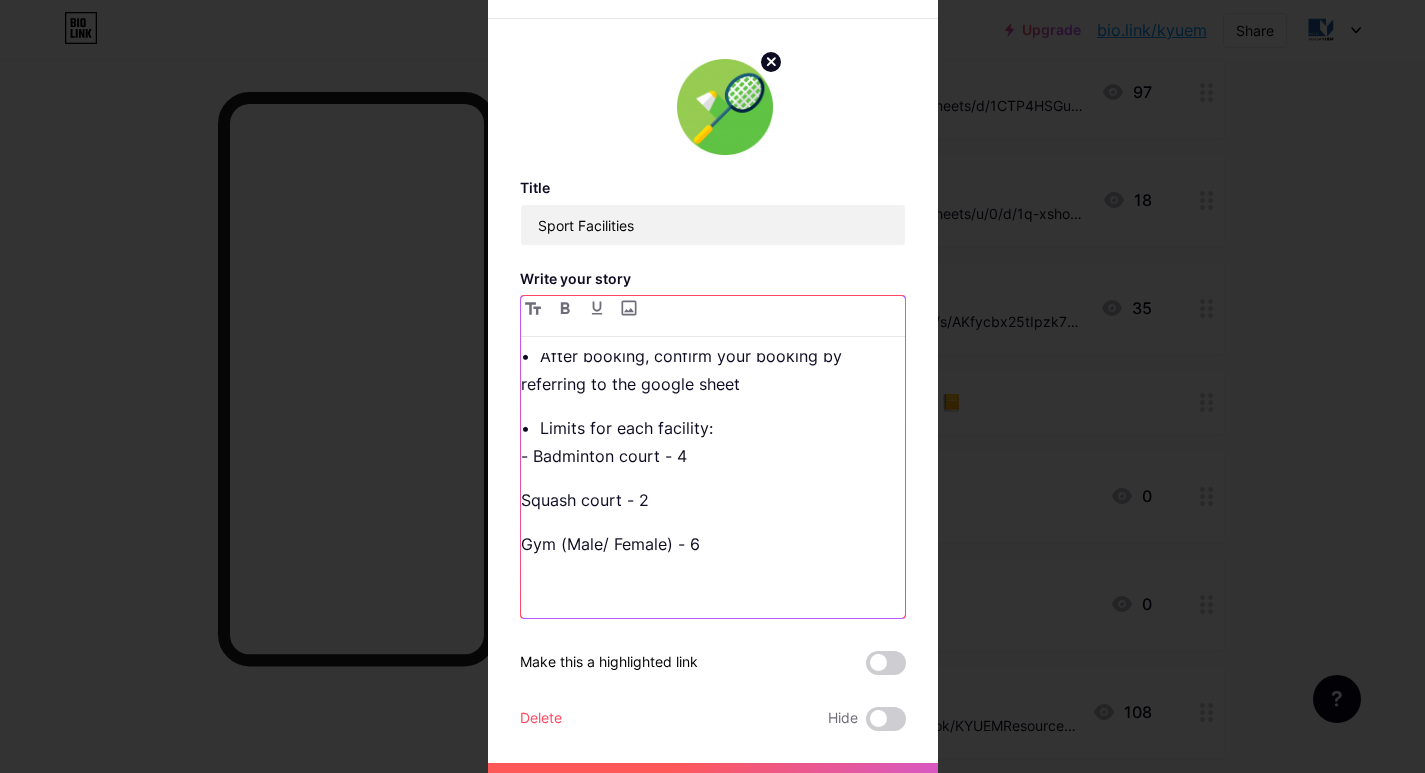click on "Edit
Title
Sport Facilities
Write your story
Booking Form:  https://forms.gle/3wpxfSoNnmGYez1u7 Confirmation Sheet:  https://docs.google.com/spreadsheets/d/1z7UEvmRhE5uzWbVP5ejPuVhiVthtN9A_I9KNcBWPecA/edit?usp=sharing Instructions:  •⁠  ⁠The booking form will be used for booking of badminton court, squash court, female gym and male gym  •⁠  ⁠Booking form will open 9.00pm daily •⁠  ⁠After booking, confirm your booking by referring to the google sheet  •⁠  ⁠Limits for each facility:    - Badminton court - 4                                          Squash court - 2                                             Gym (Male/ Female) - 6
Make this a highlighted link
Delete
Hide         Save         Sport Facilities     null
Make this a highlighted link
Delete
Hide         Save" at bounding box center [713, 386] 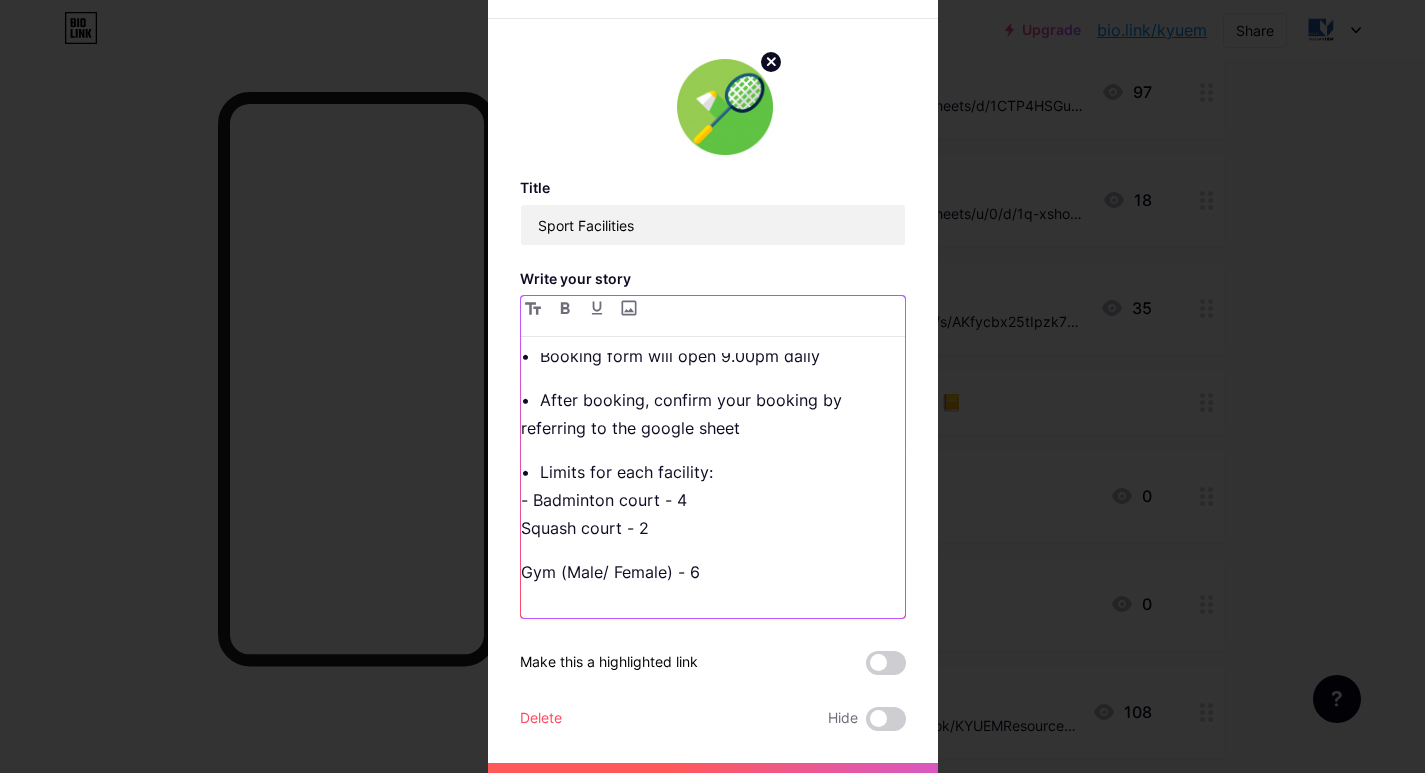 scroll, scrollTop: 395, scrollLeft: 0, axis: vertical 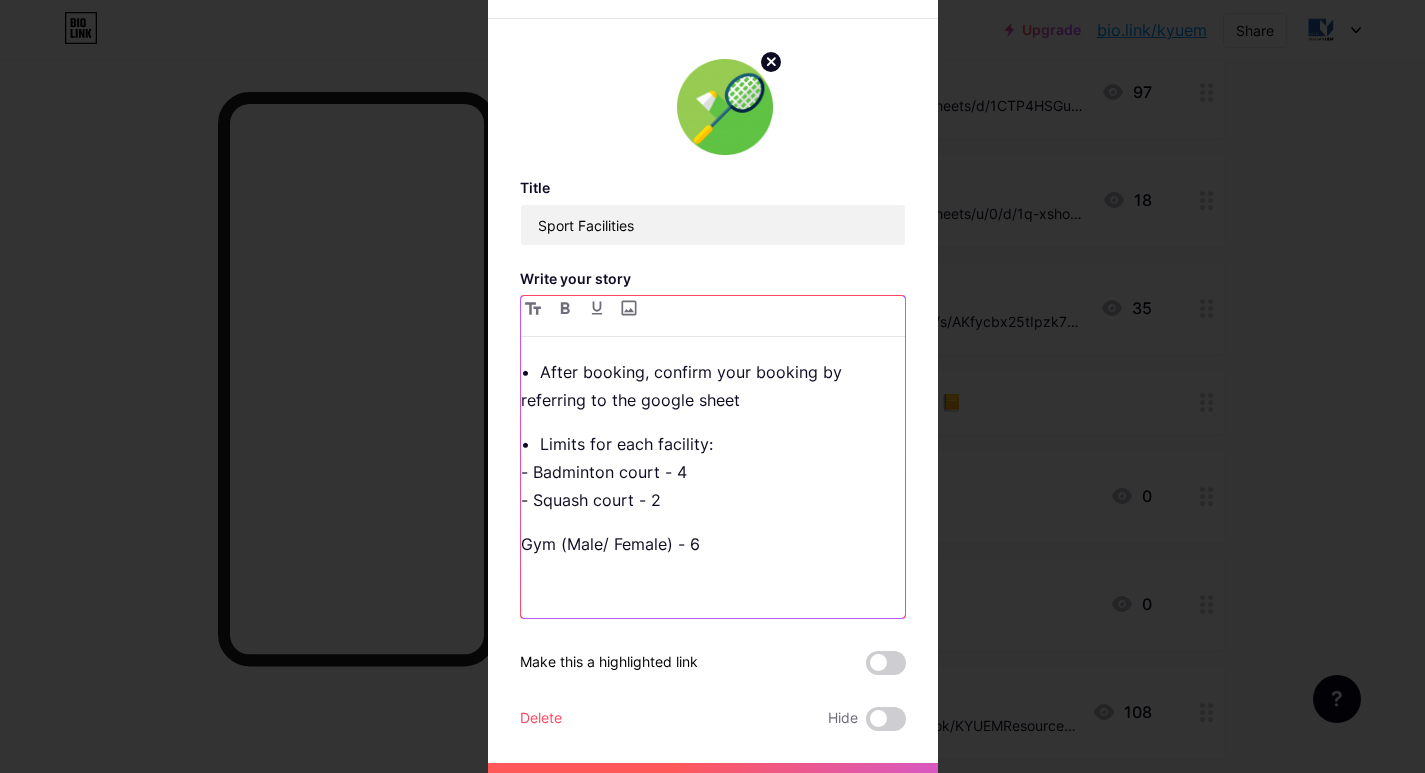 click on "•⁠  ⁠Limits for each facility:    - Badminton court - 4   - Squash court - 2" at bounding box center [713, 472] 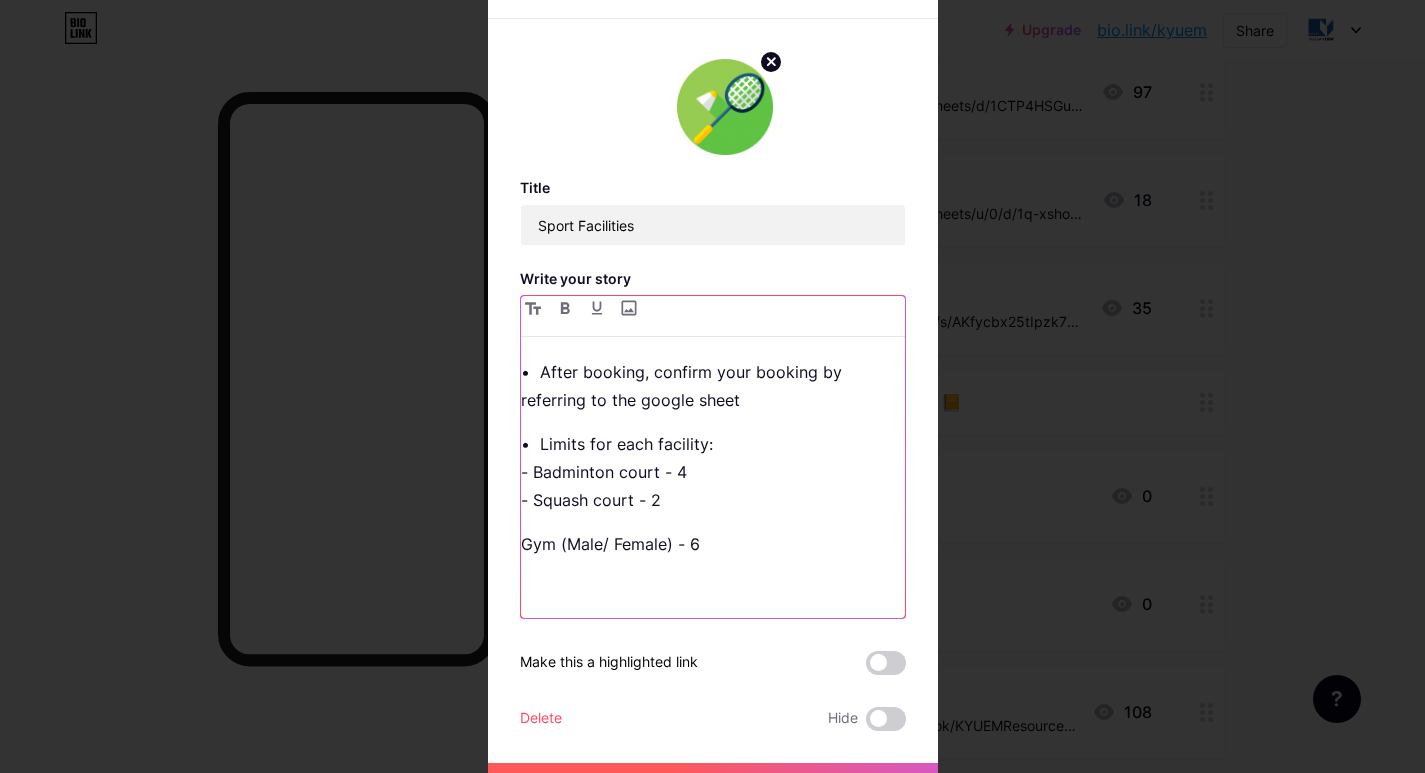 click on "Edit
Title
Sport Facilities
Write your story
Booking Form:  https://forms.gle/3wpxfSoNnmGYez1u7 Confirmation Sheet:  https://docs.google.com/spreadsheets/d/1z7UEvmRhE5uzWbVP5ejPuVhiVthtN9A_I9KNcBWPecA/edit?usp=sharing Instructions:  •⁠  ⁠The booking form will be used for booking of badminton court, squash court, female gym and male gym  •⁠  ⁠Booking form will open 9.00pm daily •⁠  ⁠After booking, confirm your booking by referring to the google sheet  •⁠  ⁠Limits for each facility:    - Badminton court - 4    - Squash court - 2                                             Gym (Male/ Female) - 6
Make this a highlighted link
Delete
Hide         Save         Sport Facilities     null
Make this a highlighted link
Delete
Hide         Save" at bounding box center [713, 386] 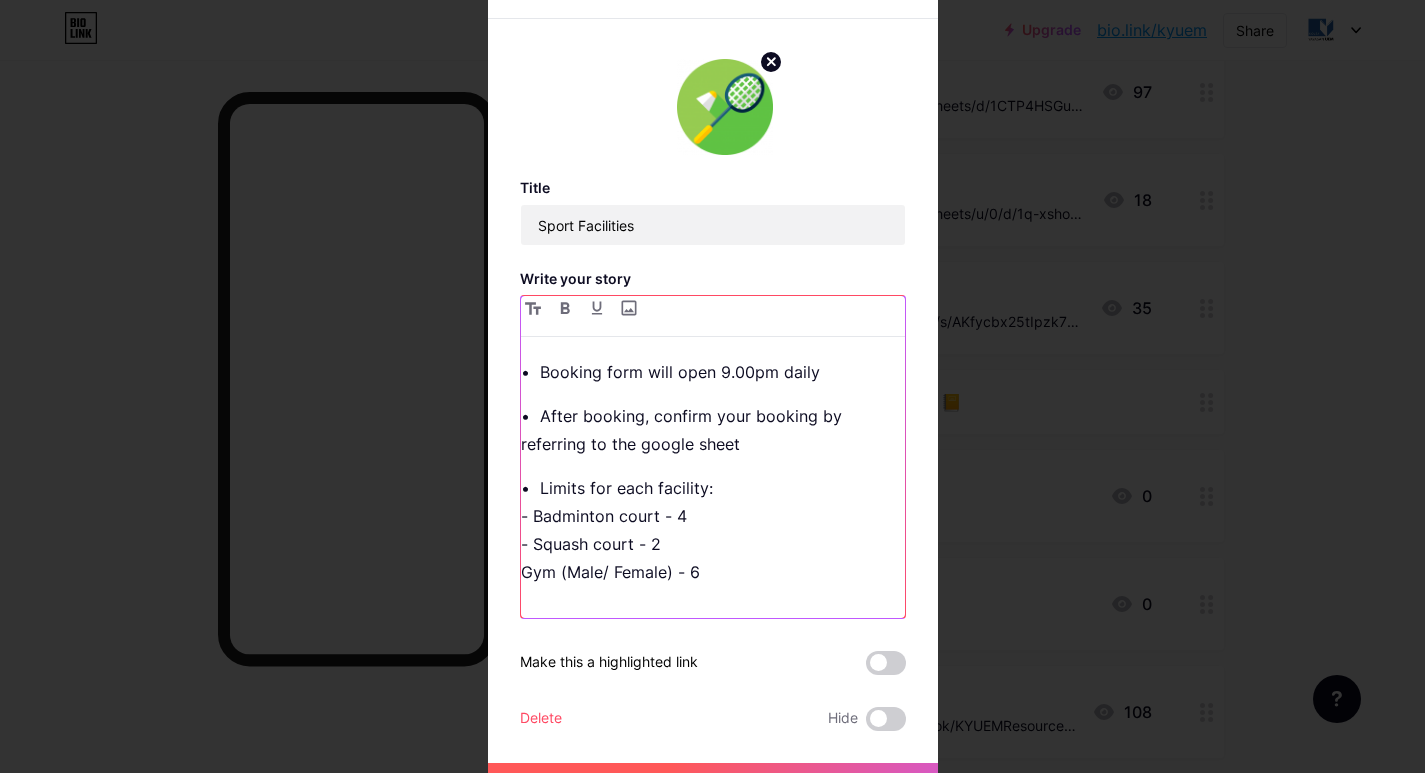 scroll, scrollTop: 379, scrollLeft: 0, axis: vertical 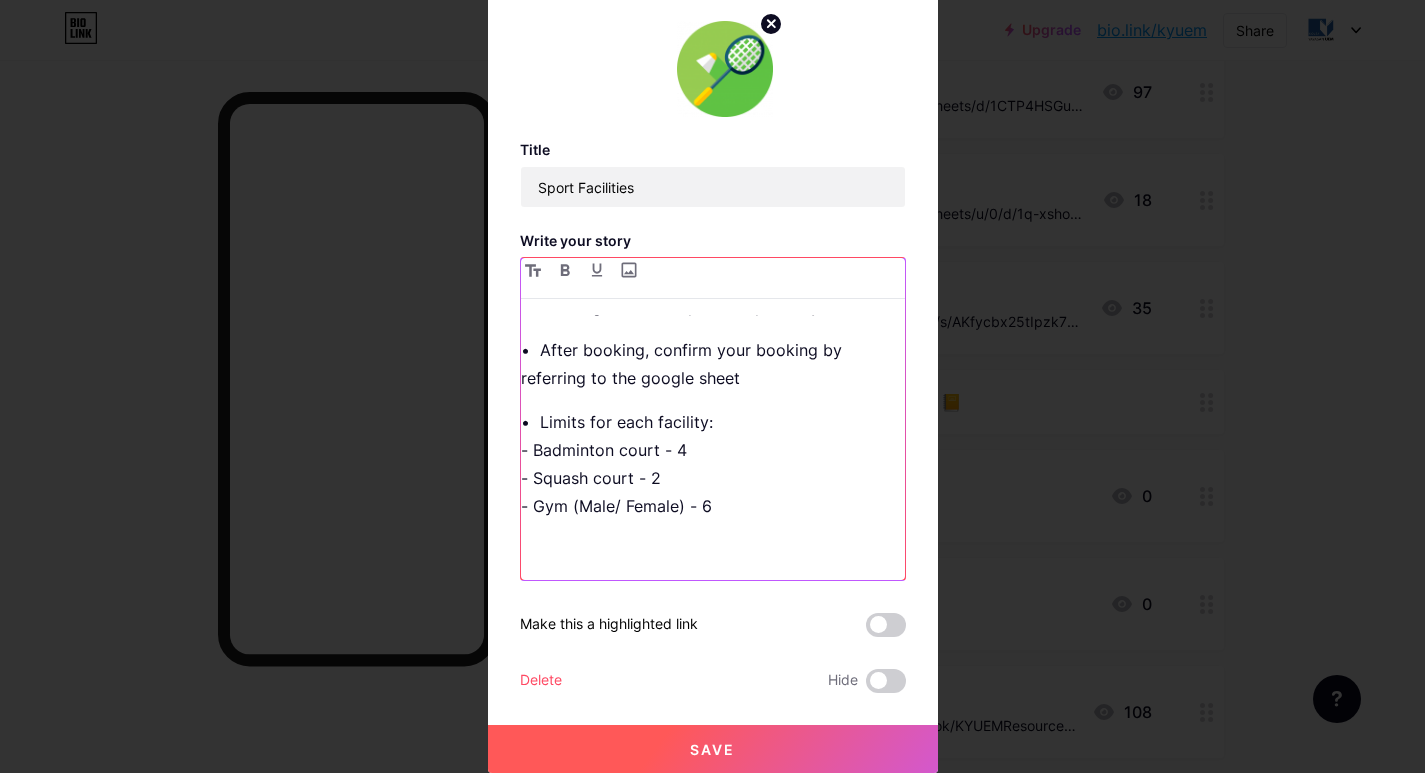 click on "•⁠  ⁠Limits for each facility:    - Badminton court - 4    - Squash court - 2    - Gym (Male/ Female) - 6" at bounding box center (713, 464) 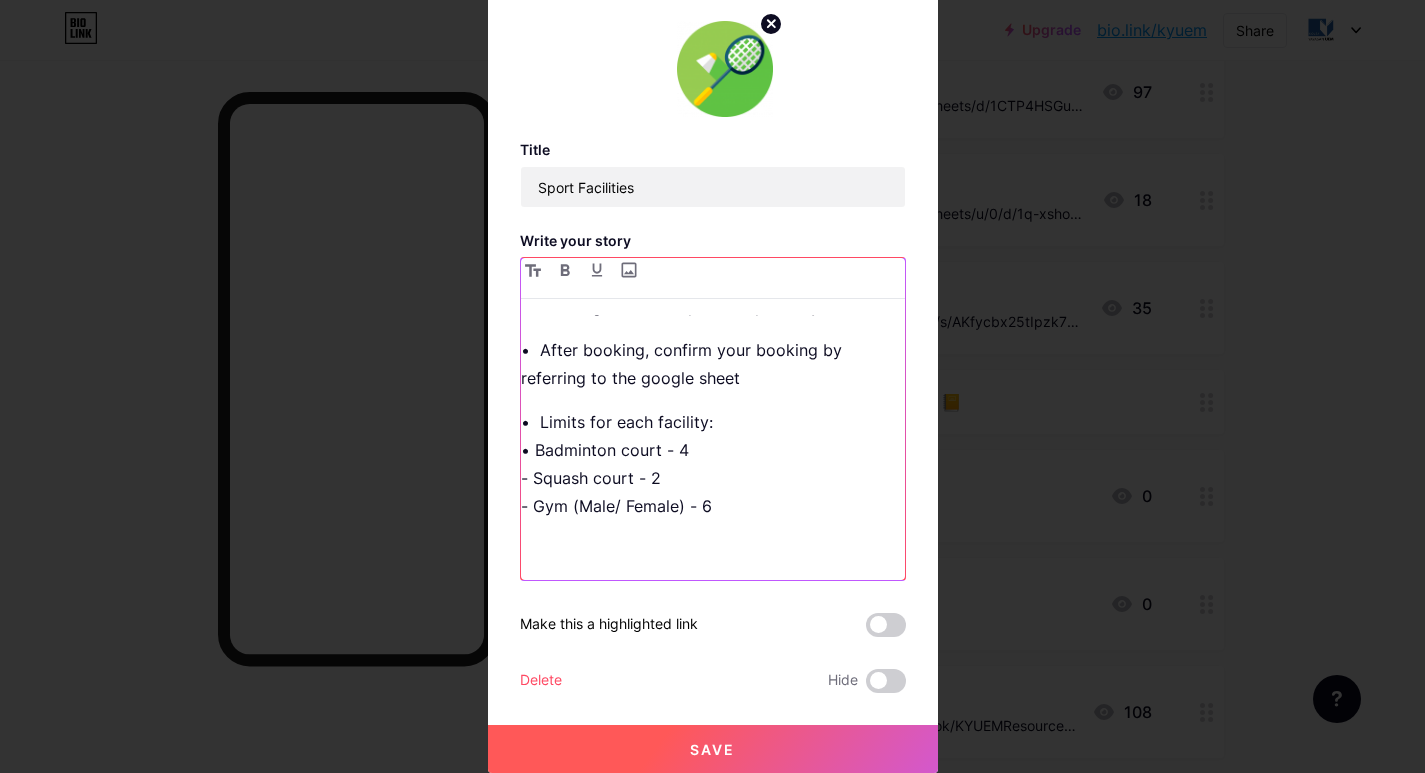 click on "•⁠  ⁠Limits for each facility:    • Badminton court - 4    - Squash court - 2    - Gym (Male/ Female) - 6" at bounding box center [713, 464] 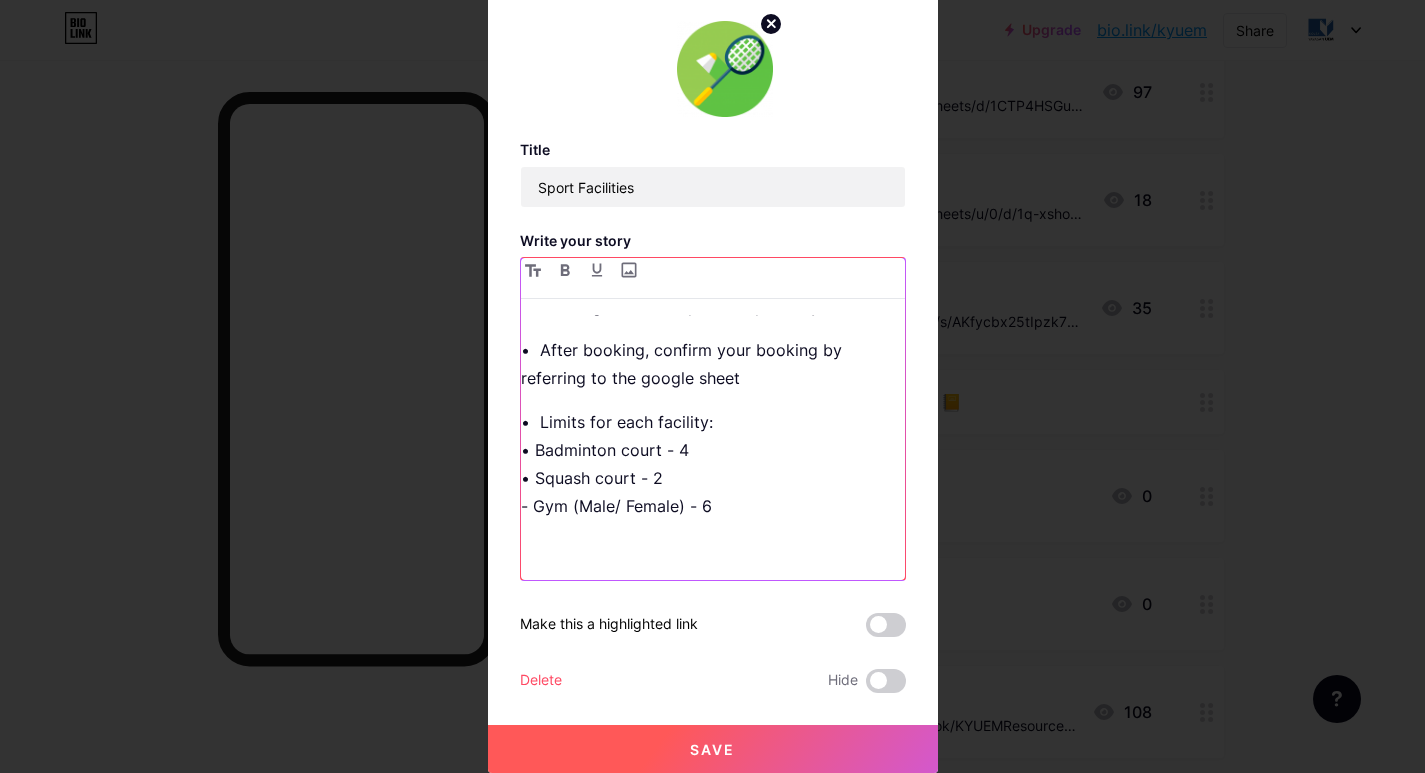 click on "•⁠  ⁠Limits for each facility:    • Badminton court - 4    • Squash court - 2    - Gym (Male/ Female) - 6" at bounding box center (713, 464) 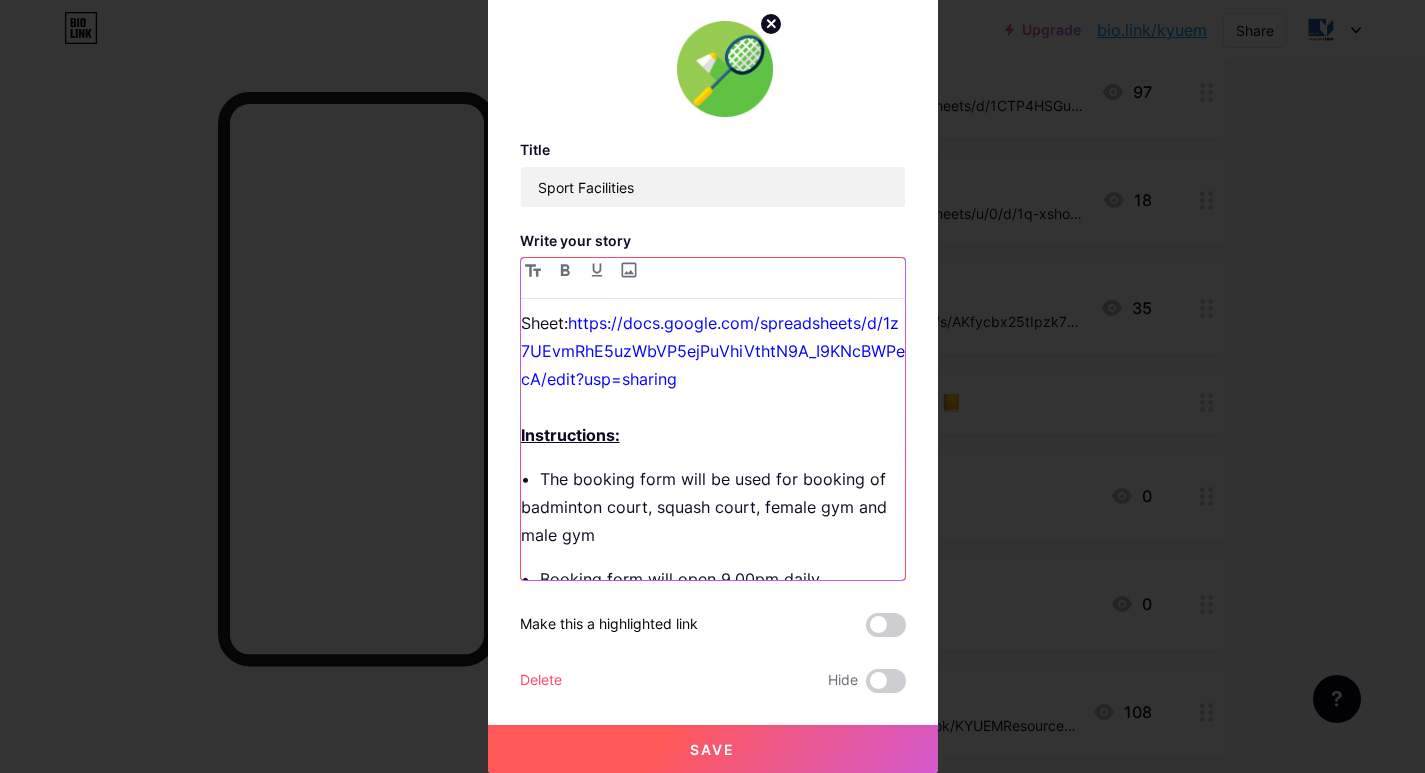 scroll, scrollTop: 56, scrollLeft: 0, axis: vertical 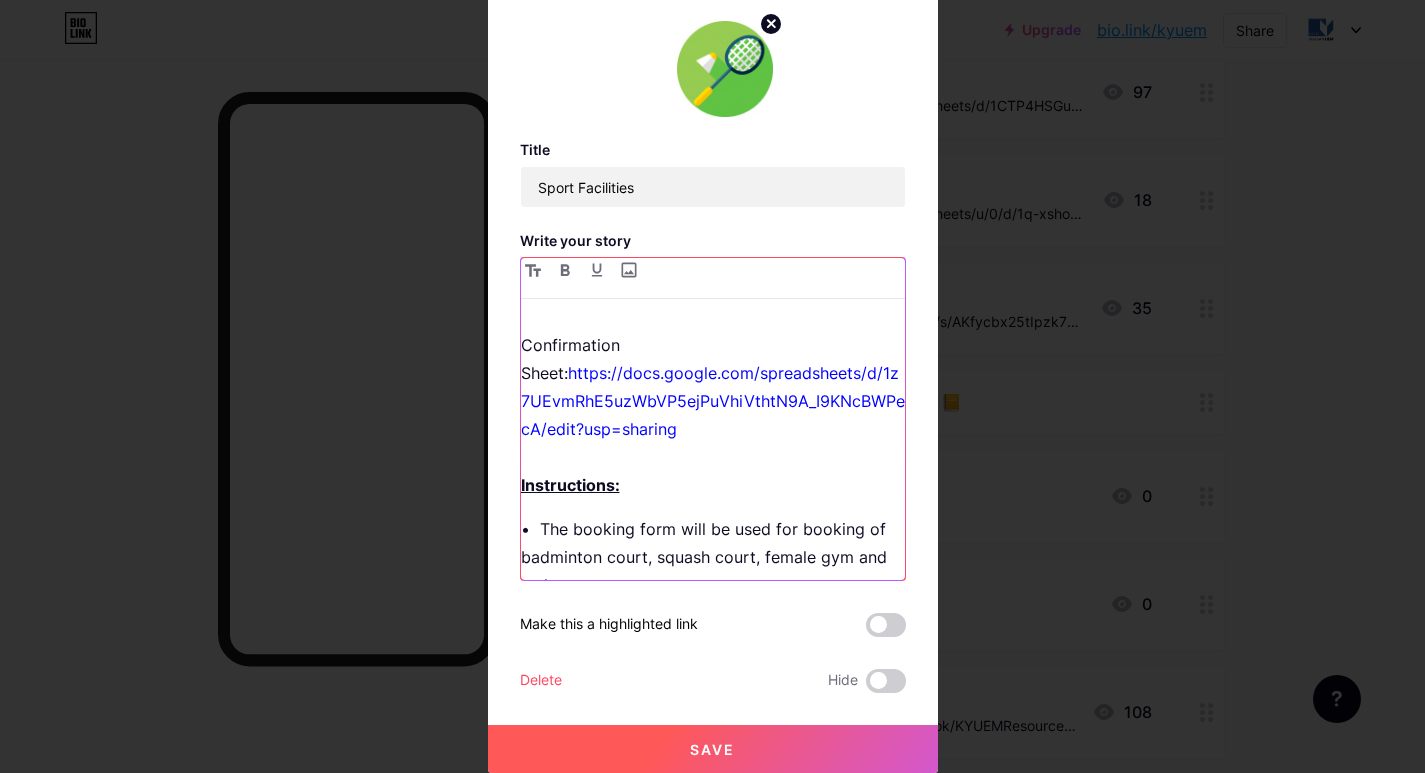 click on "•⁠  ⁠The booking form will be used for booking of badminton court, squash court, female gym and male gym" at bounding box center (713, 557) 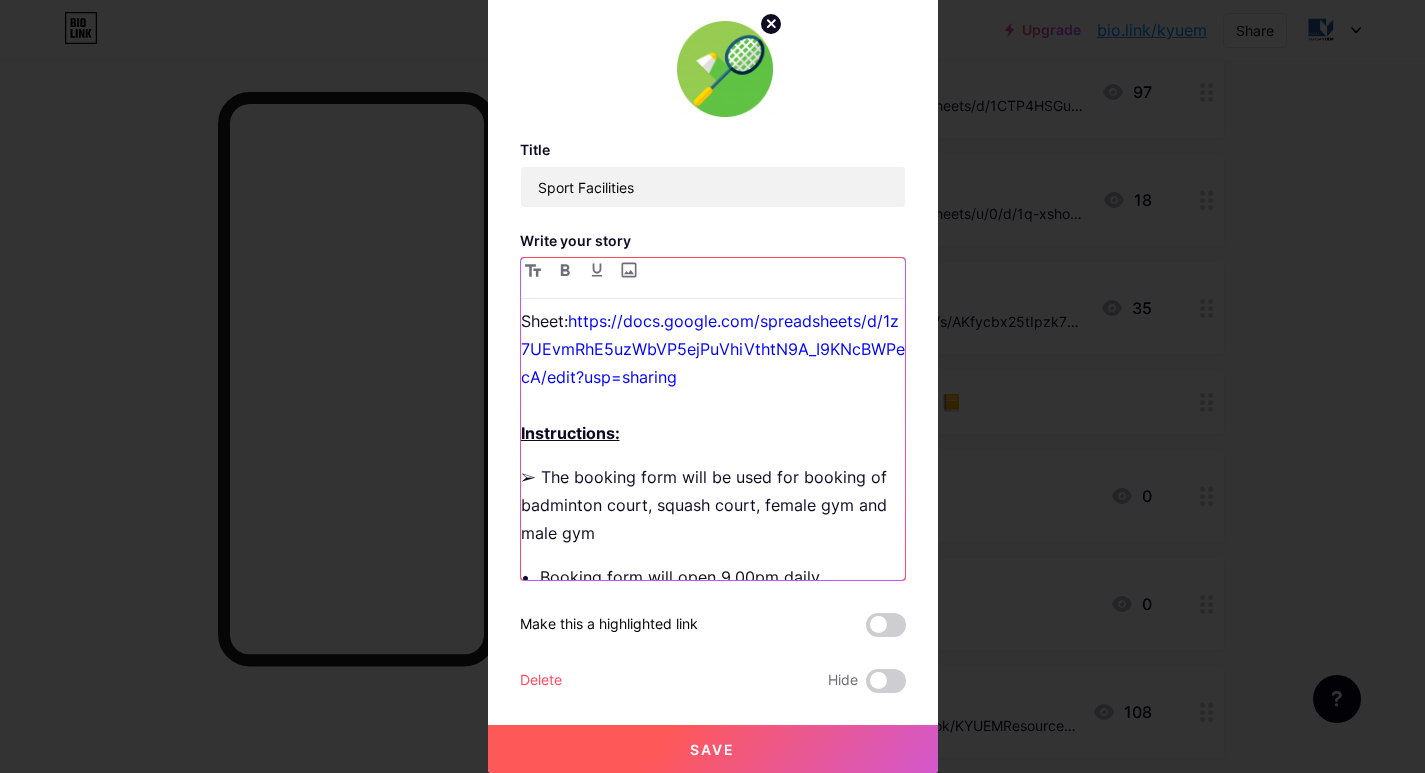 scroll, scrollTop: 223, scrollLeft: 0, axis: vertical 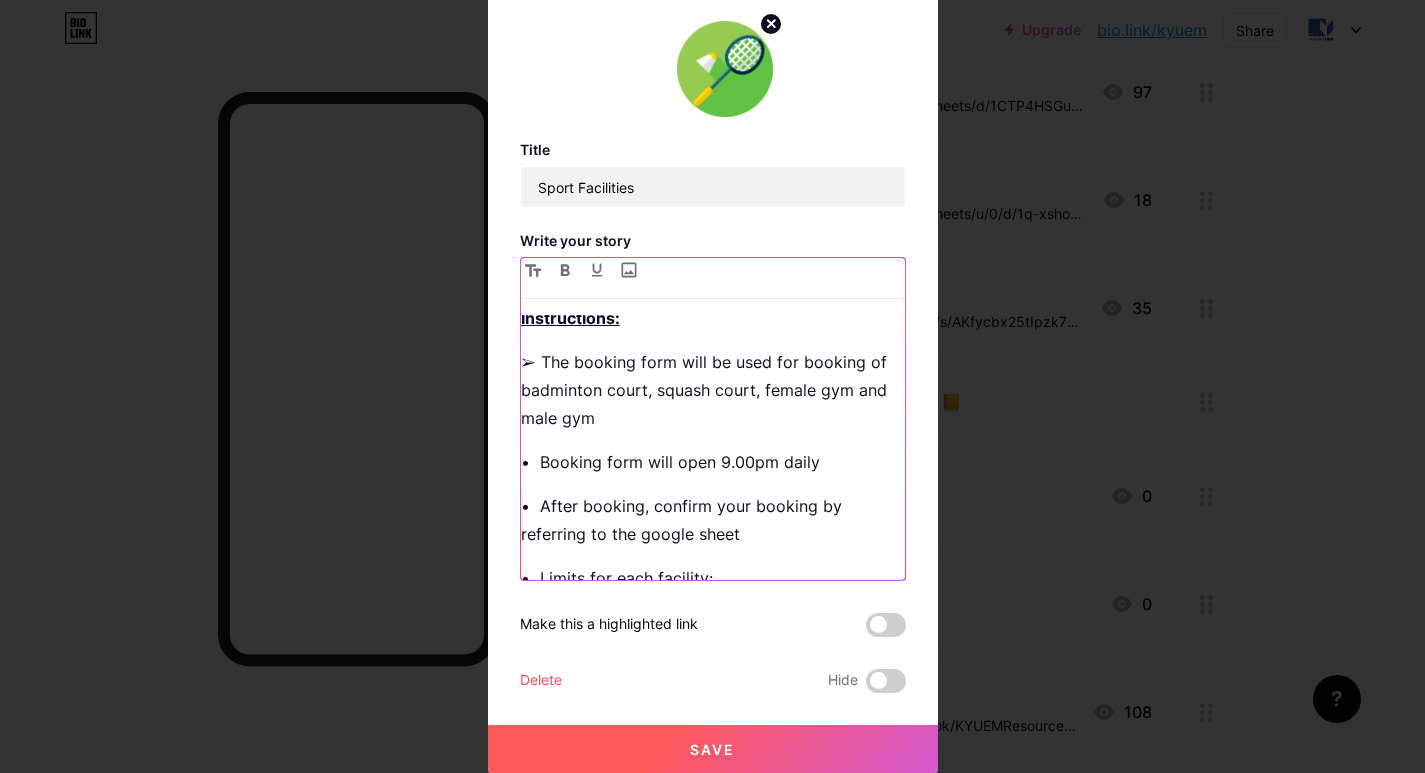 click on "•⁠  ⁠Booking form will open 9.00pm daily" at bounding box center (713, 462) 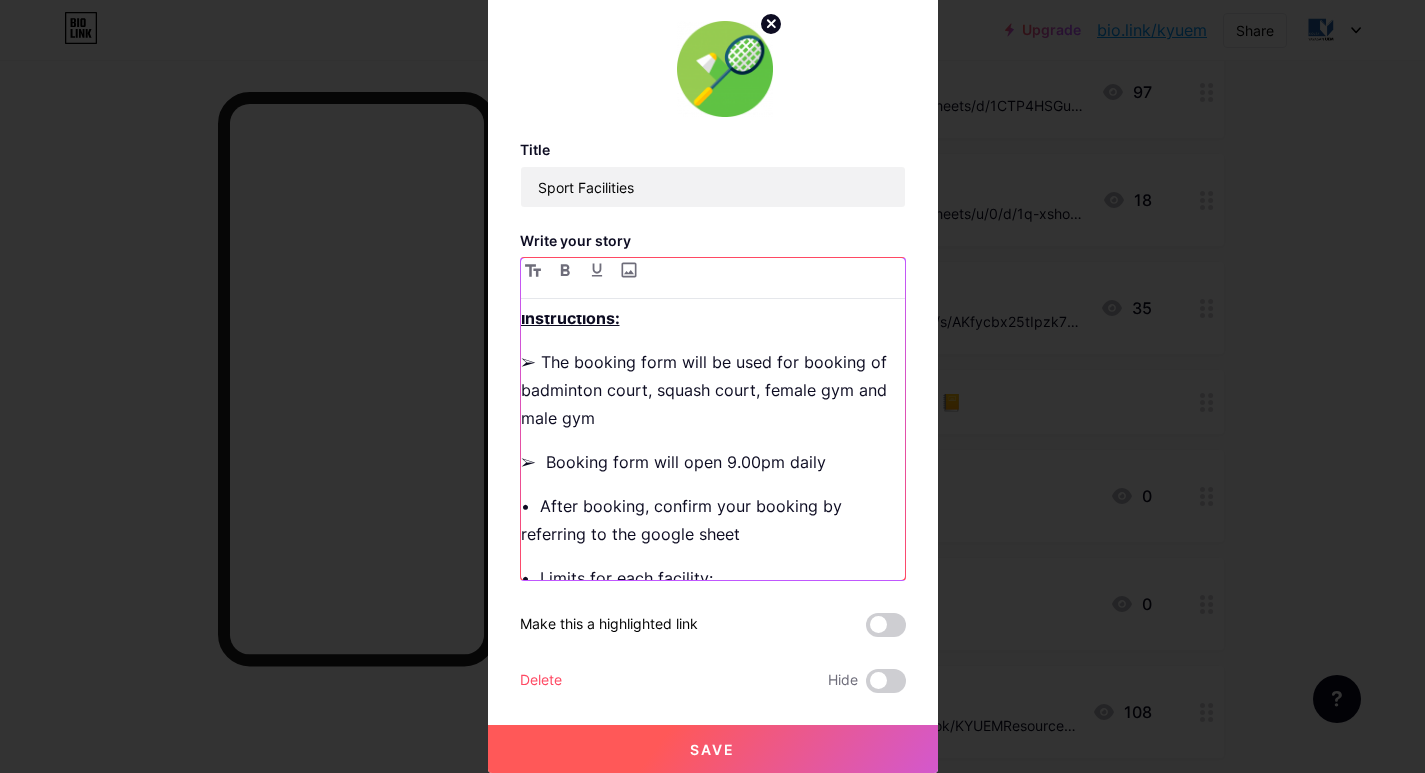 click on "•⁠  ⁠After booking, confirm your booking by referring to the google sheet" at bounding box center [713, 520] 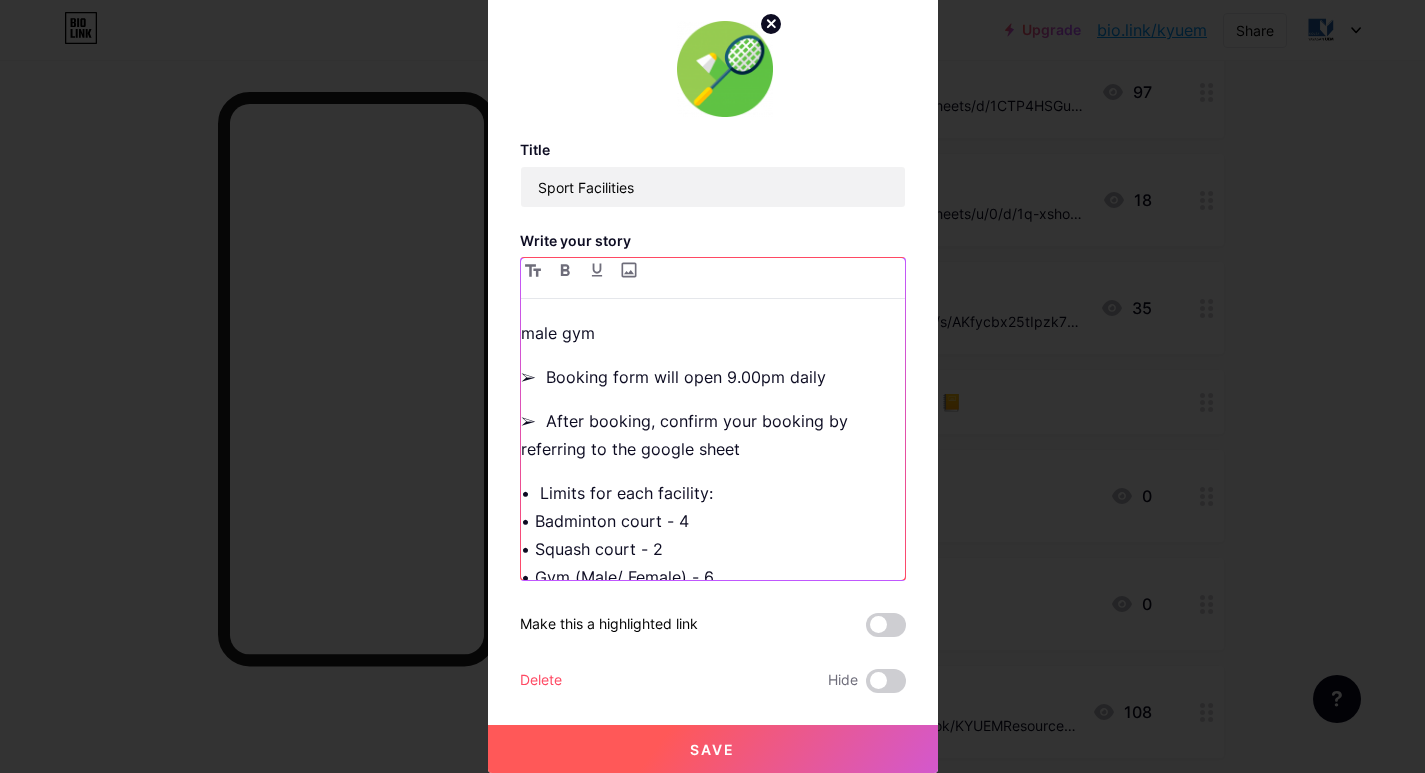 scroll, scrollTop: 309, scrollLeft: 0, axis: vertical 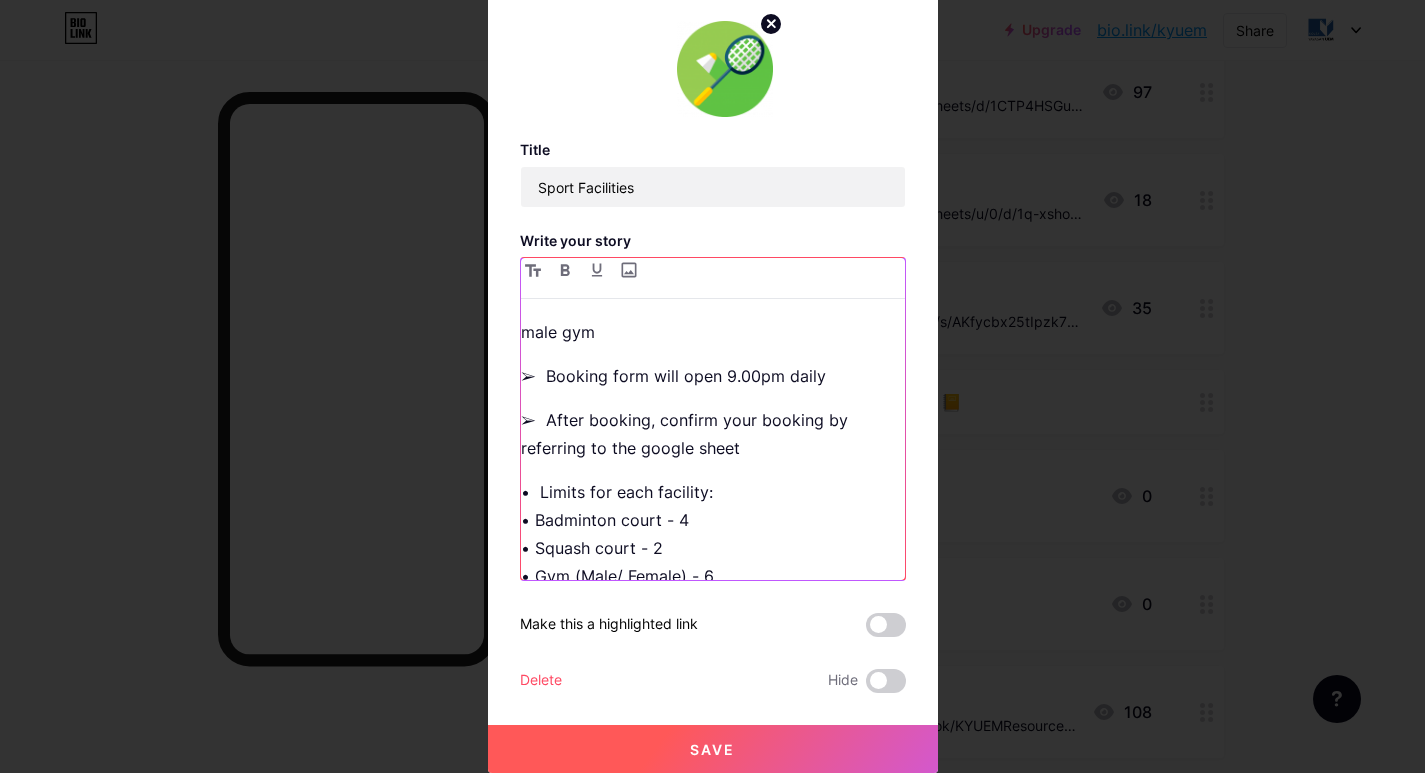 click on "•⁠  ⁠Limits for each facility:    • Badminton court - 4    • Squash court - 2    • Gym (Male/ Female) - 6" at bounding box center [713, 534] 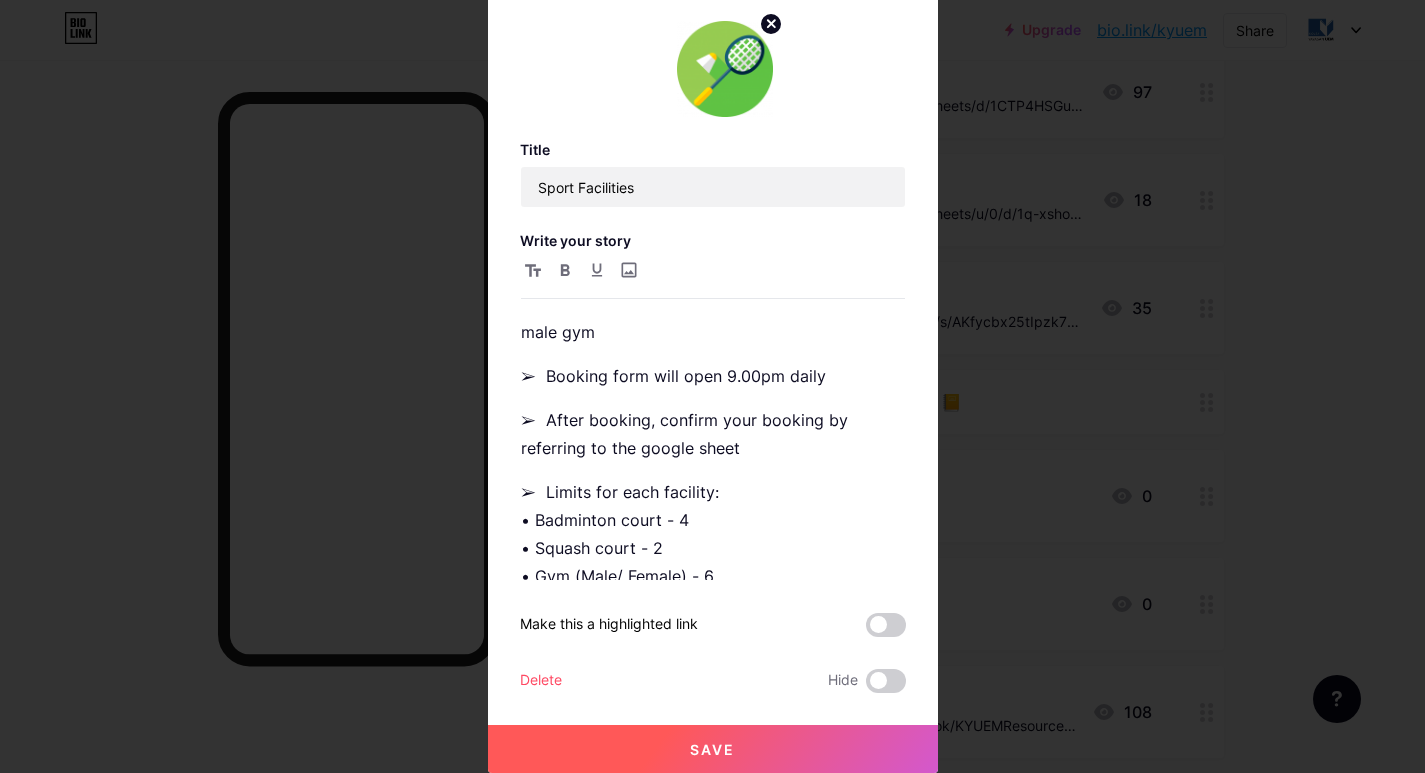 scroll, scrollTop: 379, scrollLeft: 0, axis: vertical 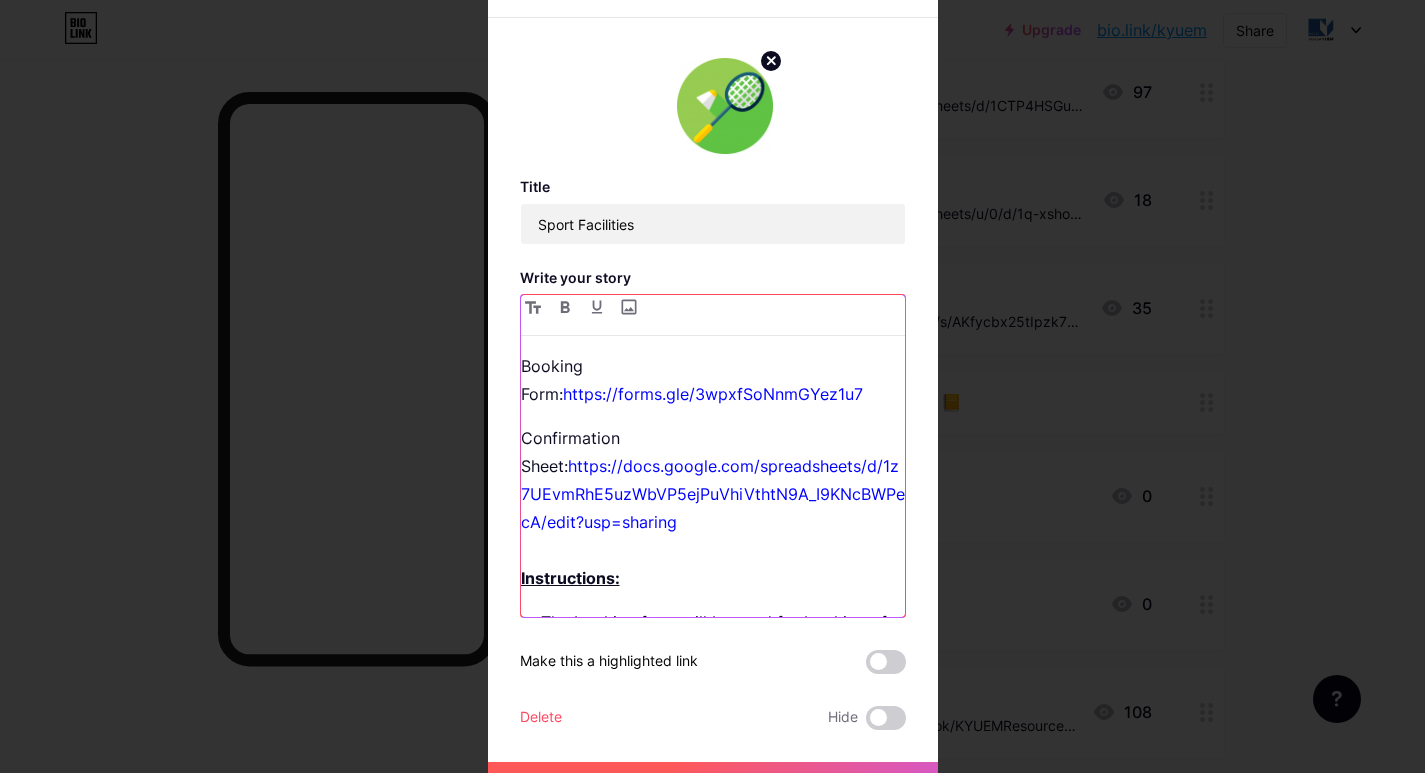 click on "Booking Form:  https://forms.gle/3wpxfSoNnmGYez1u7" at bounding box center [713, 380] 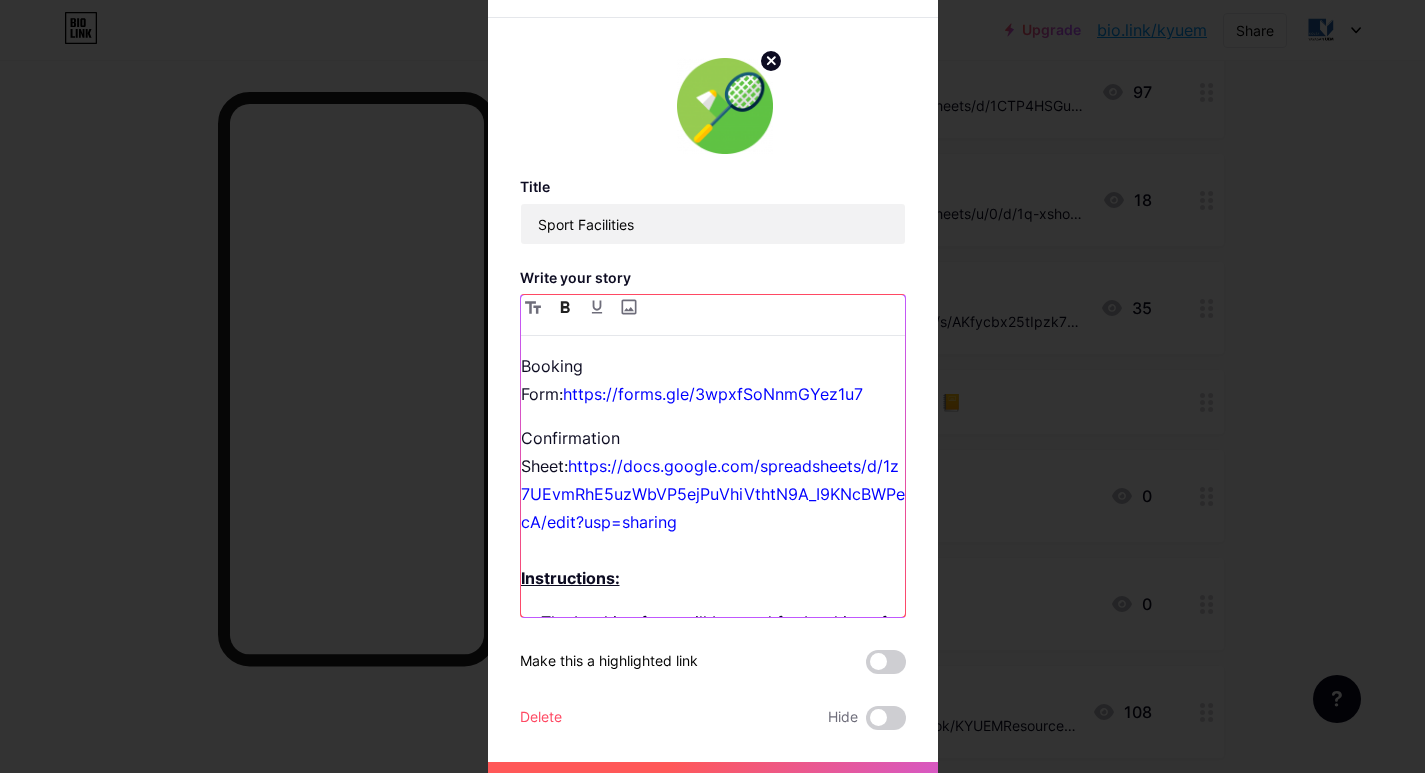 click at bounding box center (565, 307) 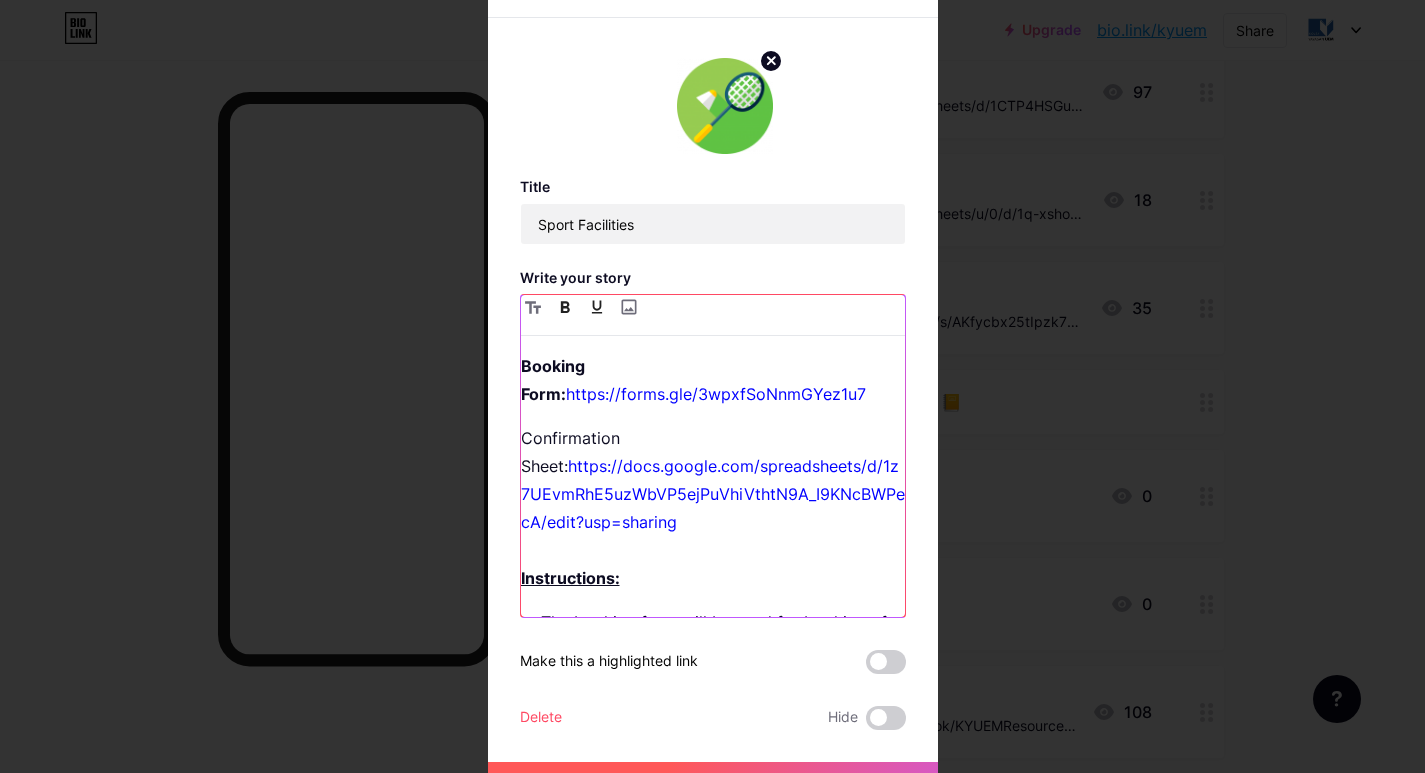 click at bounding box center [597, 307] 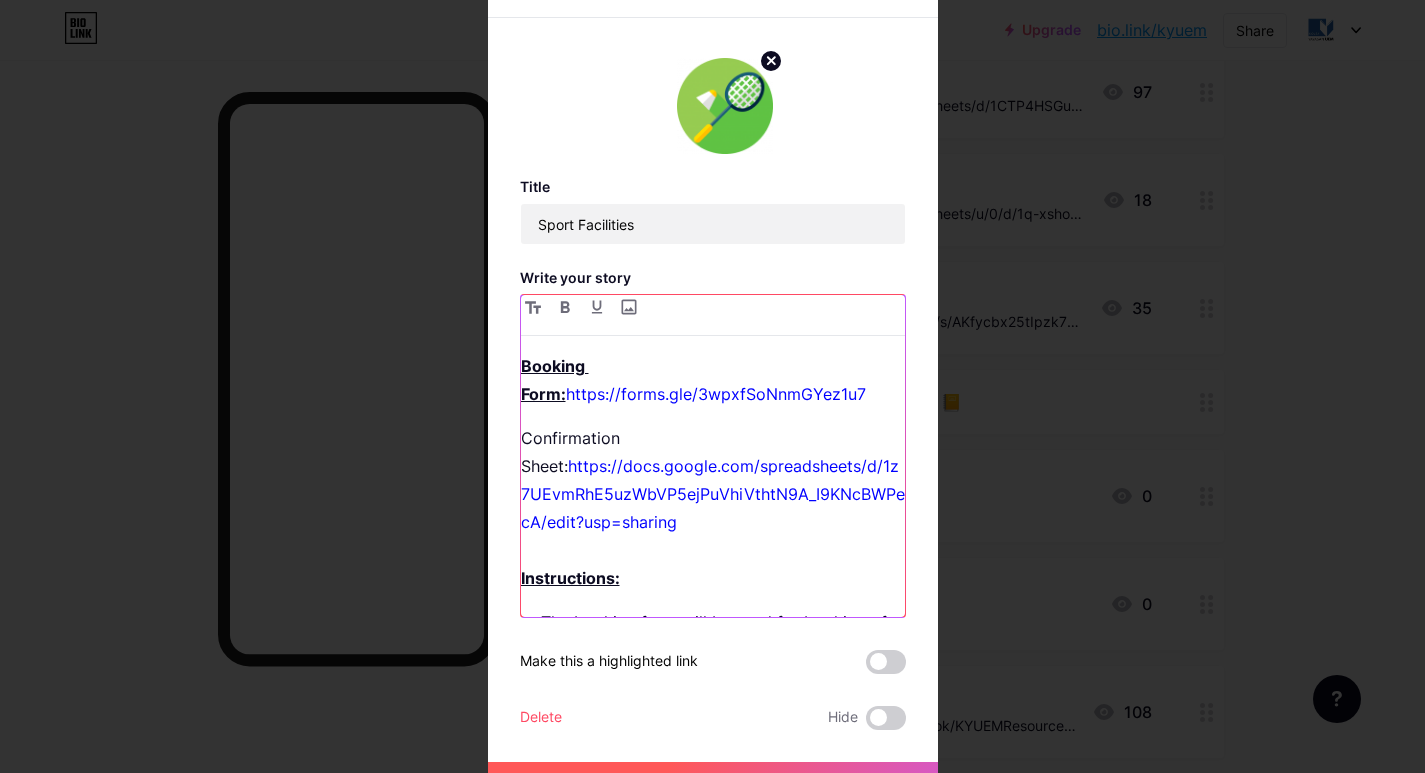 drag, startPoint x: 675, startPoint y: 441, endPoint x: 468, endPoint y: 435, distance: 207.08694 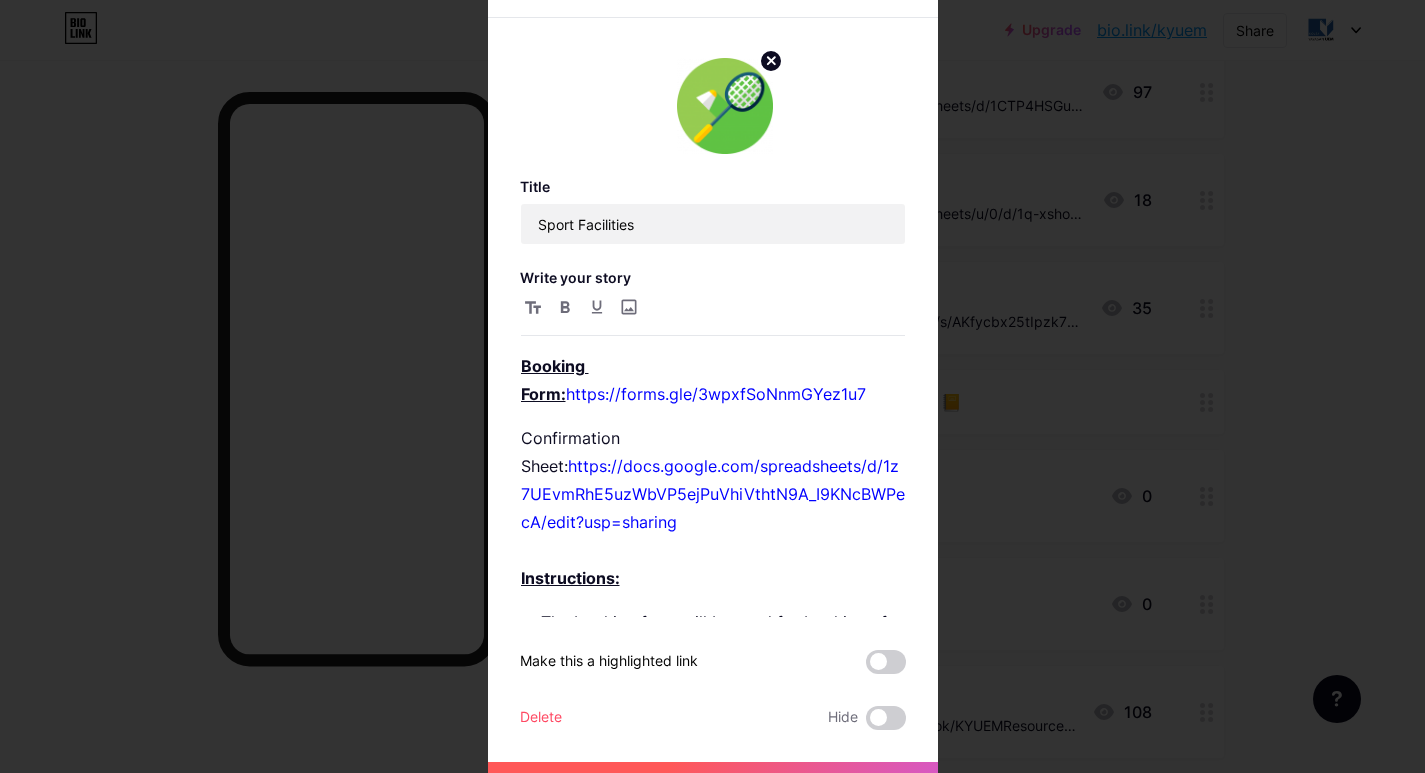 click at bounding box center [713, 315] 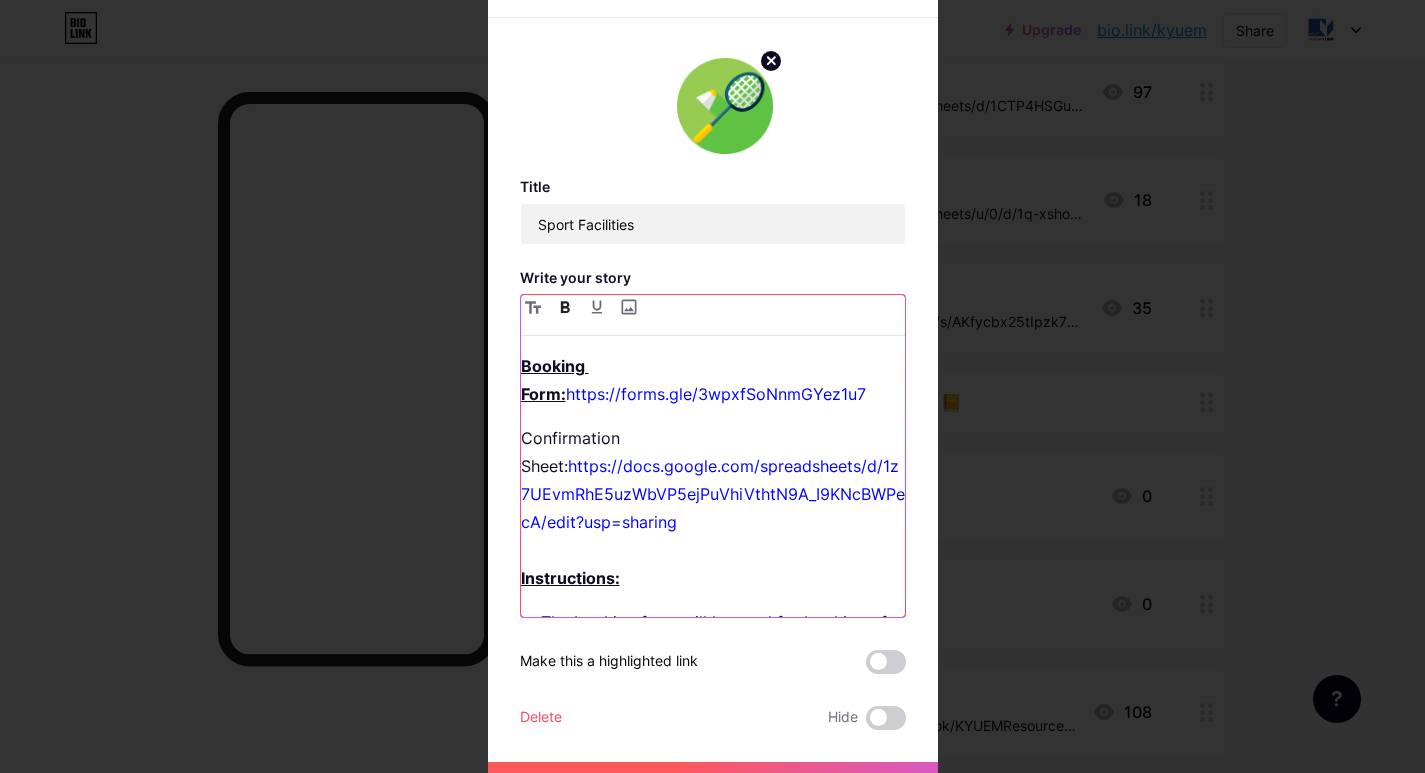 click at bounding box center [565, 307] 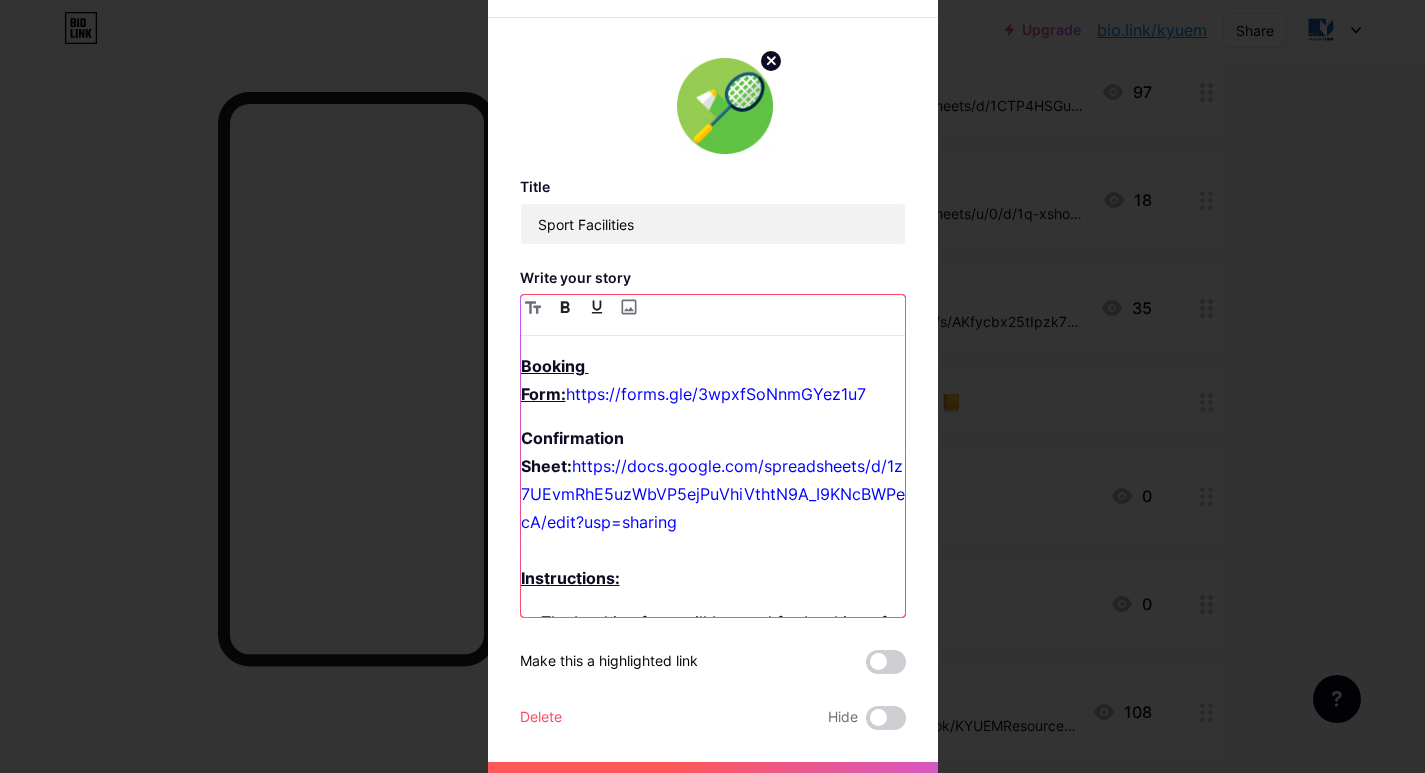 click 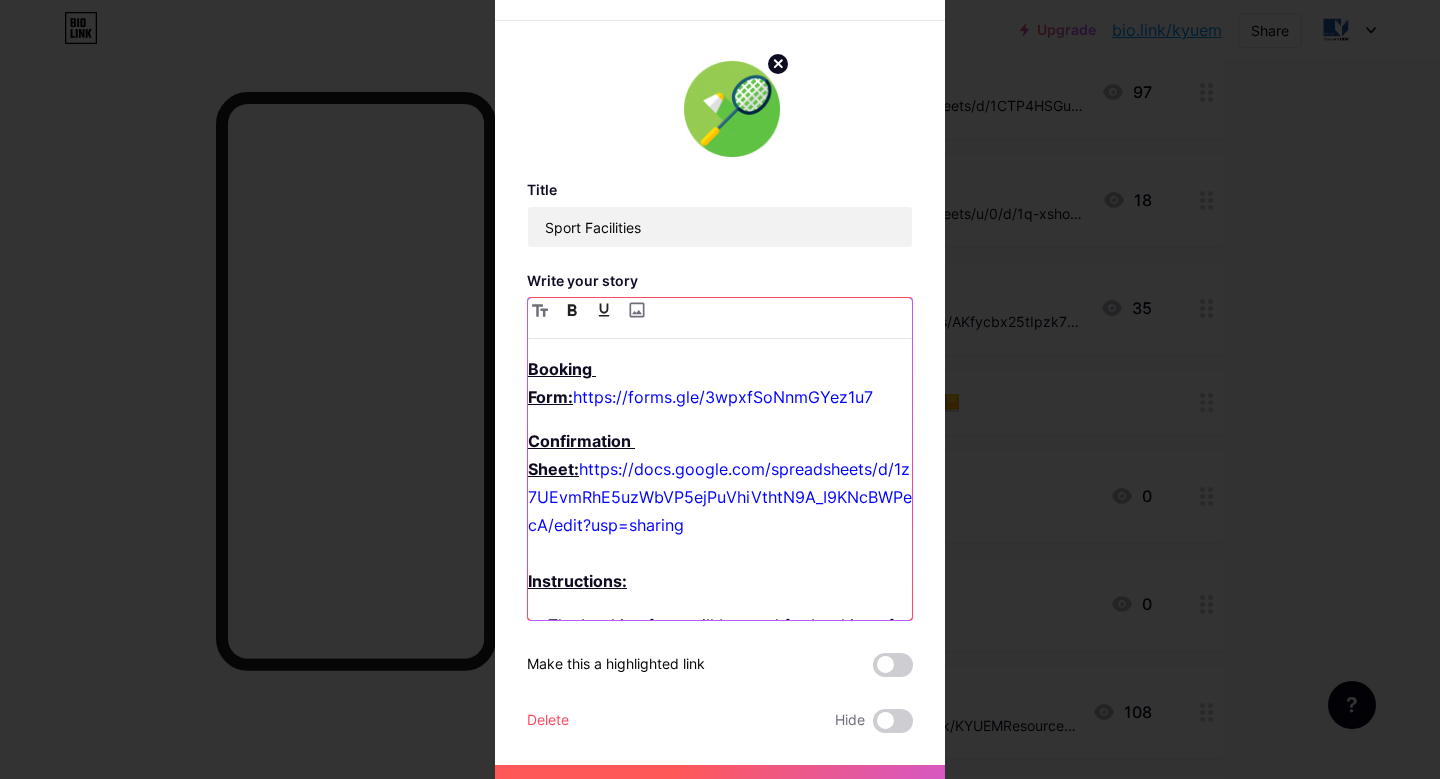 scroll, scrollTop: 35, scrollLeft: 0, axis: vertical 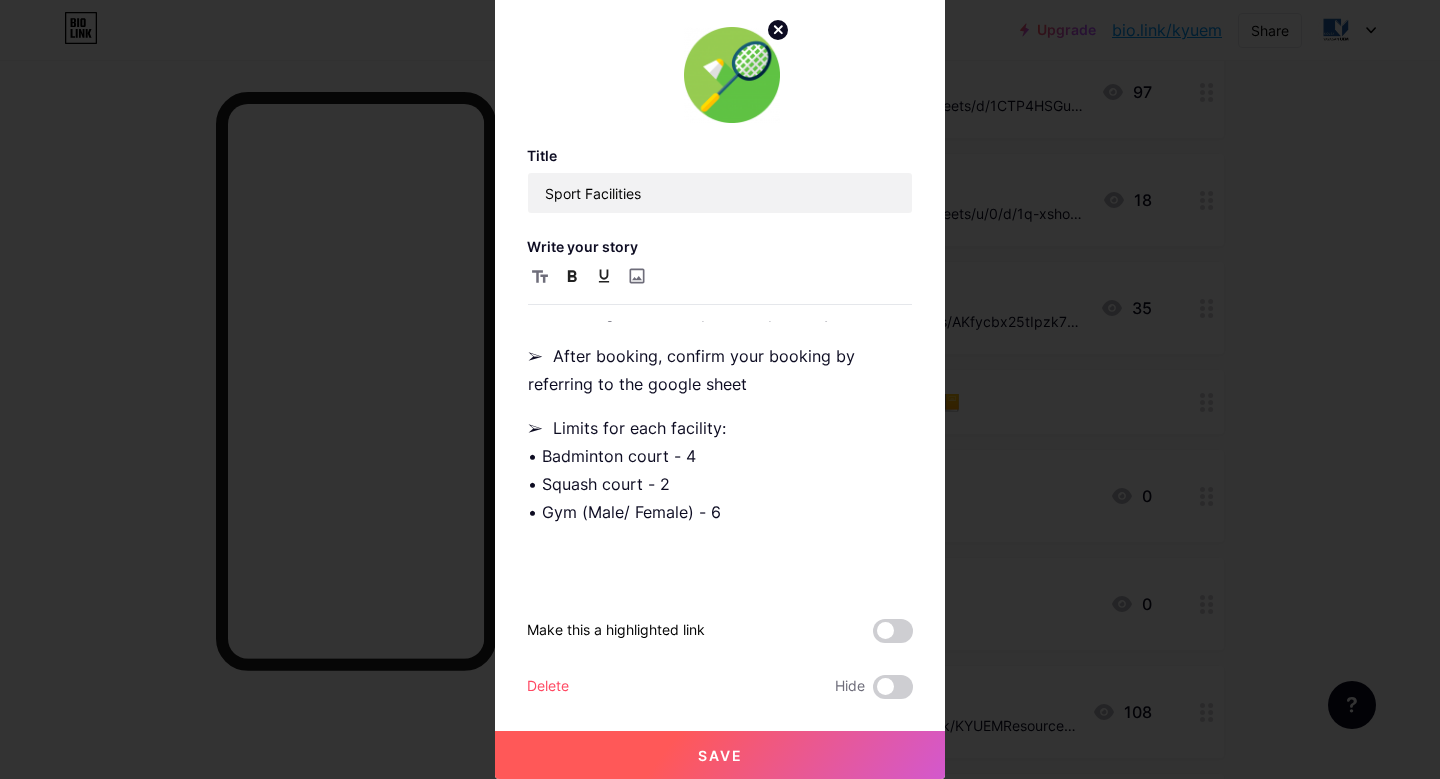 click on "Save" at bounding box center (720, 755) 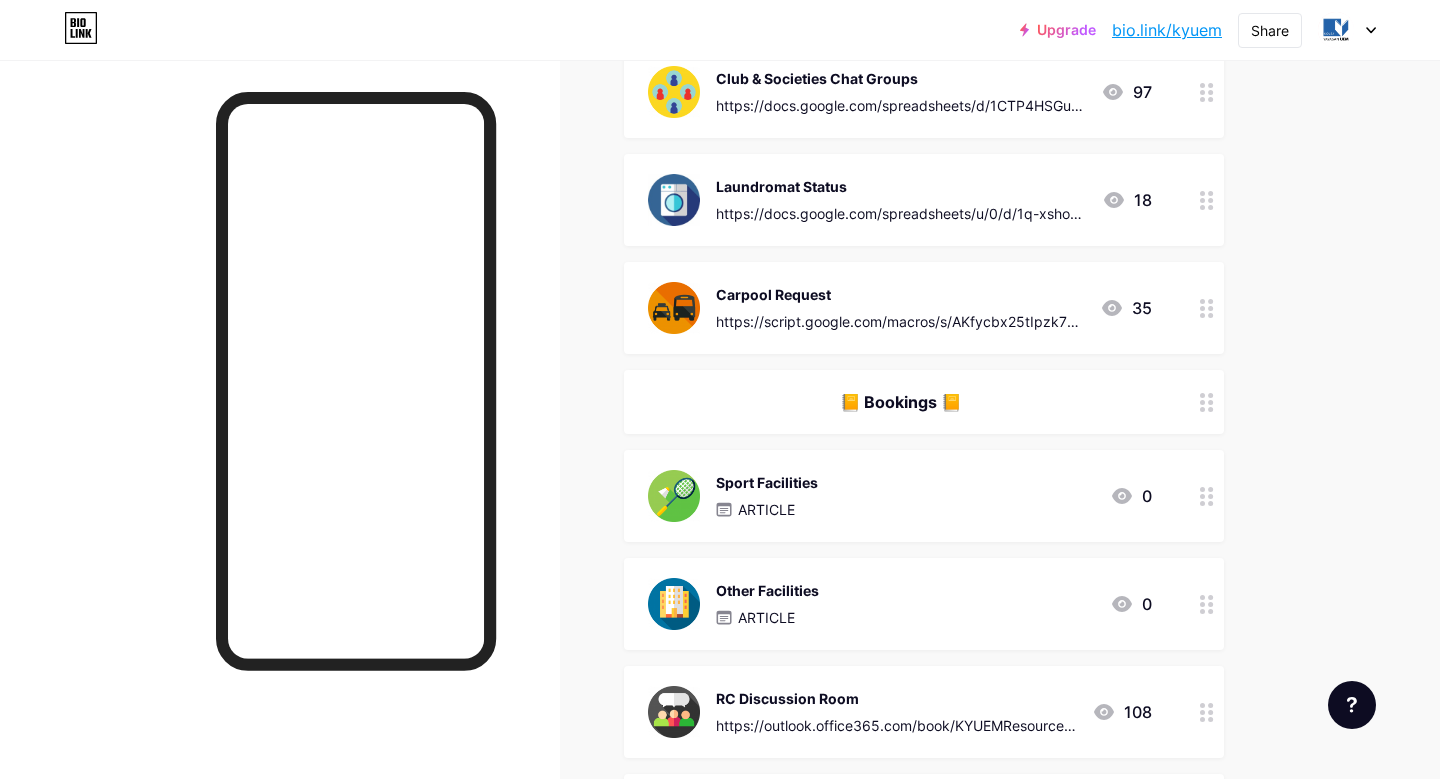 click on "Sport Facilities
ARTICLE" at bounding box center (767, 496) 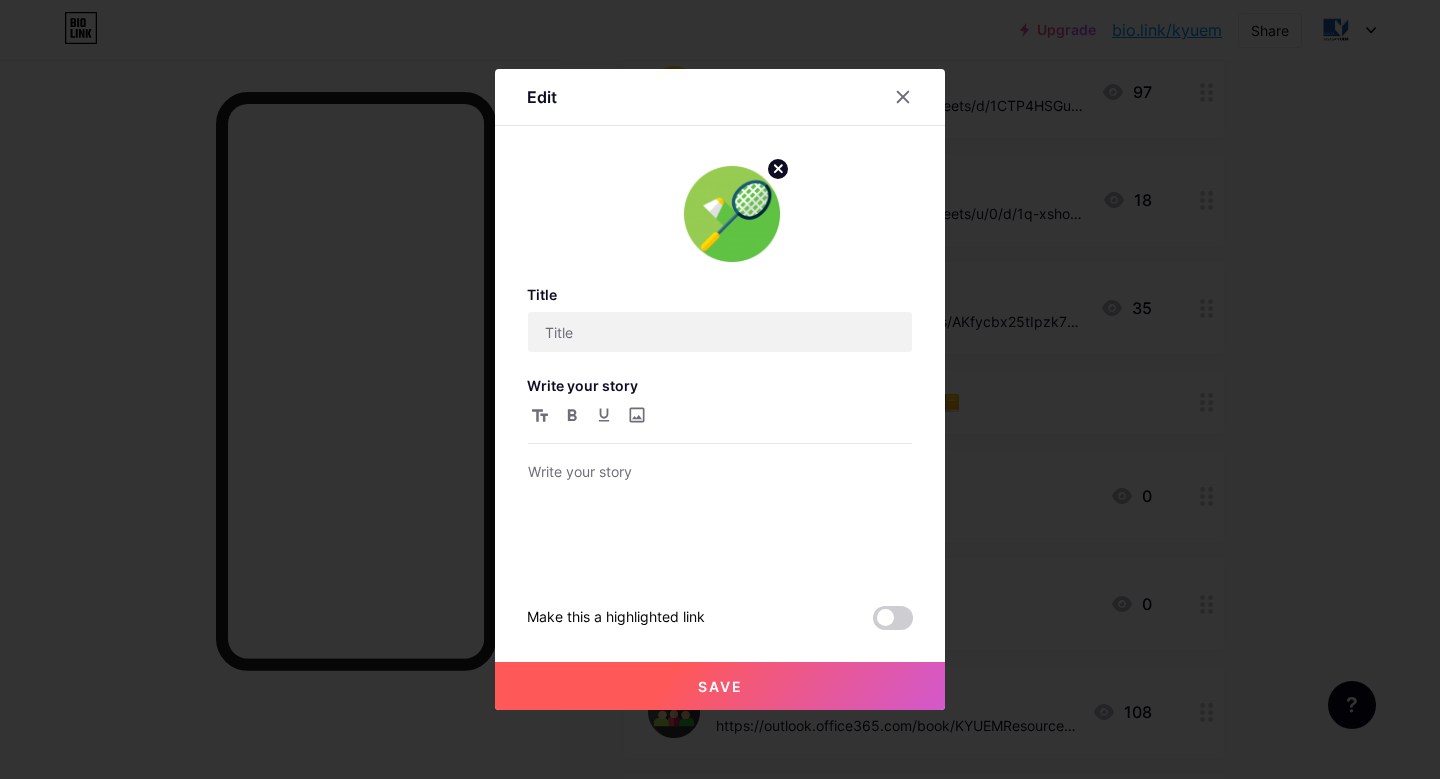 type on "Sport Facilities" 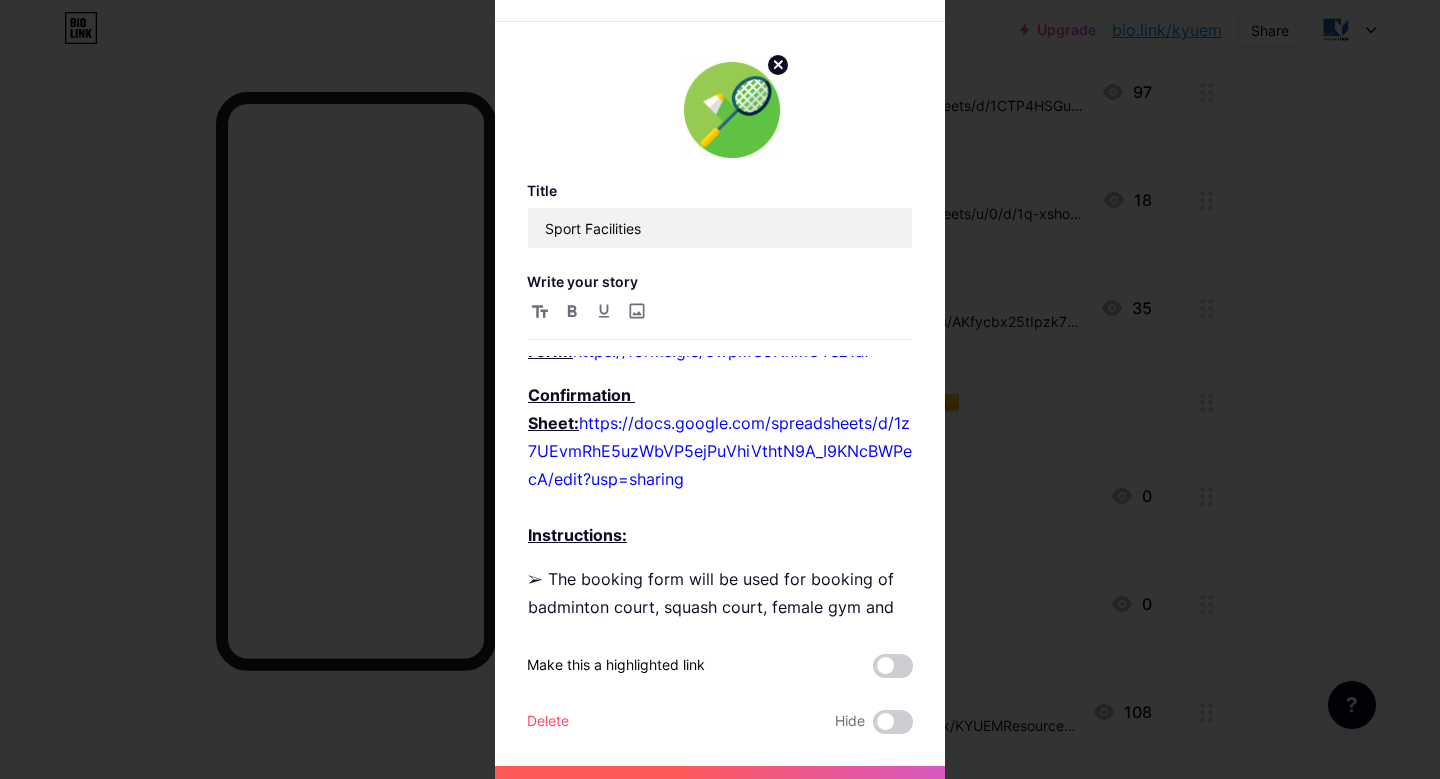 scroll, scrollTop: 0, scrollLeft: 0, axis: both 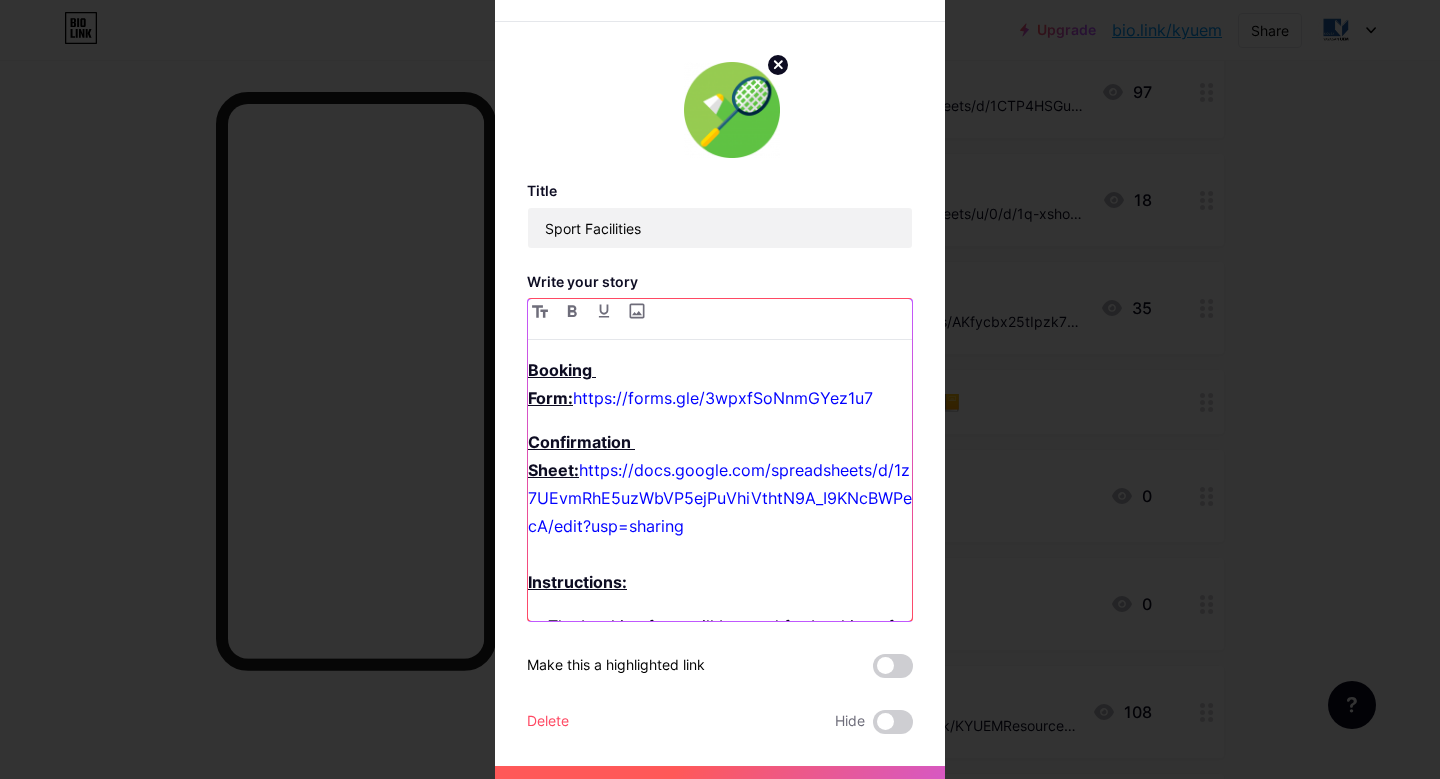click on "https://docs.google.com/spreadsheets/d/1z7UEvmRhE5uzWbVP5ejPuVhiVthtN9A_I9KNcBWPecA/edit?usp=sharing" at bounding box center [720, 498] 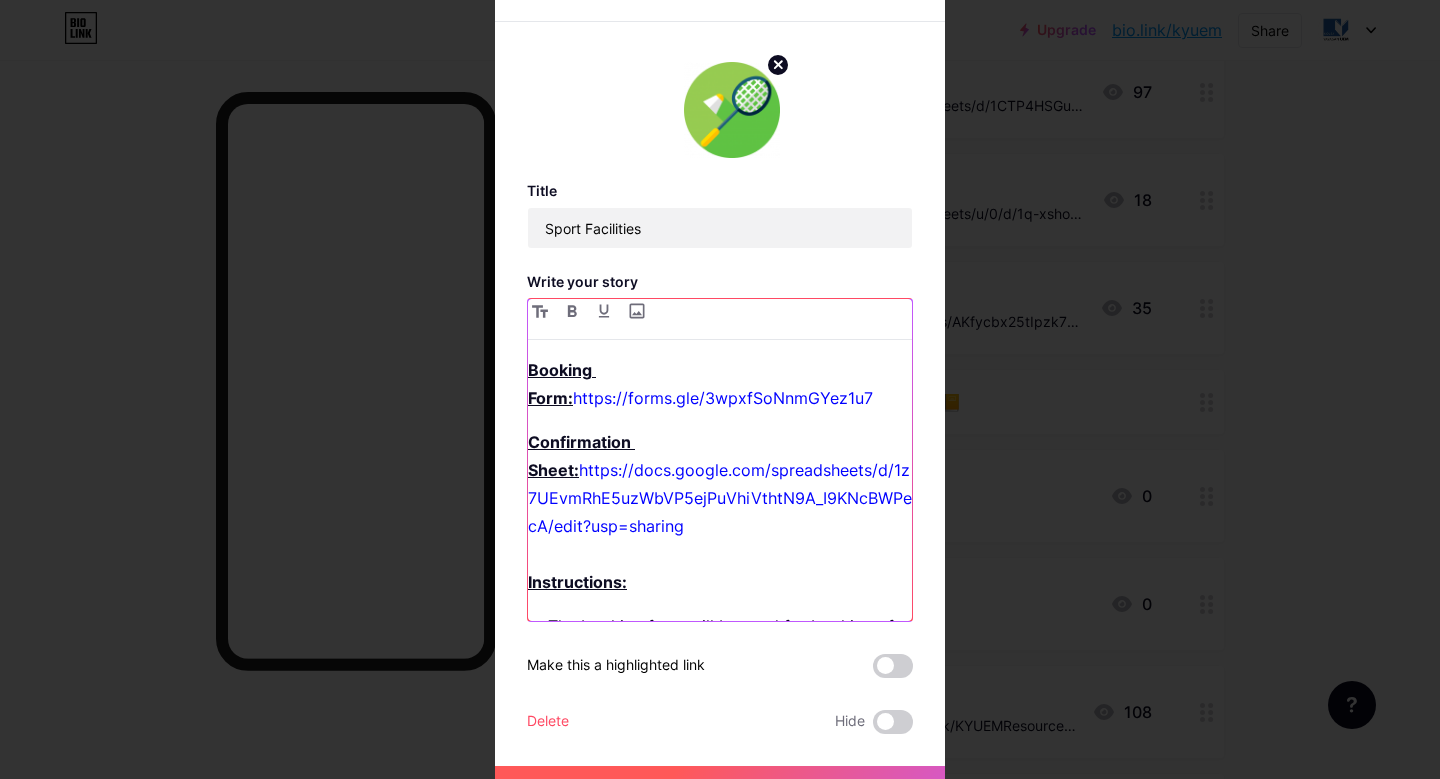 type 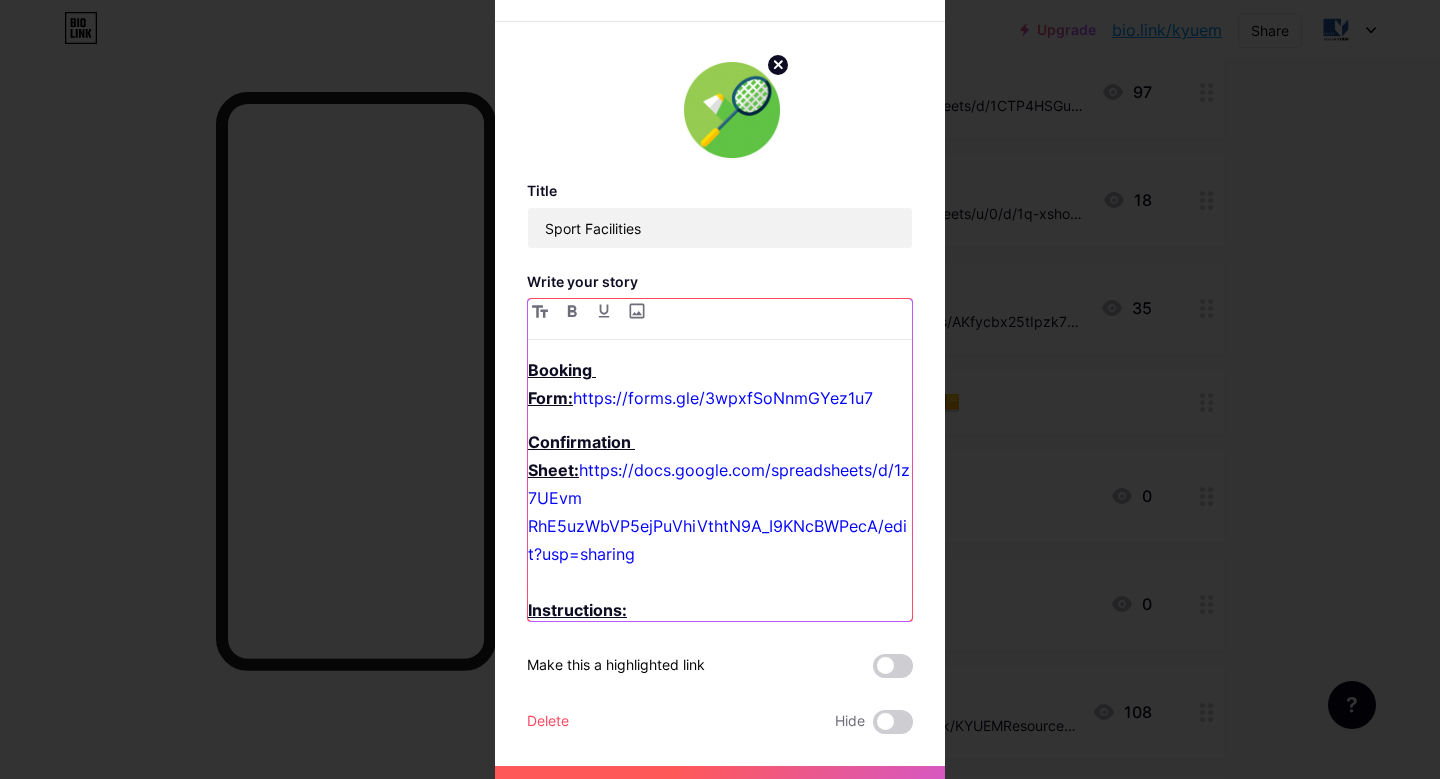 scroll, scrollTop: 35, scrollLeft: 0, axis: vertical 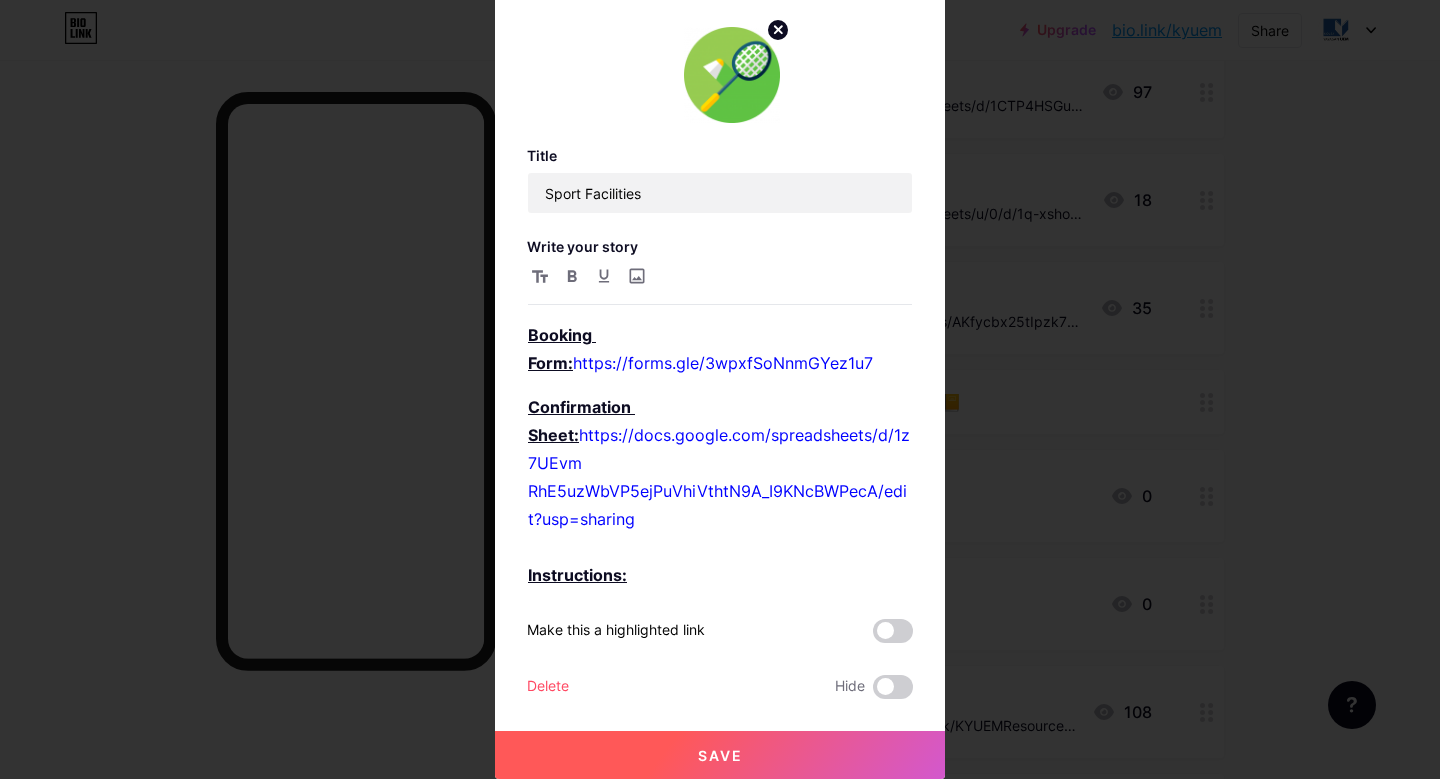 click on "Save" at bounding box center [720, 755] 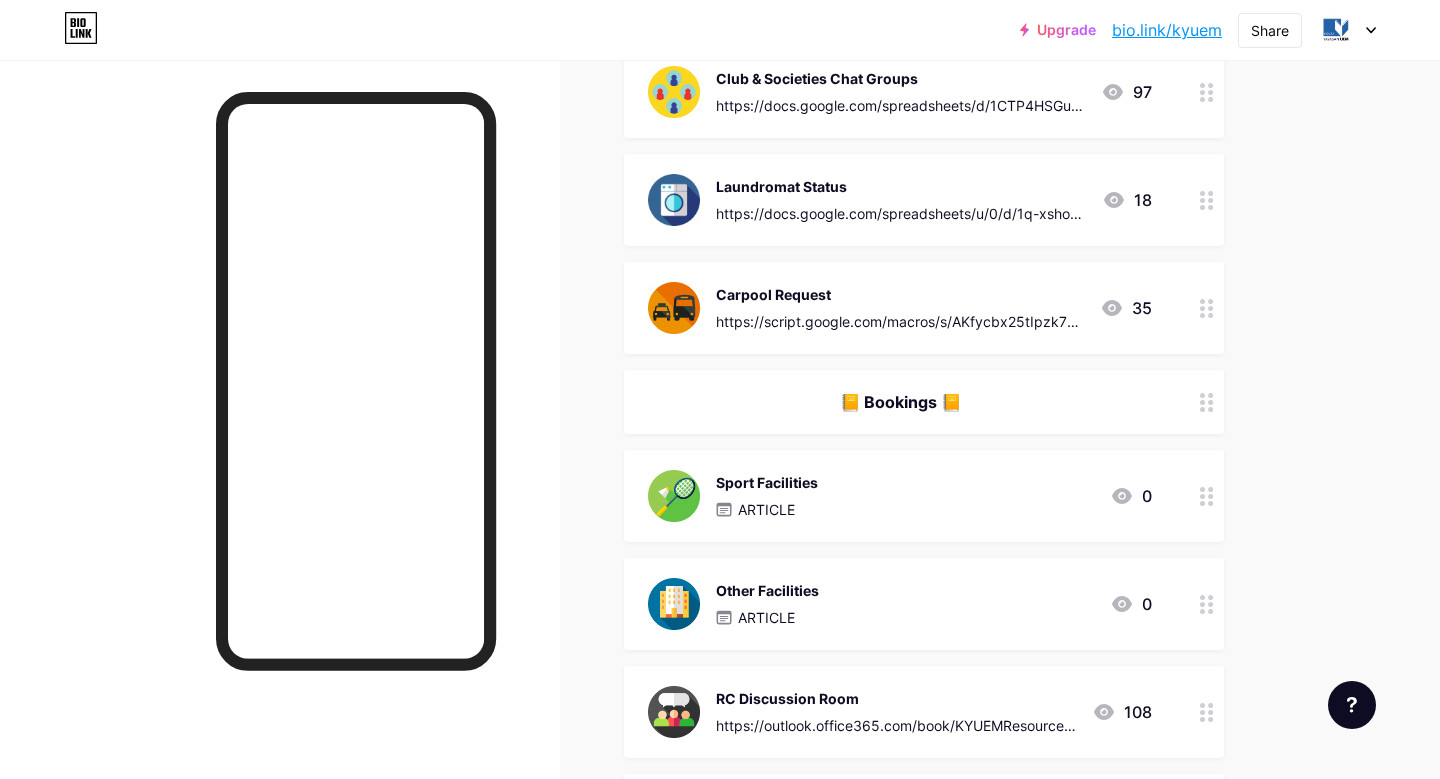 click on "Sport Facilities
ARTICLE" at bounding box center (733, 496) 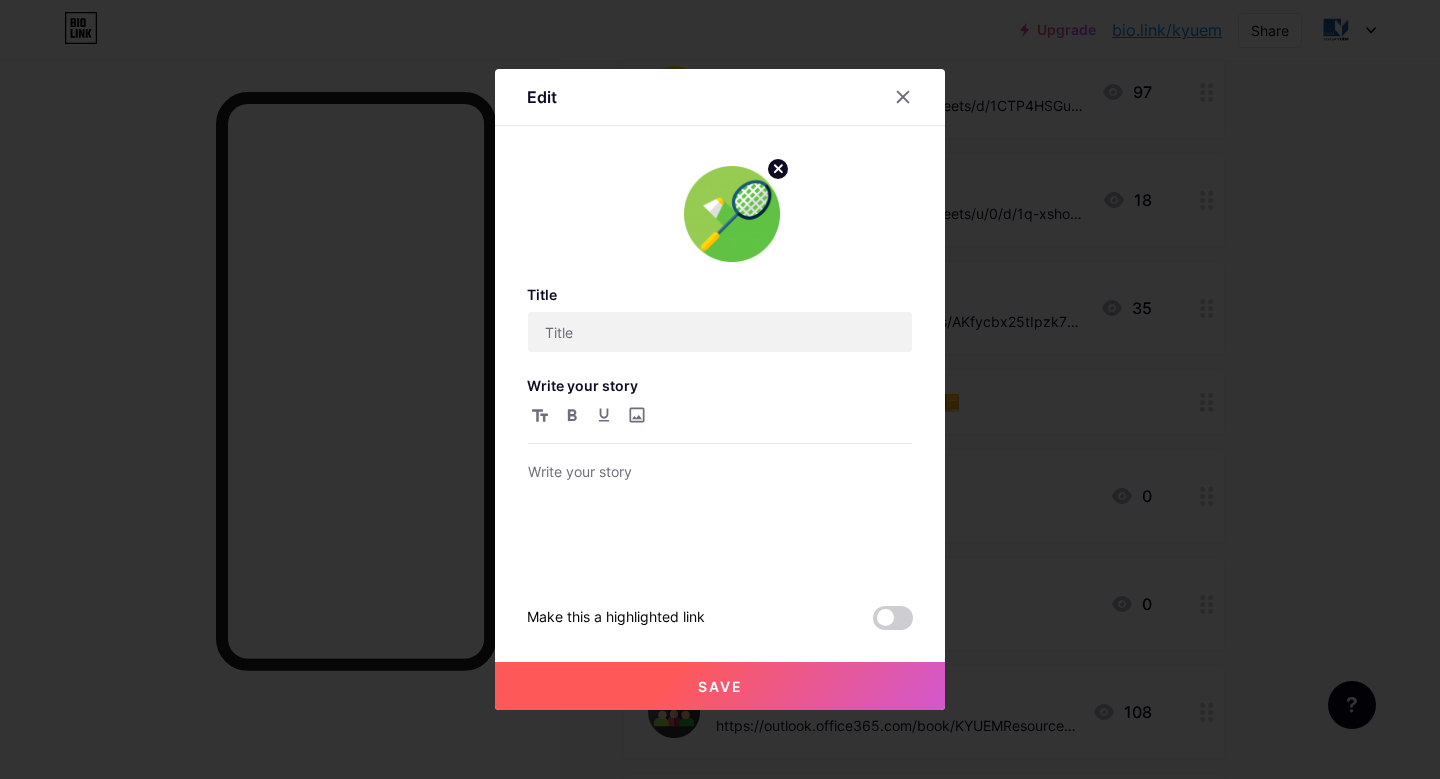 type on "Sport Facilities" 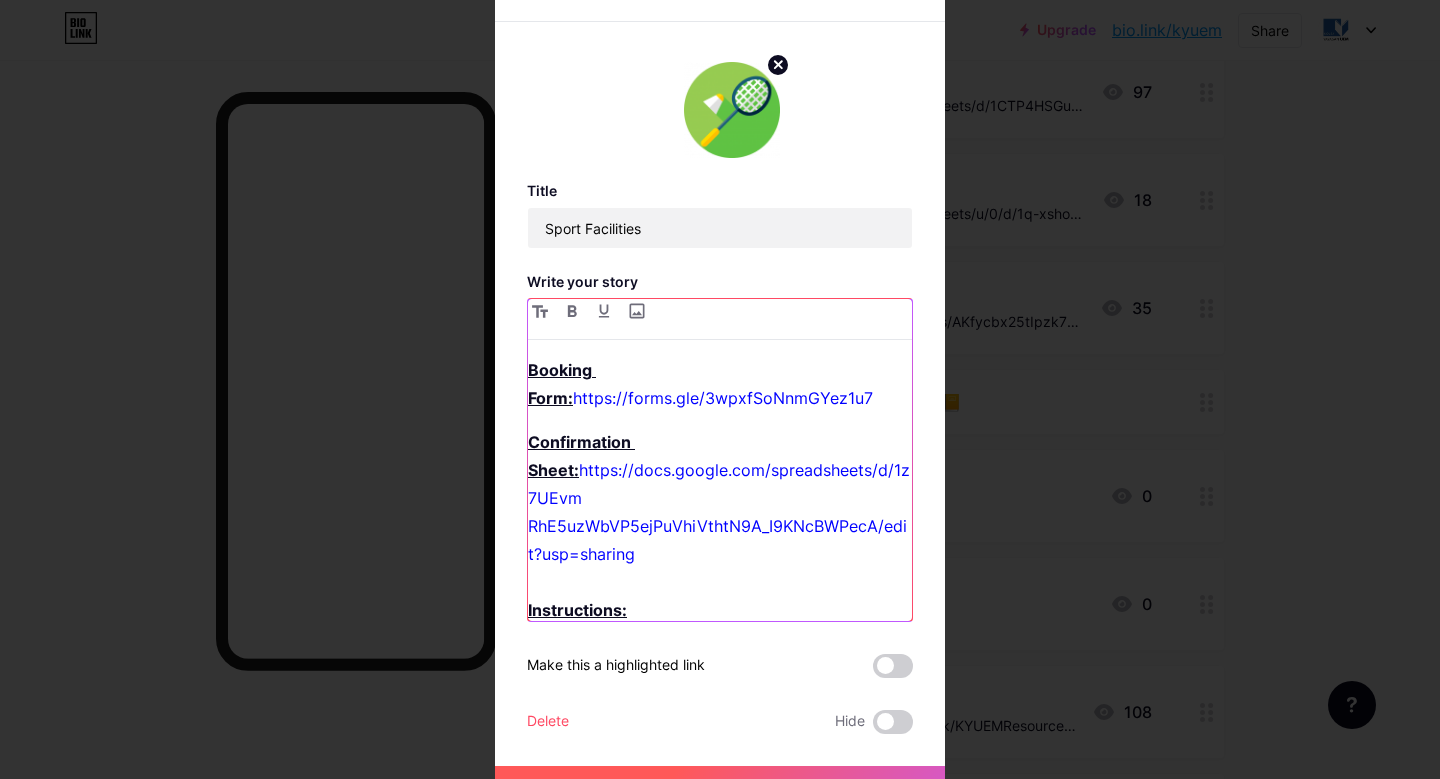 click on "RhE5uzWbVP5ejPuVhiVthtN9A_I9KNcBWPecA/edit?usp=sharing" at bounding box center (717, 540) 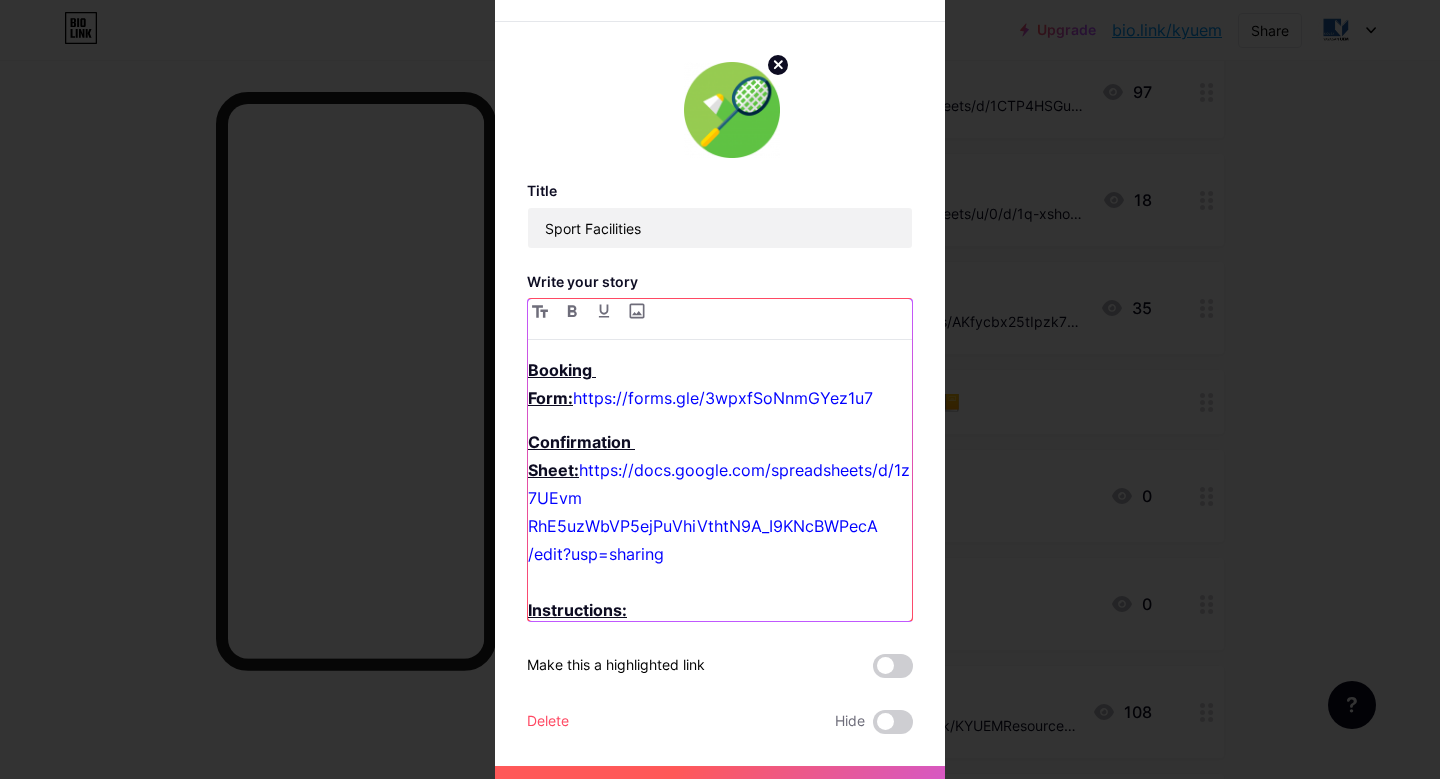 scroll, scrollTop: 379, scrollLeft: 0, axis: vertical 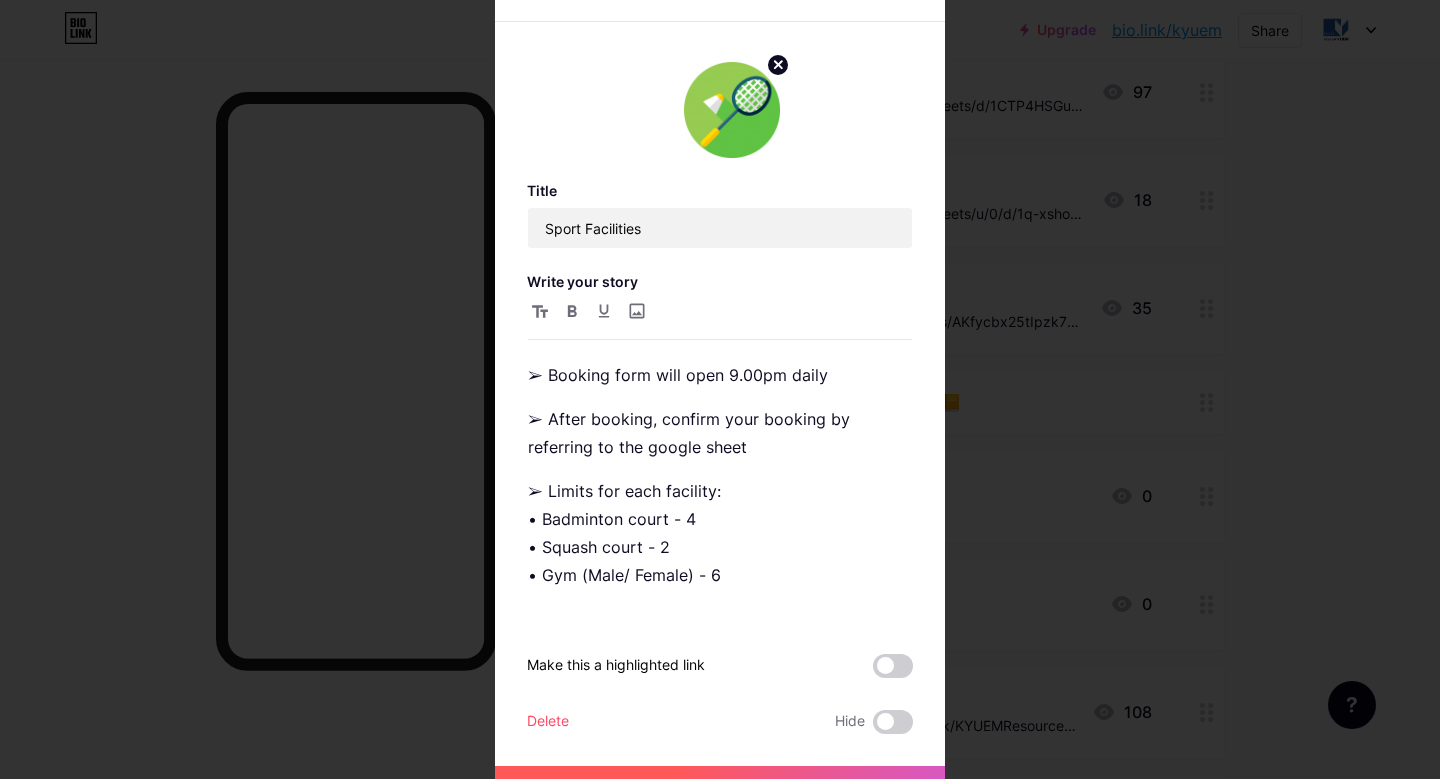 click on "Save" at bounding box center (720, 790) 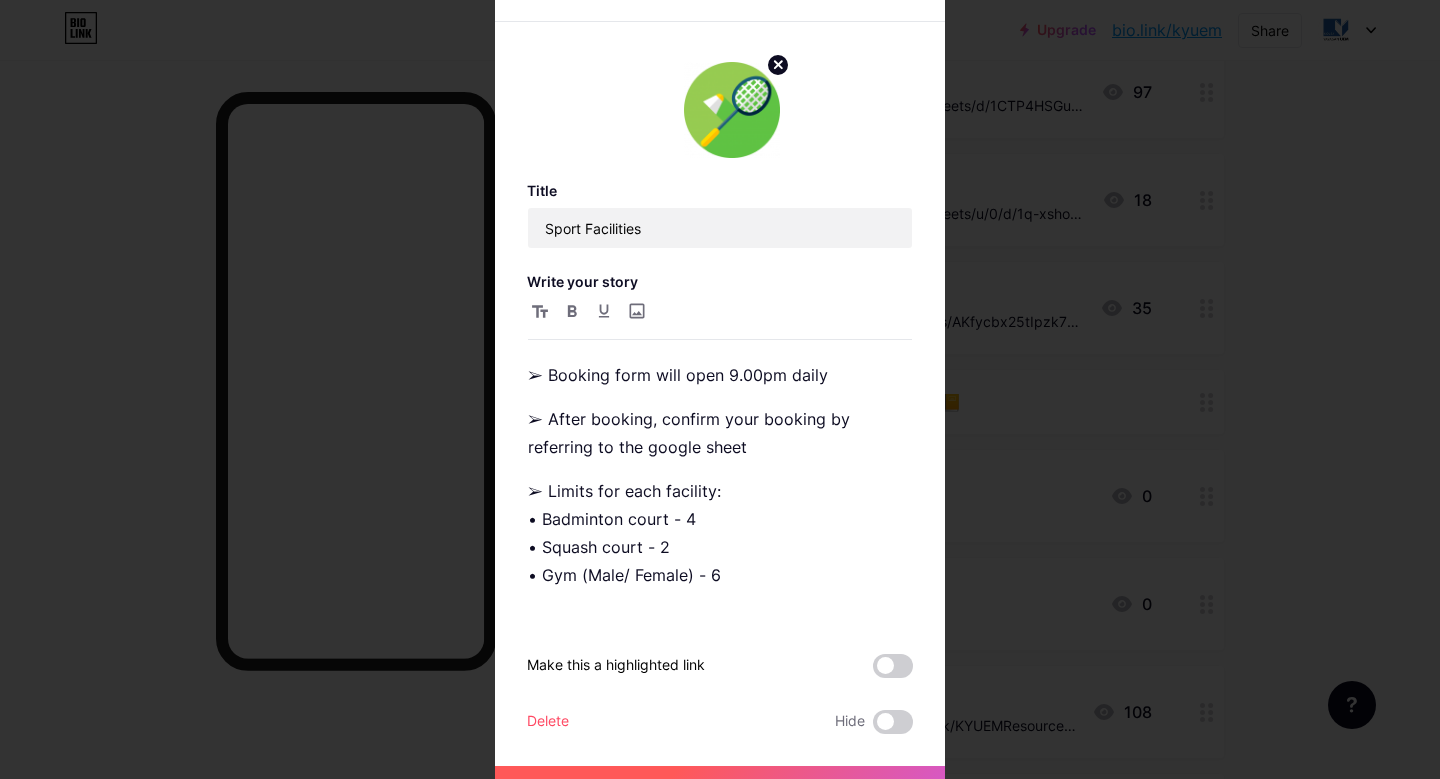 click on "Save" at bounding box center [720, 790] 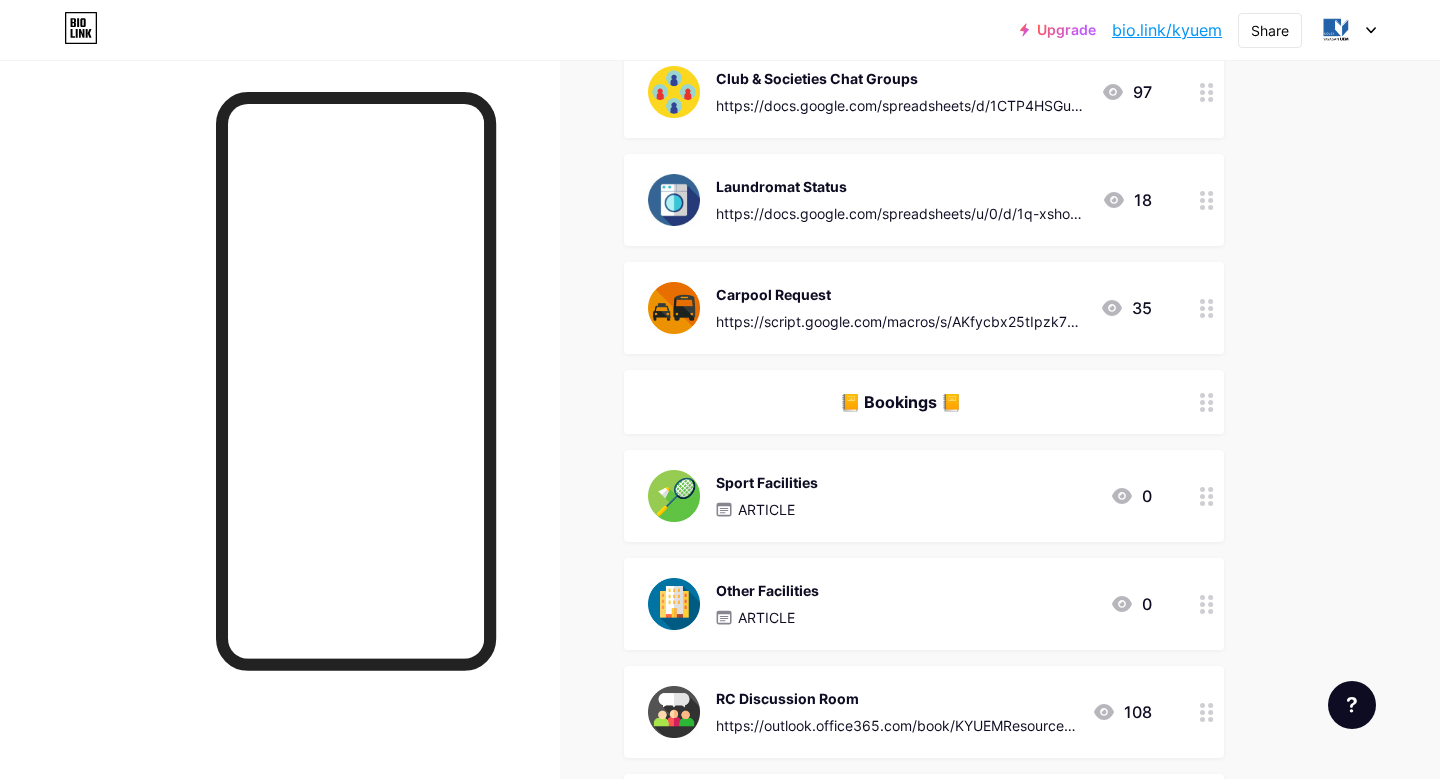 click on "Sport Facilities" at bounding box center (767, 482) 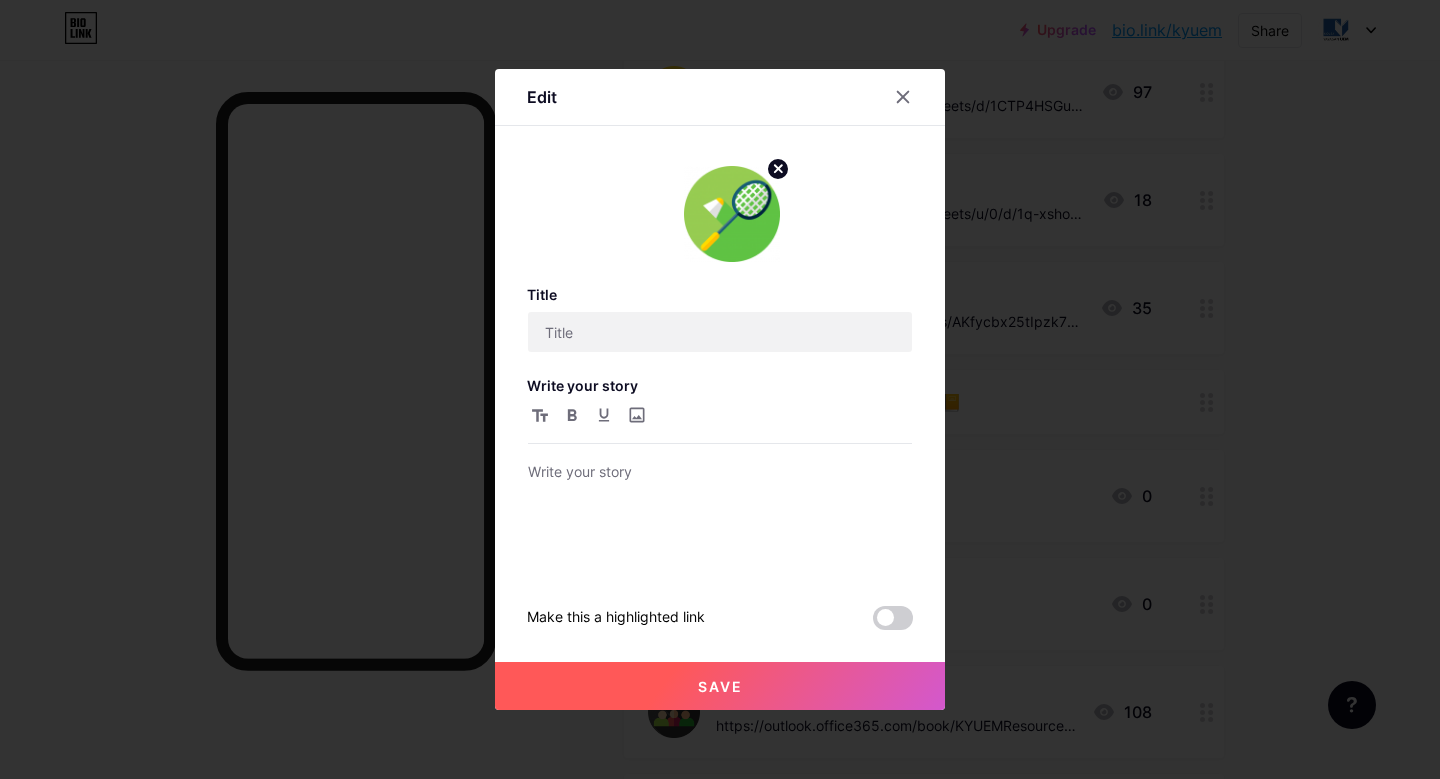 type on "Sport Facilities" 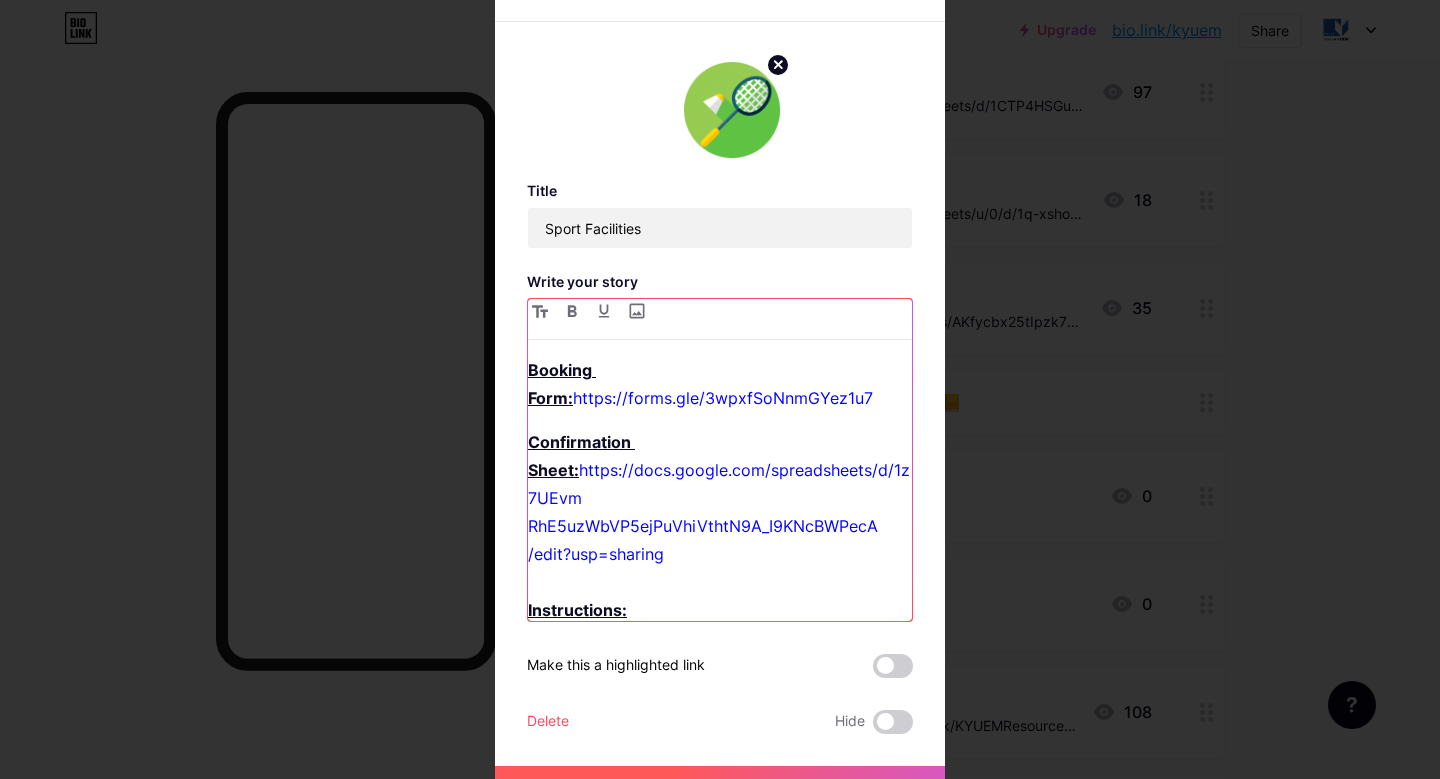 click on "https://docs.google.com/spreadsheets/d/1z7UEvm" at bounding box center [719, 484] 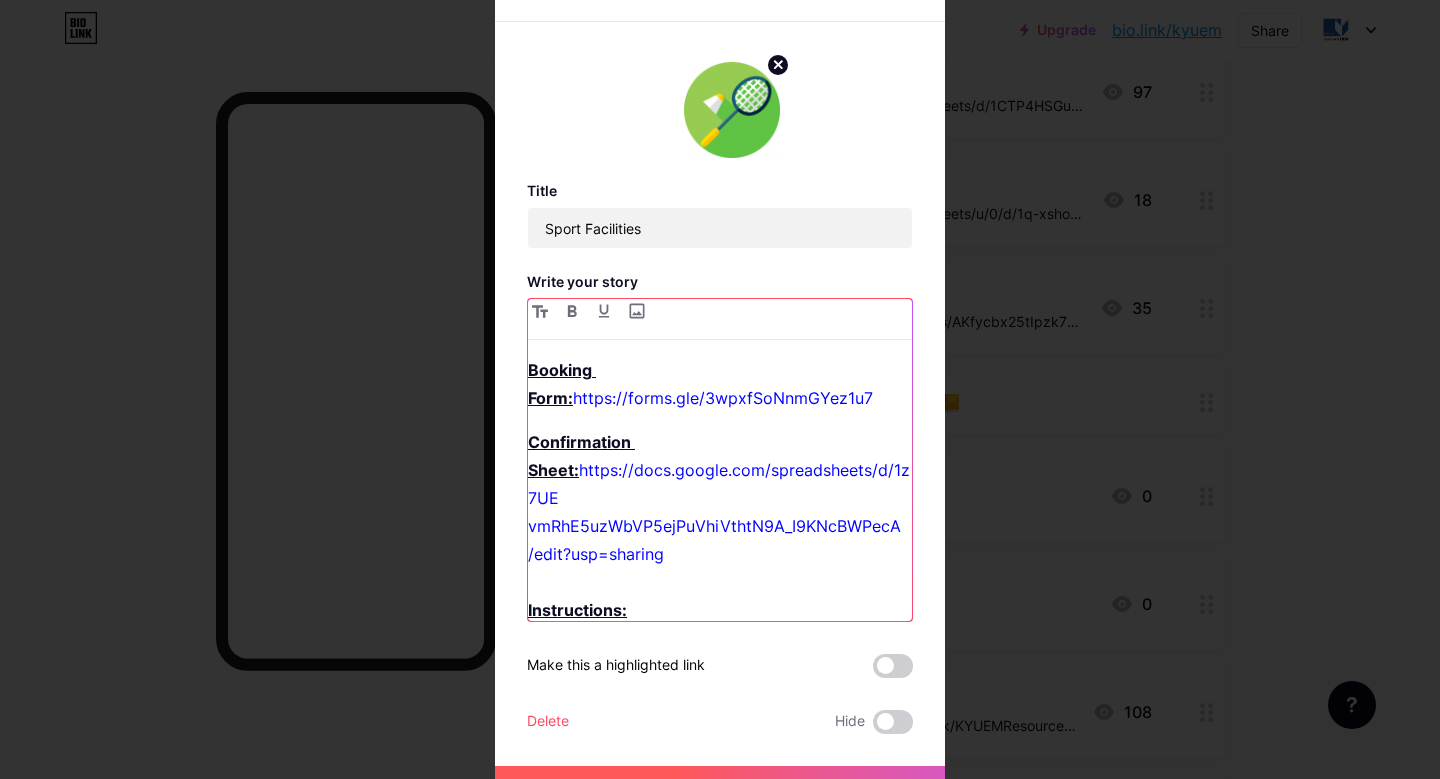 click on "RhE5uzWbVP5ejPuVhiVthtN9A_I9KNcBWPecA" at bounding box center (726, 526) 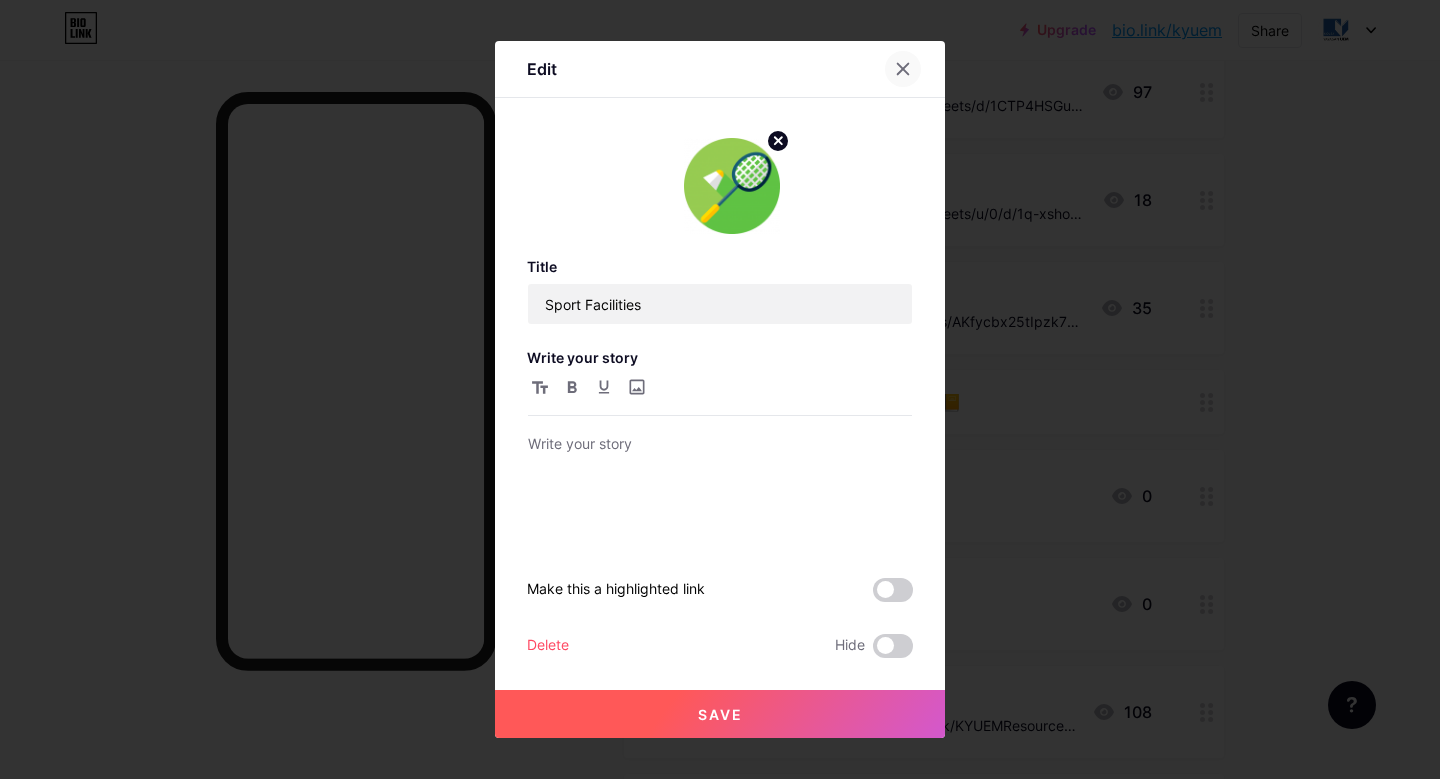 click at bounding box center (903, 69) 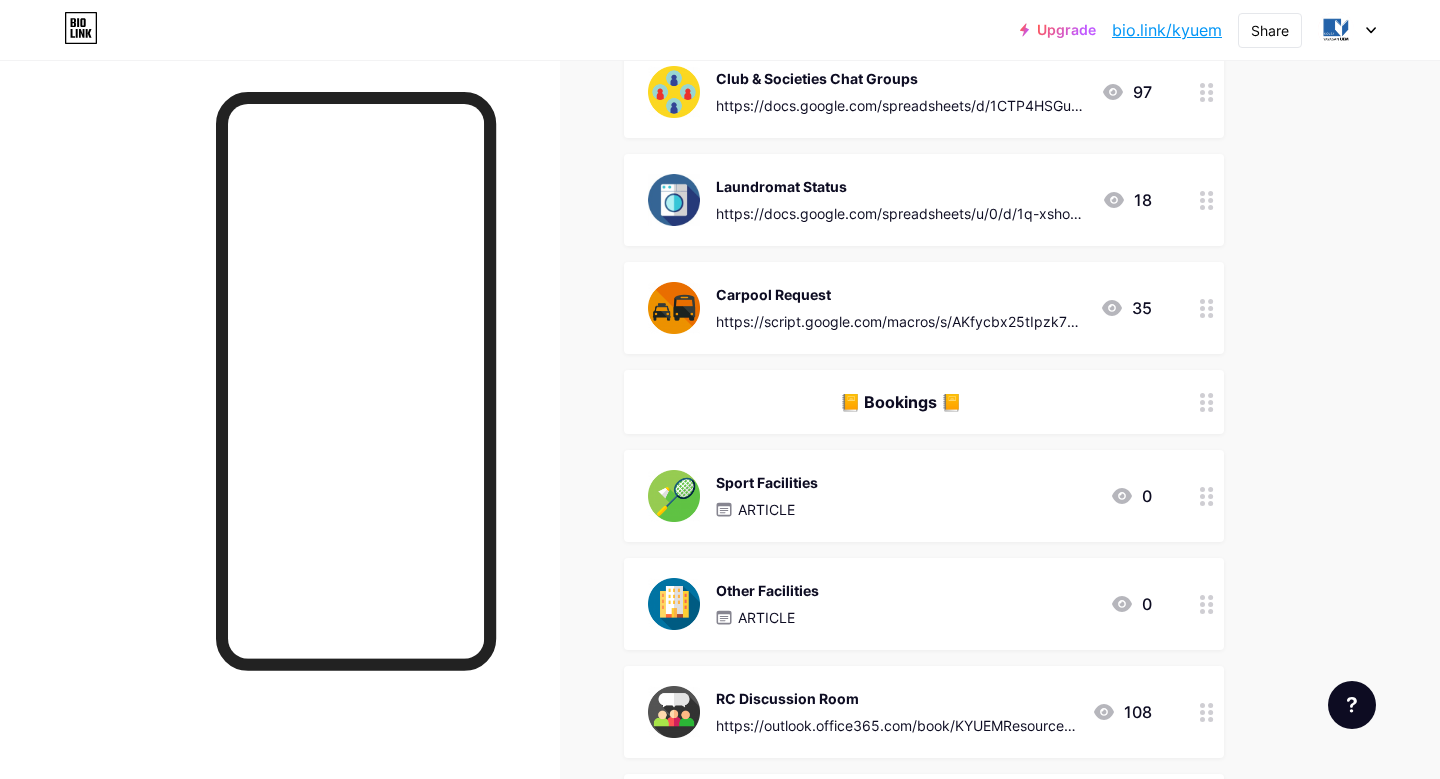 click on "Sport Facilities
ARTICLE
0" at bounding box center (900, 496) 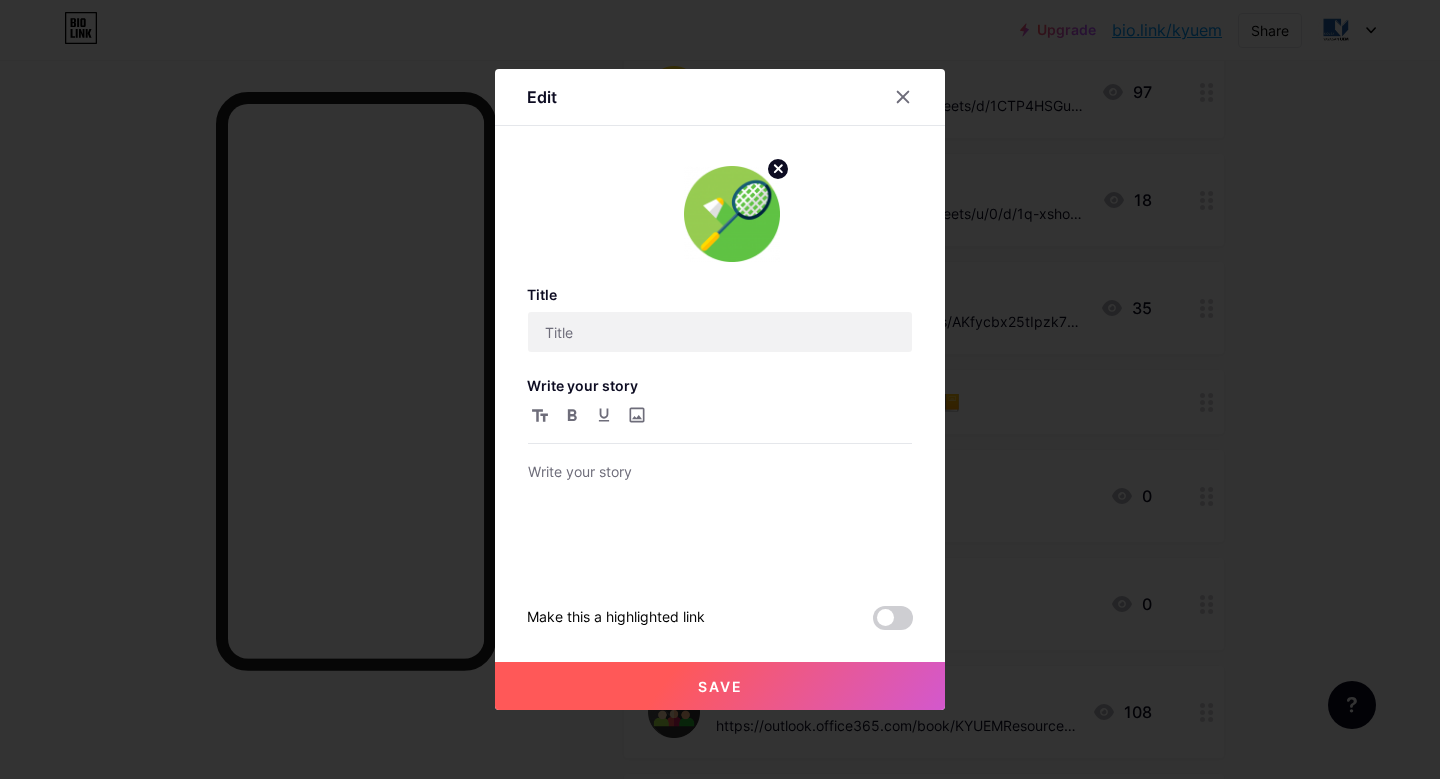 type on "Sport Facilities" 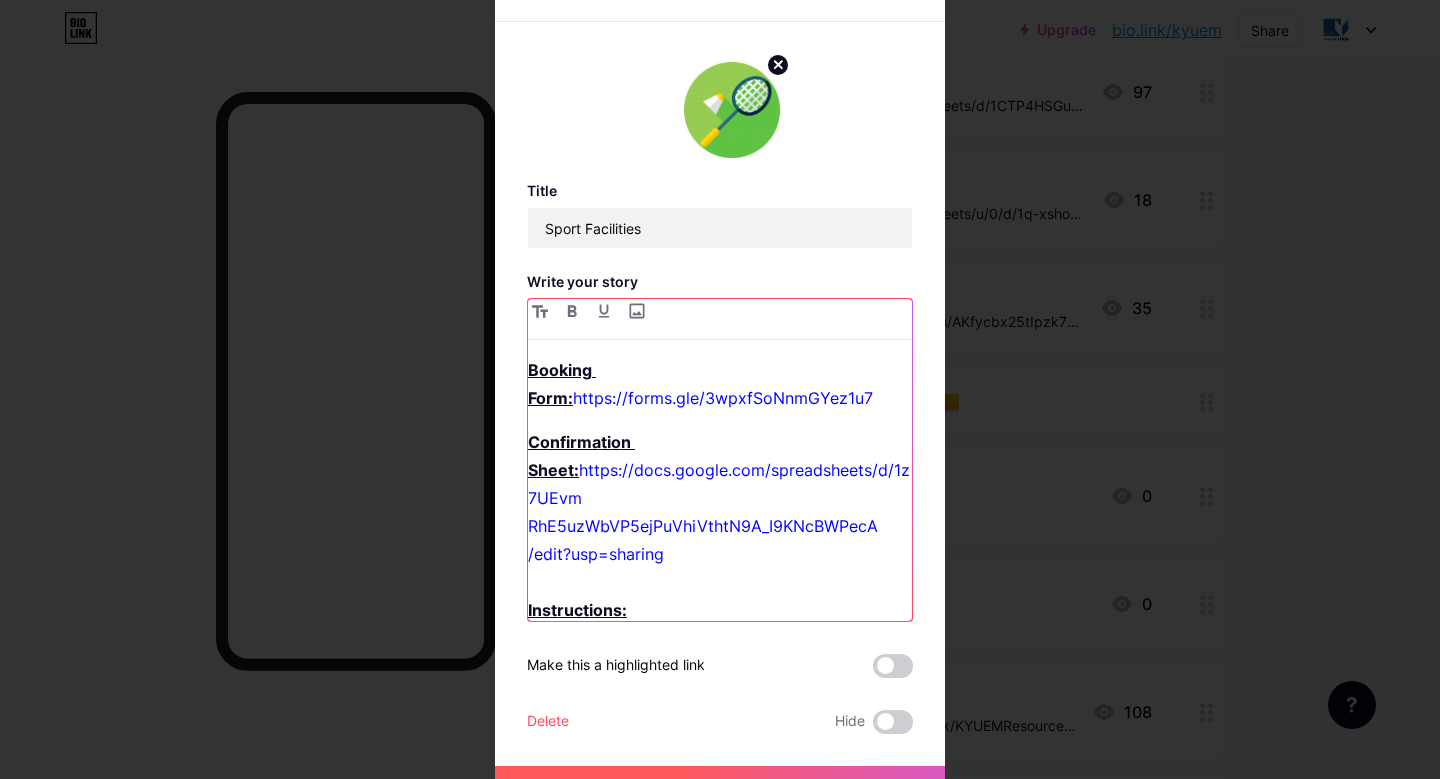click on "https://docs.google.com/spreadsheets/d/1z7UEvm" at bounding box center [719, 484] 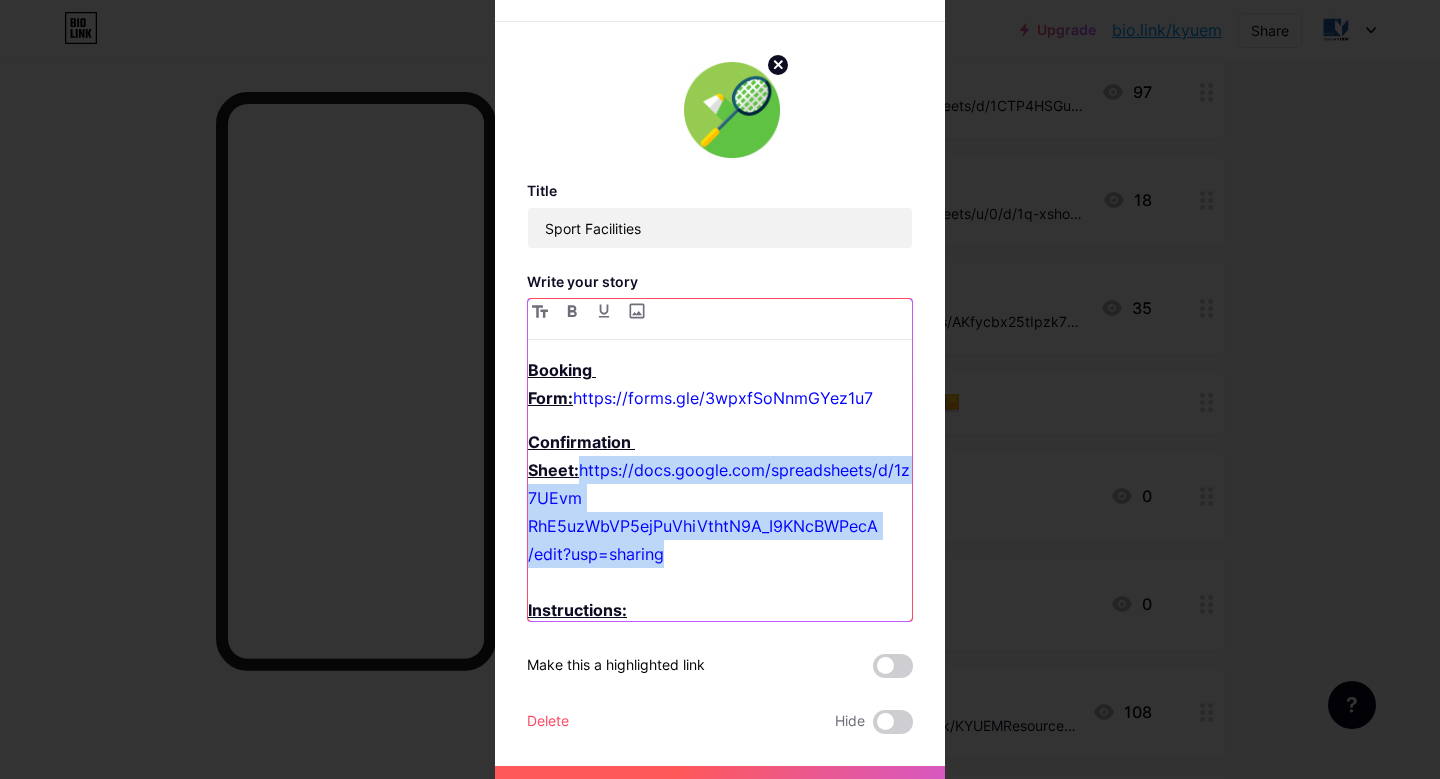drag, startPoint x: 709, startPoint y: 527, endPoint x: 518, endPoint y: 468, distance: 199.90498 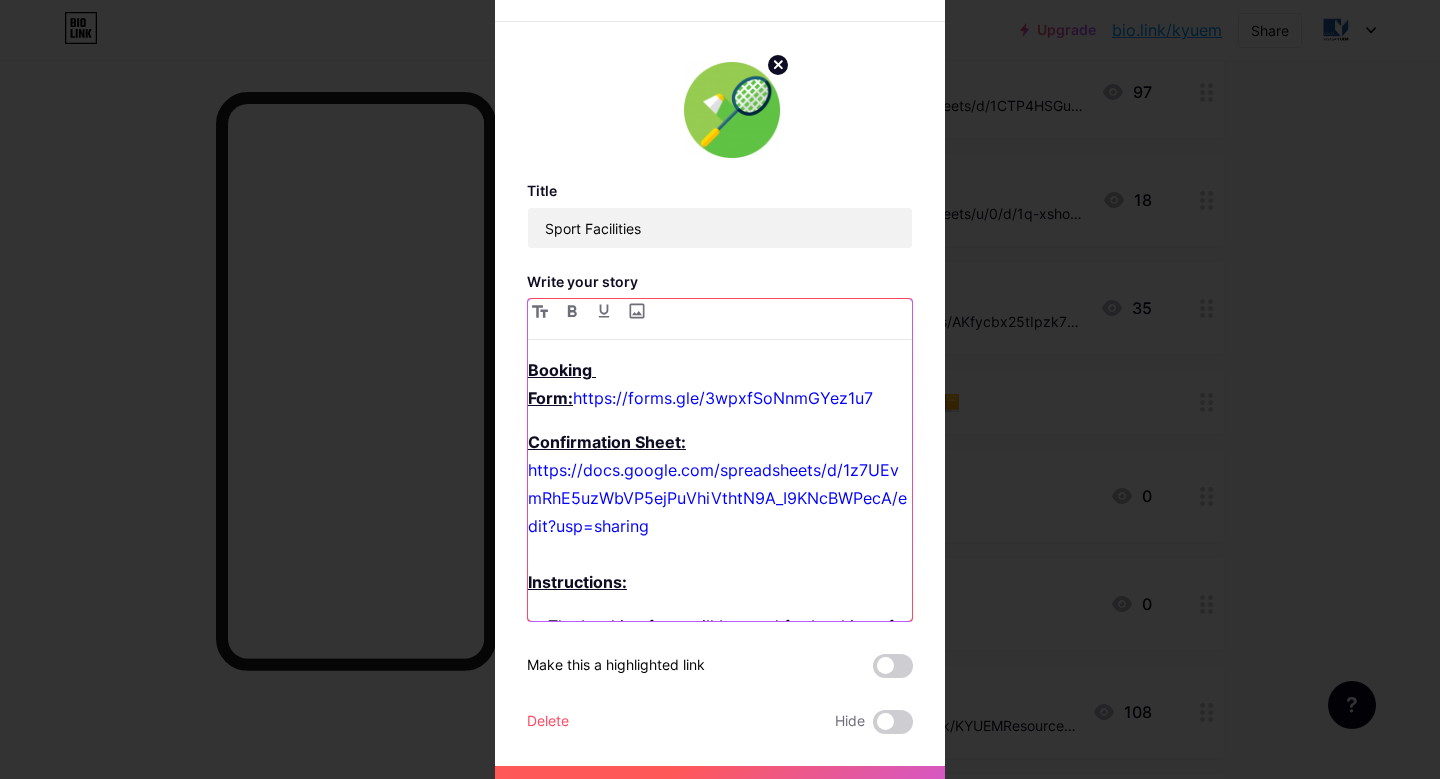 click on "https://docs.google.com/spreadsheets/d/1z7UEvmRhE5uzWbVP5ejPuVhiVthtN9A_I9KNcBWPecA/edit?usp=sharing" at bounding box center (717, 498) 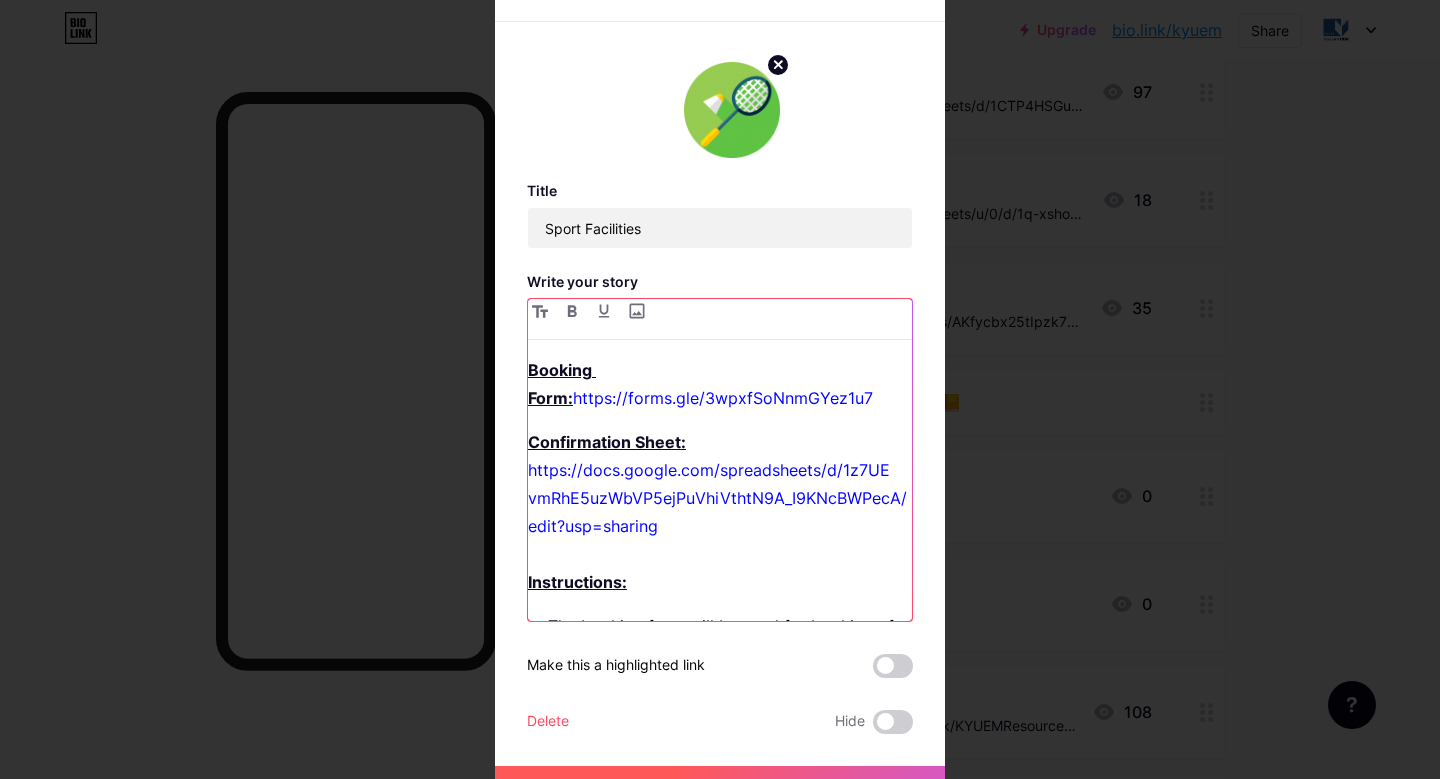 click on "vmRhE5uzWbVP5ejPuVhiVthtN9A_I9KNcBWPecA/edit?usp=sharing" at bounding box center [717, 512] 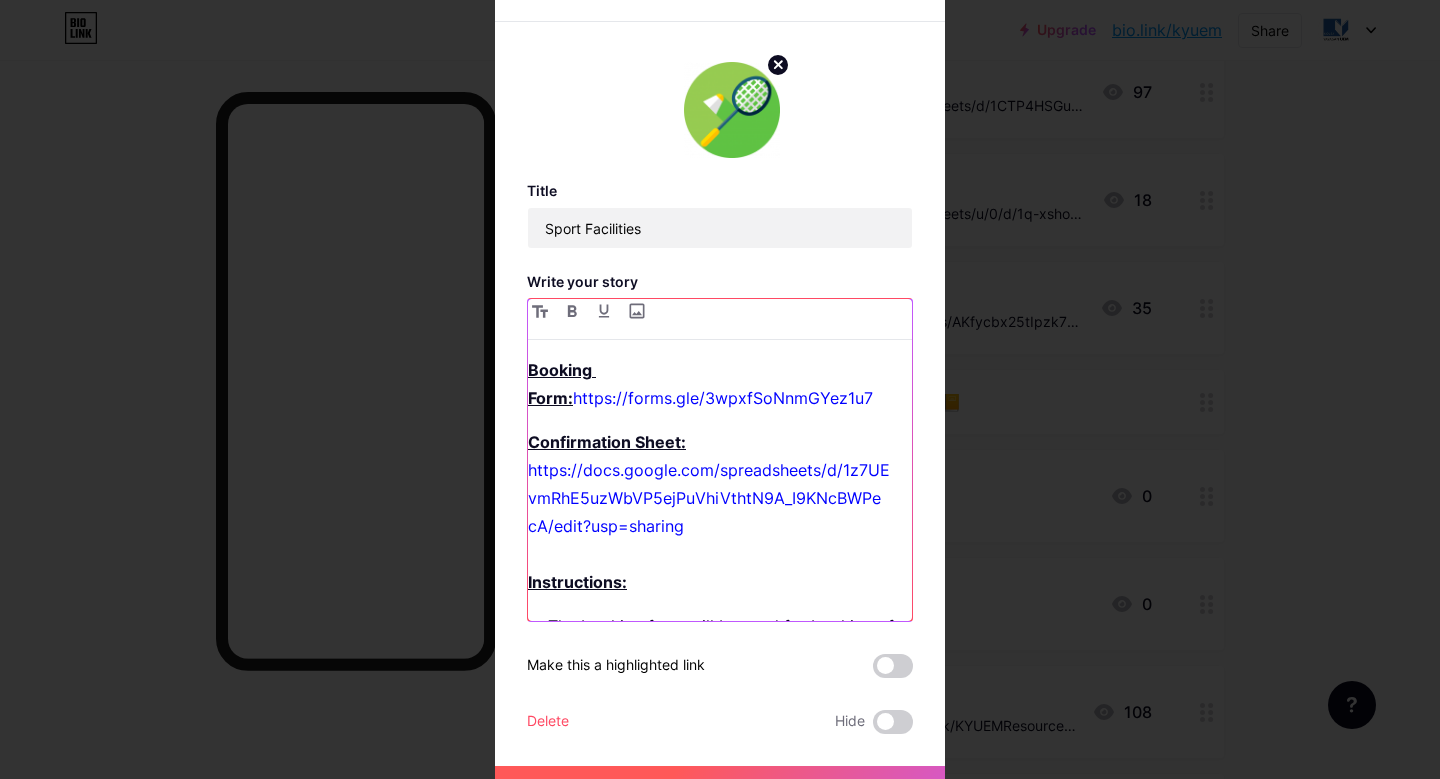 click on "https://docs.google.com/spreadsheets/d/1z7UE" at bounding box center (709, 470) 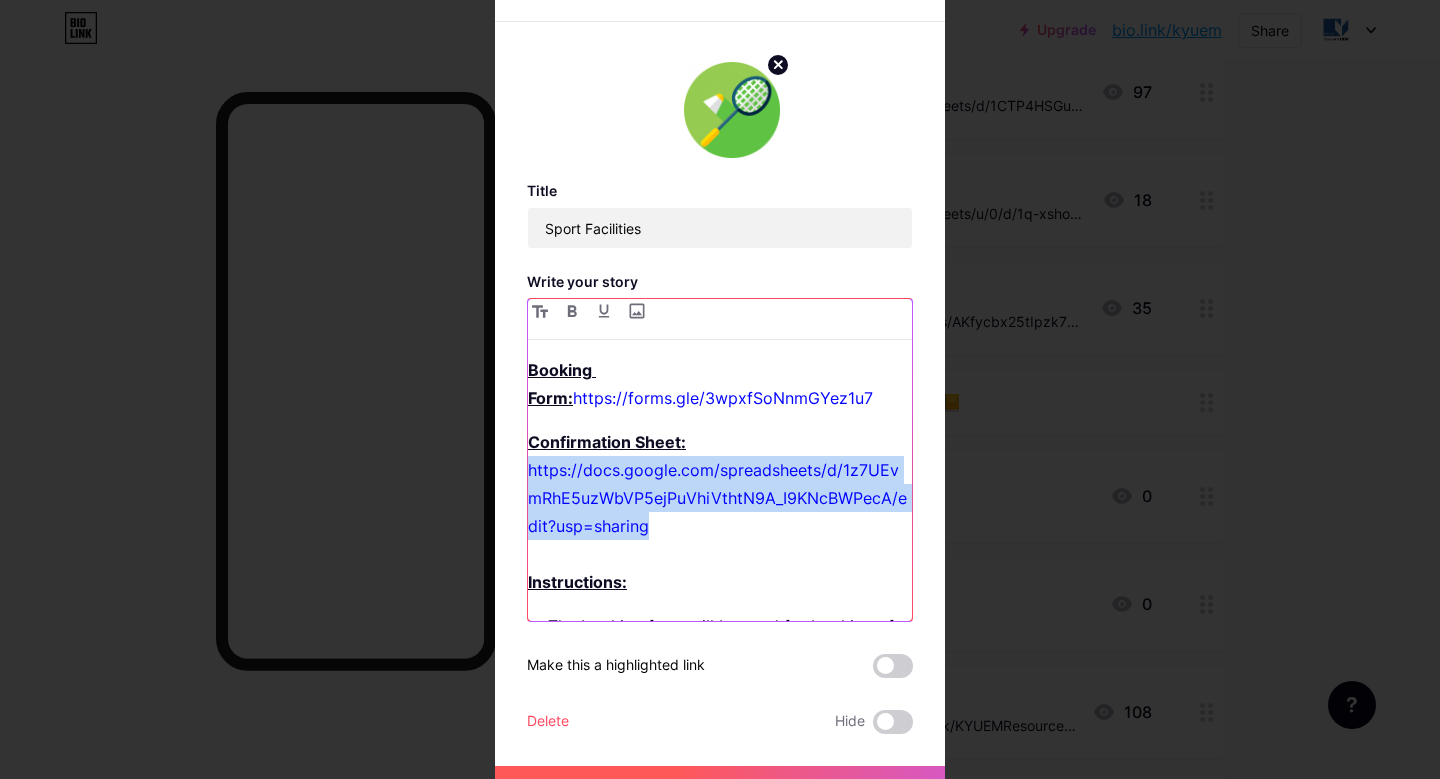 drag, startPoint x: 705, startPoint y: 523, endPoint x: 524, endPoint y: 467, distance: 189.46504 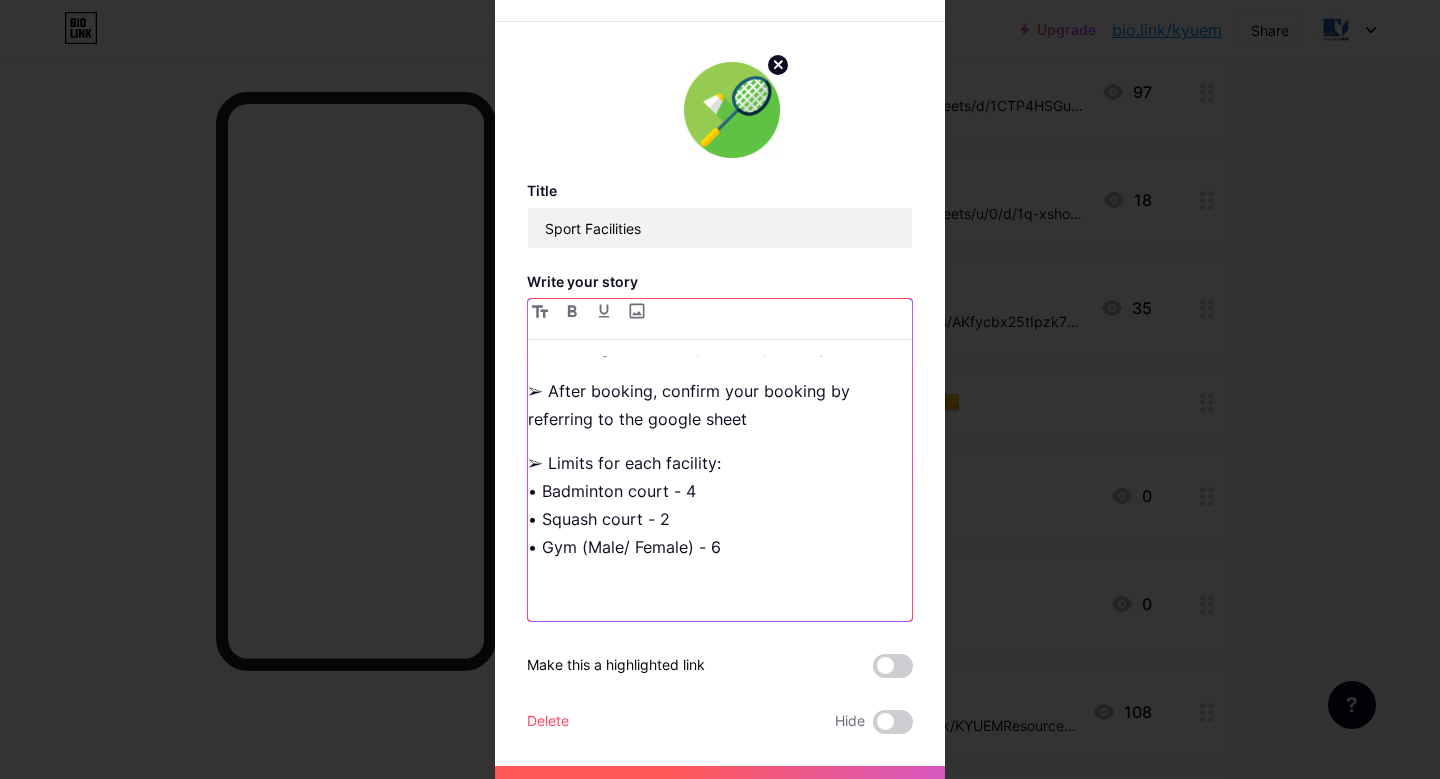 scroll, scrollTop: 0, scrollLeft: 0, axis: both 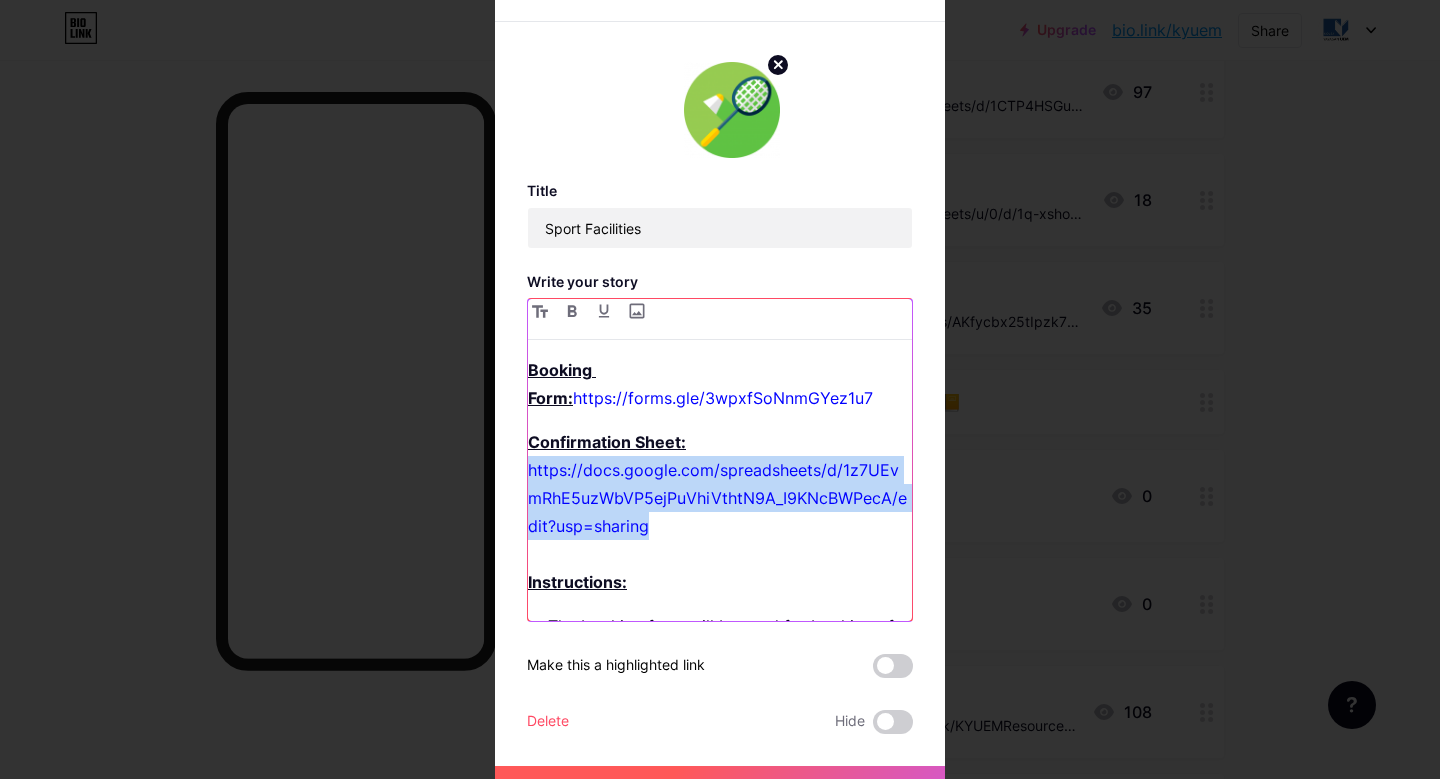 drag, startPoint x: 647, startPoint y: 533, endPoint x: 527, endPoint y: 467, distance: 136.95255 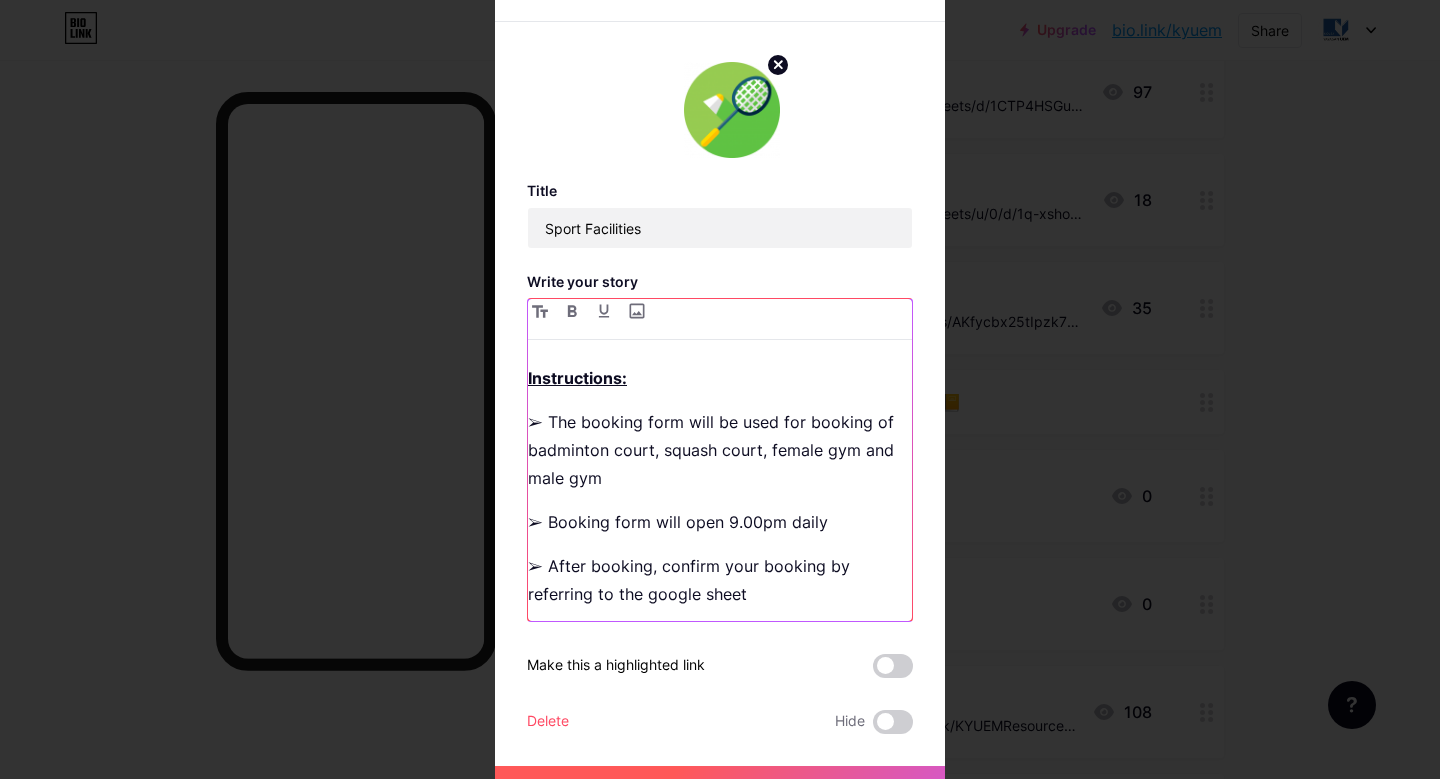 scroll, scrollTop: 0, scrollLeft: 0, axis: both 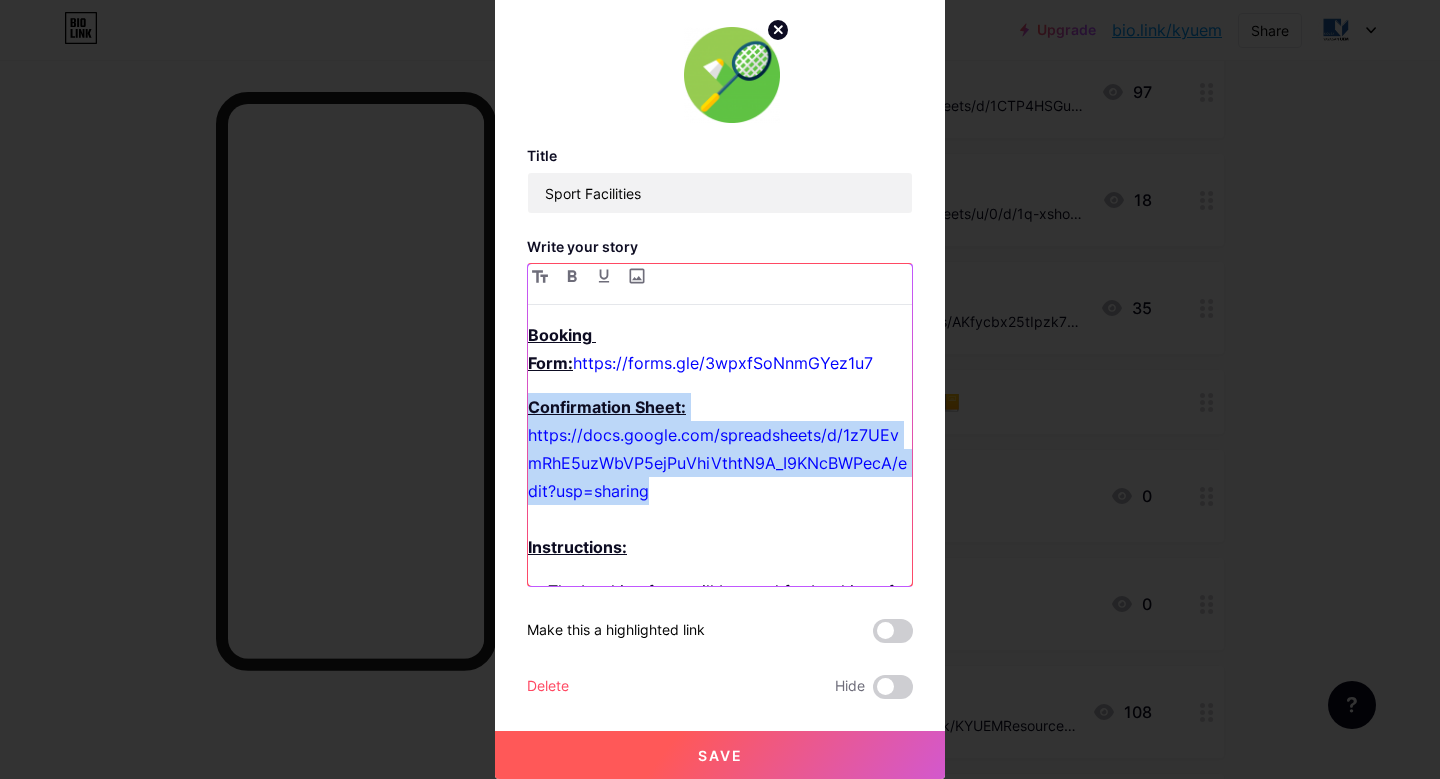 drag, startPoint x: 669, startPoint y: 483, endPoint x: 530, endPoint y: 401, distance: 161.38463 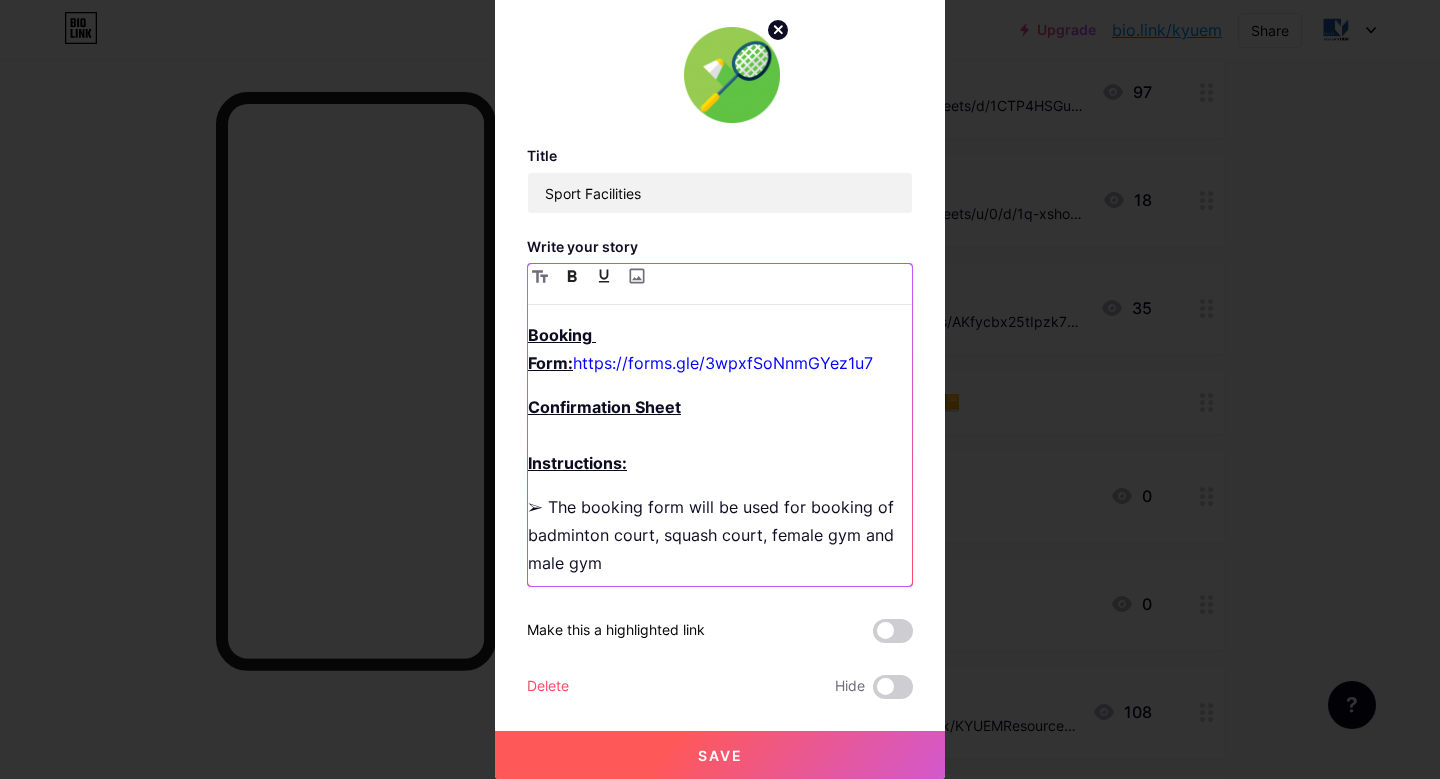 click on "Confirmation Sheet" at bounding box center (604, 407) 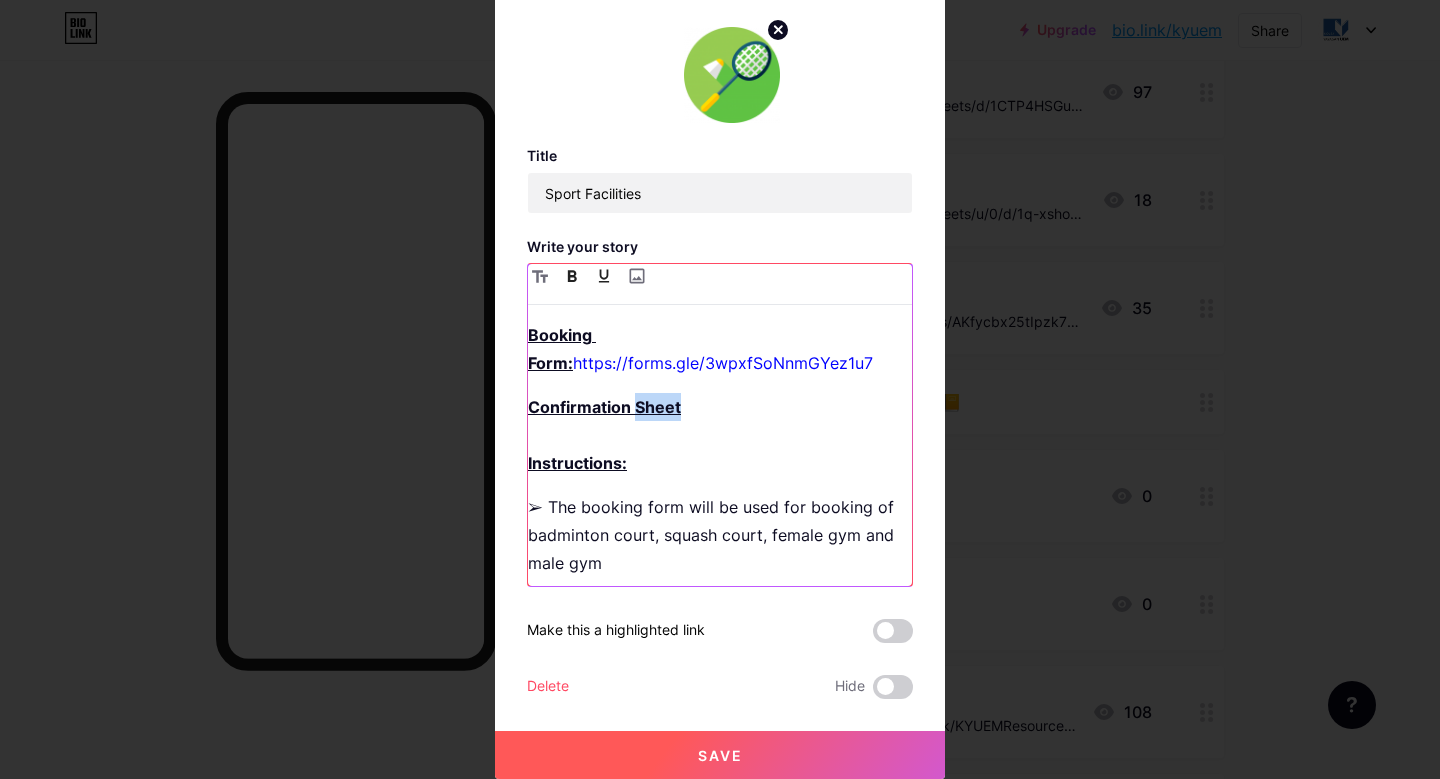 click on "Confirmation Sheet" at bounding box center [604, 407] 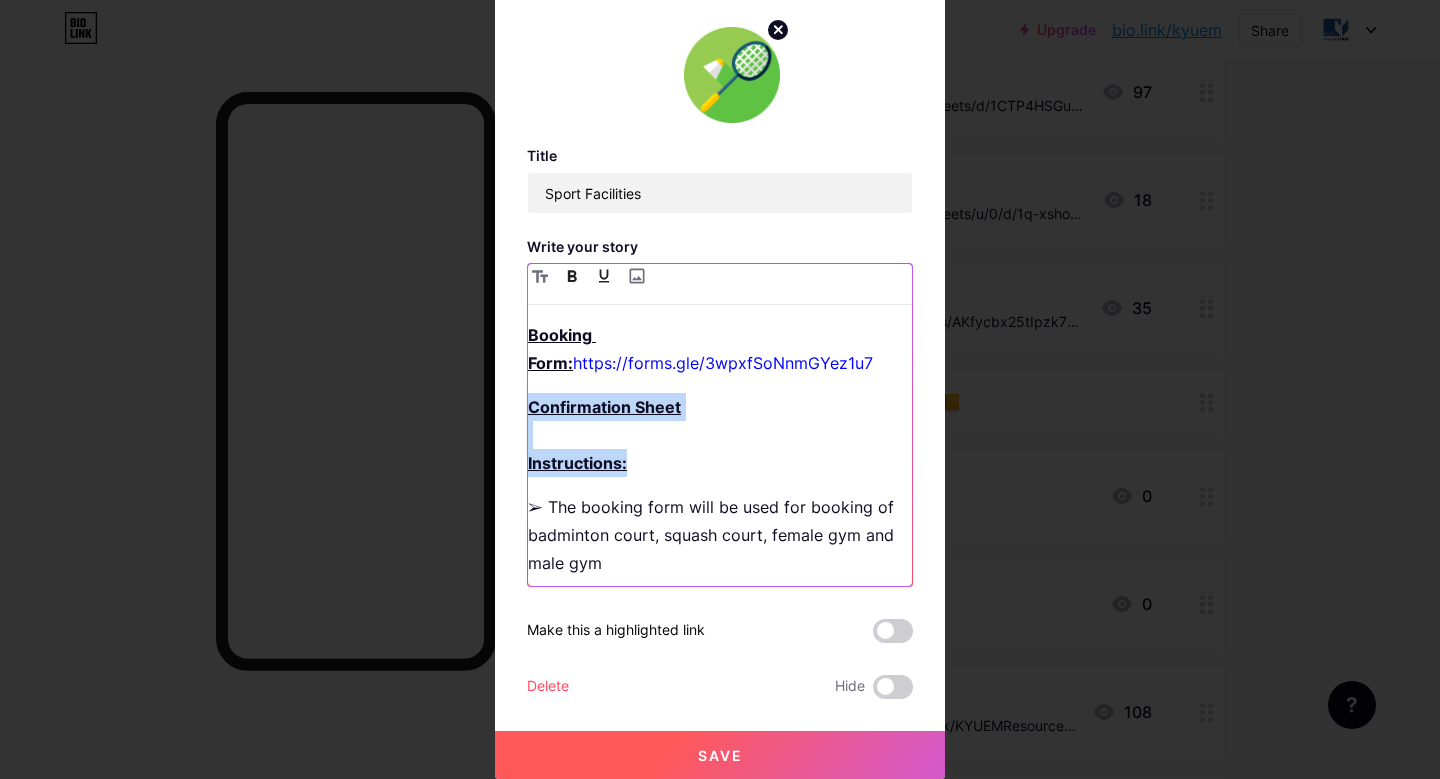 click on "Confirmation Sheet Instructions:" at bounding box center [720, 435] 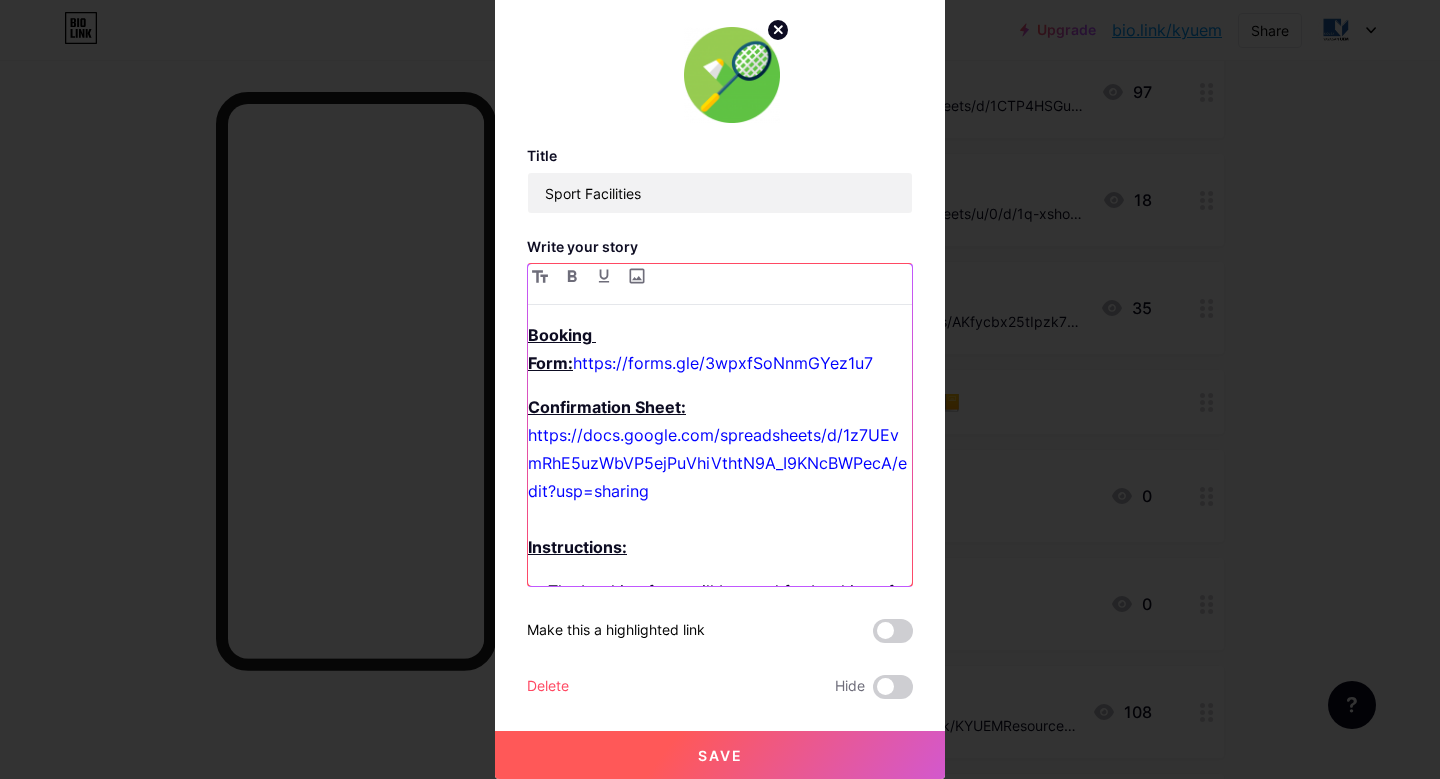 click on "Confirmation Sheet:  https://docs.google.com/spreadsheets/d/1z7UEvmRhE5uzWbVP5ejPuVhiVthtN9A_I9KNcBWPecA/edit?usp=sharing Instructions:" at bounding box center [720, 477] 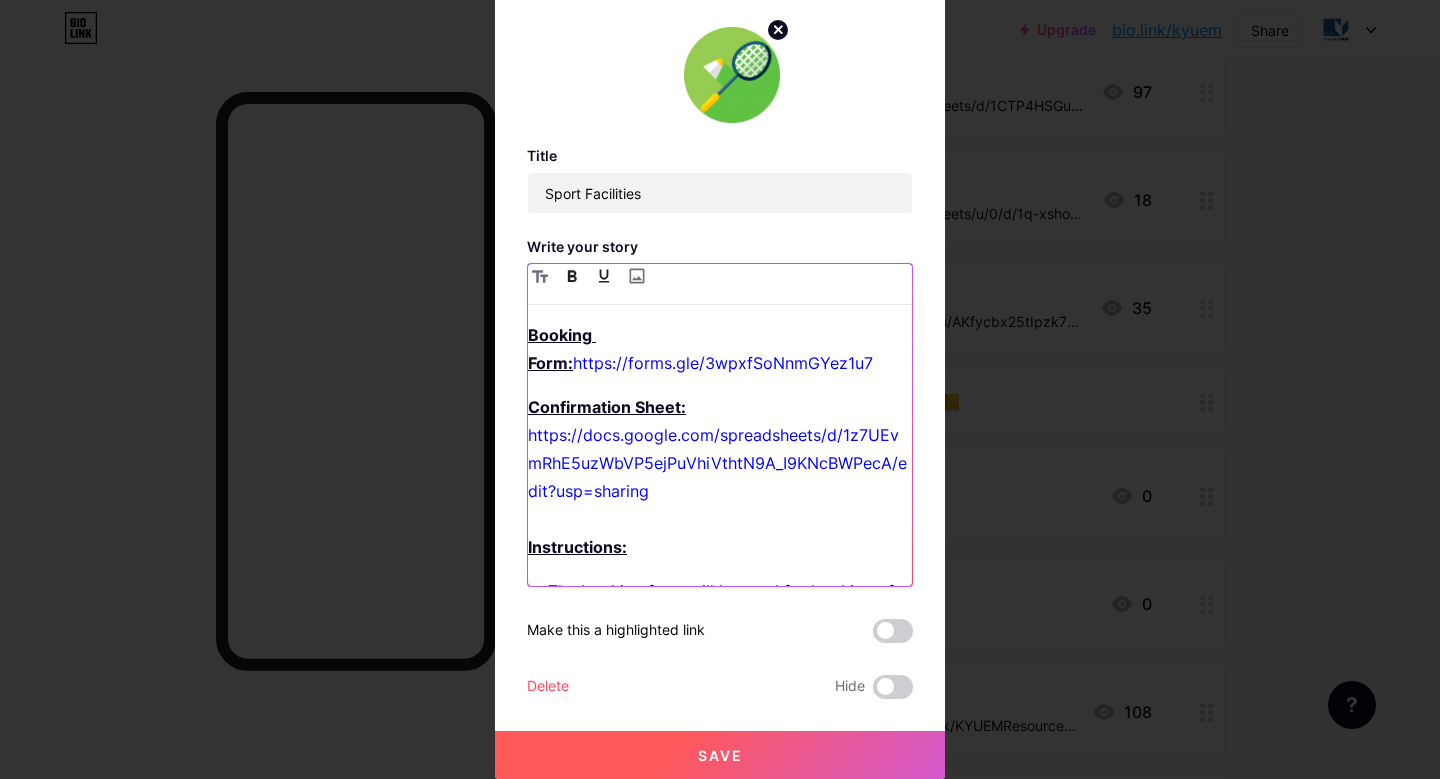 click on "https://docs.google.com/spreadsheets/d/1z7UEvmRhE5uzWbVP5ejPuVhiVthtN9A_I9KNcBWPecA/edit?usp=sharing" at bounding box center (717, 463) 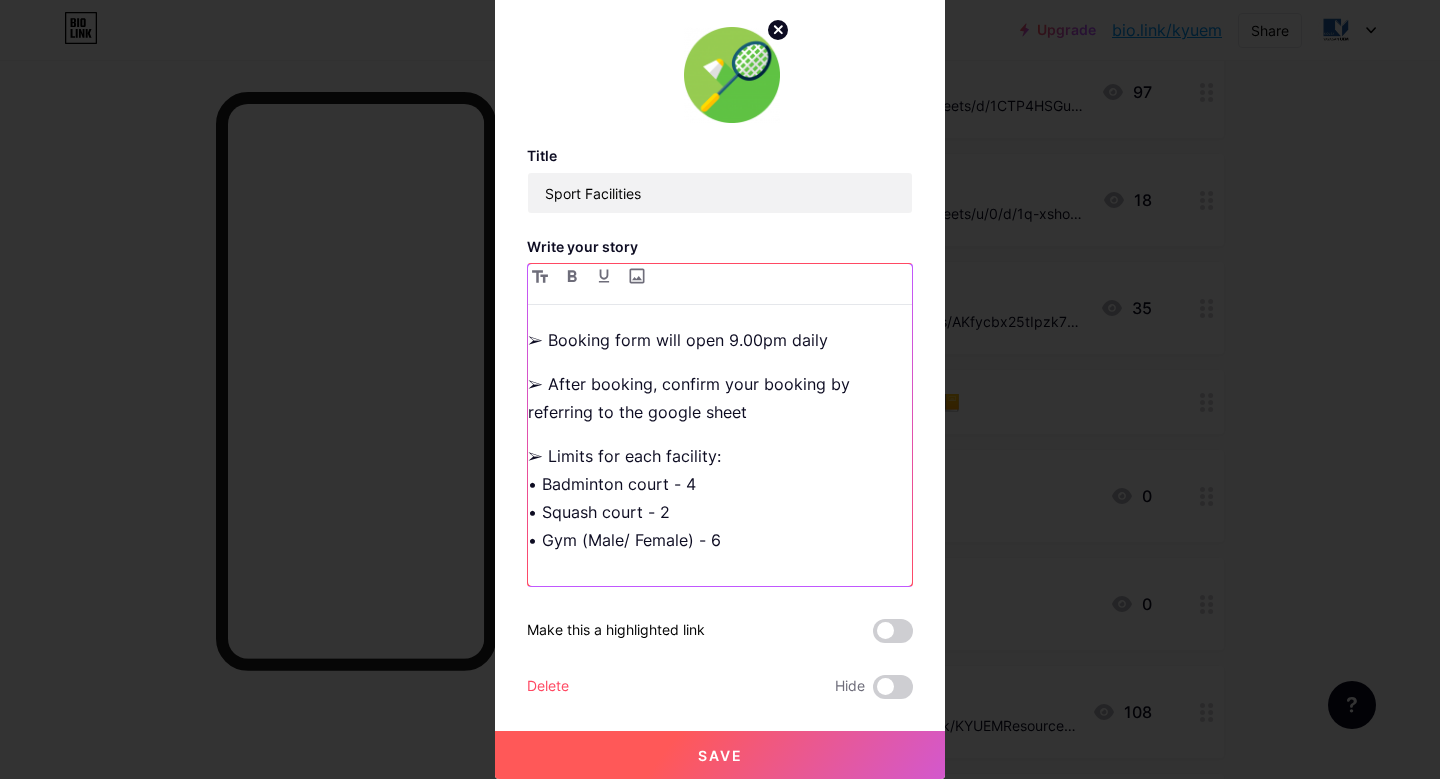 scroll, scrollTop: 353, scrollLeft: 0, axis: vertical 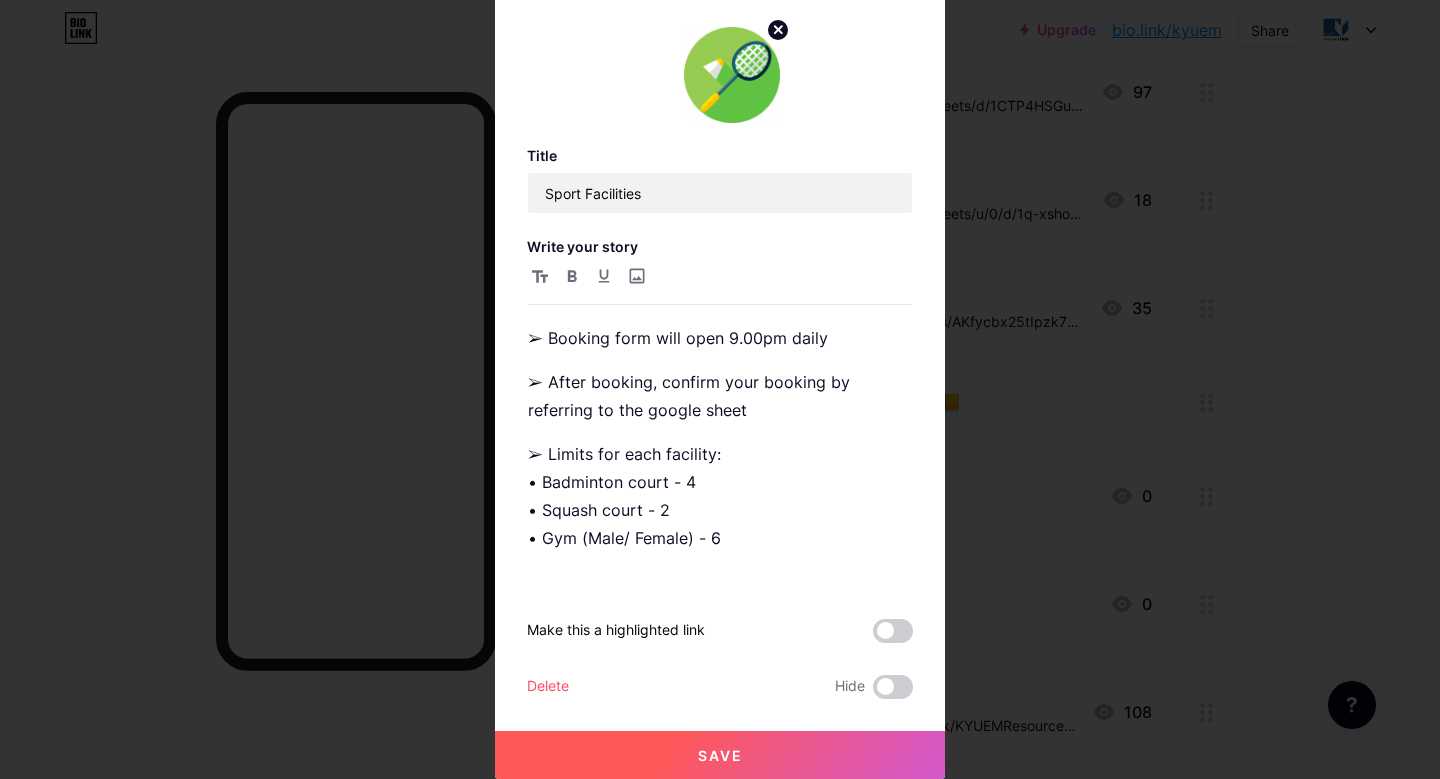 click on "Save" at bounding box center (720, 755) 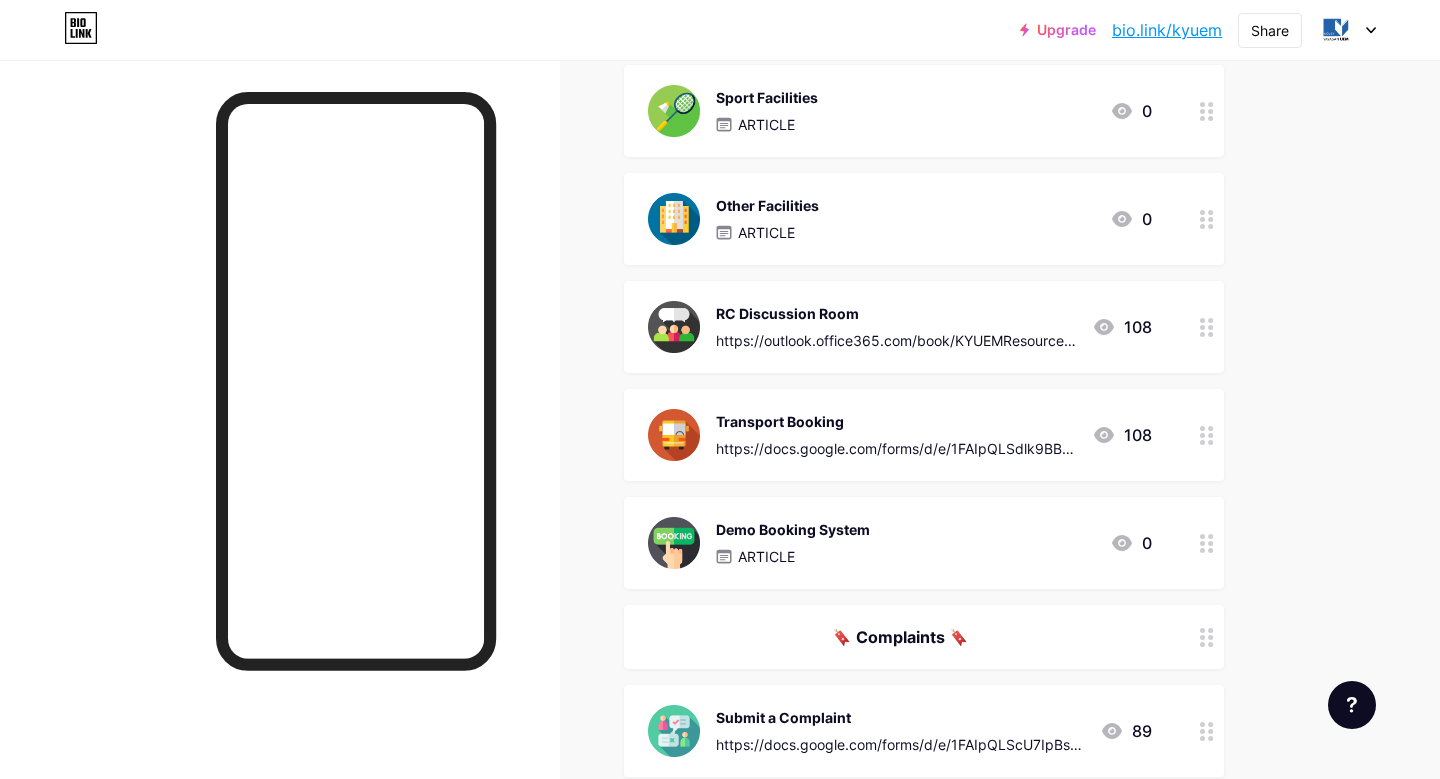 scroll, scrollTop: 2083, scrollLeft: 0, axis: vertical 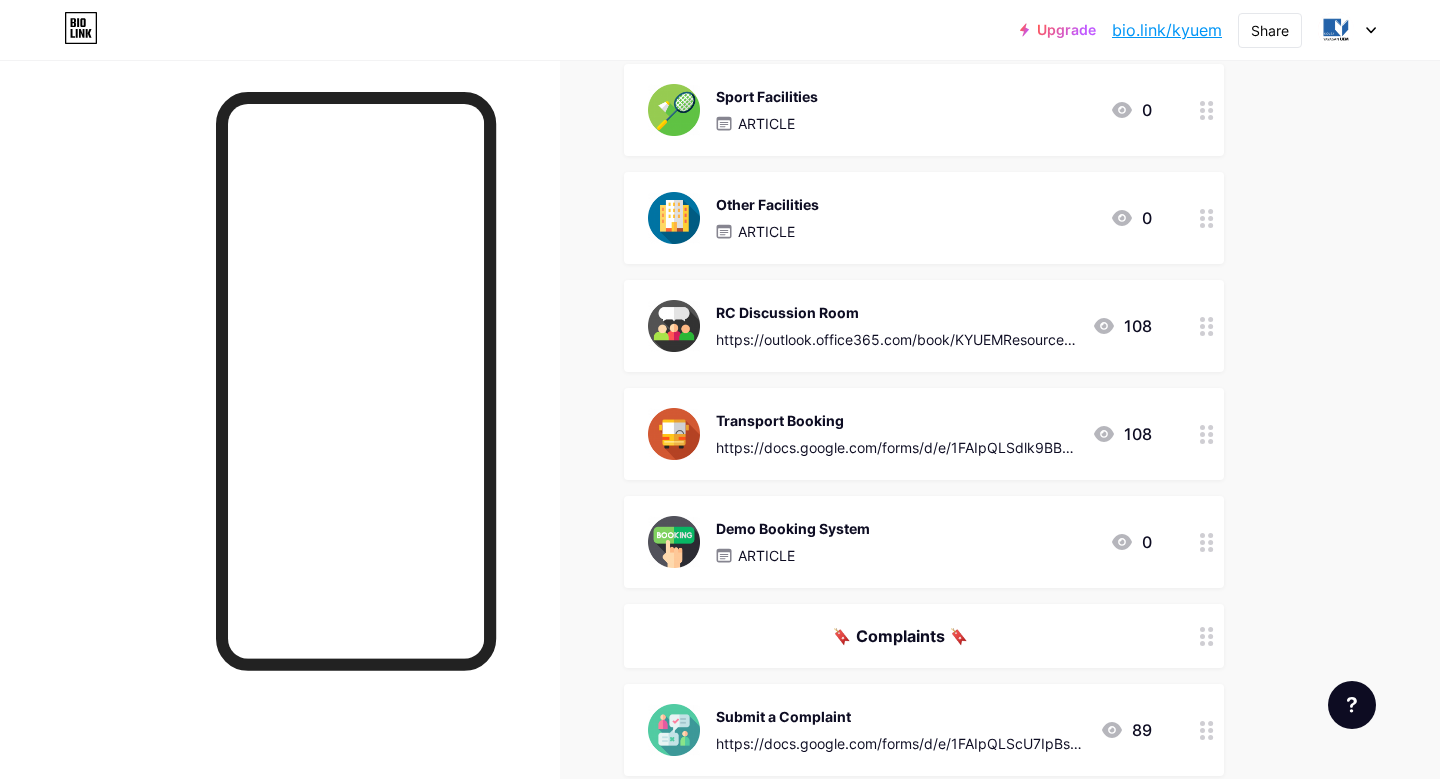 click on "ARTICLE" at bounding box center (793, 555) 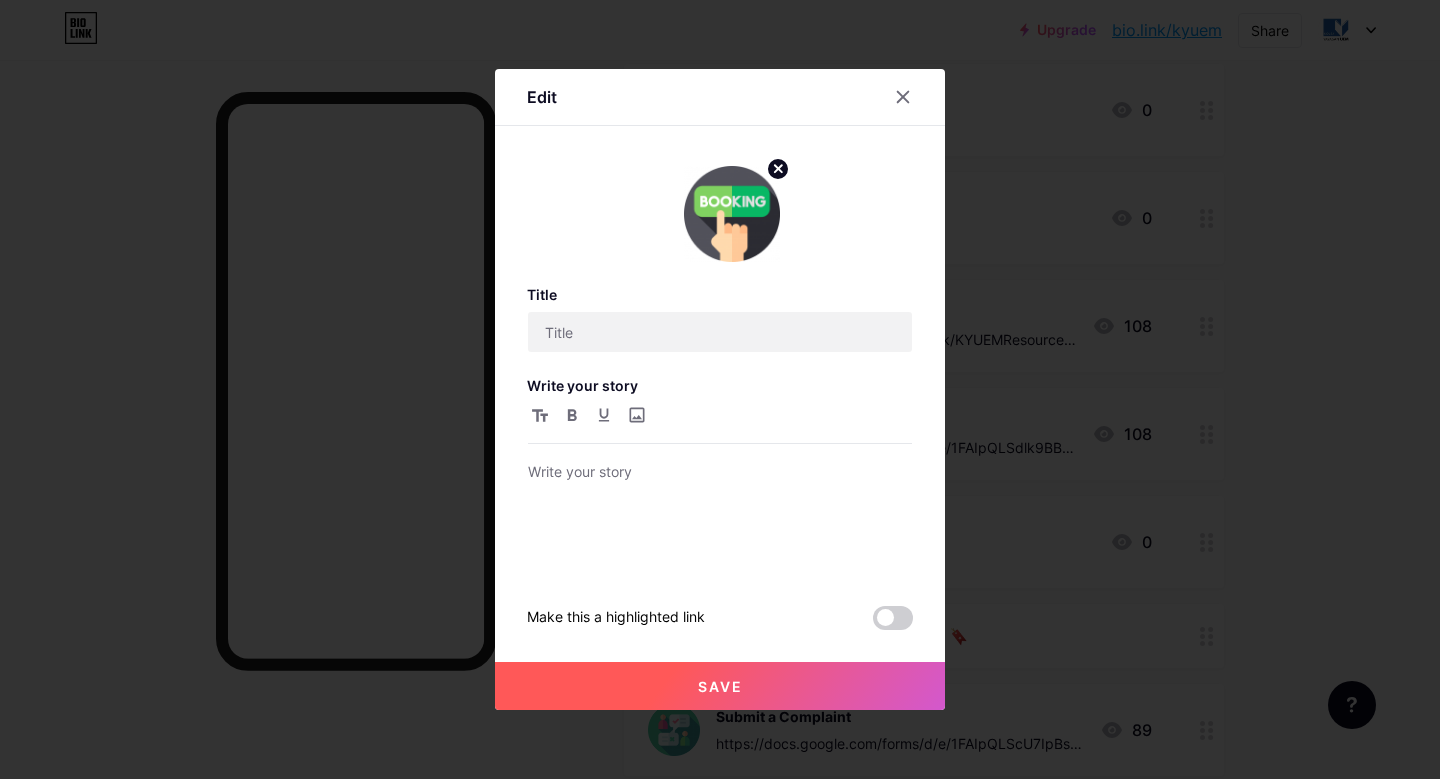 type on "Demo Booking System" 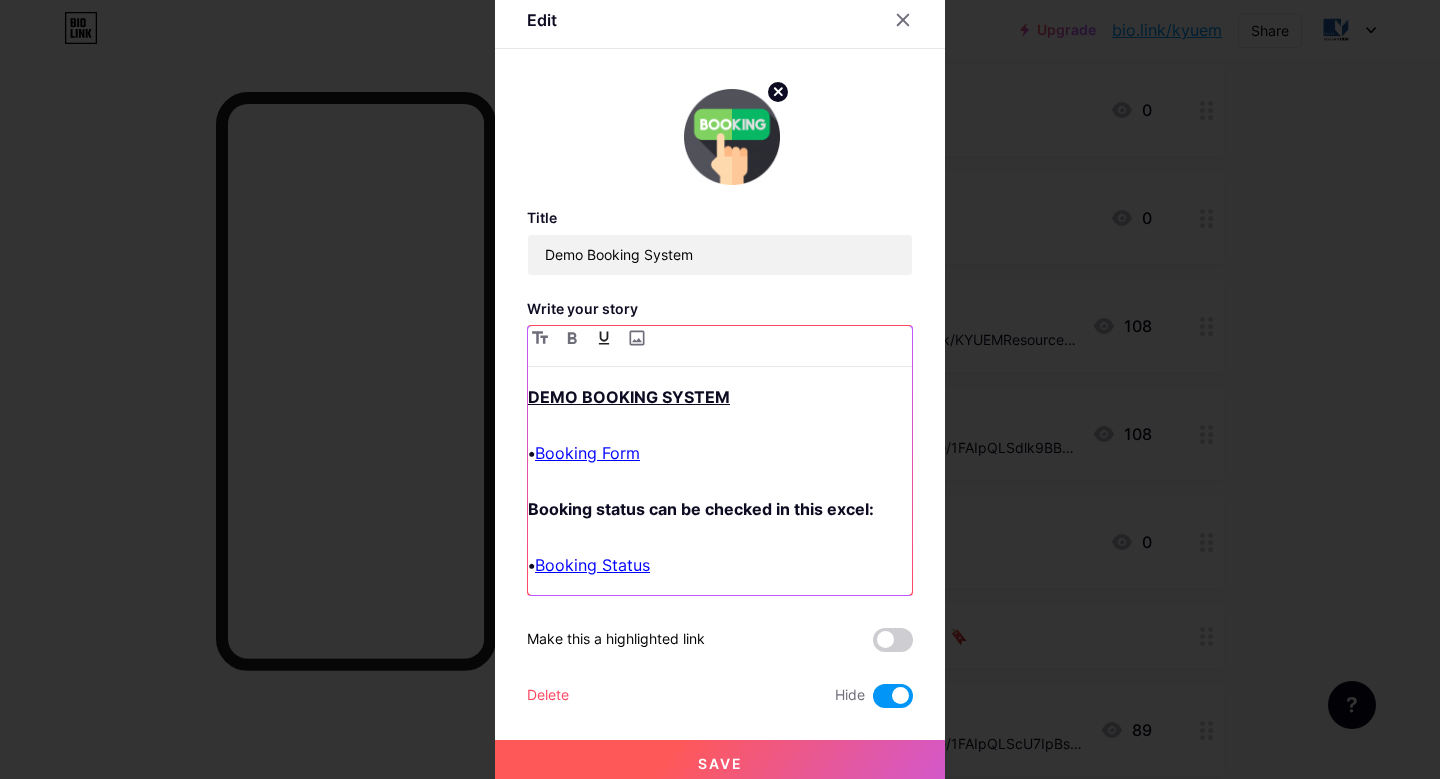 click on "Booking Form" at bounding box center [587, 453] 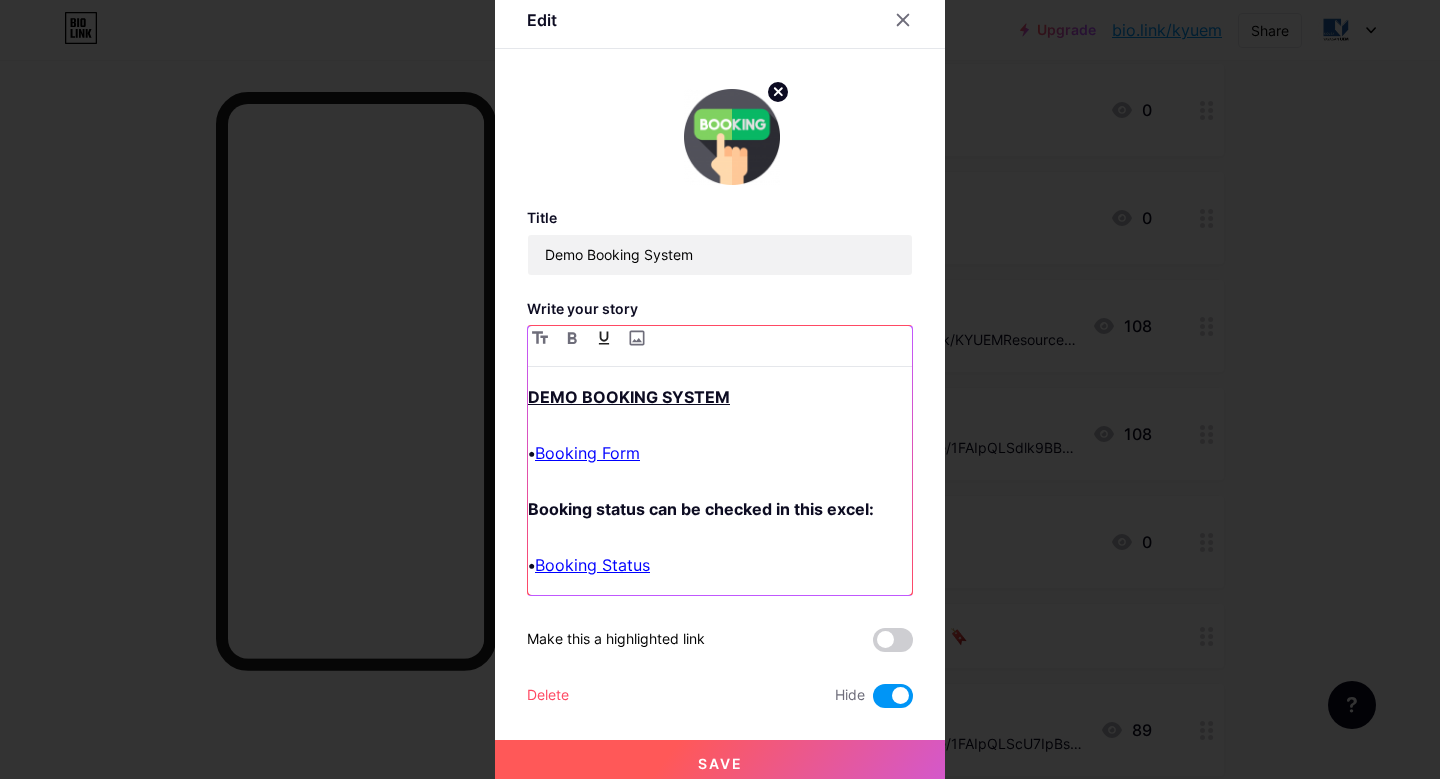 click on "Booking Status" at bounding box center (592, 565) 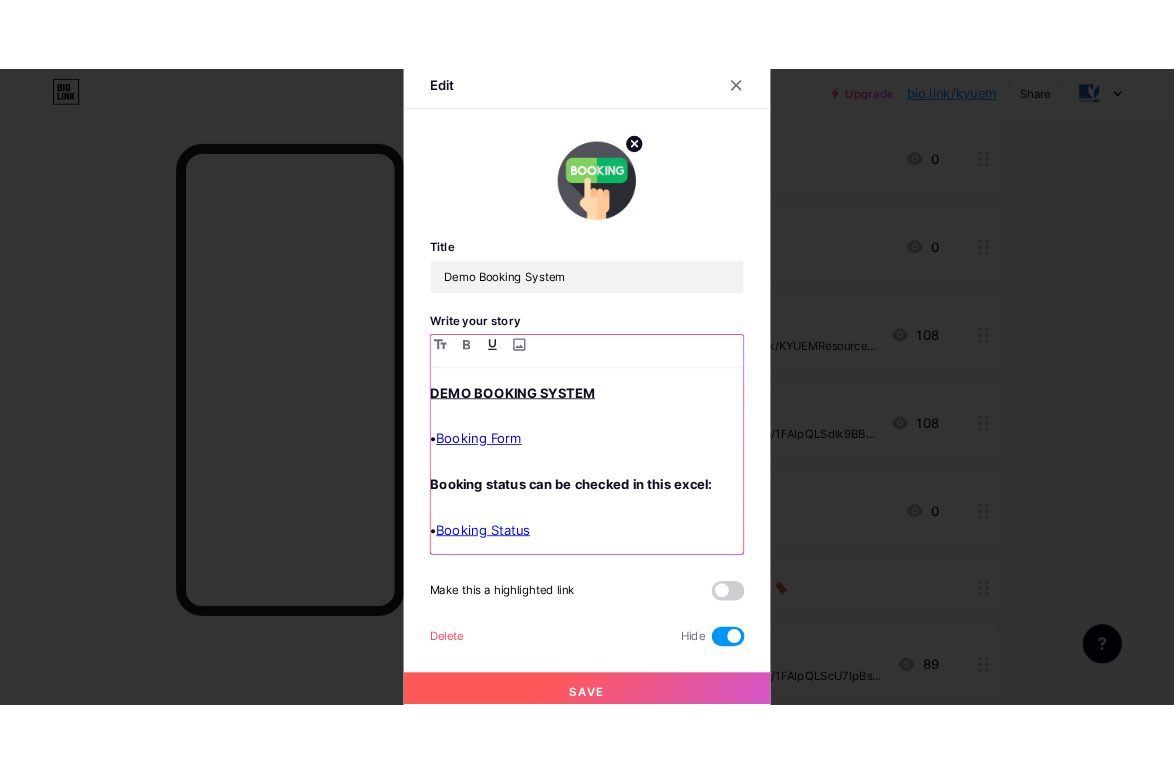 scroll, scrollTop: 8, scrollLeft: 0, axis: vertical 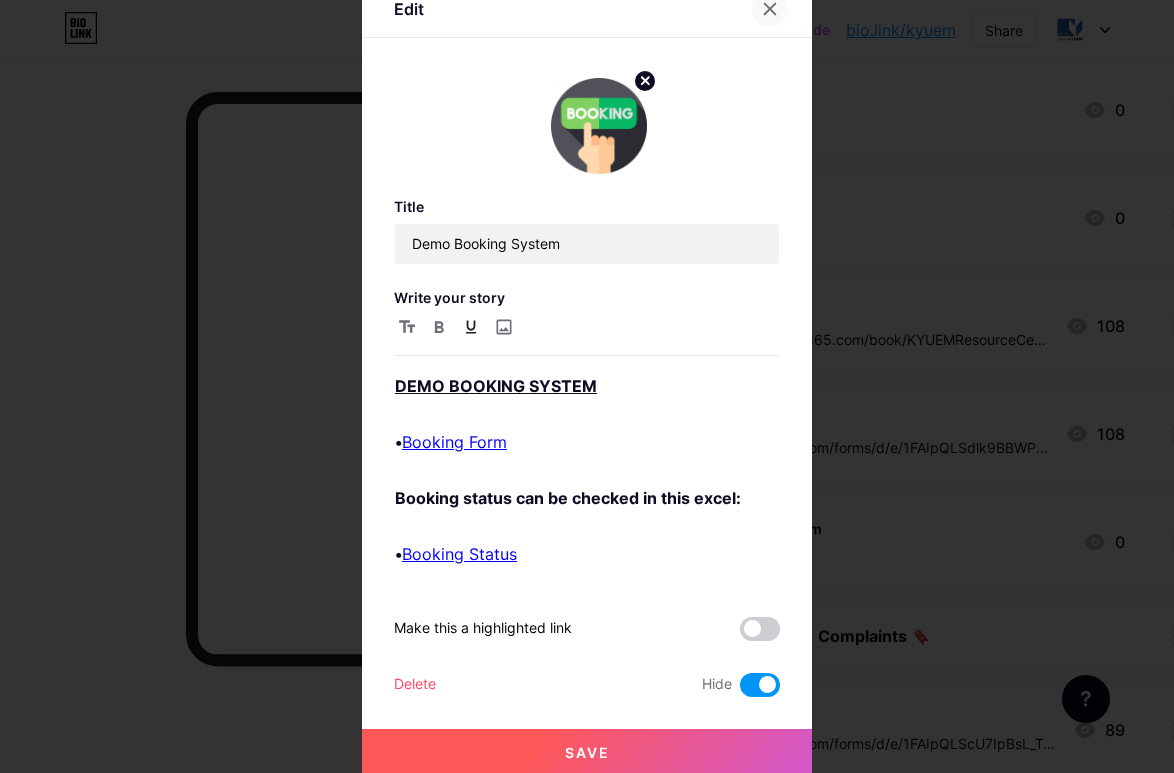 click 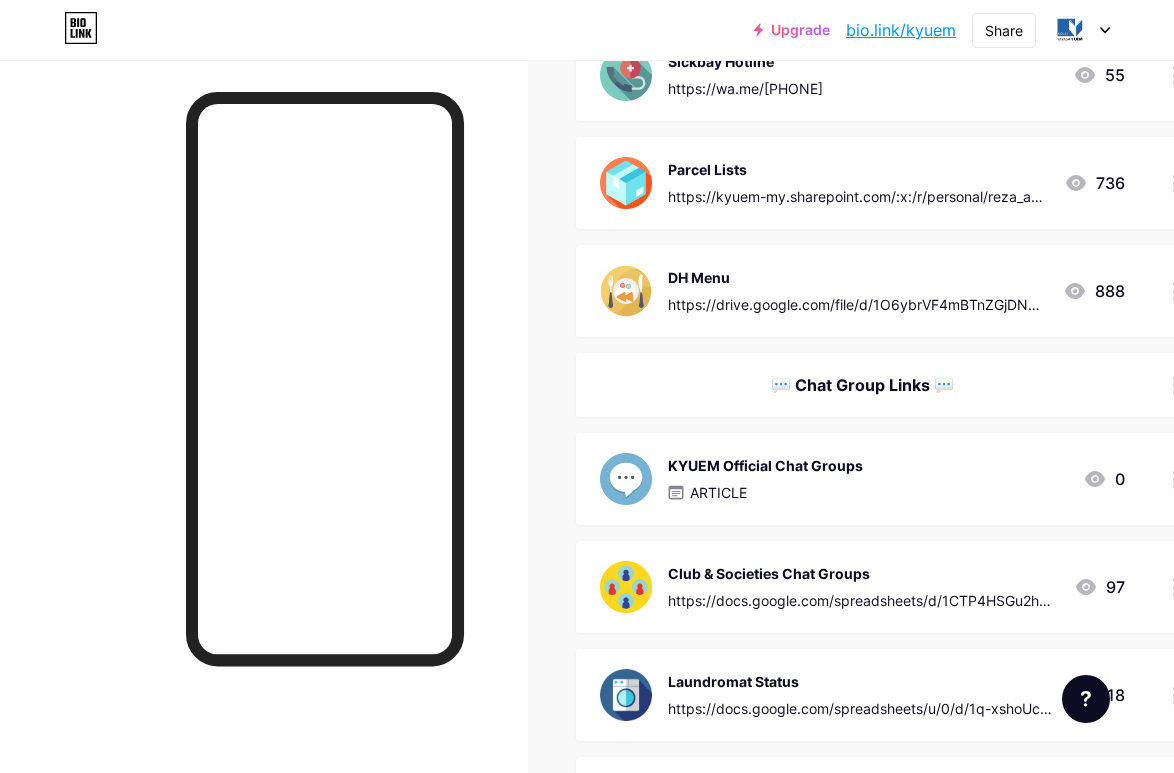 scroll, scrollTop: 1289, scrollLeft: 0, axis: vertical 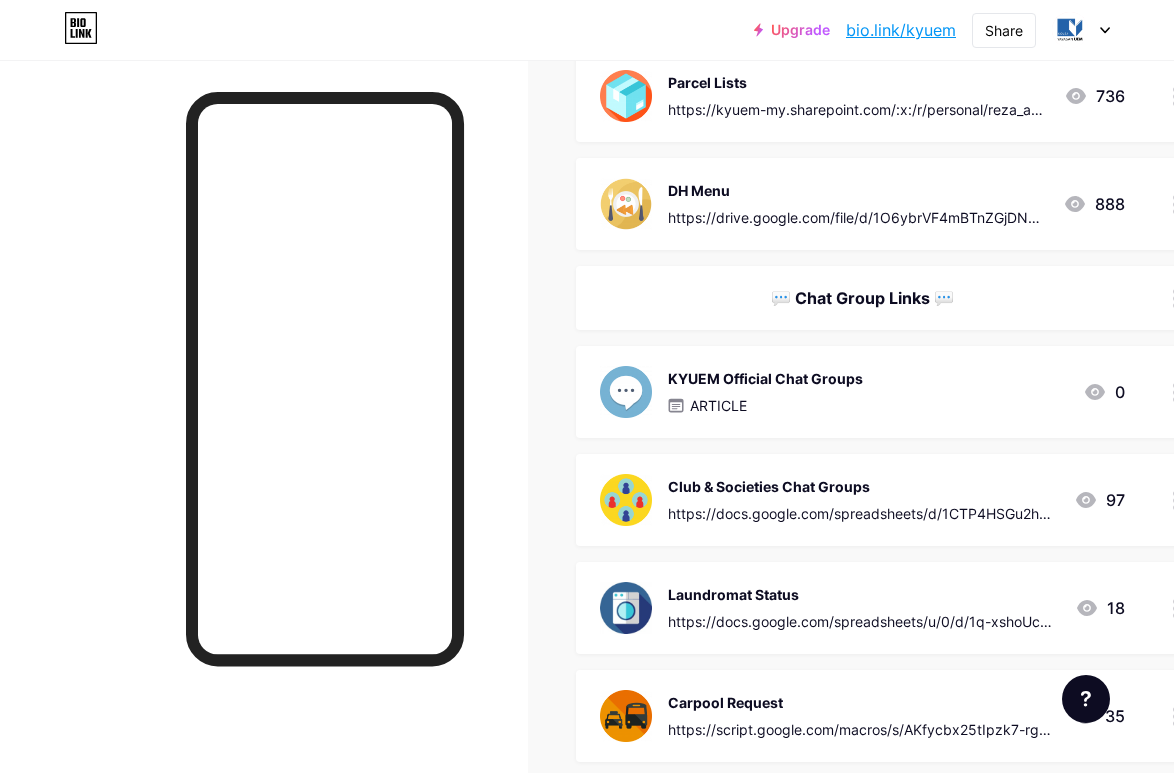 click on "KYUEM Official Chat Groups
ARTICLE
0" at bounding box center [886, 392] 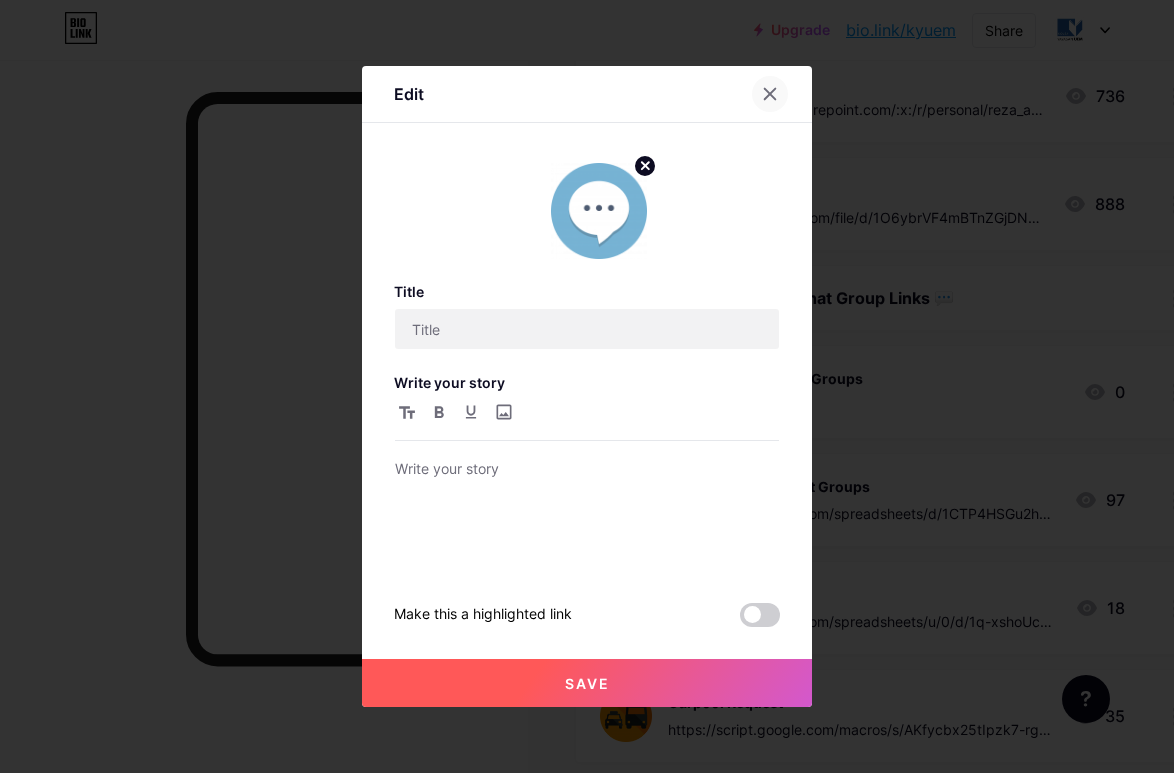 click 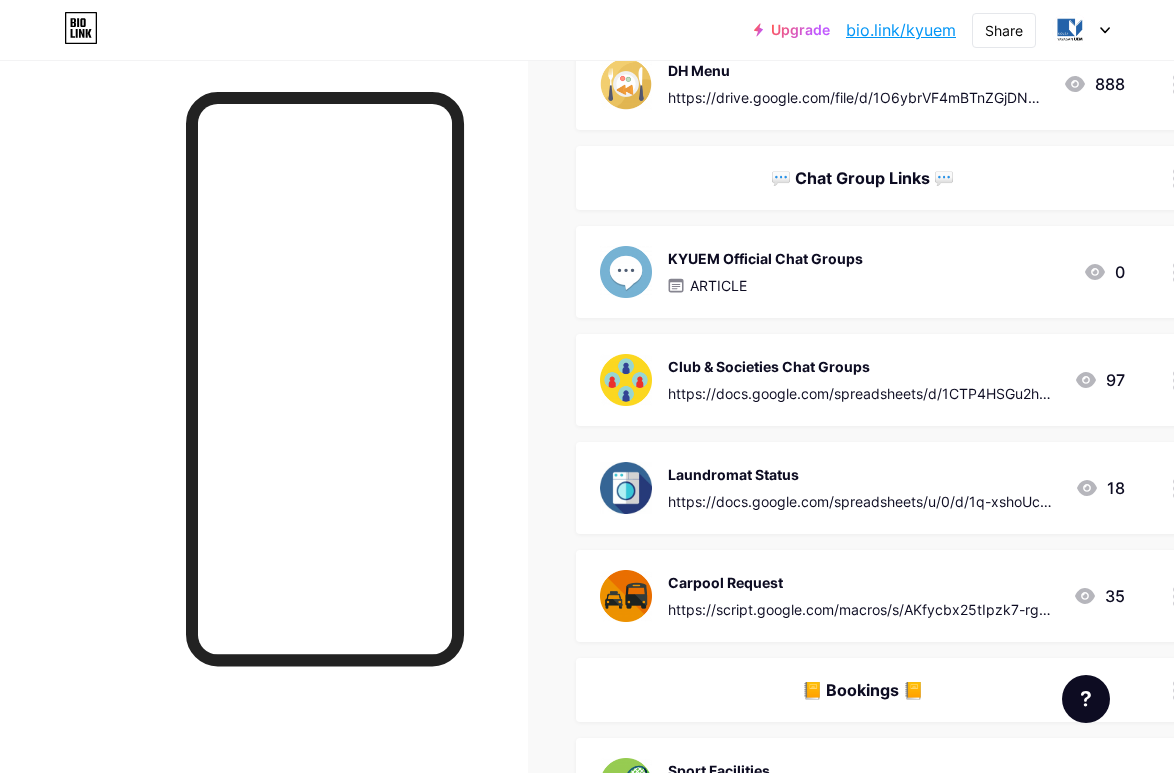 scroll, scrollTop: 1407, scrollLeft: 0, axis: vertical 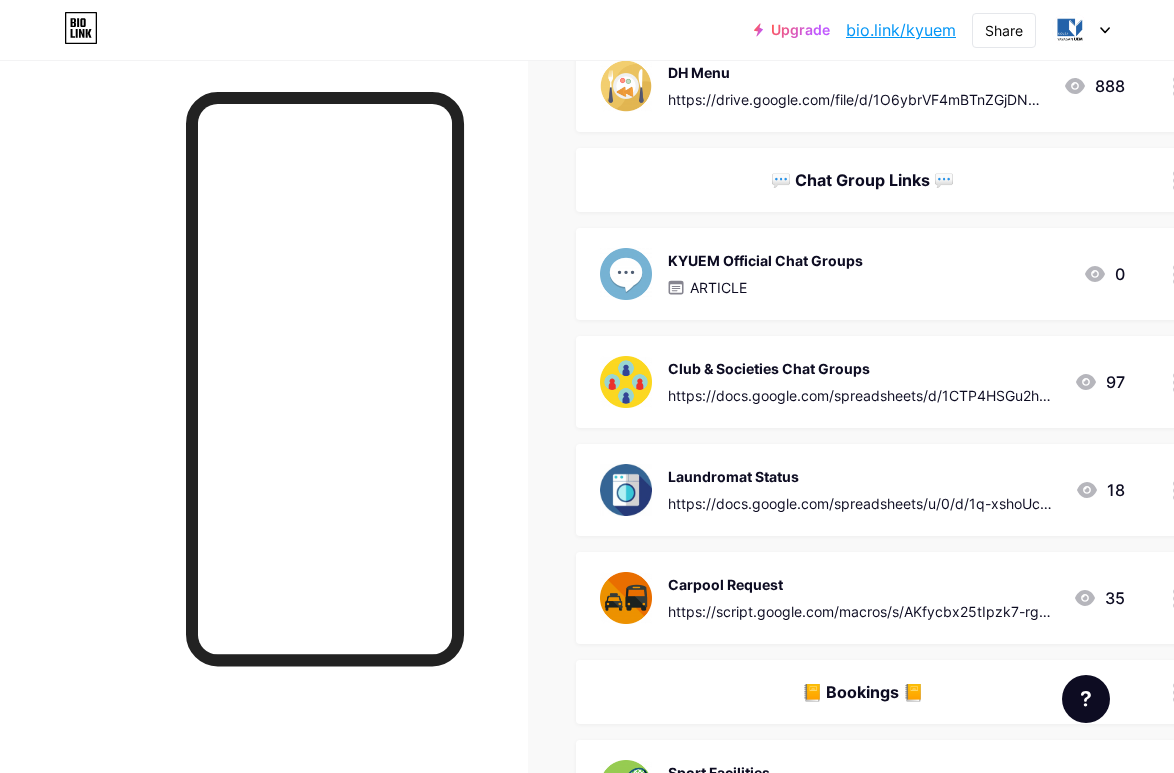 click on "Club & Societies Chat Groups
https://docs.google.com/spreadsheets/d/1CTP4HSGu2hcp2HVmplfC9N63jdv1ipg0FYvQnM3fkO8/edit?gid=0#gid=0" at bounding box center (863, 382) 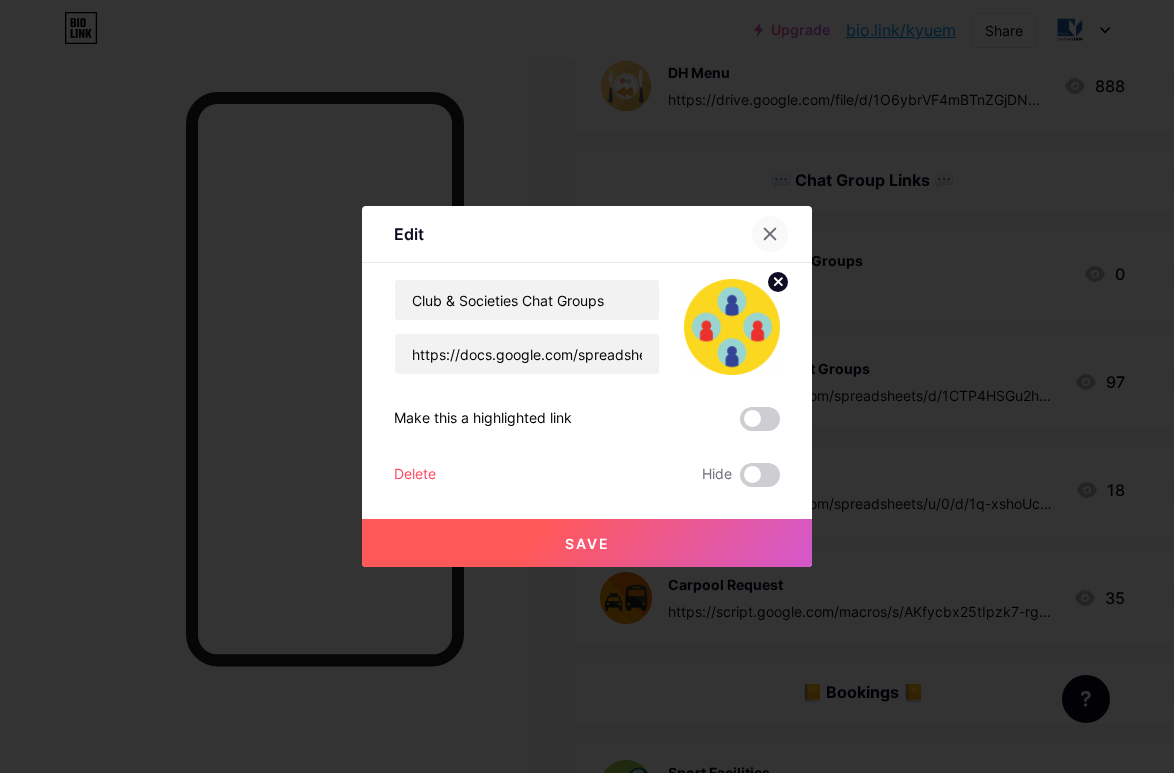click 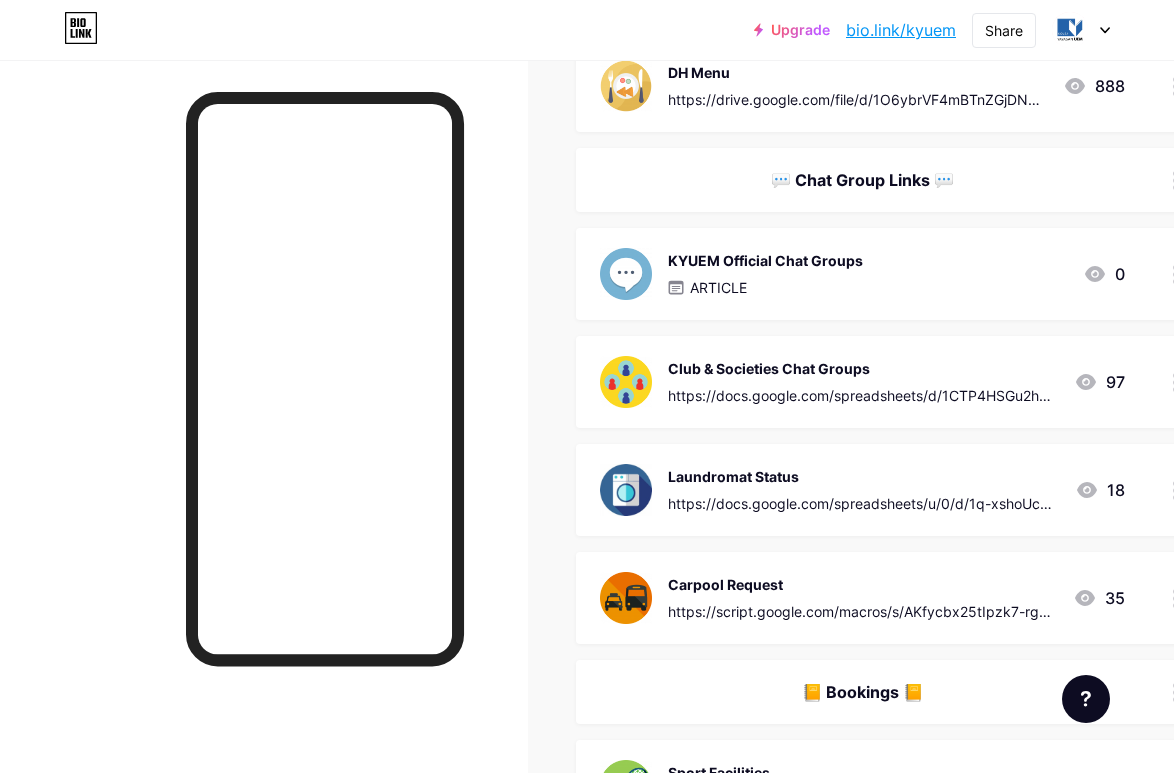 click on "https://docs.google.com/spreadsheets/d/1CTP4HSGu2hcp2HVmplfC9N63jdv1ipg0FYvQnM3fkO8/edit?gid=0#gid=0" at bounding box center [863, 395] 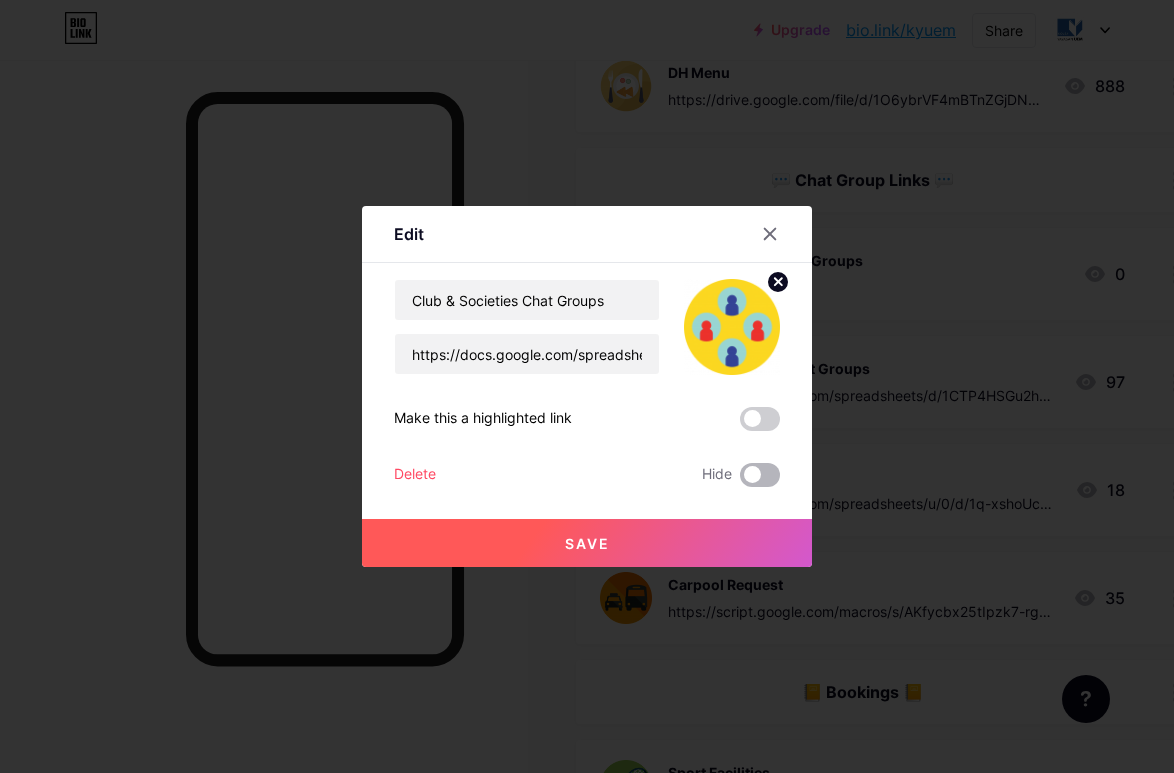 click at bounding box center [760, 475] 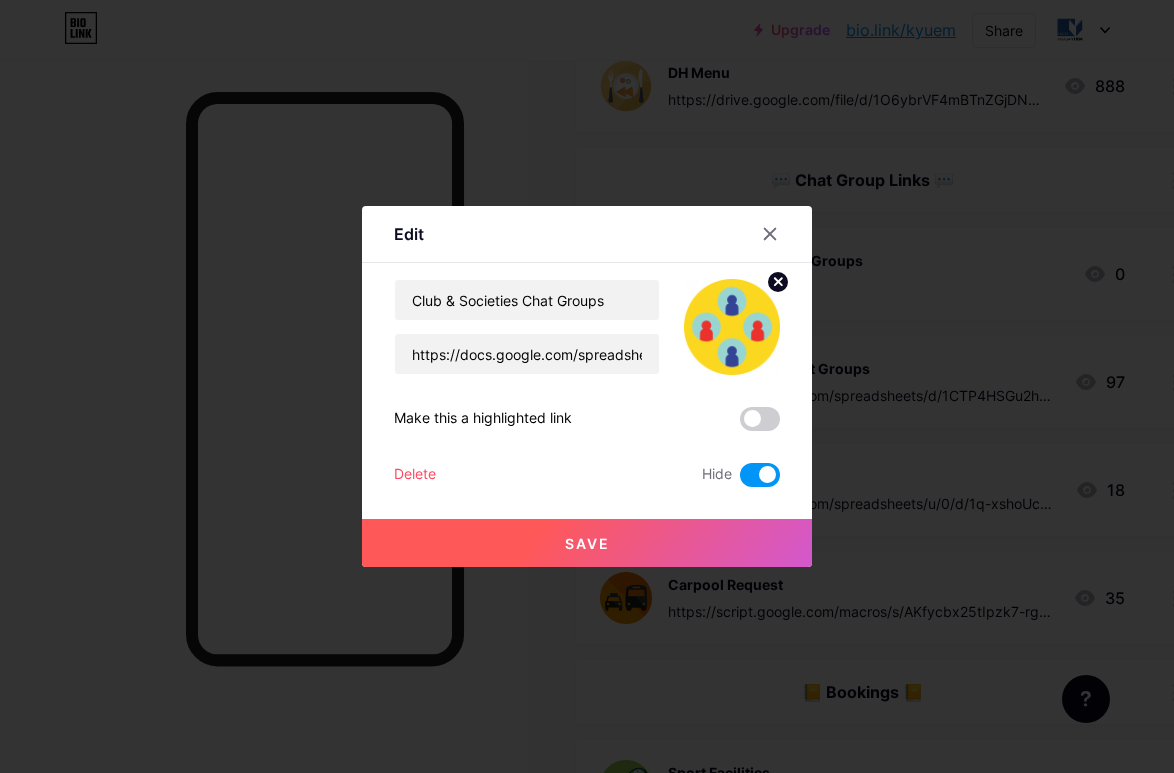 click on "Save" at bounding box center (587, 543) 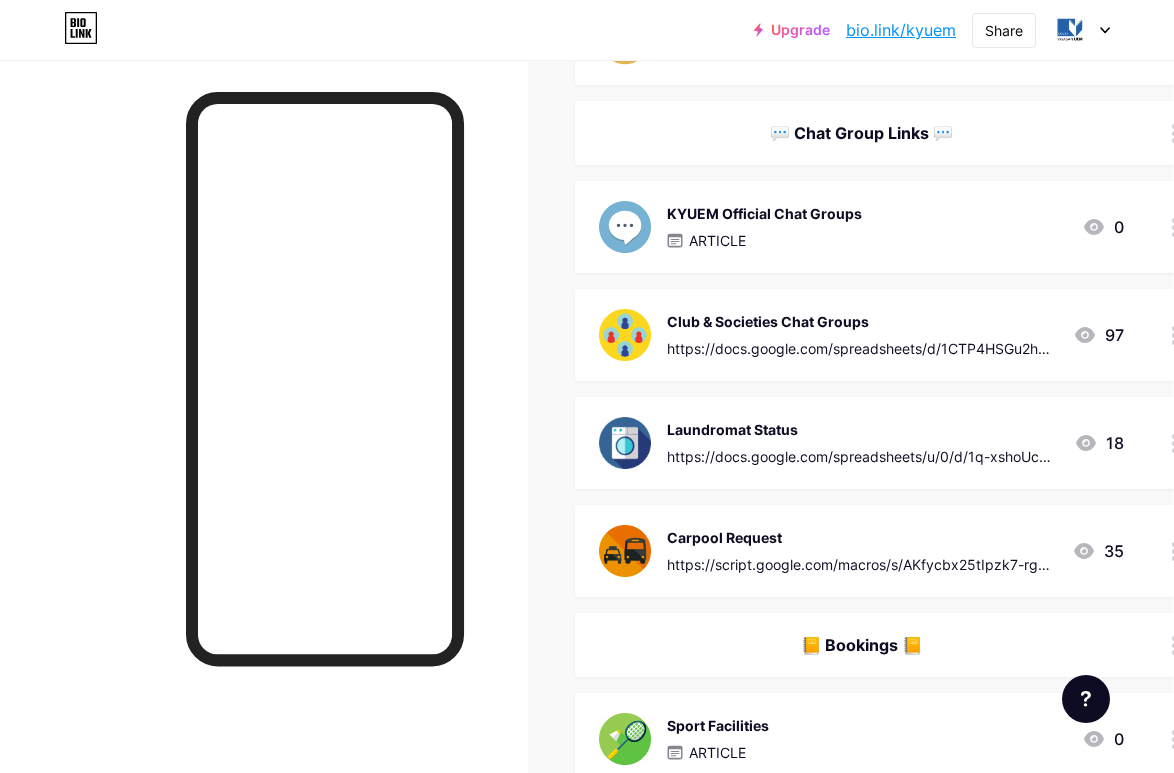 scroll, scrollTop: 1455, scrollLeft: 1, axis: both 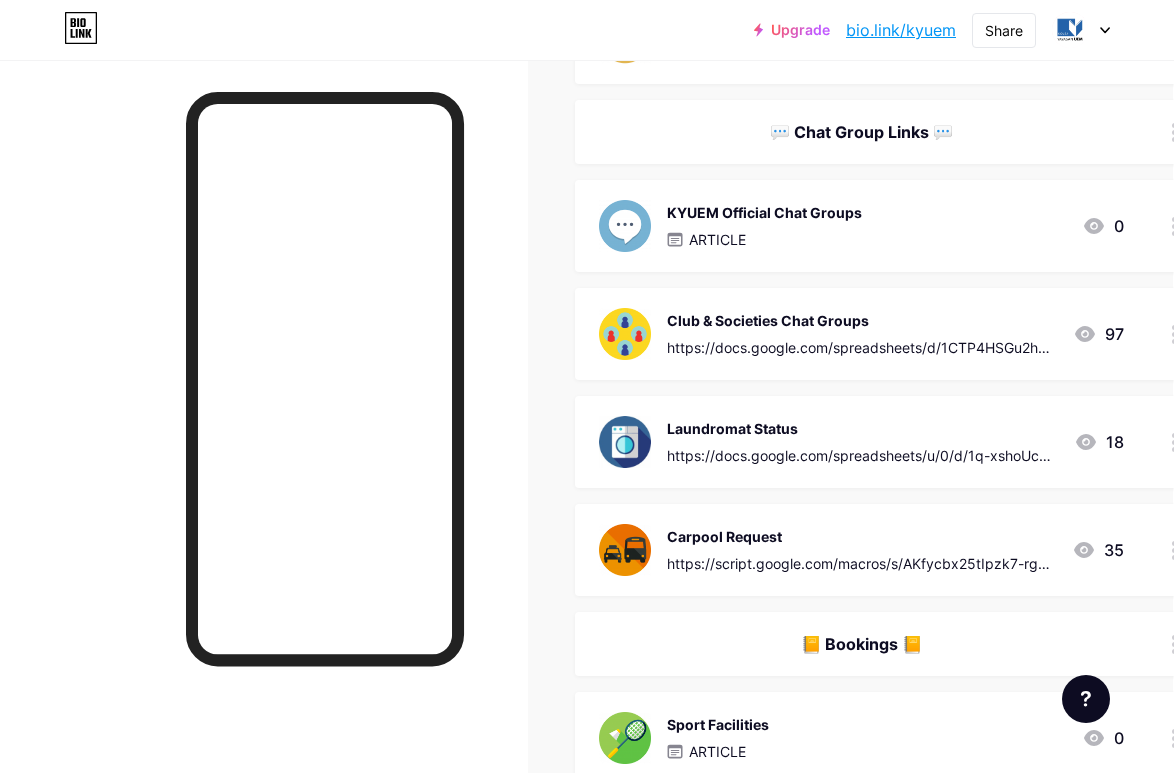 click on "Laundromat Status" at bounding box center [862, 428] 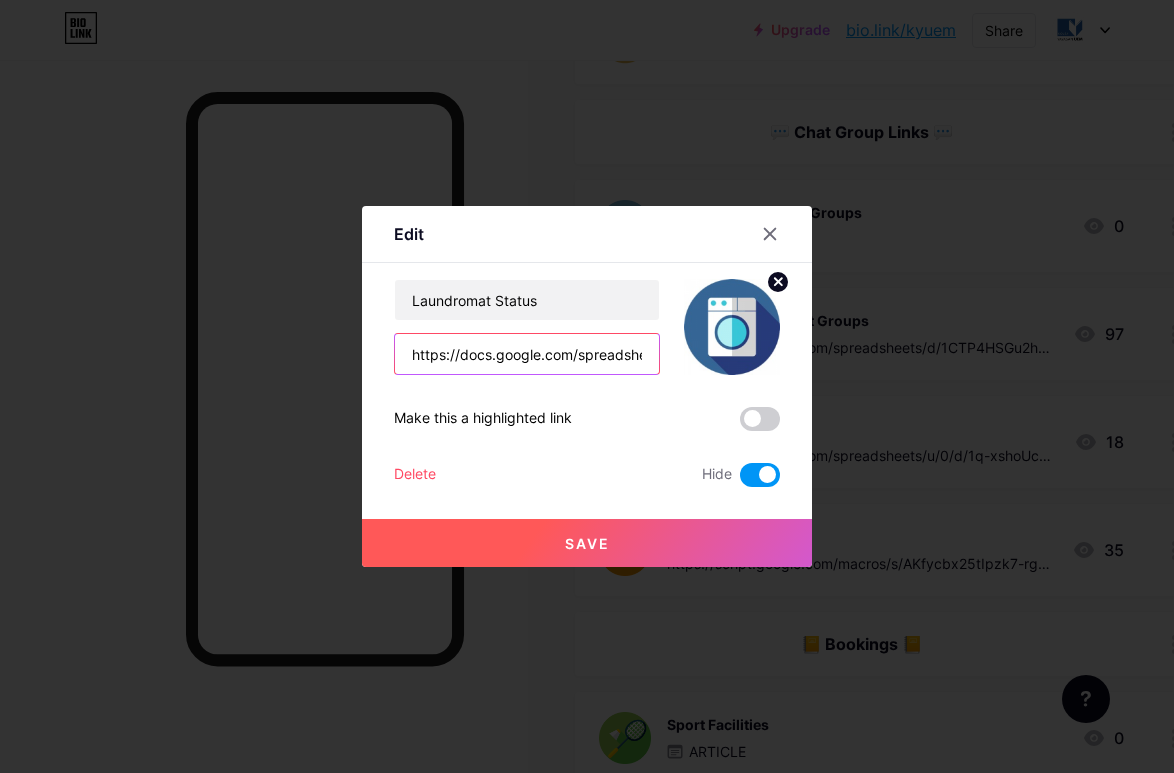 scroll, scrollTop: 0, scrollLeft: 484, axis: horizontal 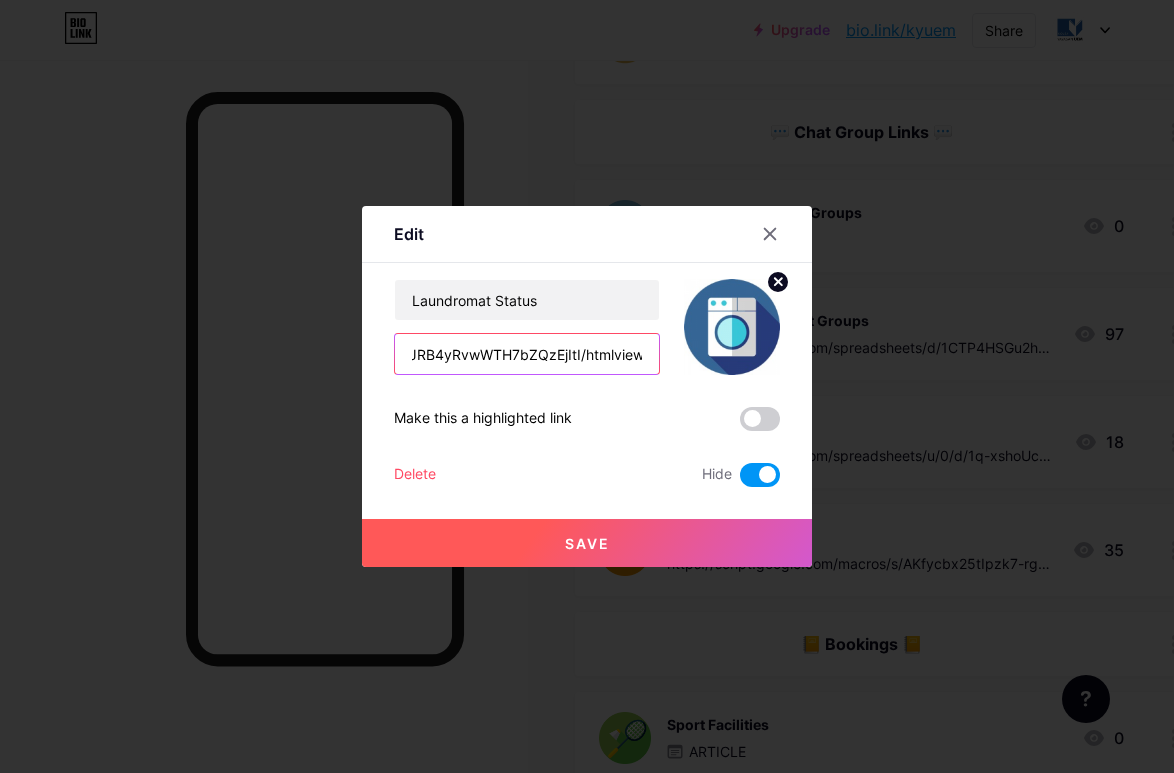 drag, startPoint x: 411, startPoint y: 353, endPoint x: 915, endPoint y: 378, distance: 504.61966 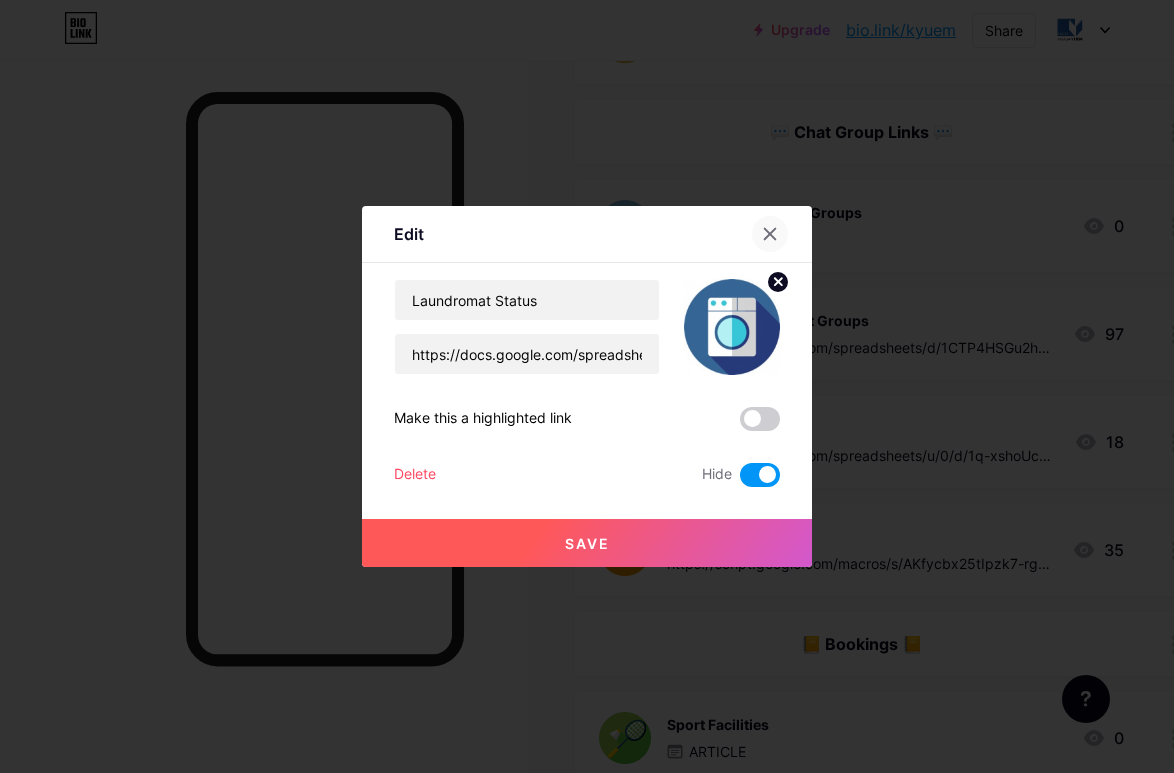 click 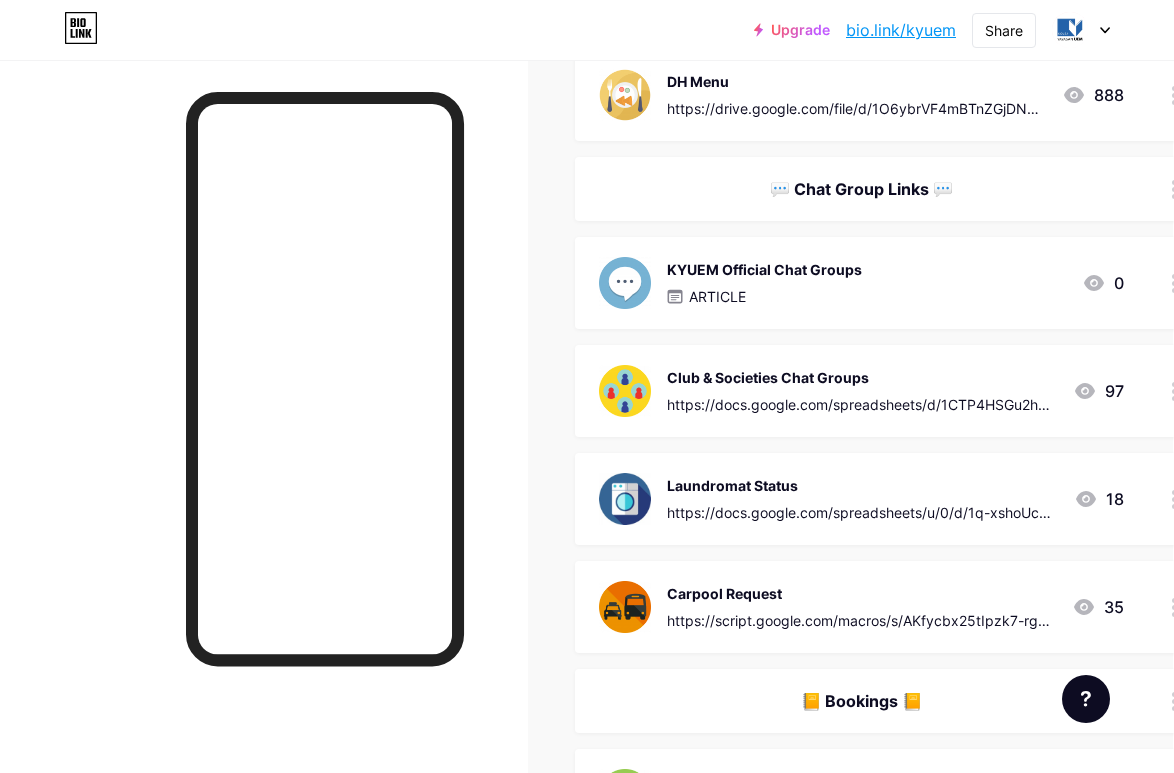 scroll, scrollTop: 1395, scrollLeft: 1, axis: both 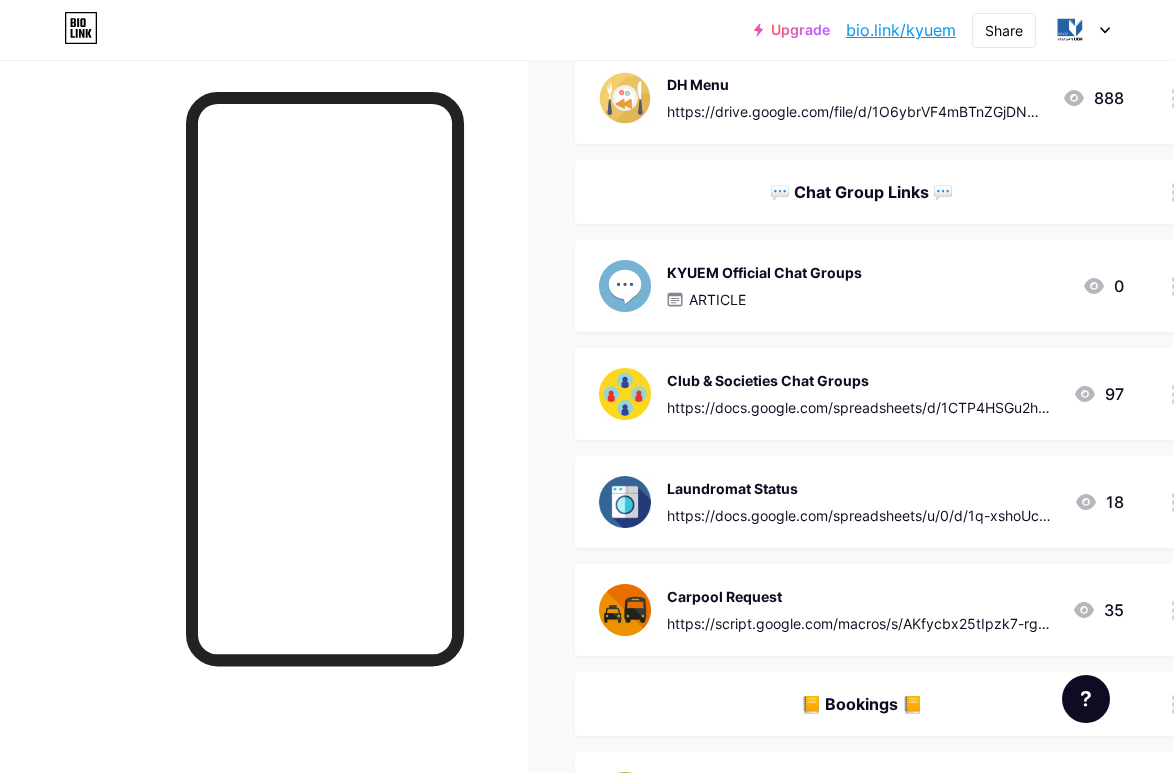 click on "Club & Societies Chat Groups
https://docs.google.com/spreadsheets/d/1CTP4HSGu2hcp2HVmplfC9N63jdv1ipg0FYvQnM3fkO8/edit?gid=0#gid=0" at bounding box center (862, 394) 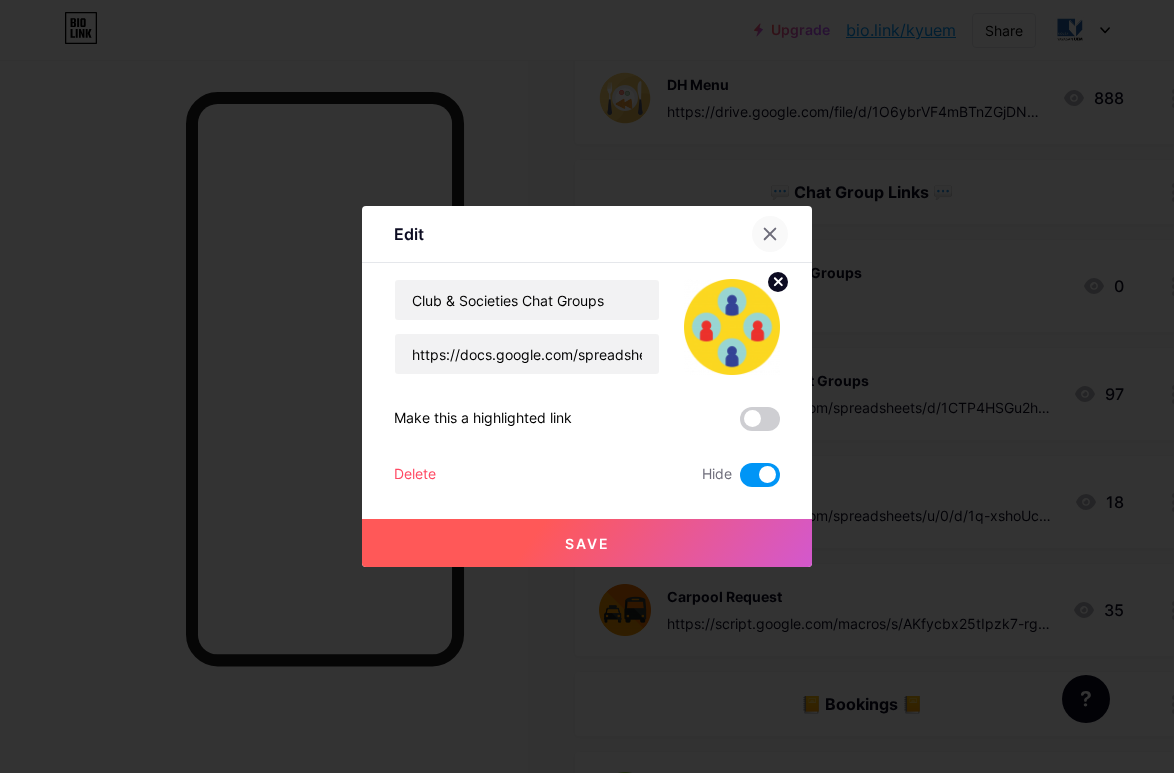 click at bounding box center [770, 234] 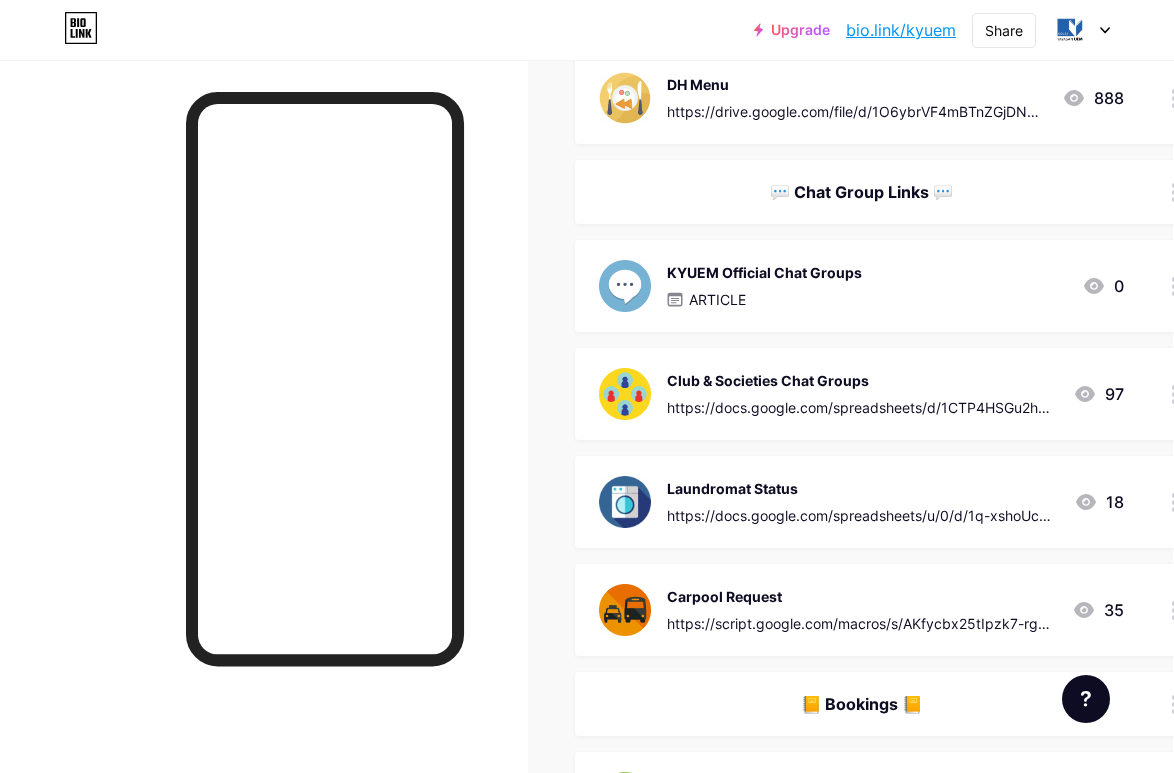 click on "https://docs.google.com/spreadsheets/d/1CTP4HSGu2hcp2HVmplfC9N63jdv1ipg0FYvQnM3fkO8/edit?gid=0#gid=0" at bounding box center [862, 407] 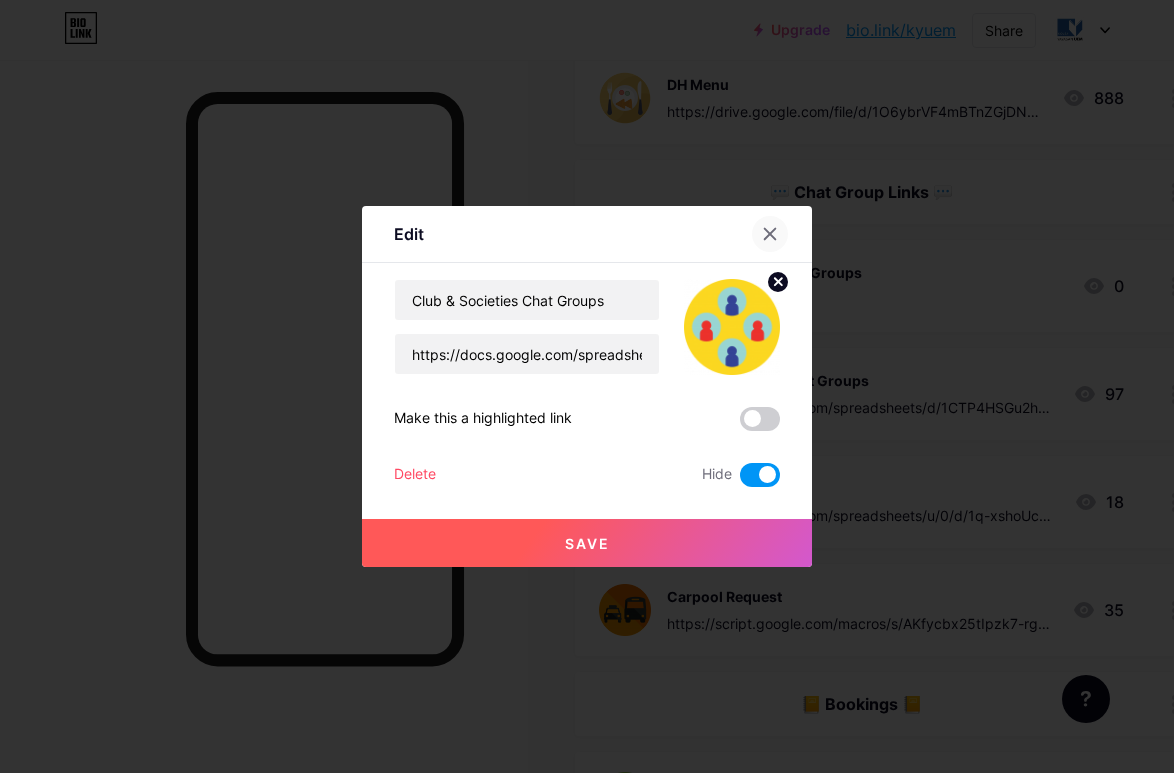 click at bounding box center (770, 234) 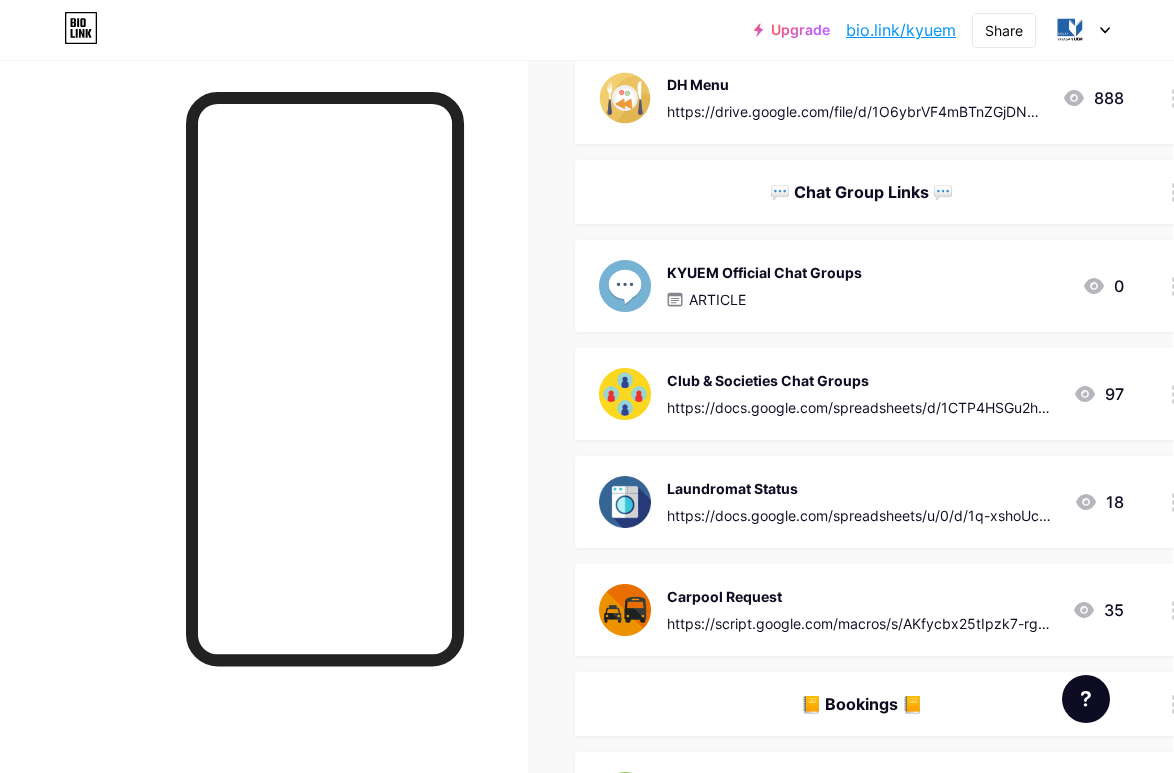 click on "Club & Societies Chat Groups" at bounding box center (862, 380) 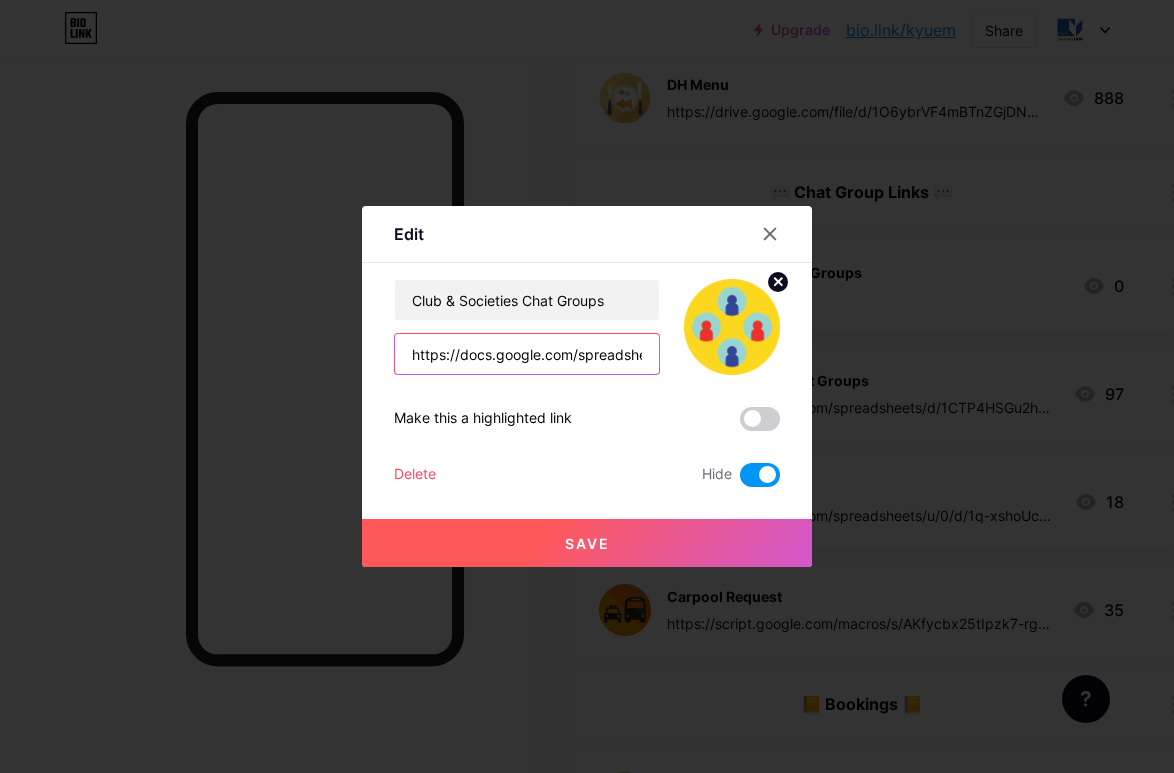 scroll, scrollTop: 0, scrollLeft: 540, axis: horizontal 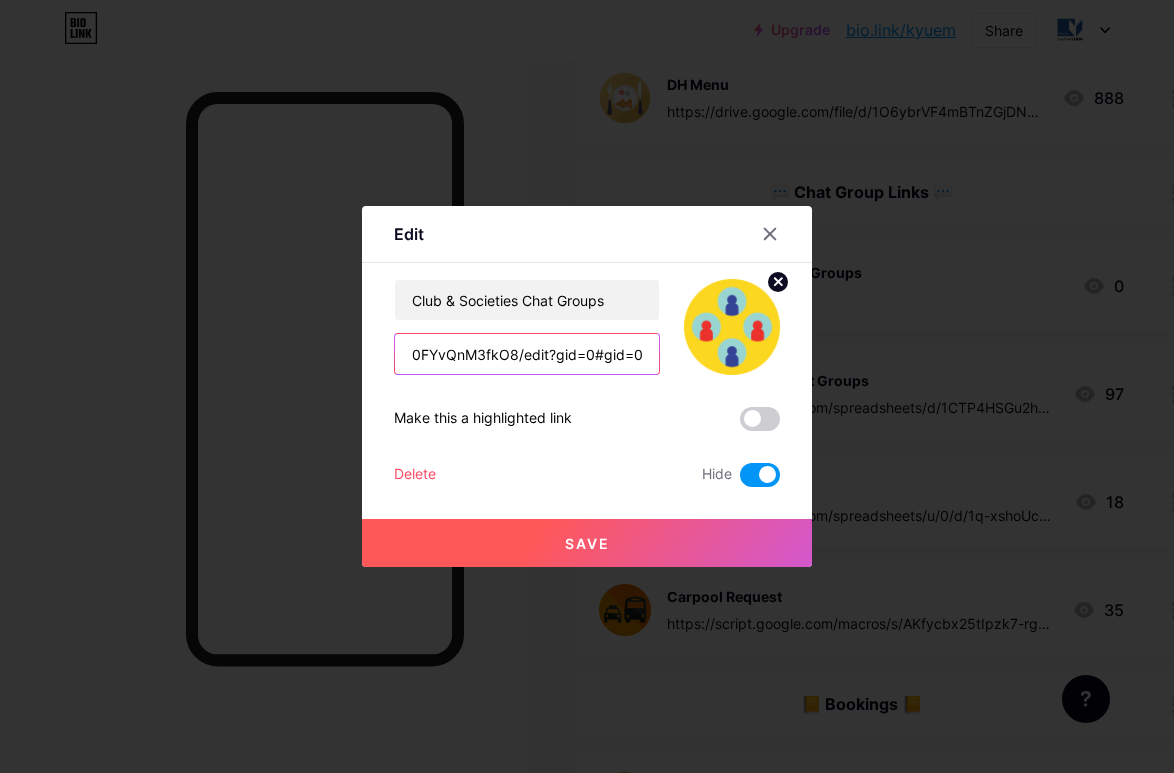 drag, startPoint x: 415, startPoint y: 347, endPoint x: 748, endPoint y: 395, distance: 336.44168 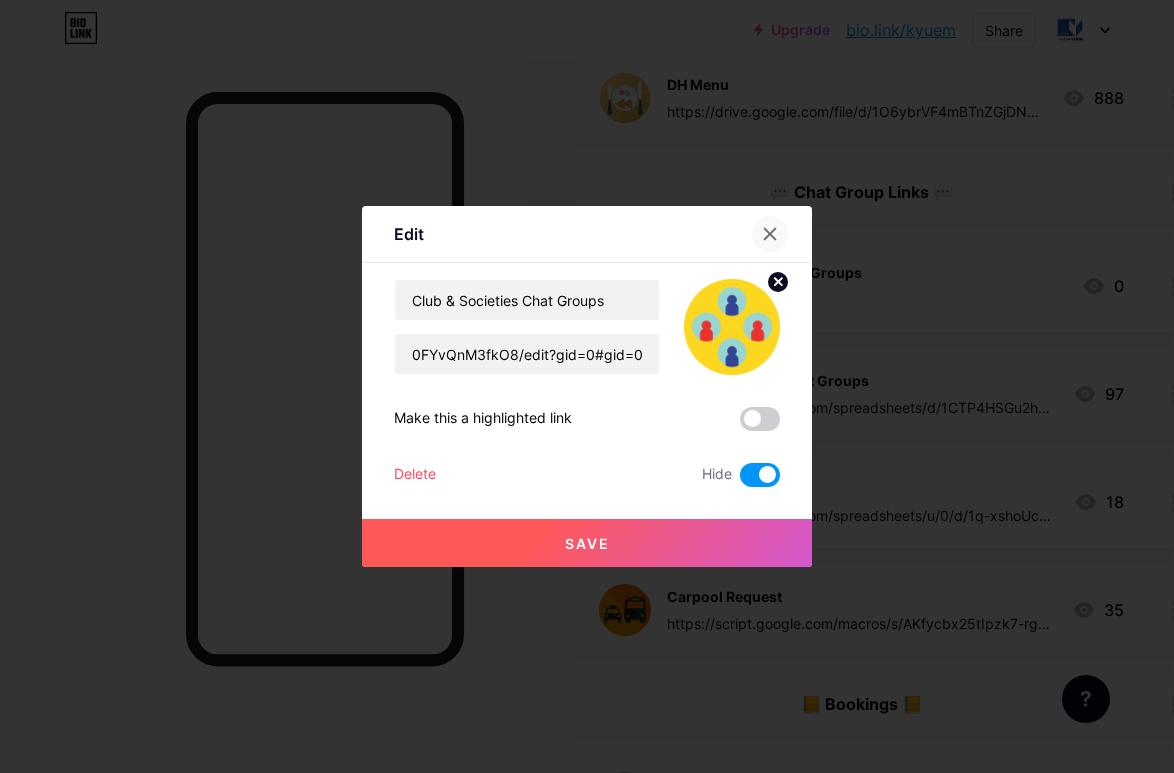 scroll, scrollTop: 0, scrollLeft: 0, axis: both 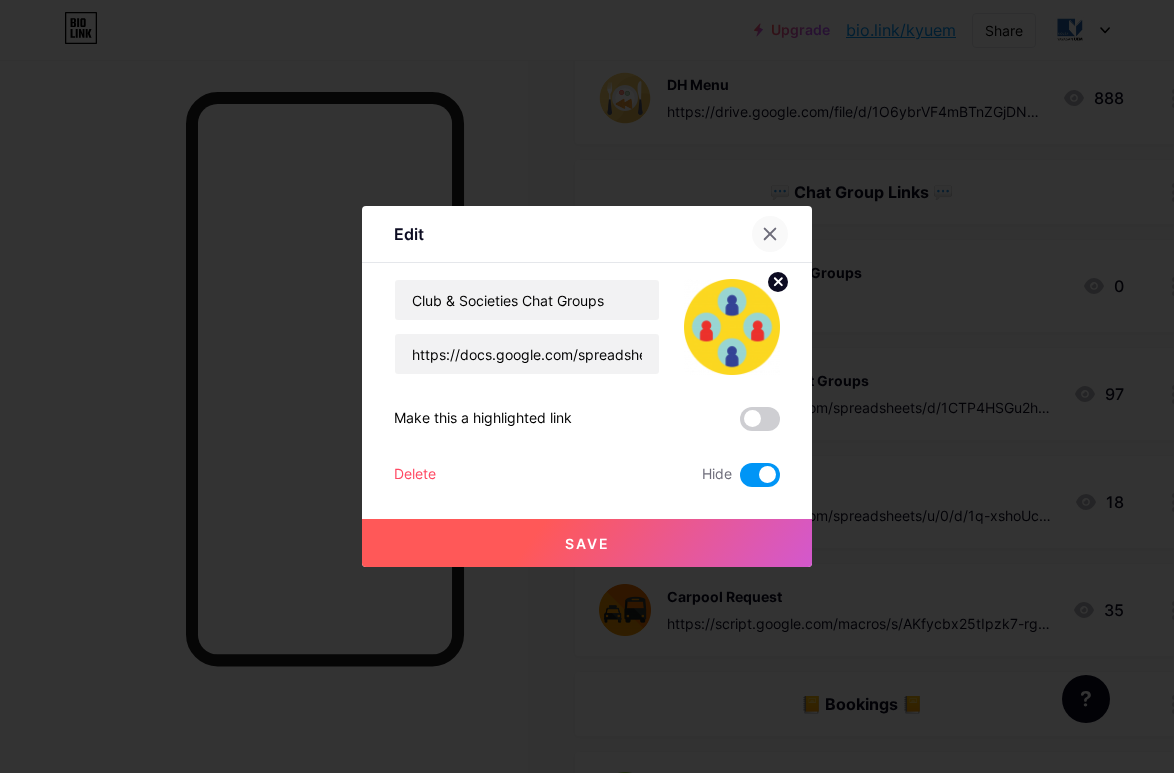 click 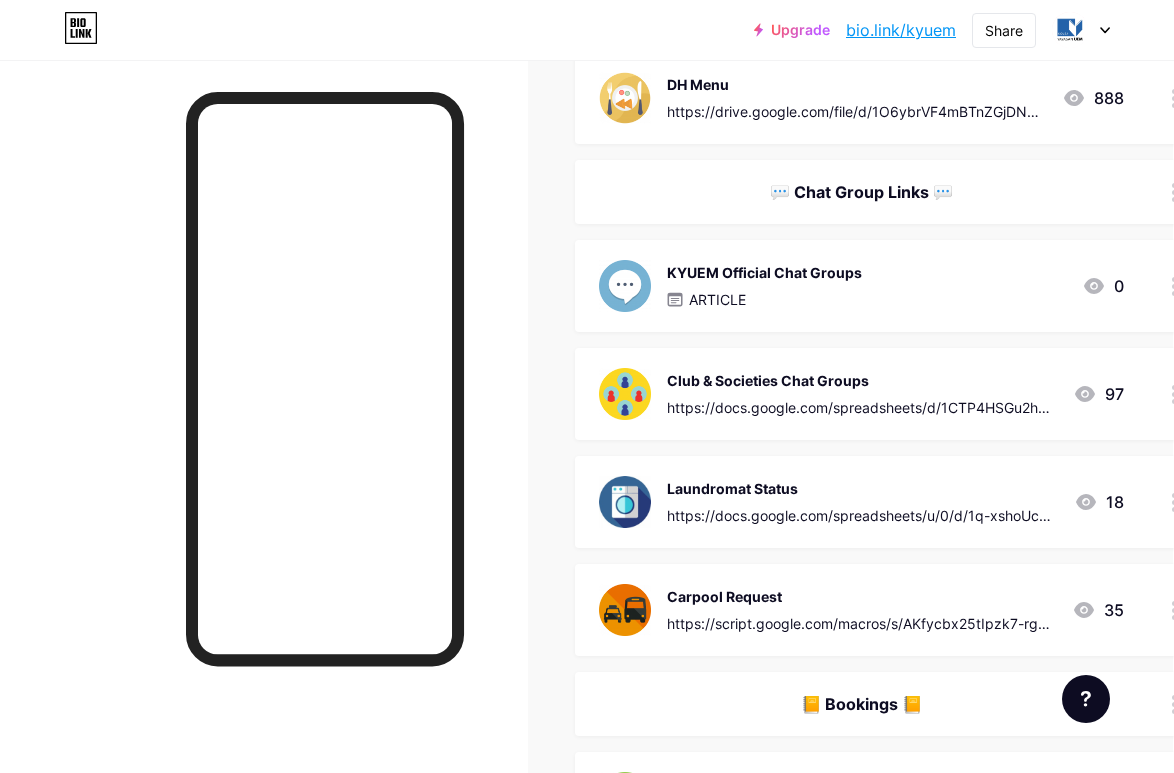 click on "Club & Societies Chat Groups" at bounding box center (862, 380) 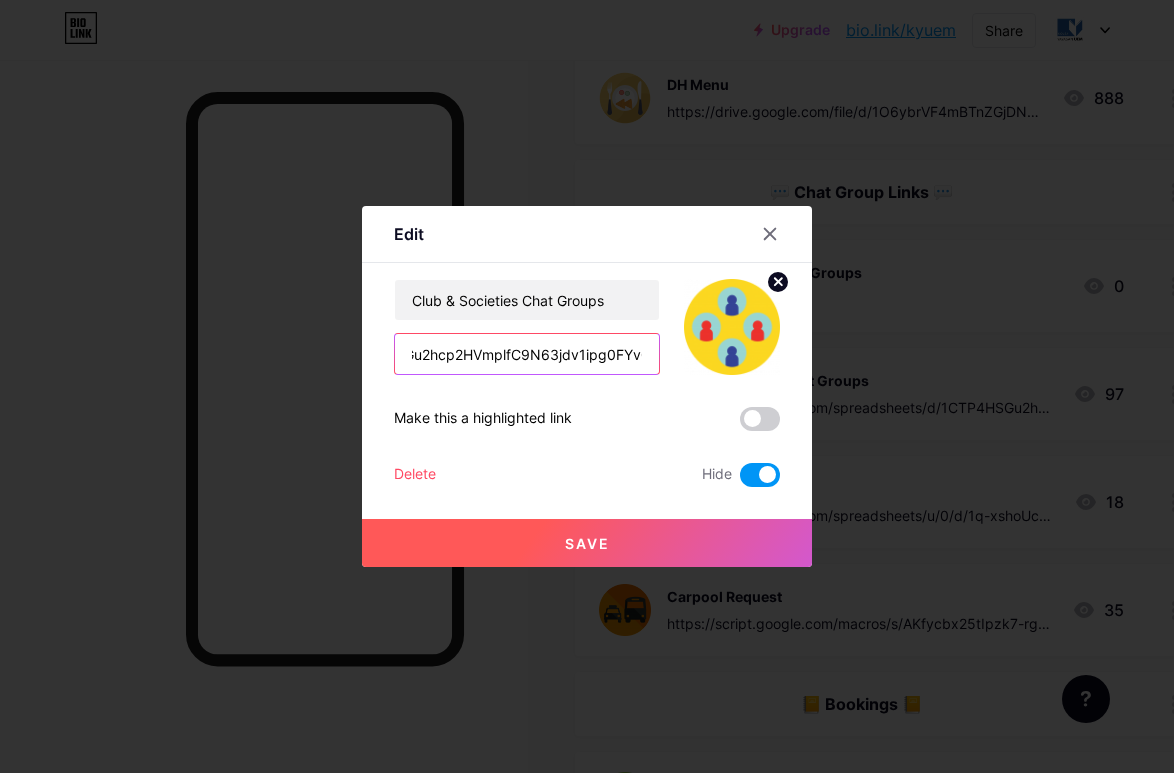 scroll, scrollTop: 0, scrollLeft: 540, axis: horizontal 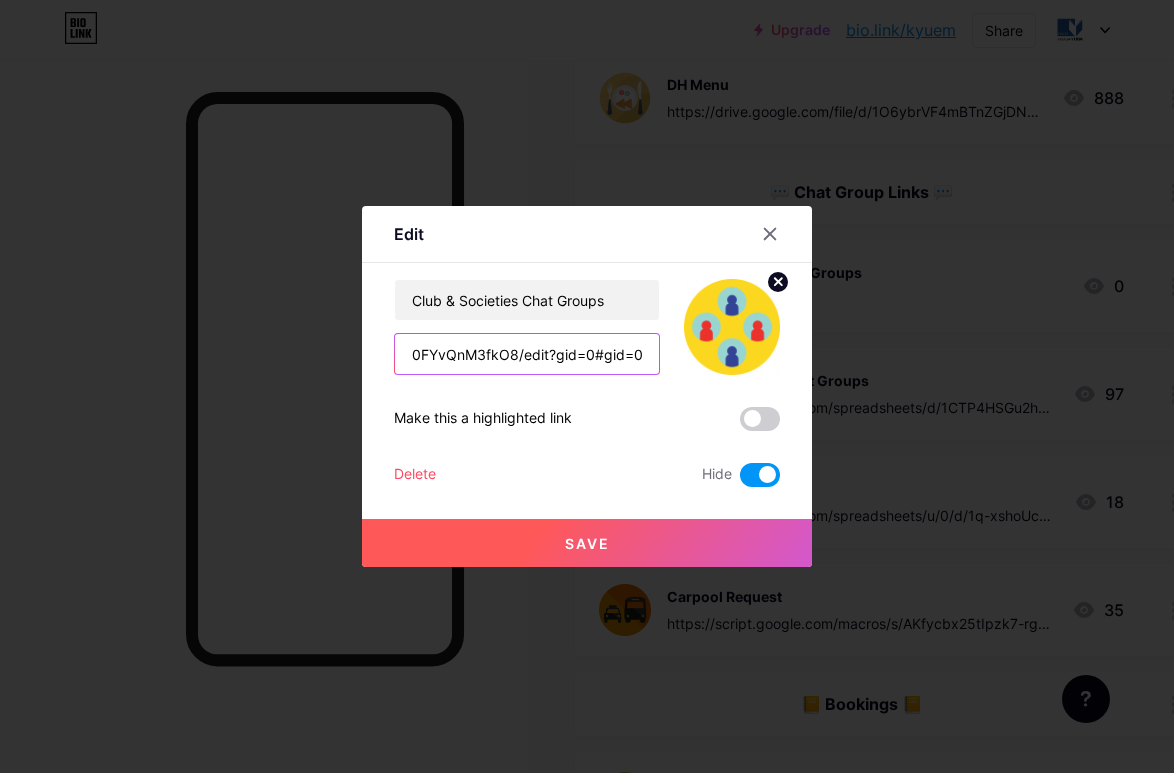 drag, startPoint x: 408, startPoint y: 348, endPoint x: 824, endPoint y: 430, distance: 424.00473 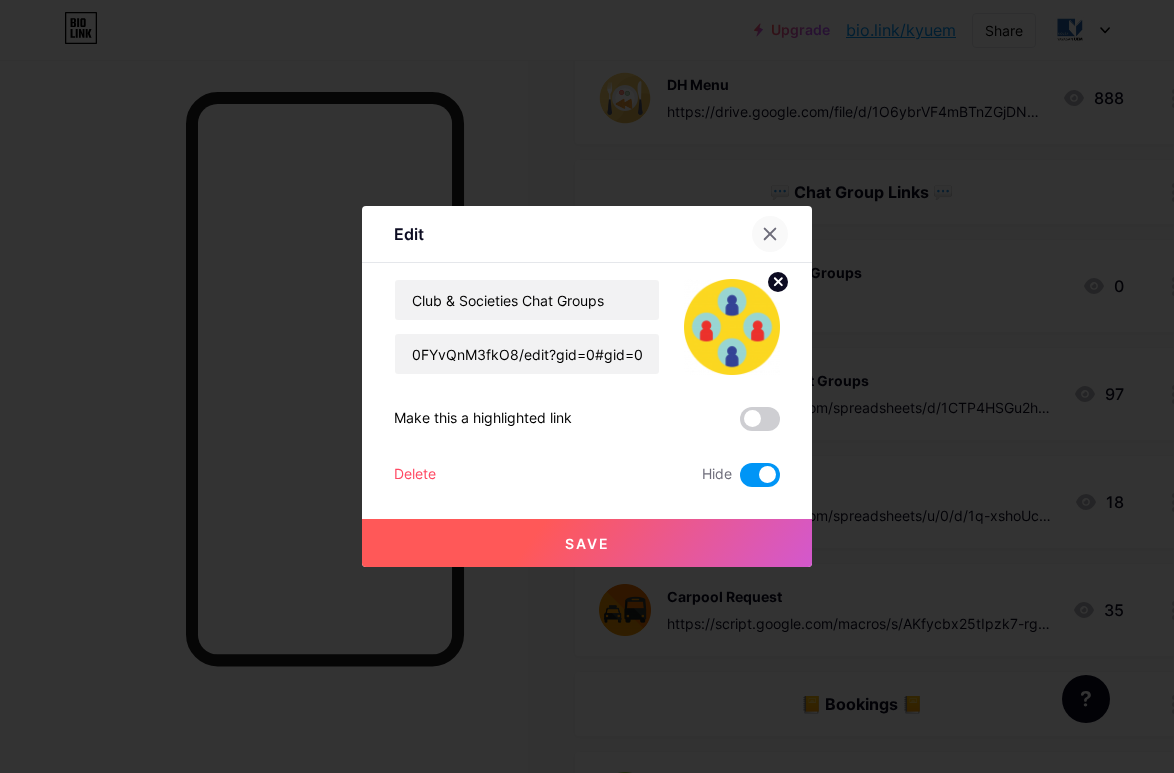 click 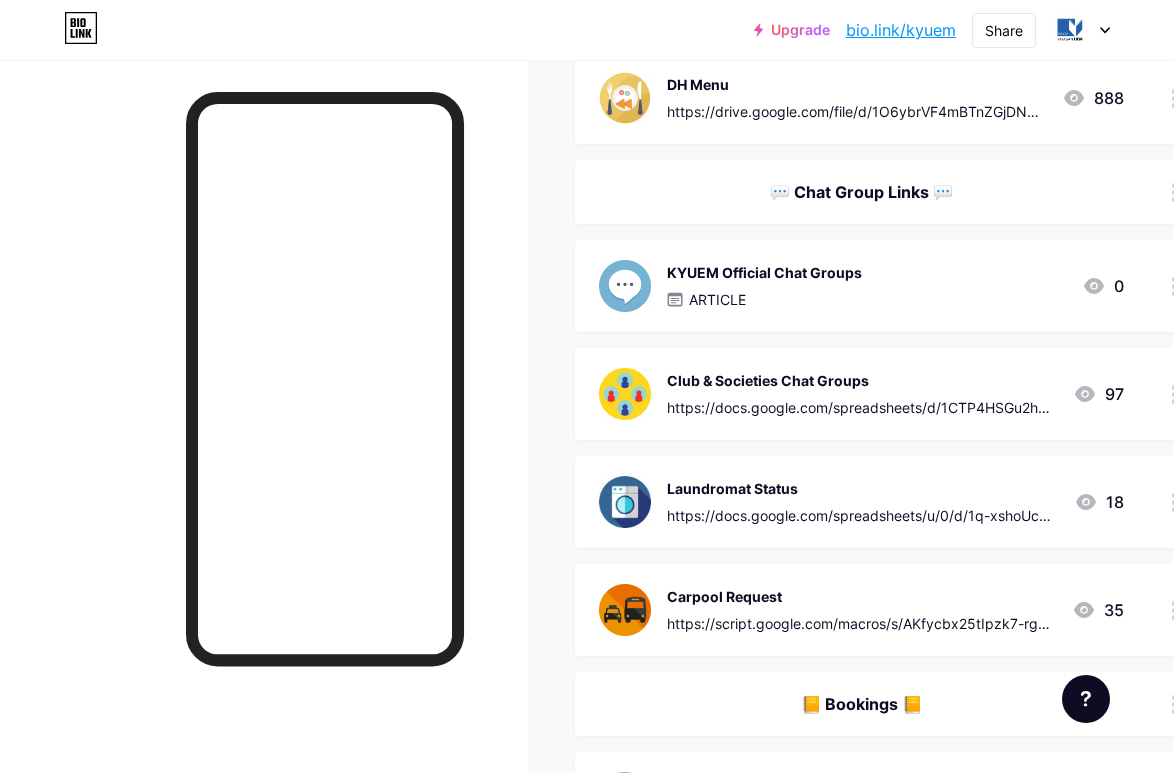 click on "ARTICLE" at bounding box center (764, 299) 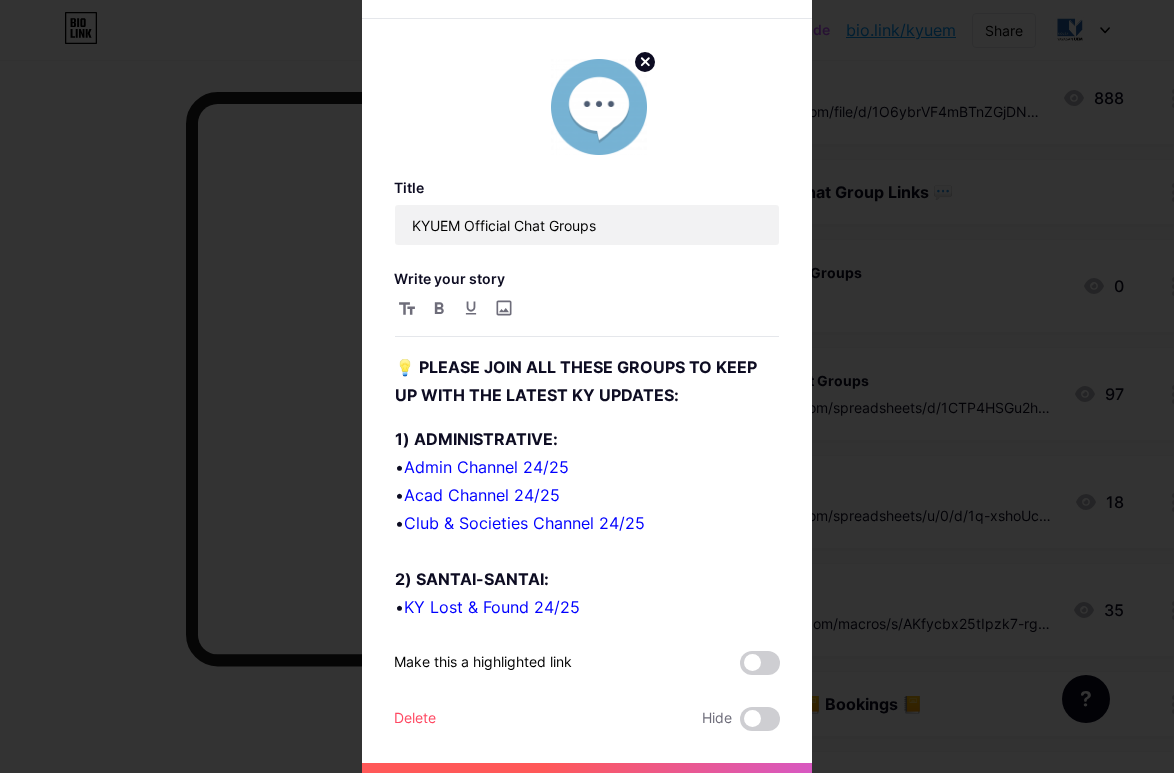 scroll, scrollTop: 75, scrollLeft: 0, axis: vertical 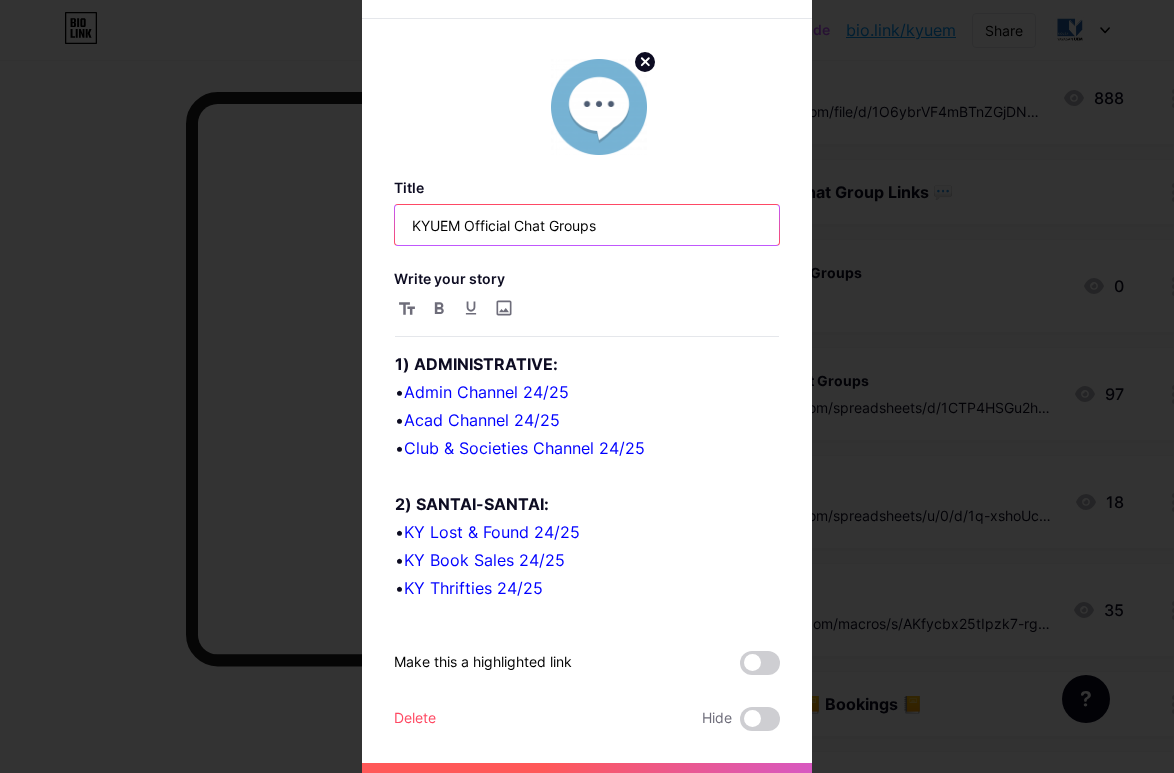 drag, startPoint x: 621, startPoint y: 233, endPoint x: 389, endPoint y: 207, distance: 233.45235 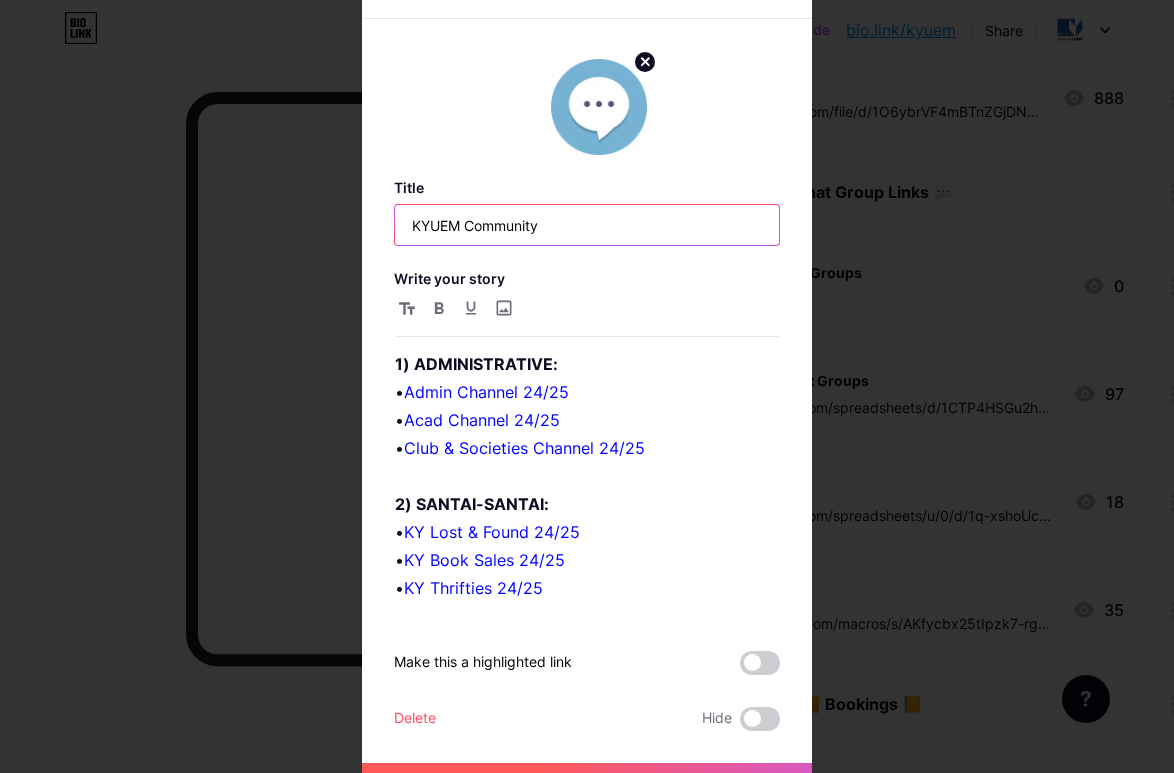 click on "KYUEM Community" at bounding box center [587, 225] 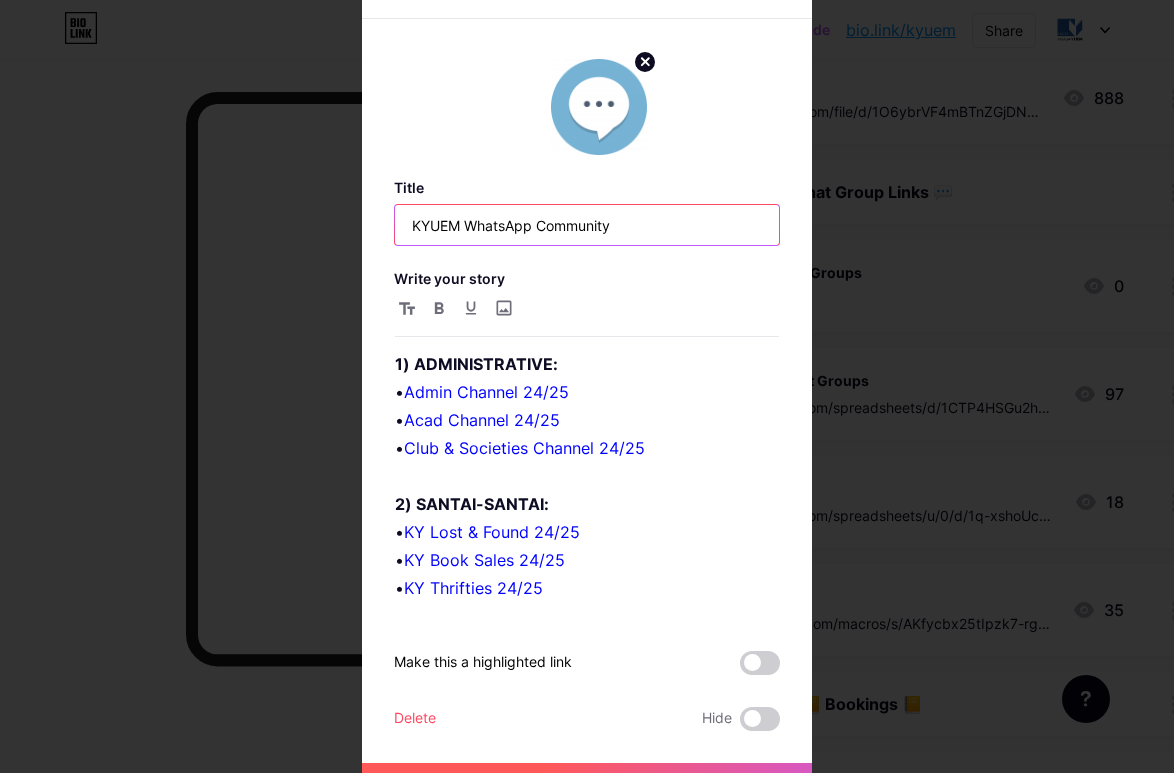 scroll, scrollTop: 38, scrollLeft: 0, axis: vertical 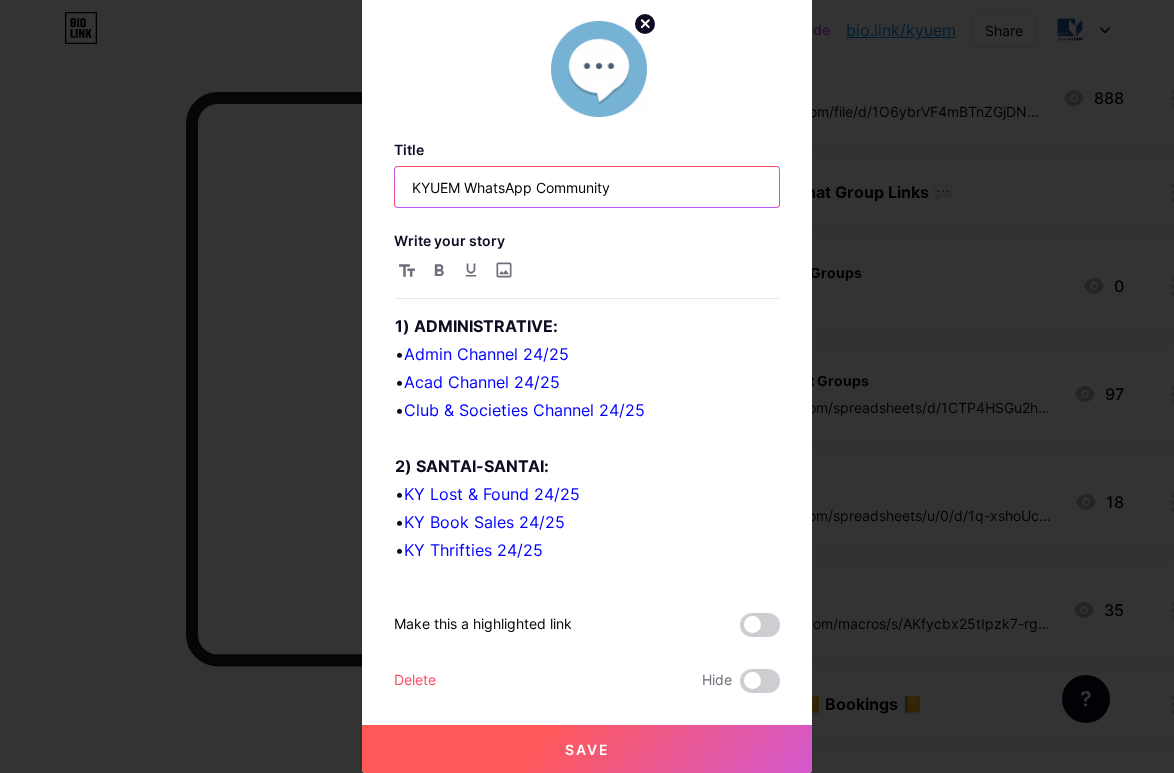 type on "KYUEM WhatsApp Community" 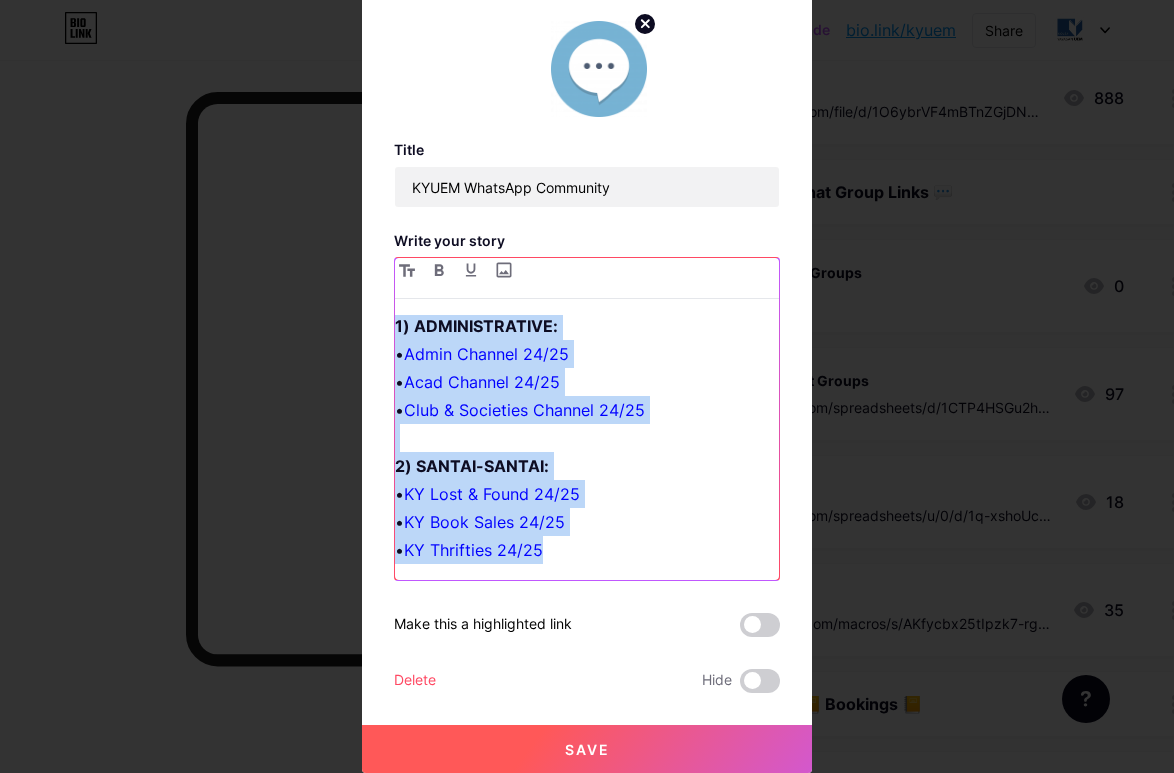 scroll, scrollTop: 0, scrollLeft: 0, axis: both 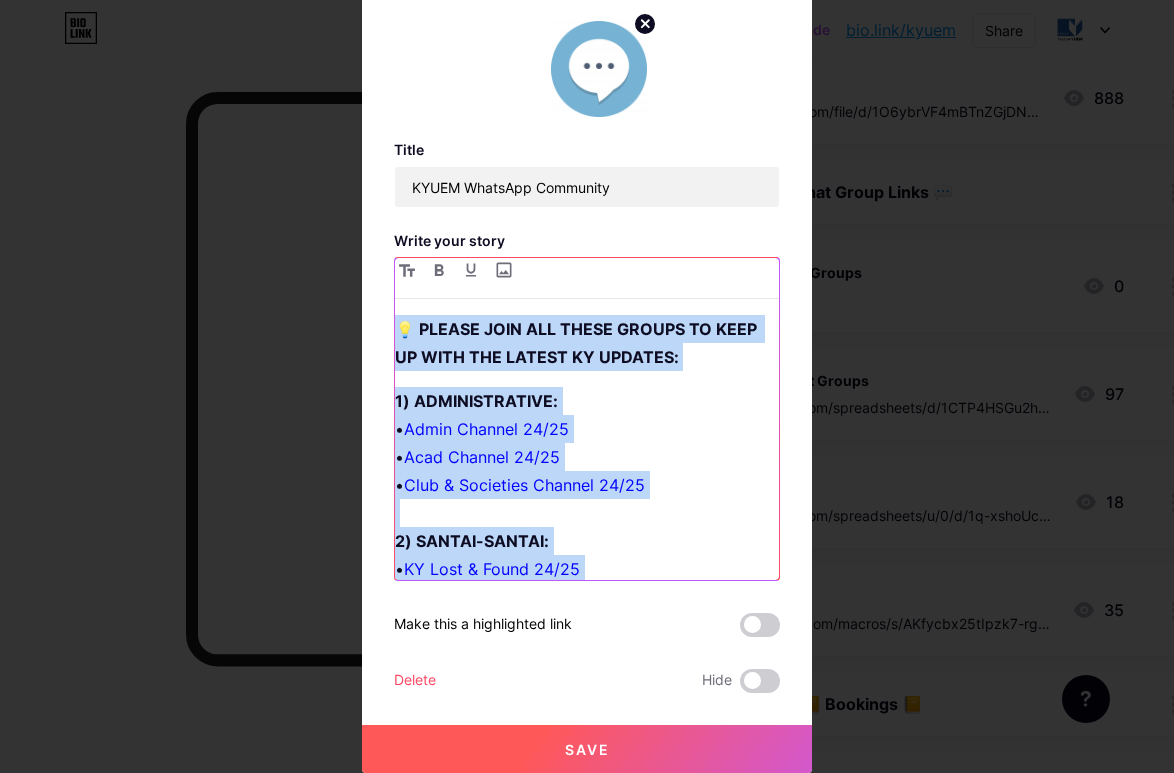 drag, startPoint x: 593, startPoint y: 562, endPoint x: 344, endPoint y: 233, distance: 412.6039 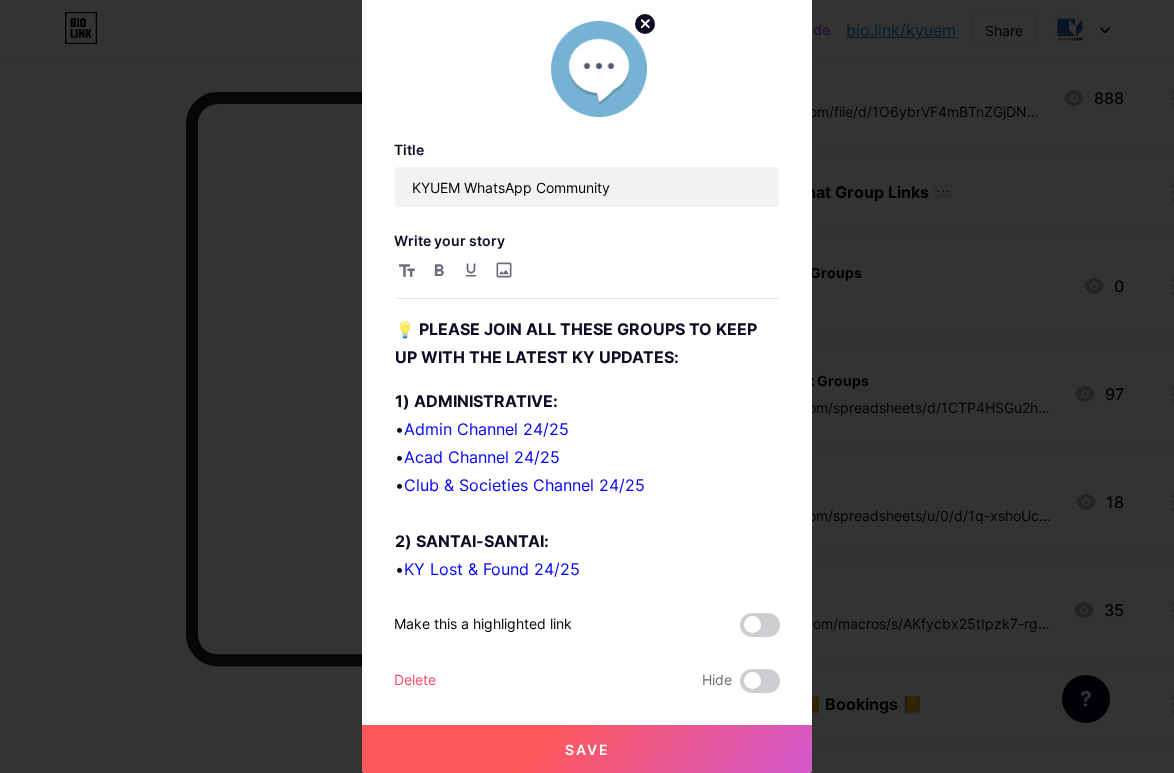 click on "Delete" at bounding box center (415, 681) 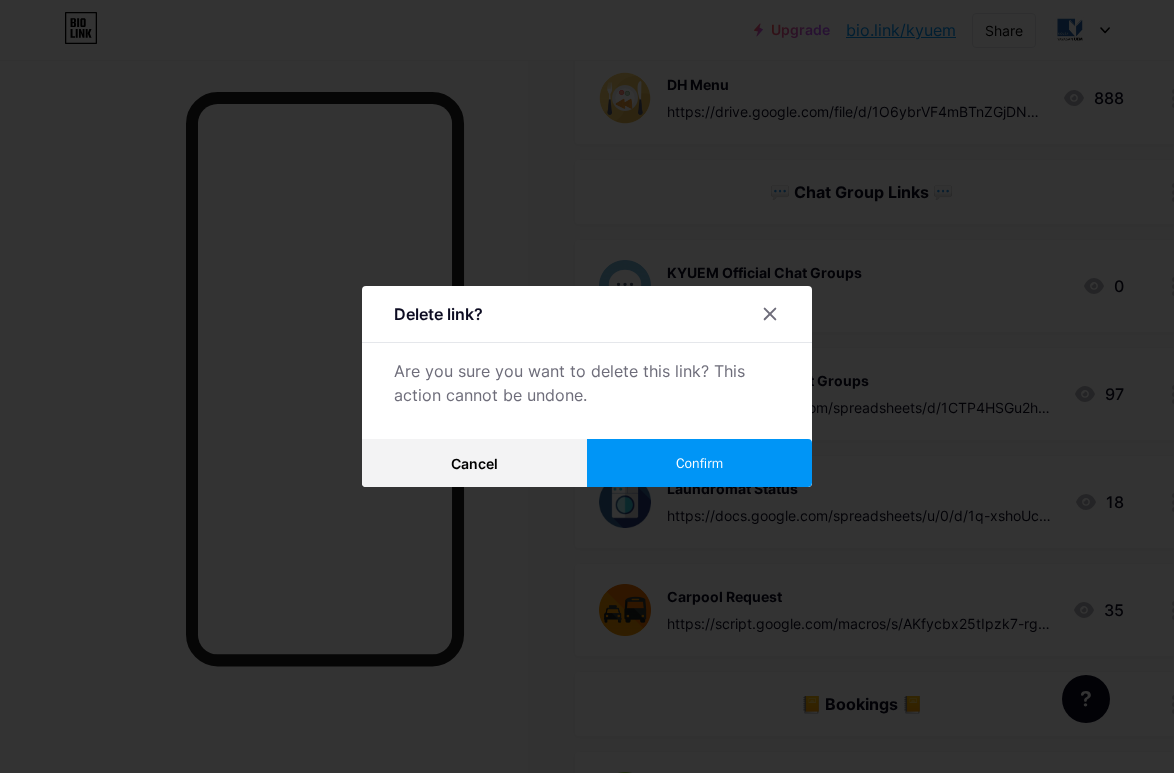 click on "Confirm" at bounding box center (699, 463) 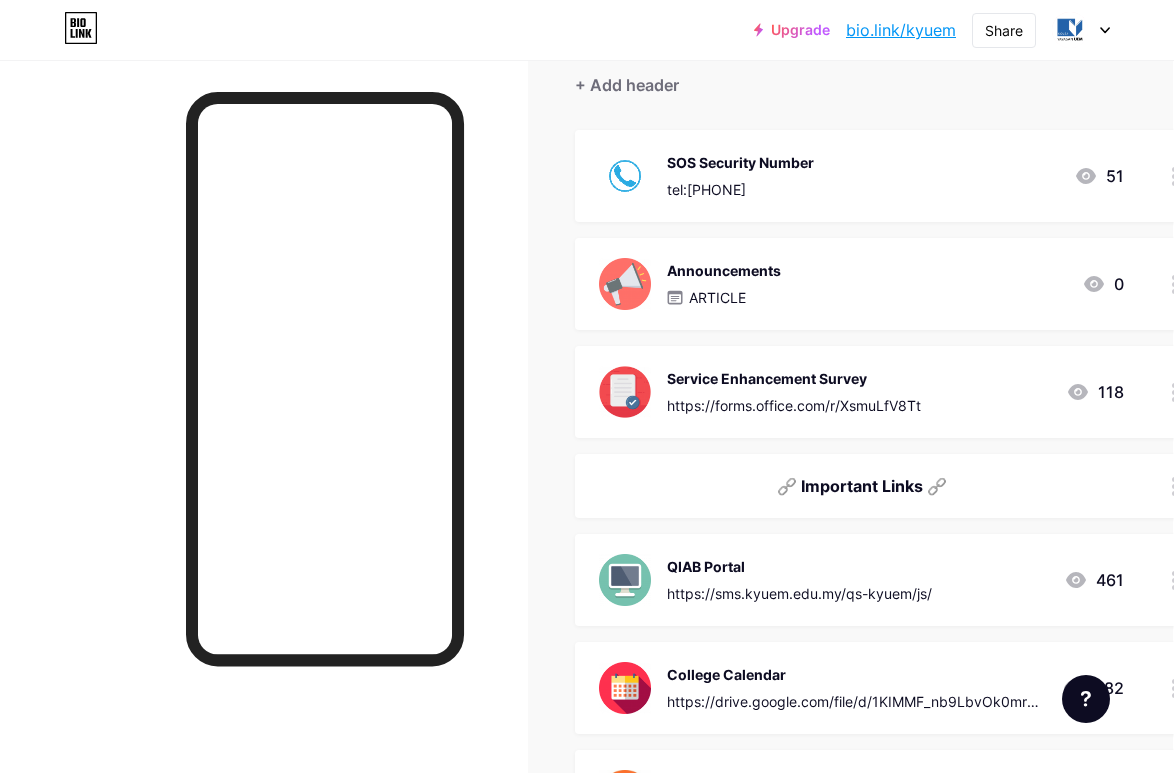 scroll, scrollTop: 0, scrollLeft: 1, axis: horizontal 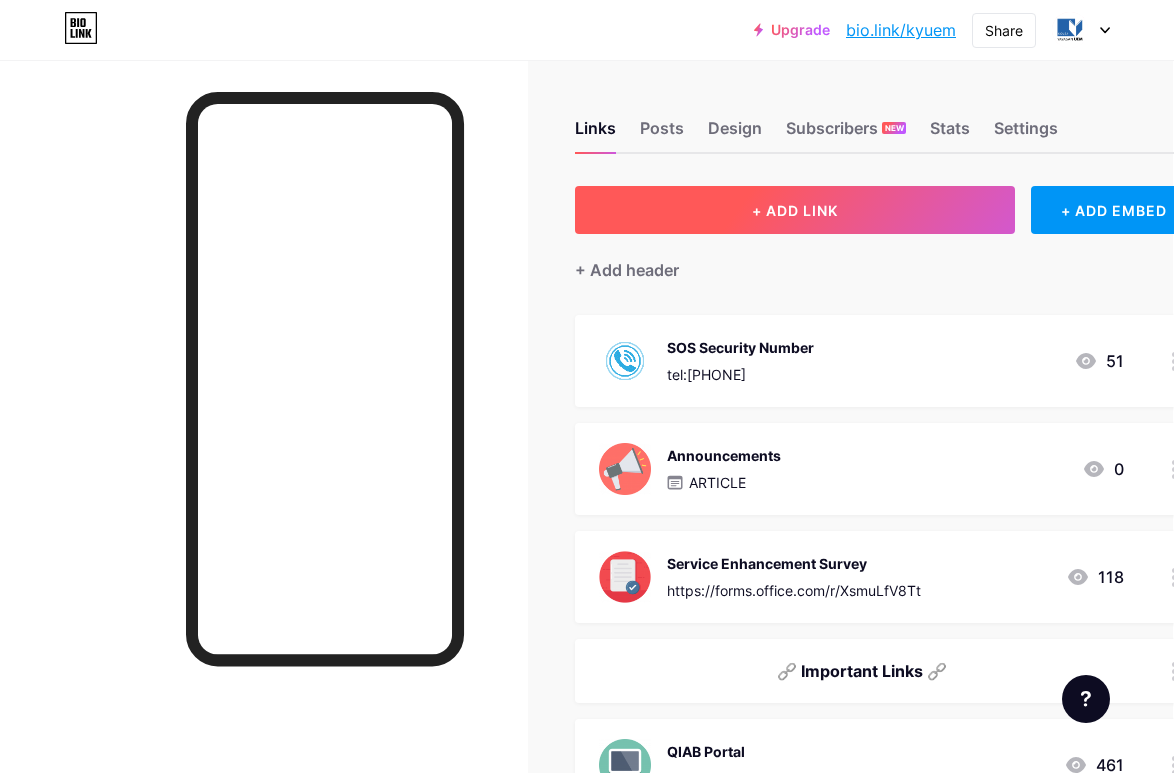 click on "+ ADD LINK" at bounding box center [795, 210] 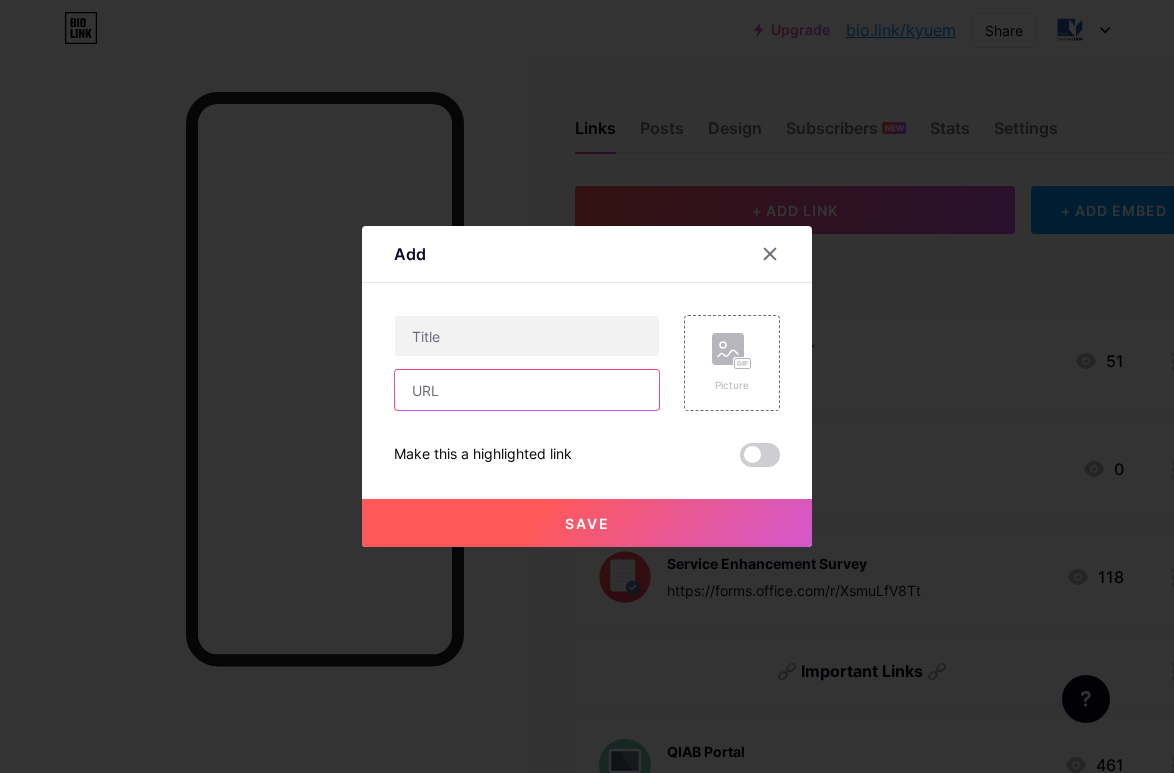 click at bounding box center (527, 390) 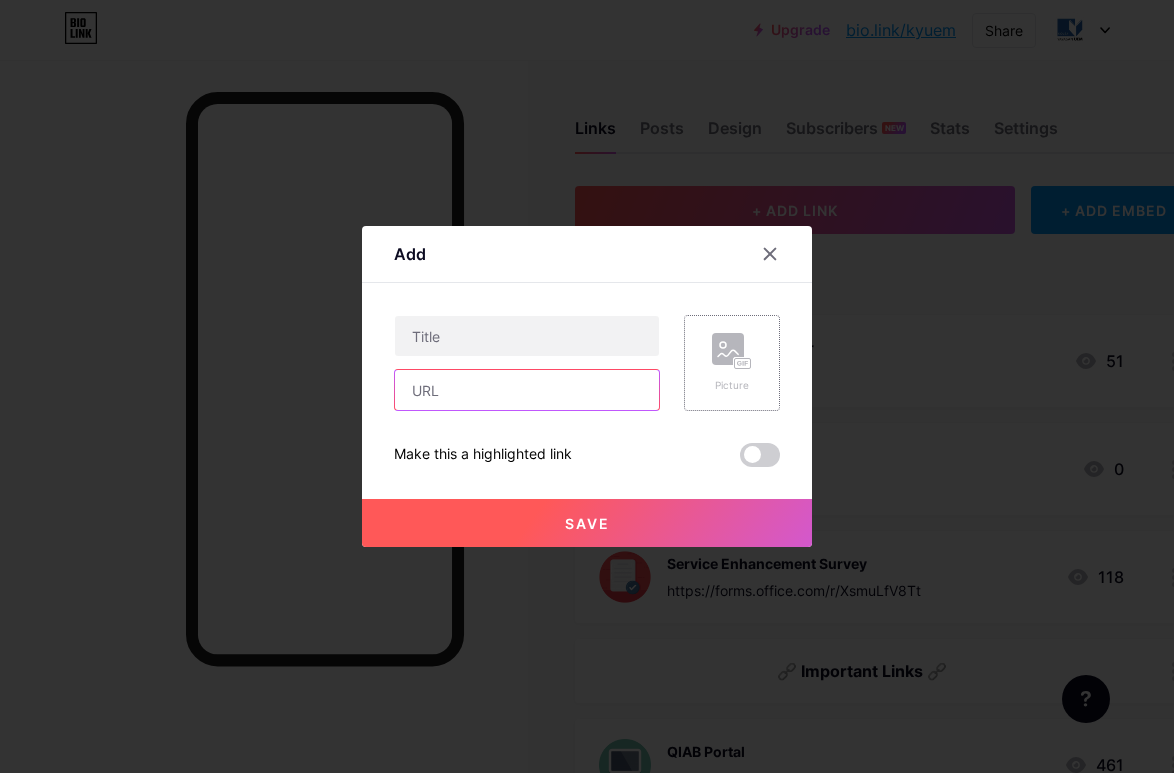 paste on "https://chat.whatsapp.com/GB5XarHJatHBTjaLf667UM" 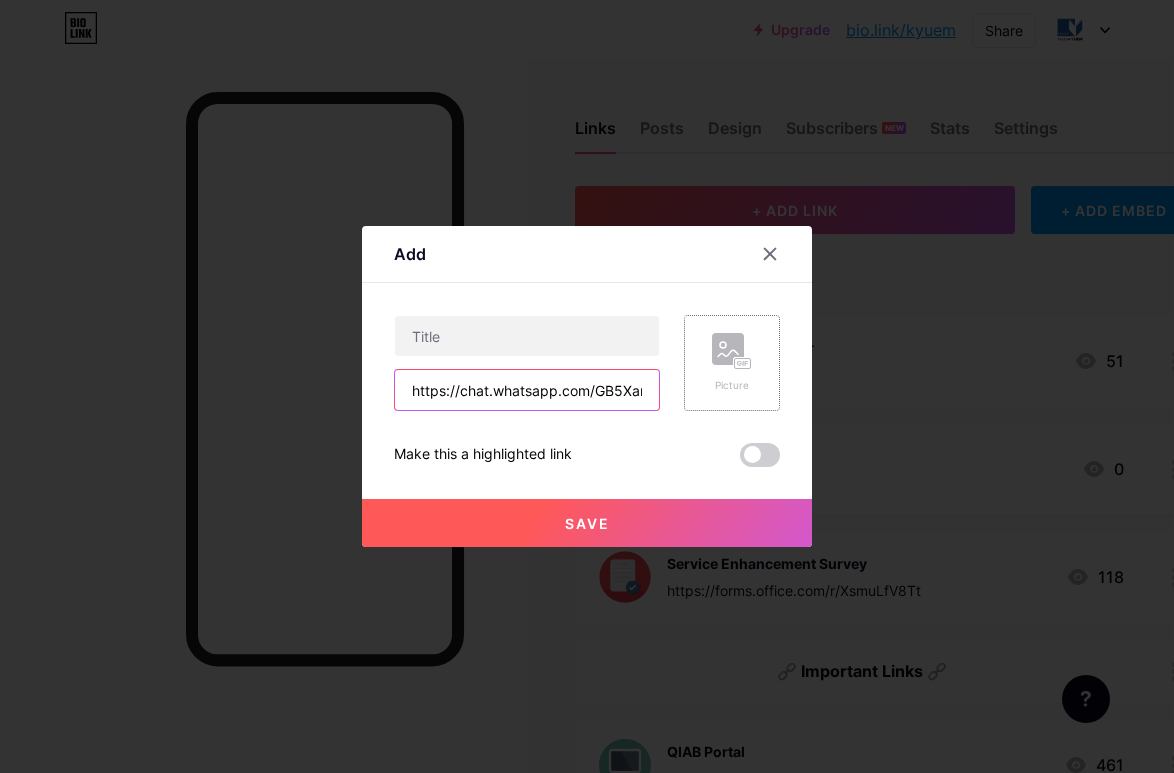 scroll, scrollTop: 0, scrollLeft: 135, axis: horizontal 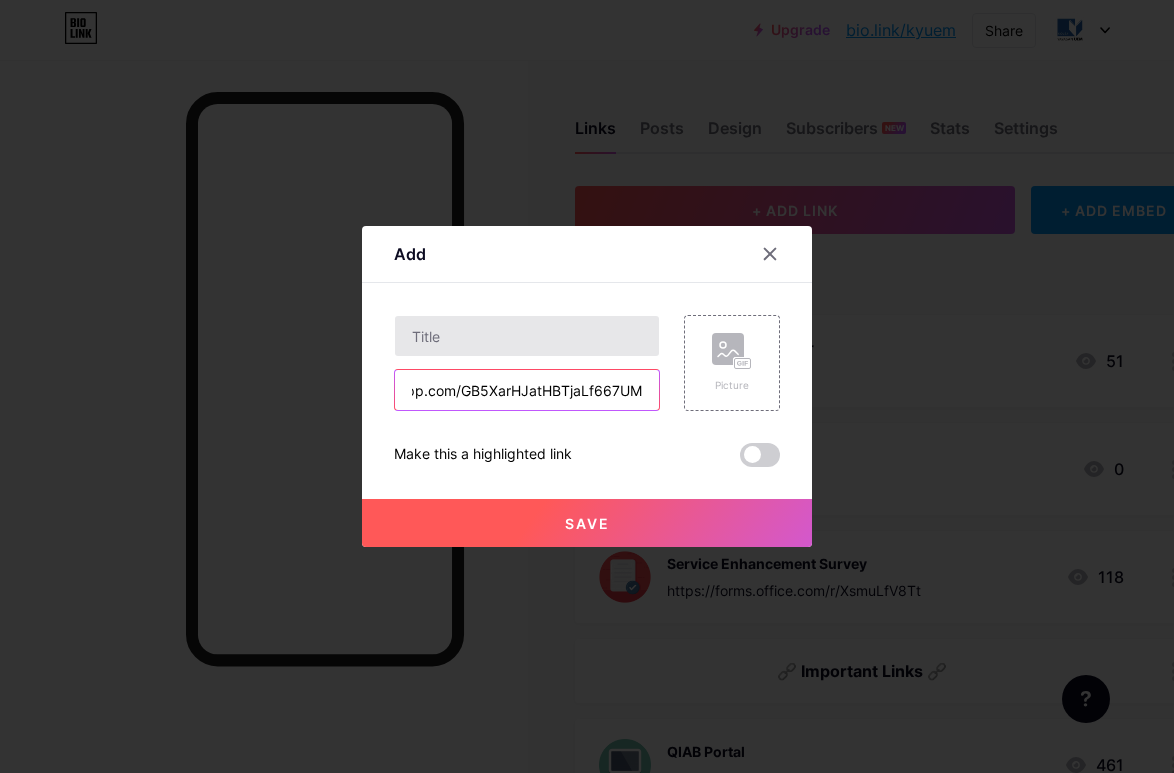 type on "https://chat.whatsapp.com/GB5XarHJatHBTjaLf667UM" 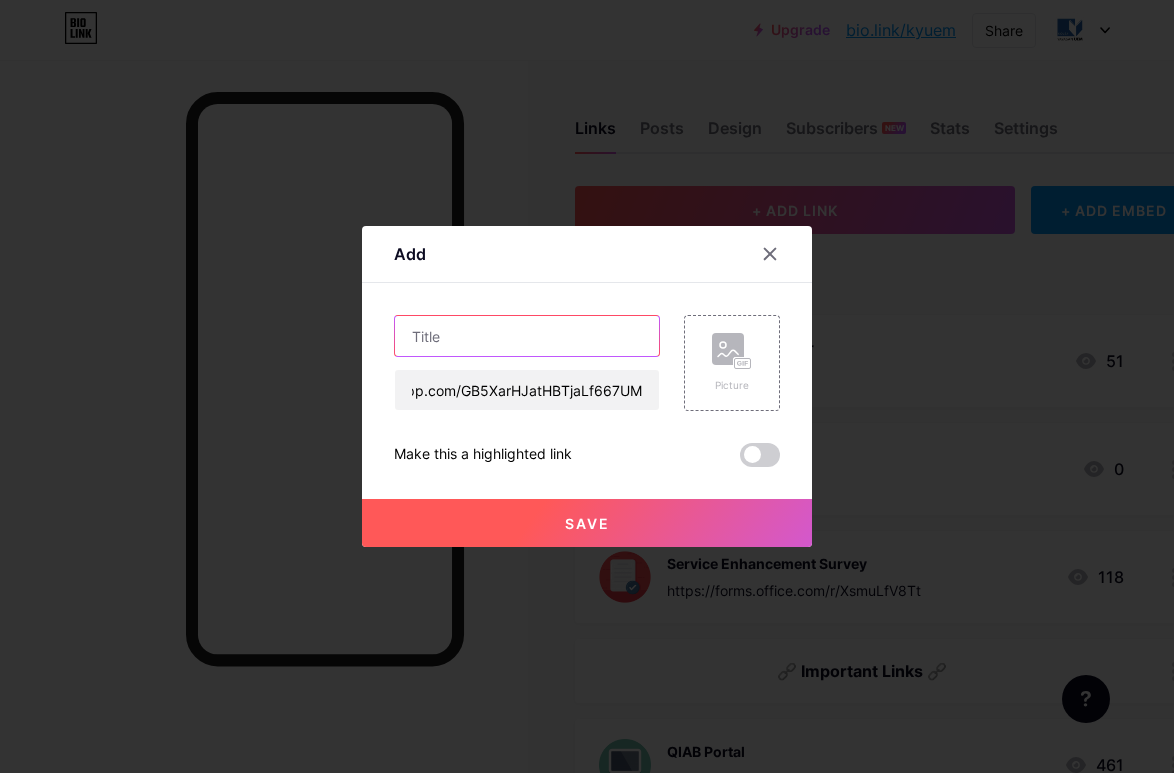 scroll, scrollTop: 0, scrollLeft: 0, axis: both 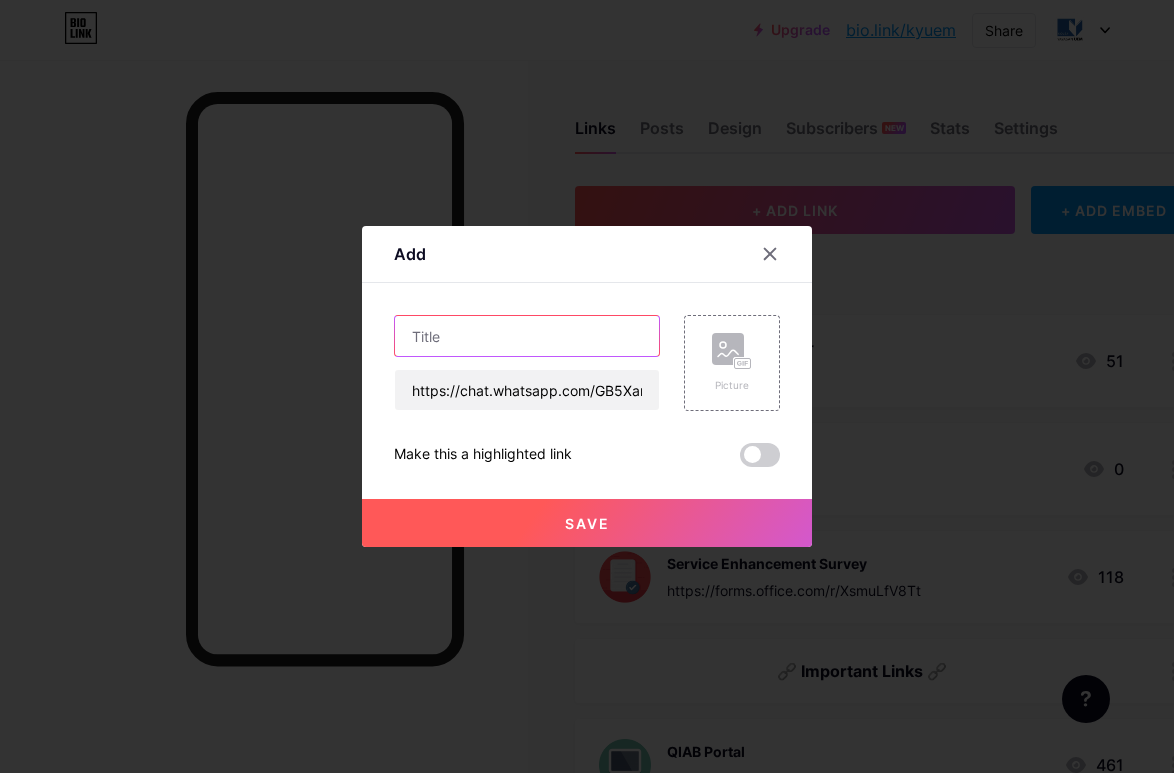 click at bounding box center (527, 336) 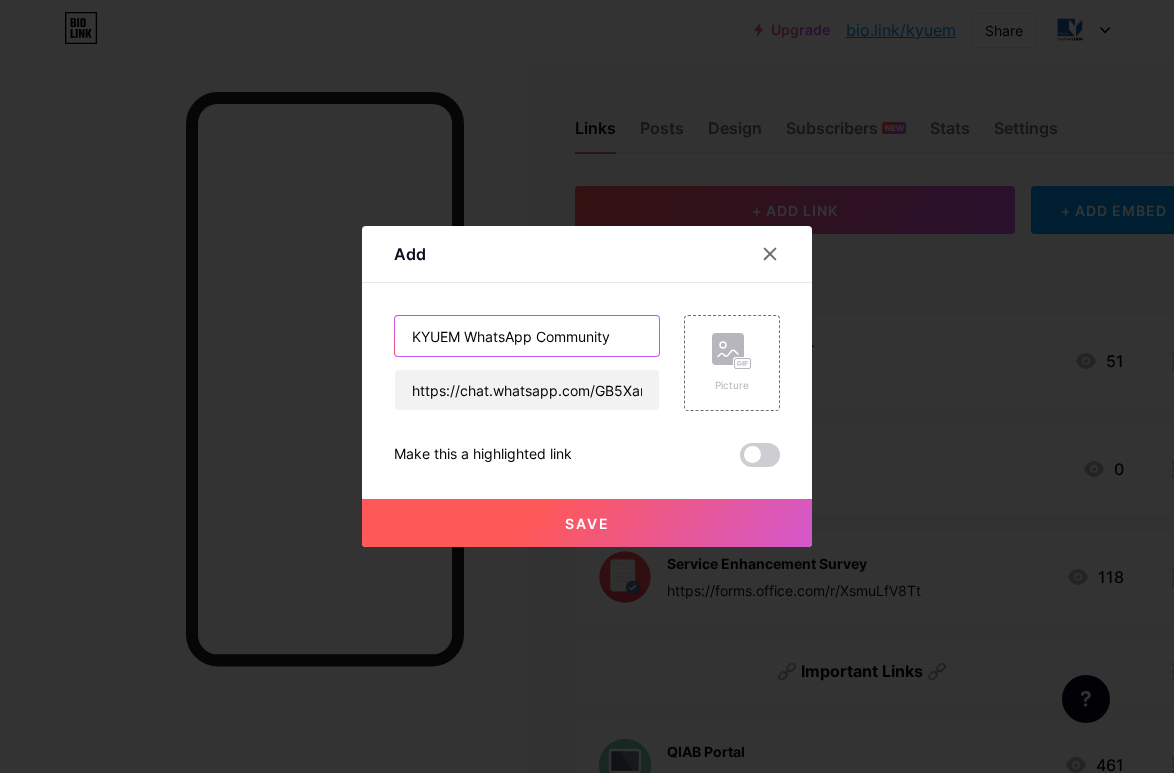 type on "KYUEM WhatsApp Community" 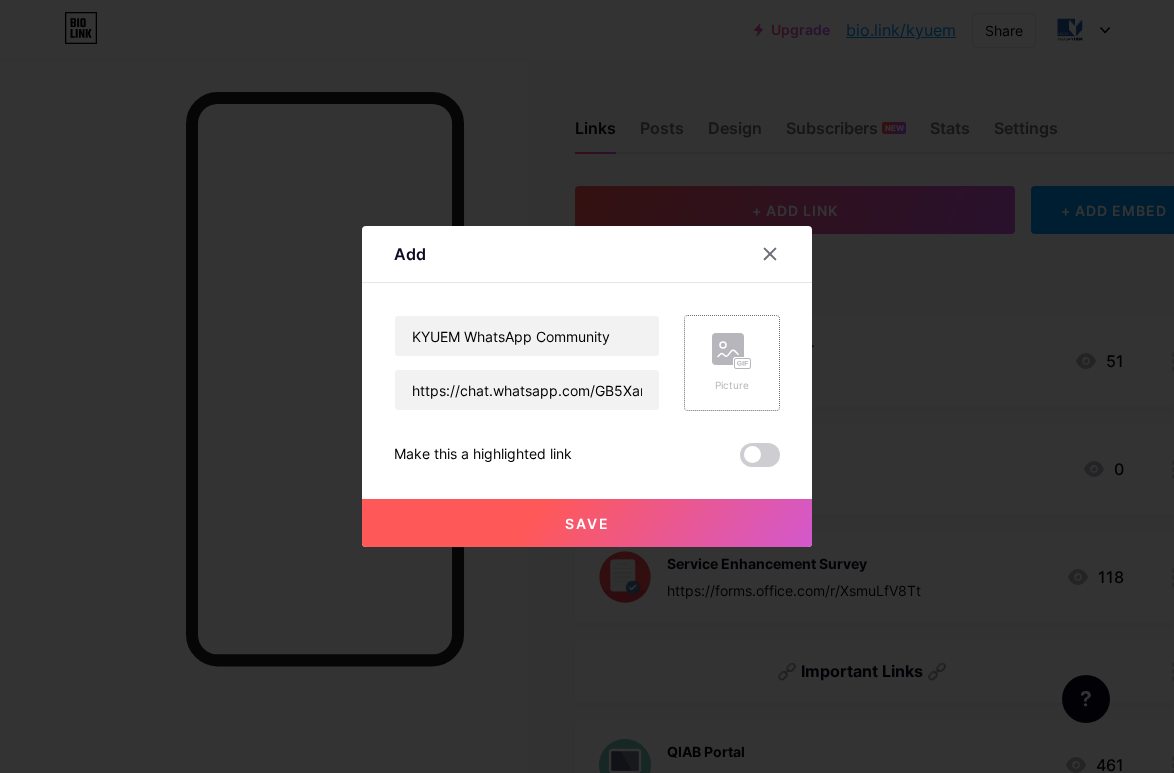 click on "Picture" at bounding box center (732, 363) 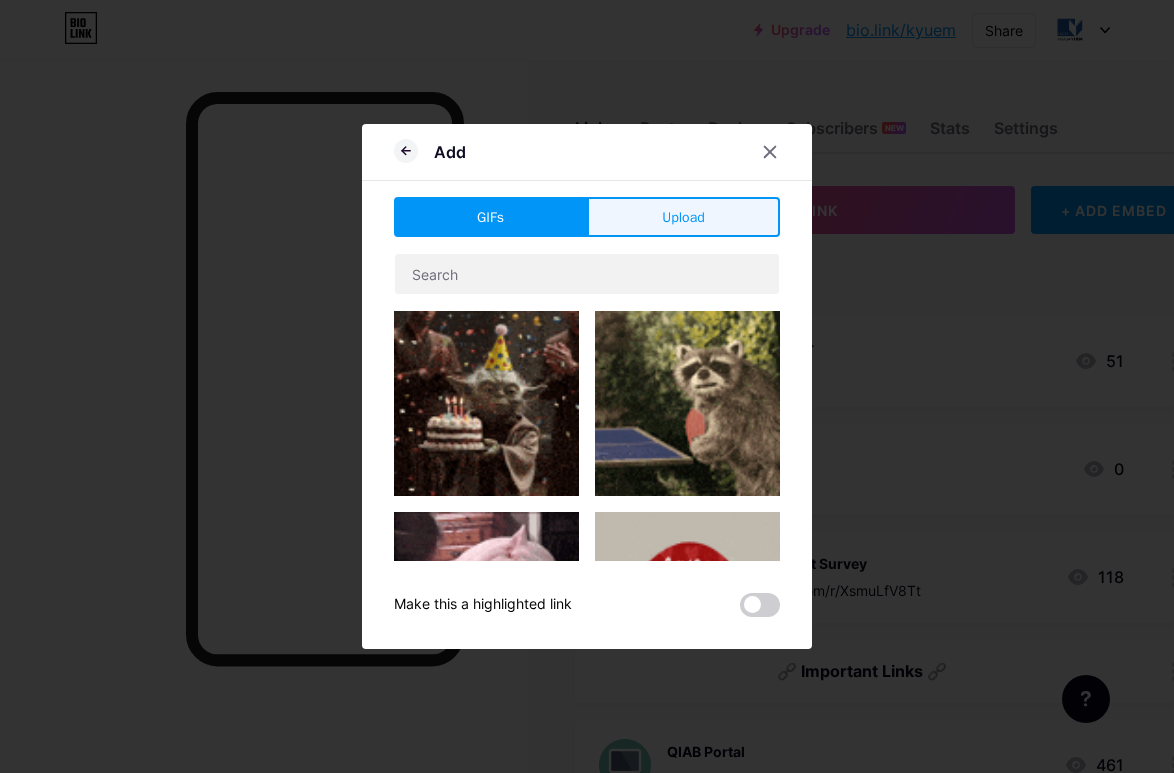 click on "Upload" at bounding box center (683, 217) 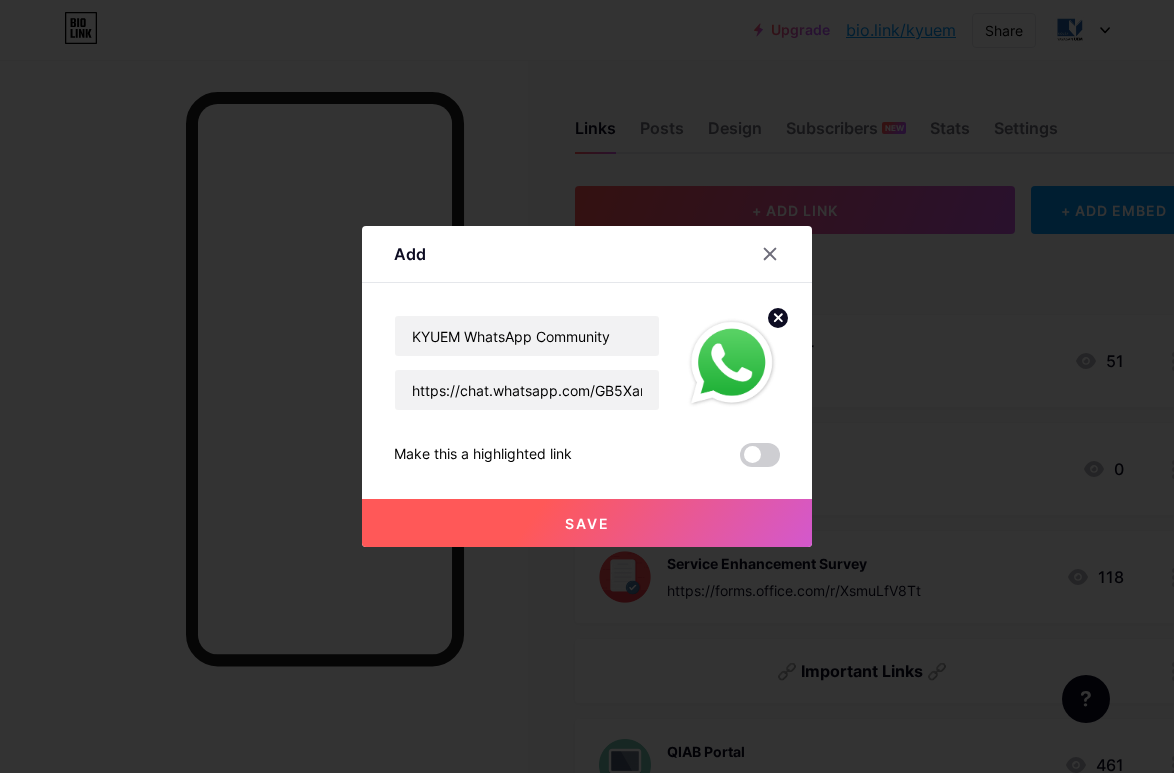click on "Save" at bounding box center [587, 523] 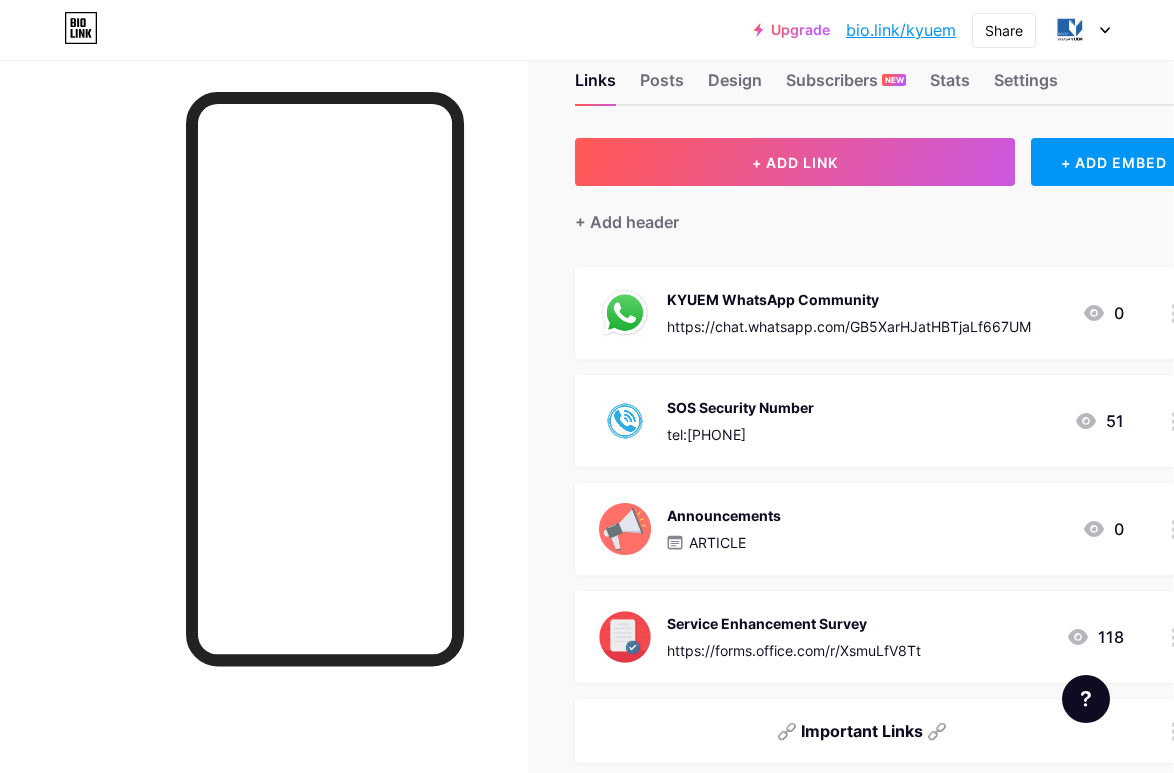 scroll, scrollTop: 46, scrollLeft: 1, axis: both 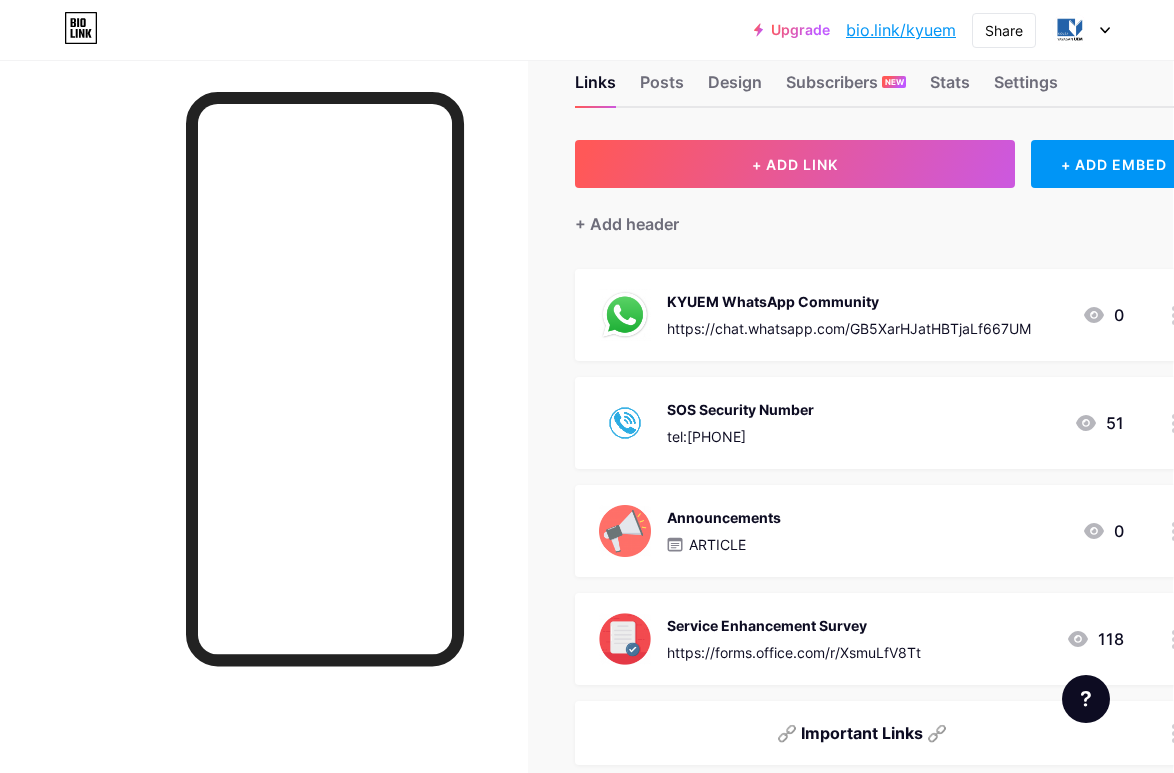drag, startPoint x: 805, startPoint y: 302, endPoint x: 813, endPoint y: 502, distance: 200.15994 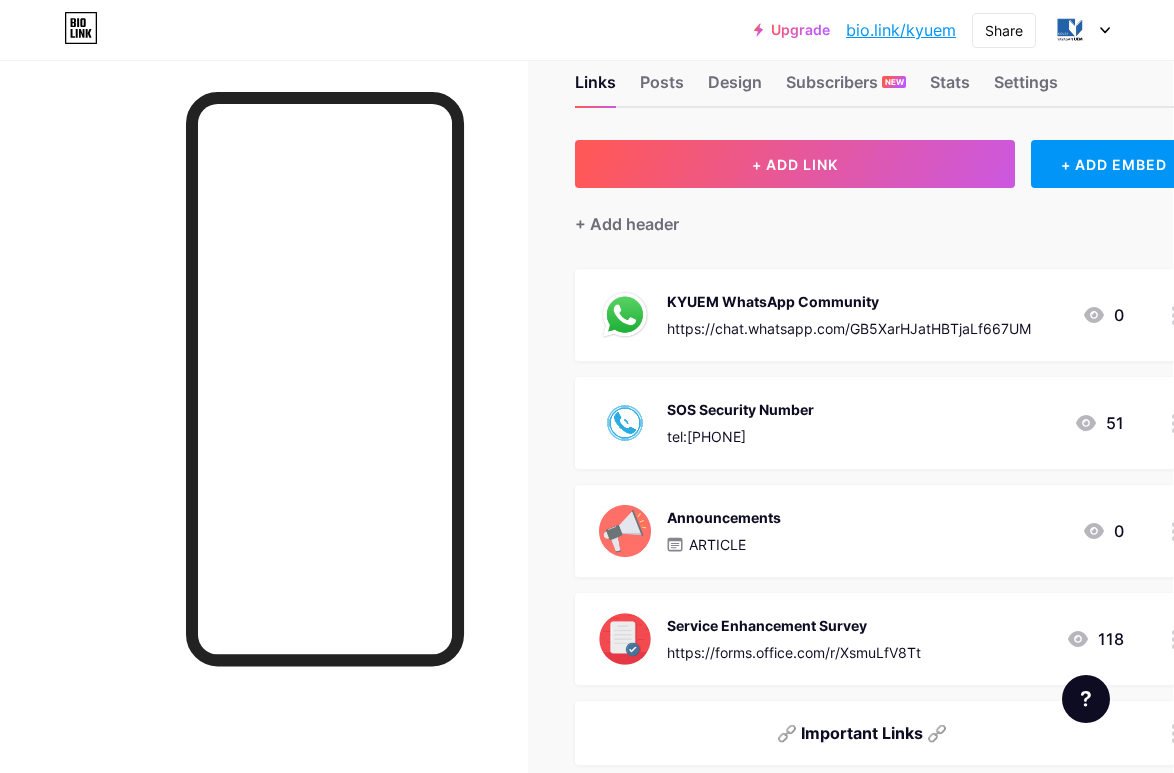 click on "KYUEM WhatsApp Community
https://chat.whatsapp.com/GB5XarHJatHBTjaLf667UM
0
SOS Security Number
tel:+60364601088
51
Announcements
ARTICLE
0
Service Enhancement Survey
https://forms.office.com/r/XsmuLfV8Tt
118
🔗 Important Links 🔗
QIAB Portal
https://sms.kyuem.edu.my/qs-kyuem/js/
461
College Calendar
https://drive.google.com/file/d/1KIMMF_nb9LbvOk0mrZo7dOGeAaHCxr3B/view?usp=sharing
582
Staff Contacts
0" at bounding box center [885, 1743] 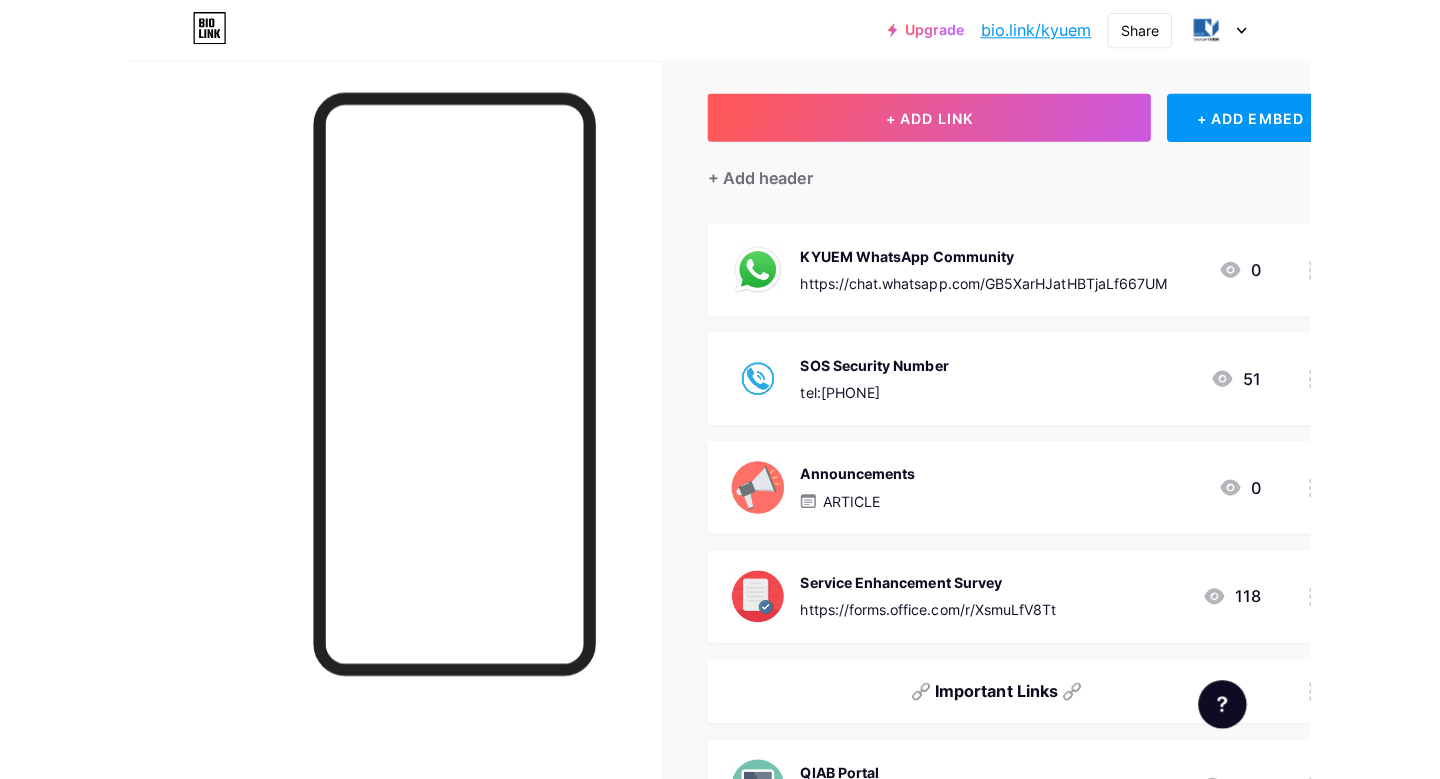 scroll, scrollTop: 93, scrollLeft: 0, axis: vertical 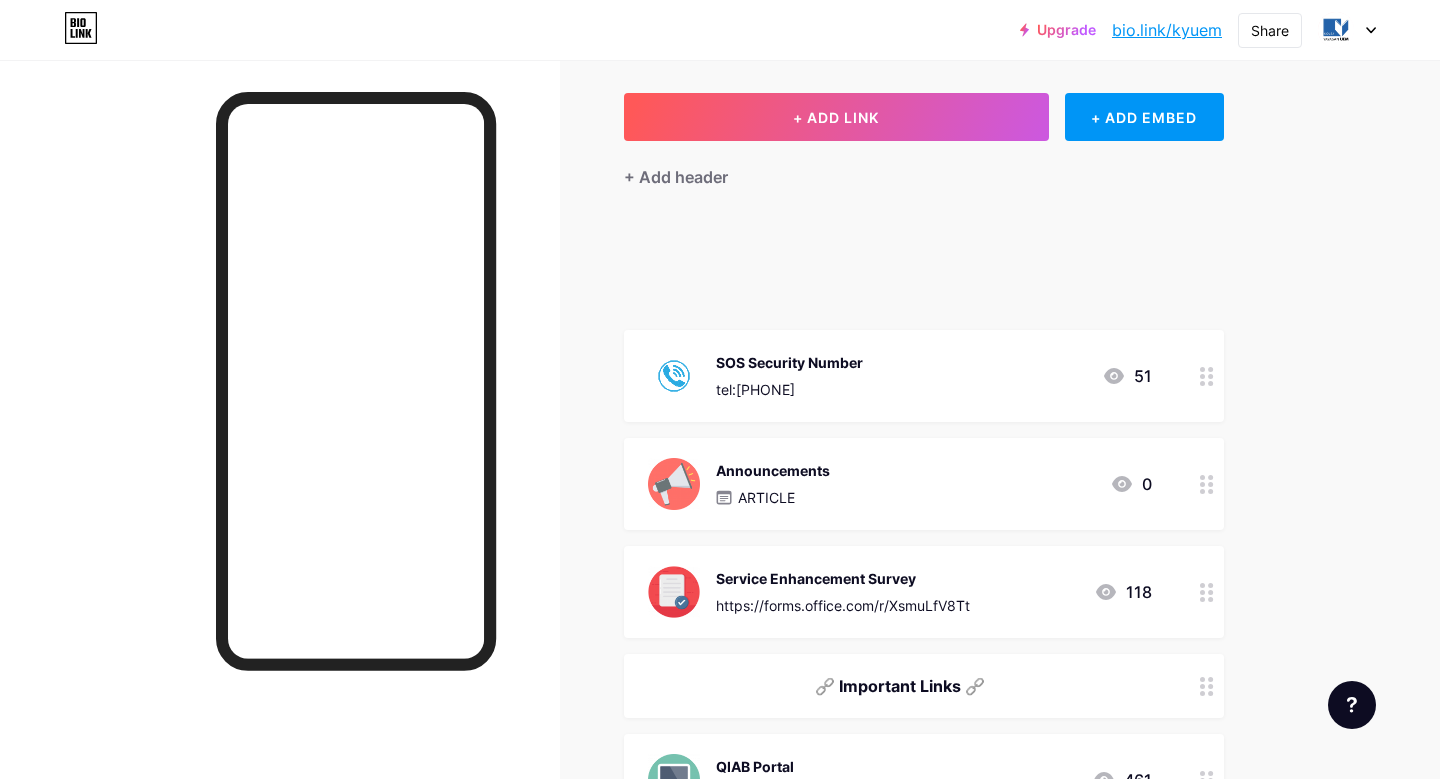 type 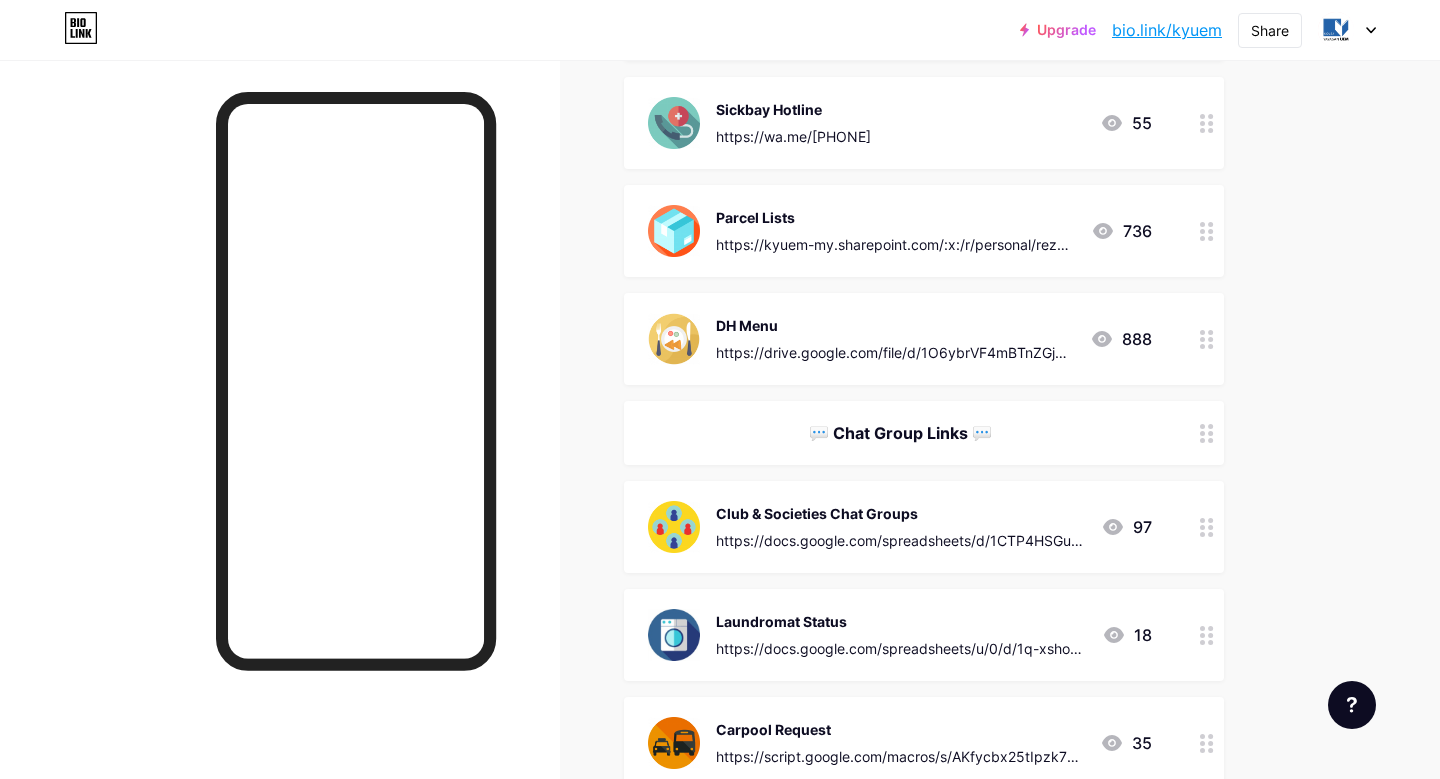 scroll, scrollTop: 1266, scrollLeft: 0, axis: vertical 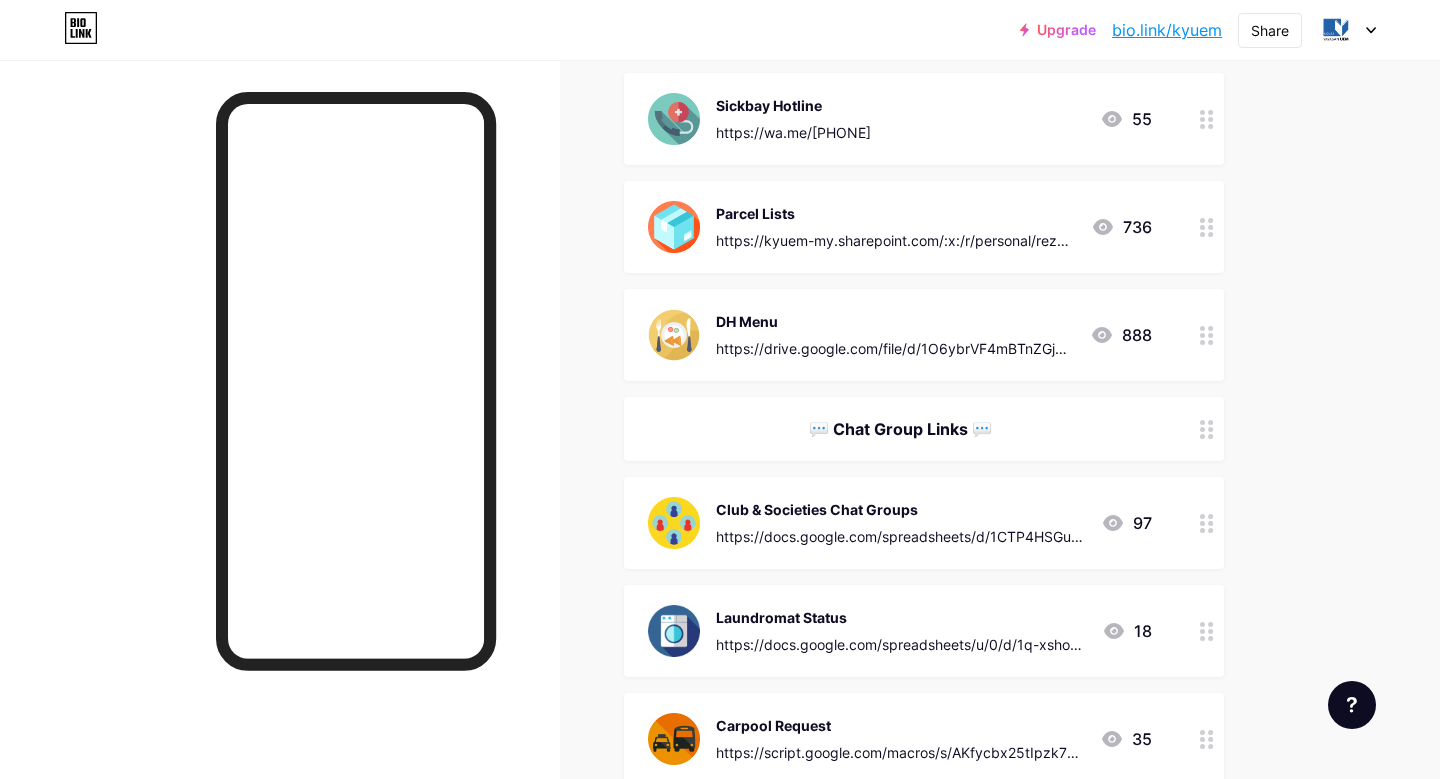 click 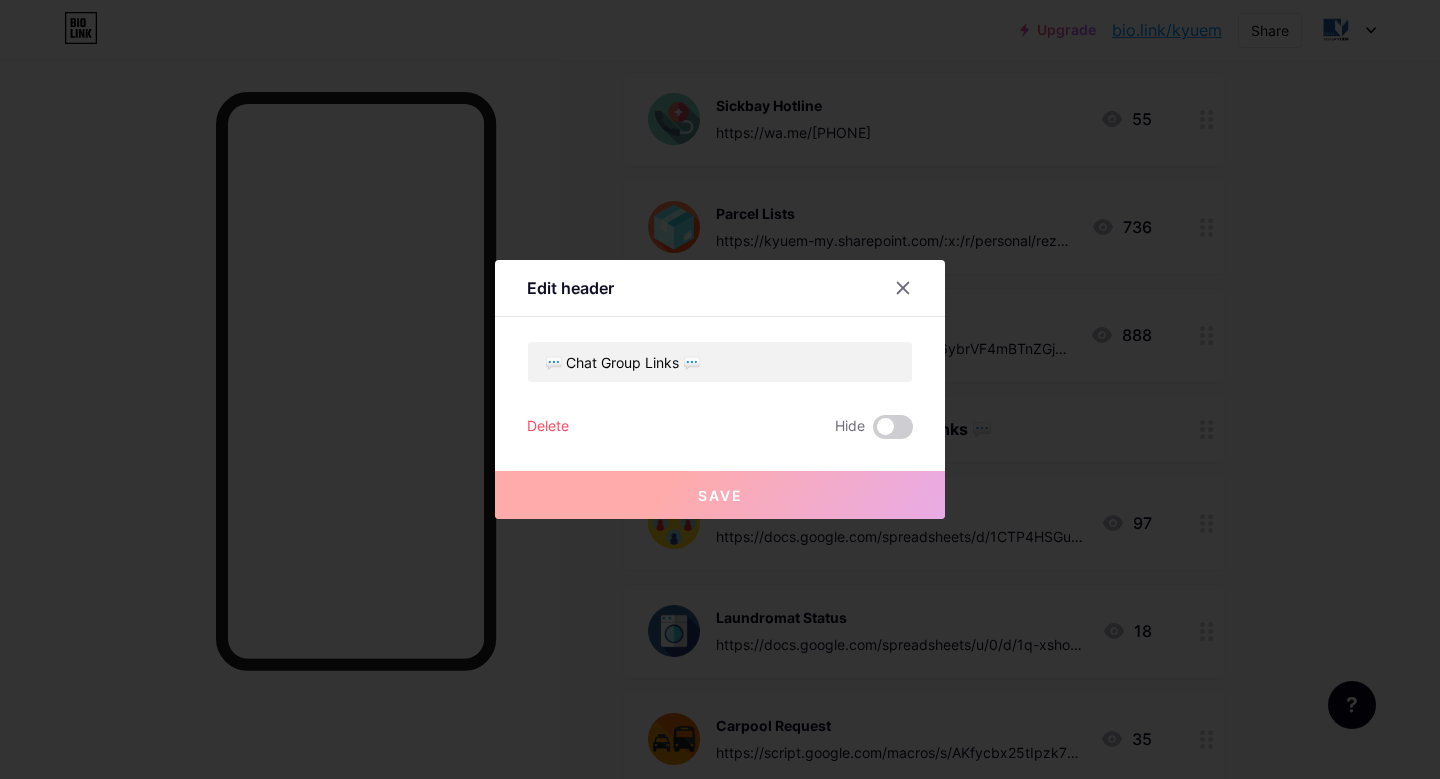 click at bounding box center (893, 427) 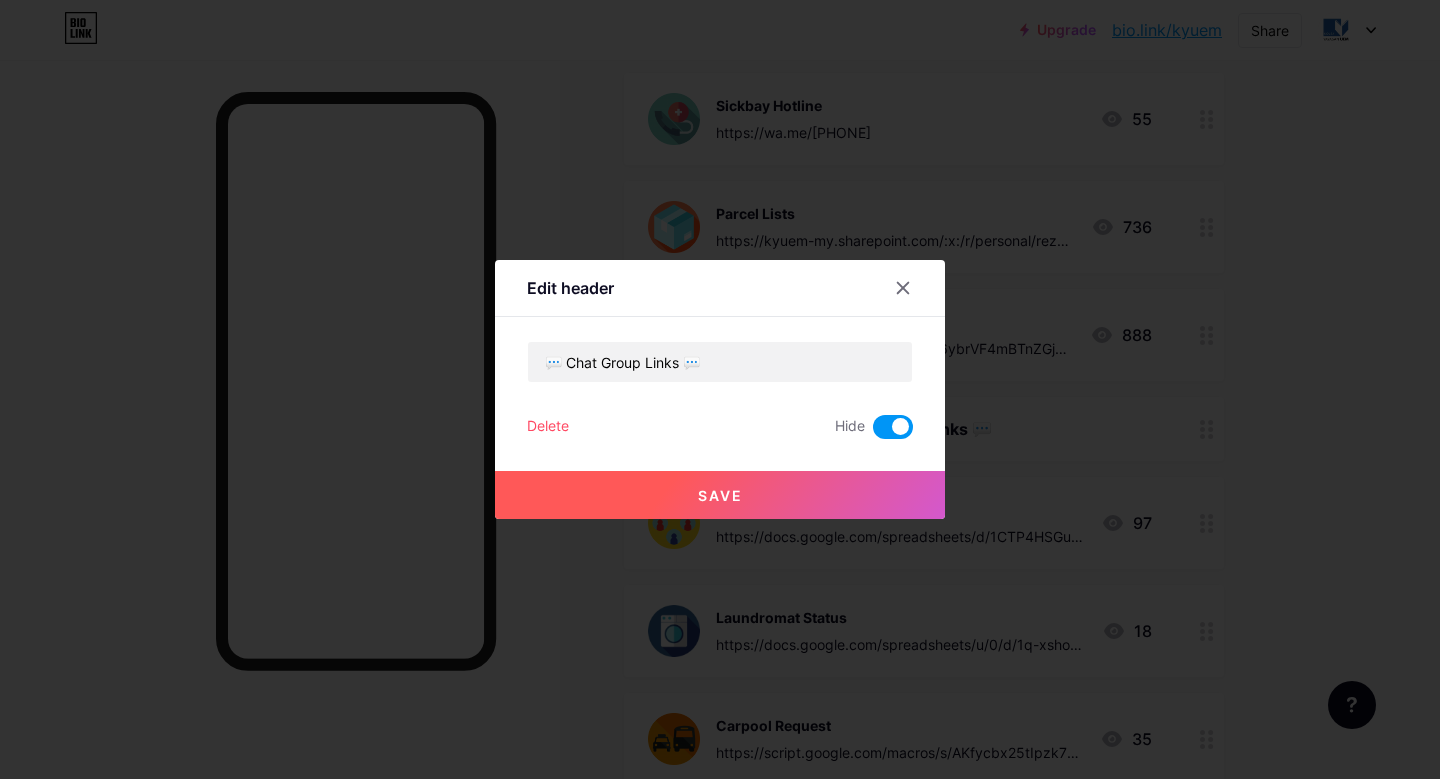 click on "Save" at bounding box center [720, 495] 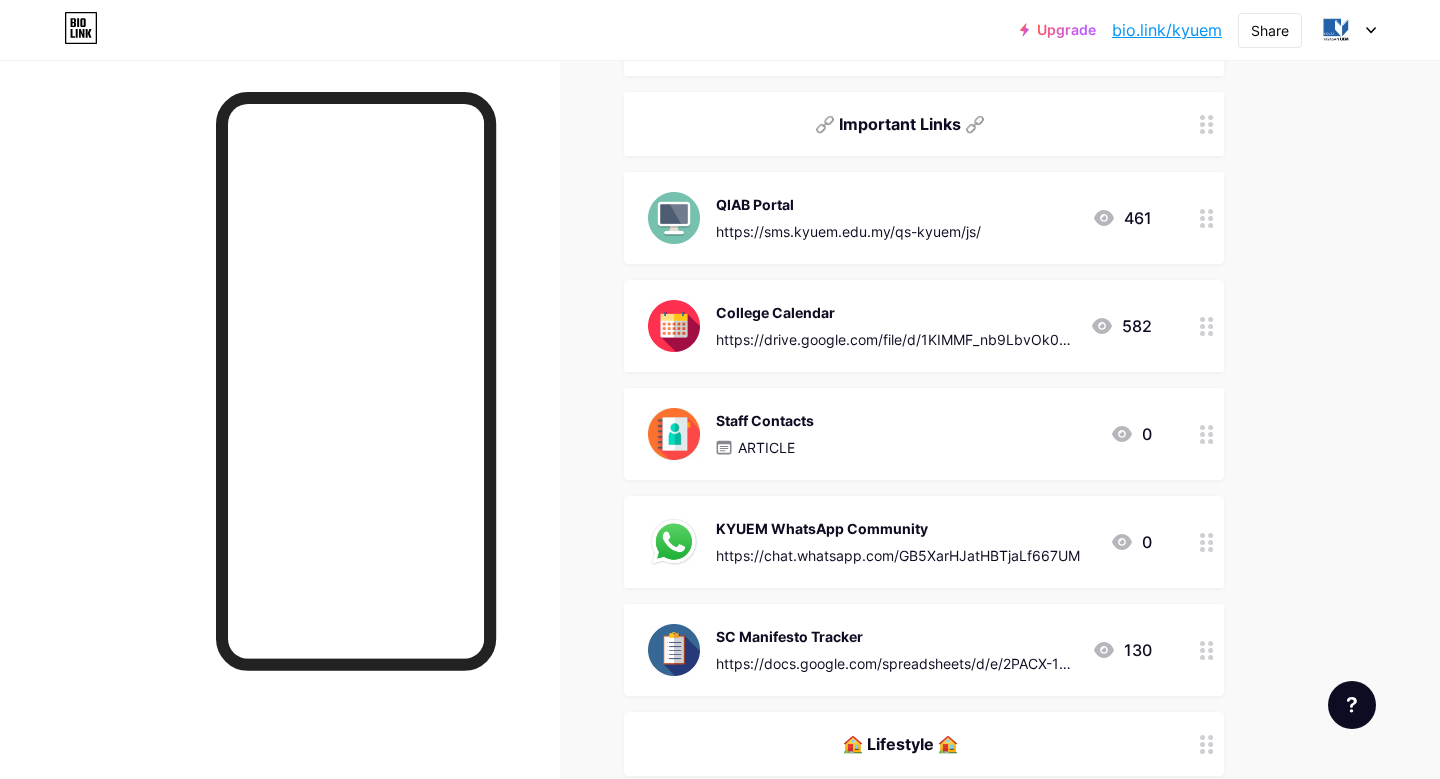 scroll, scrollTop: 513, scrollLeft: 0, axis: vertical 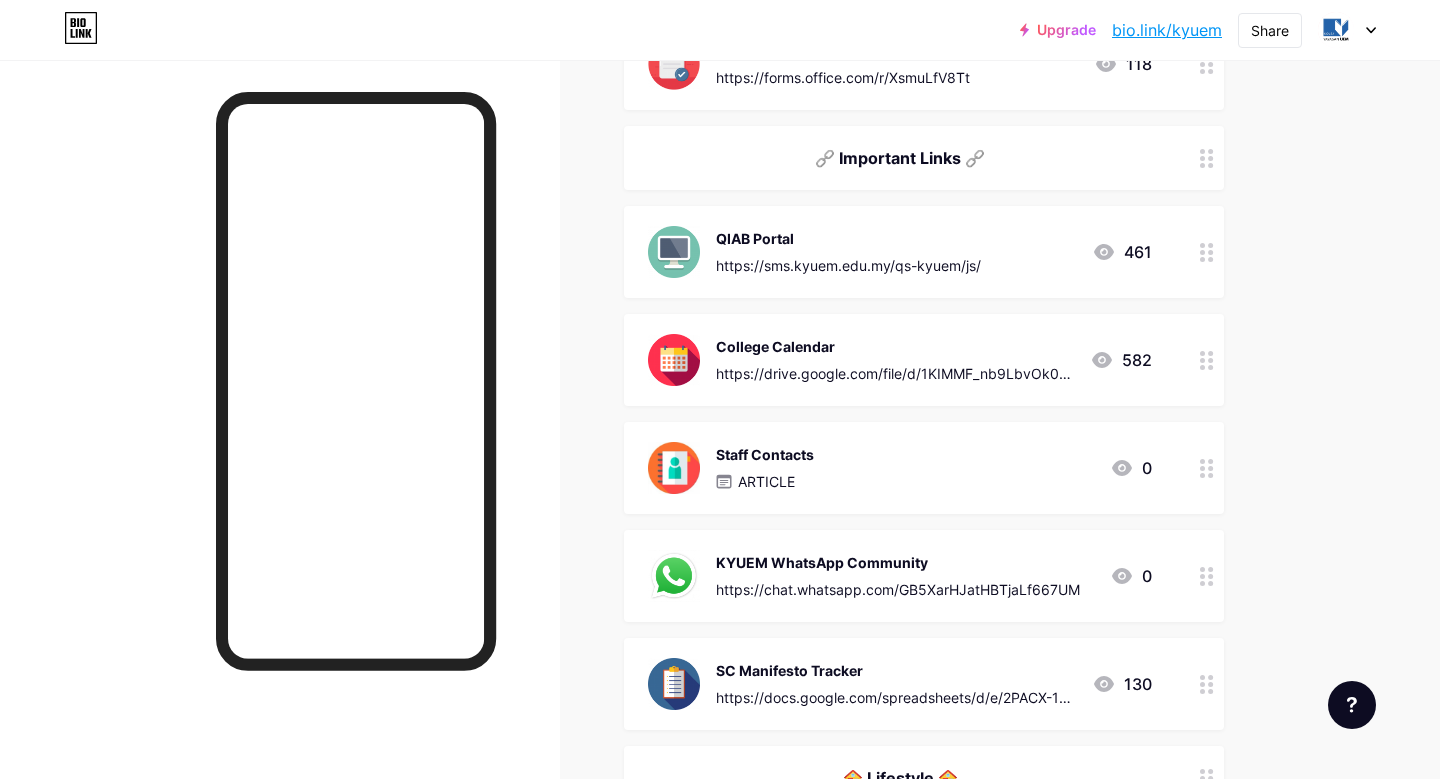 drag, startPoint x: 841, startPoint y: 553, endPoint x: 843, endPoint y: 405, distance: 148.01352 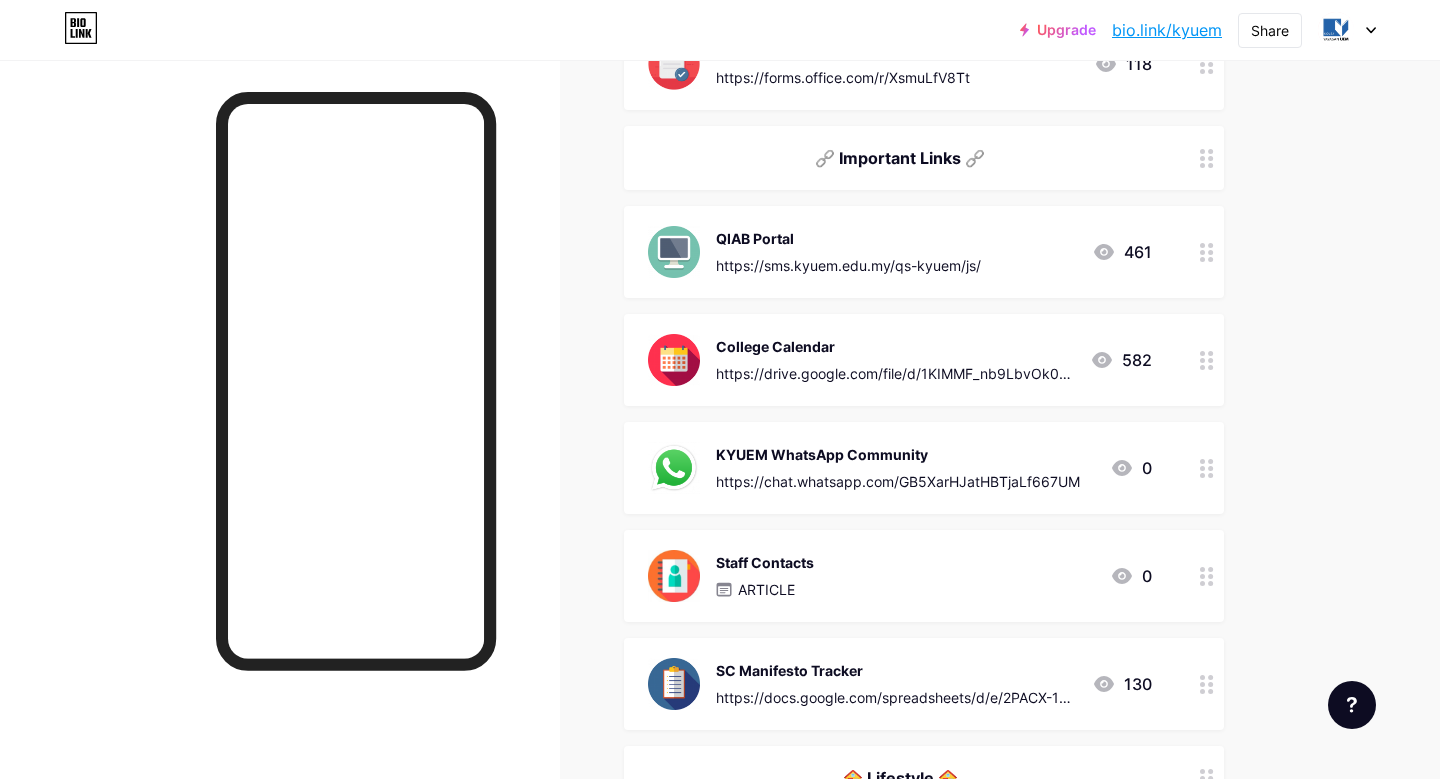 click on "Staff Contacts
ARTICLE
0" at bounding box center [900, 576] 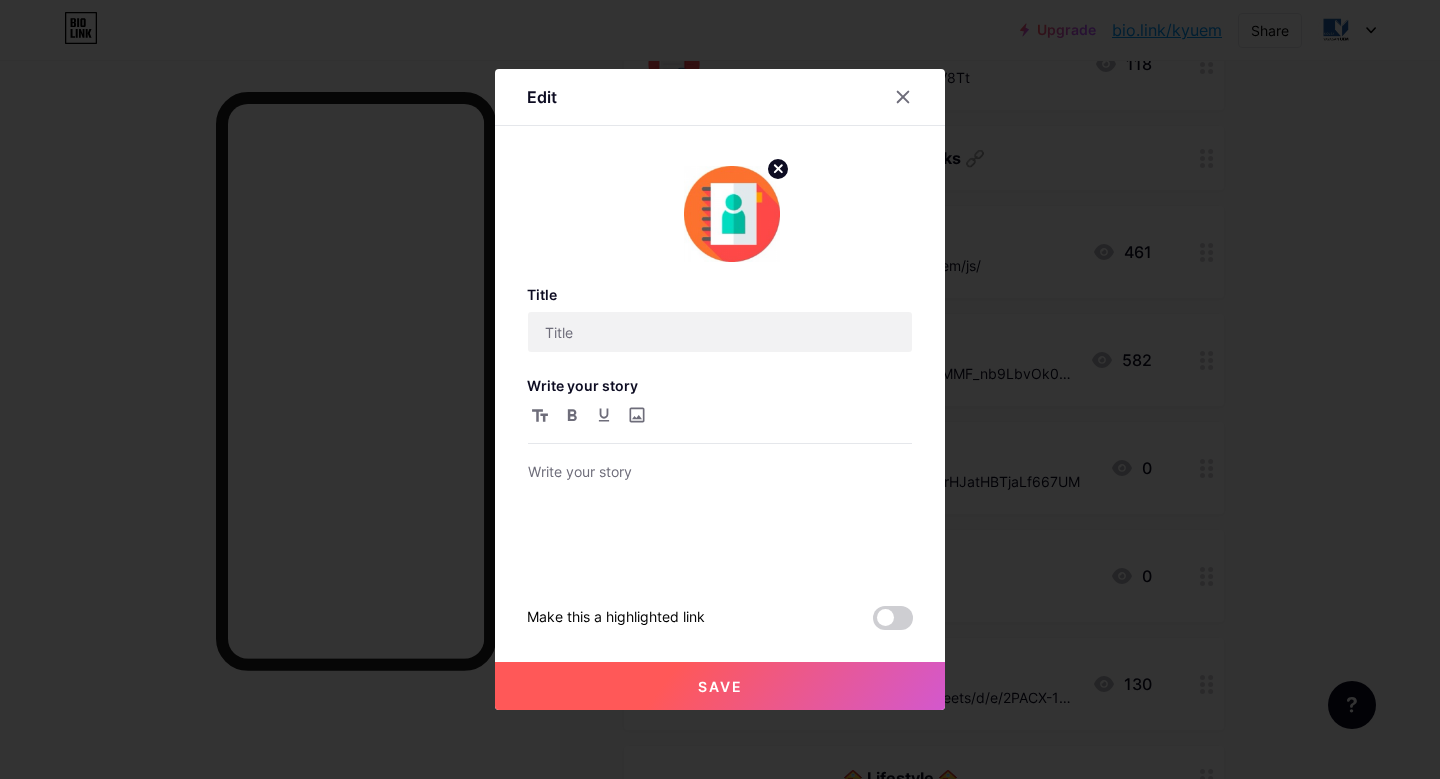 type on "Staff Contacts" 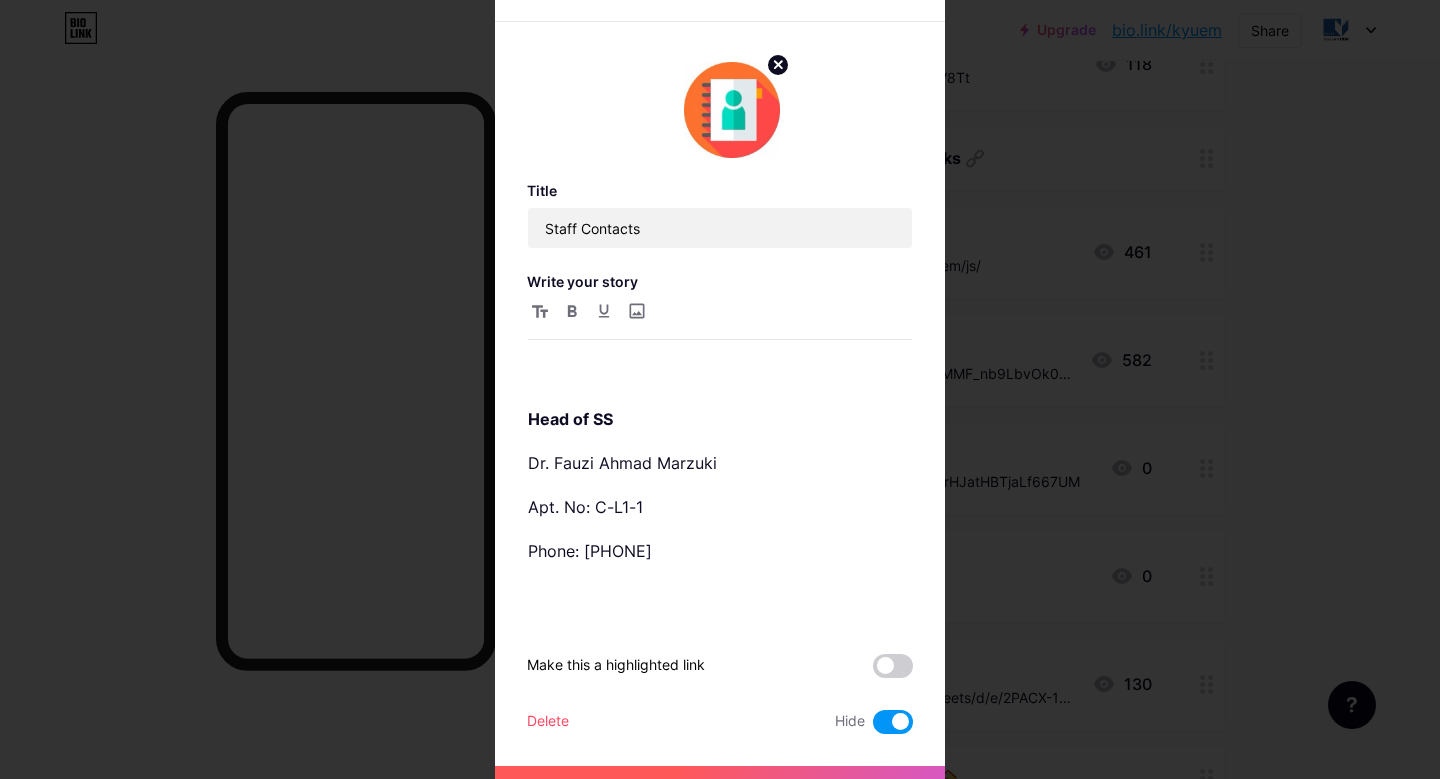 scroll, scrollTop: 0, scrollLeft: 0, axis: both 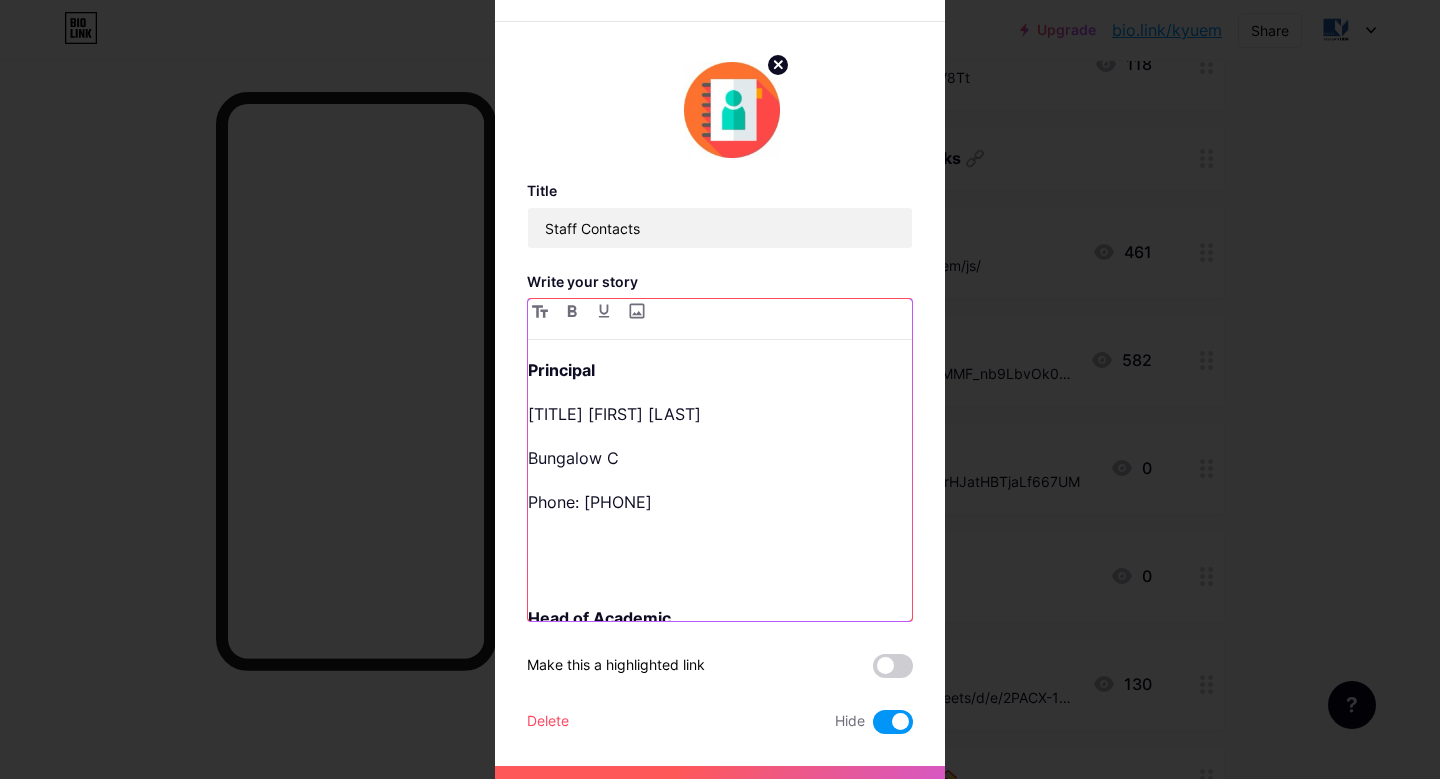 drag, startPoint x: 737, startPoint y: 514, endPoint x: 517, endPoint y: 405, distance: 245.5219 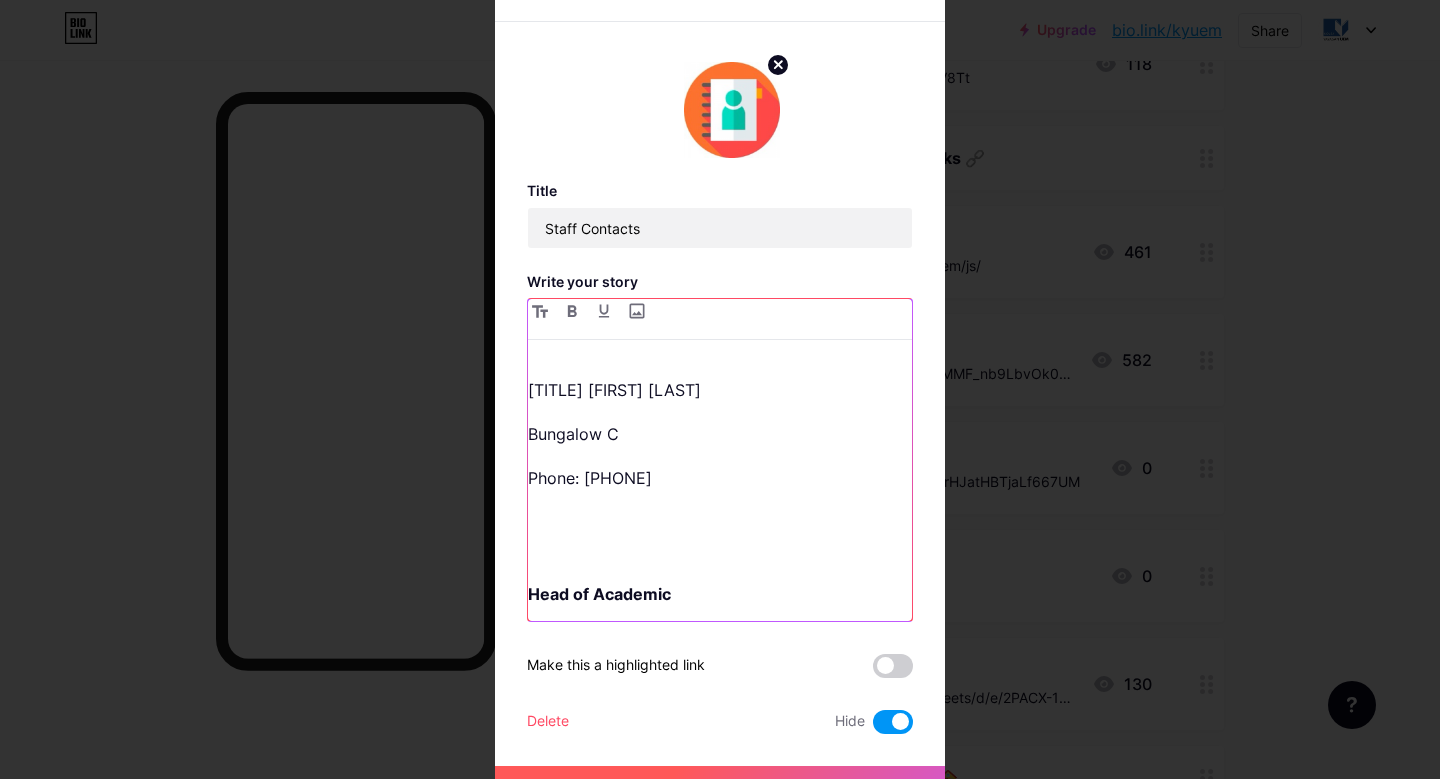 scroll, scrollTop: 0, scrollLeft: 0, axis: both 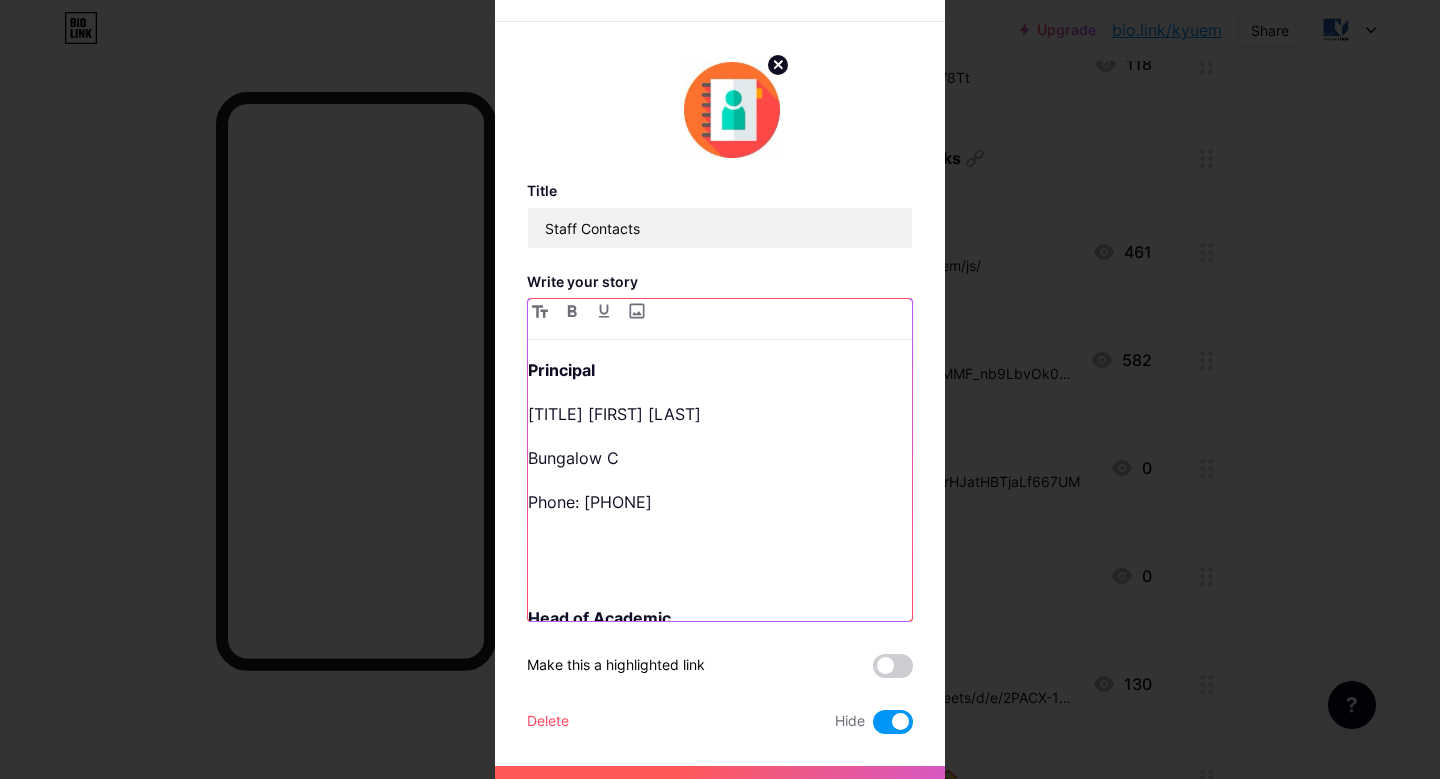 click on "Principal" at bounding box center (720, 370) 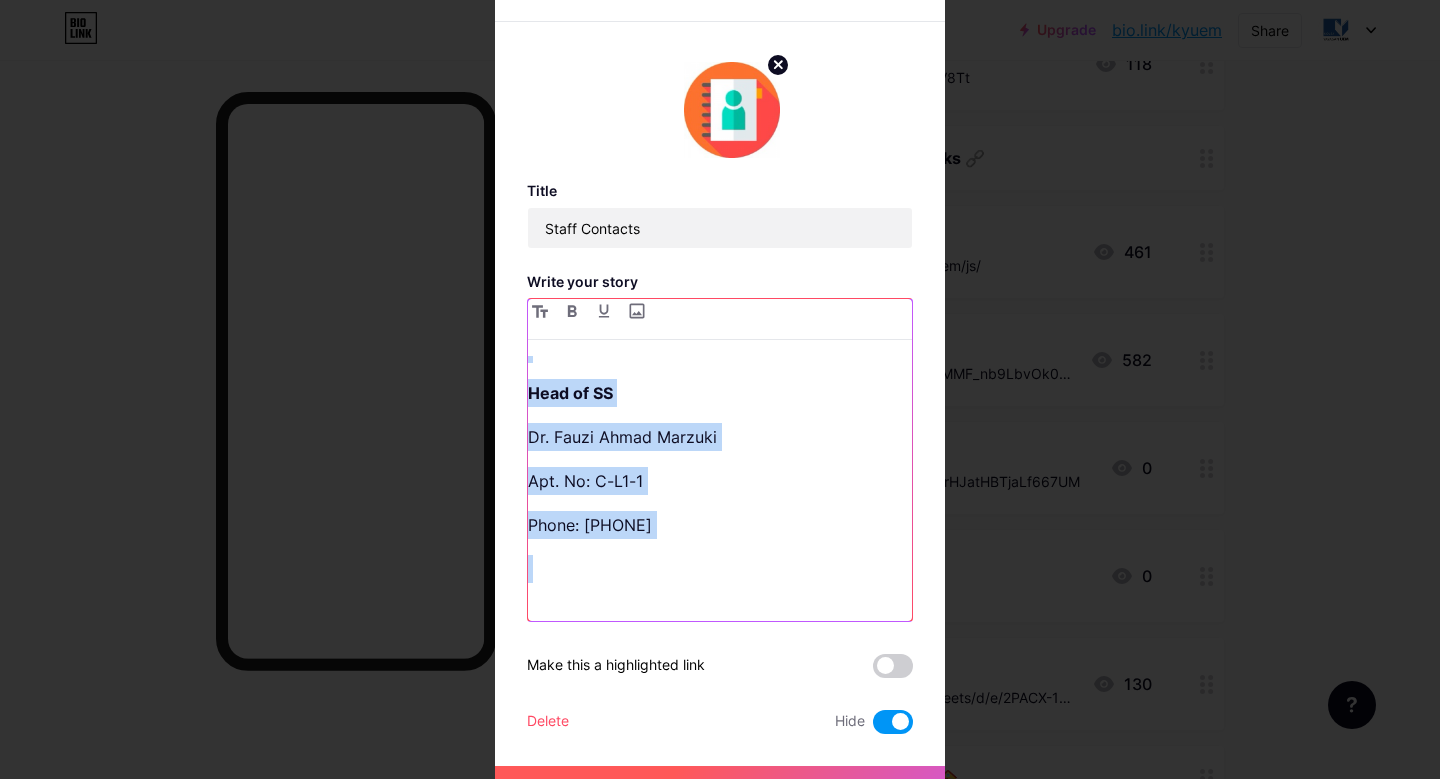 scroll, scrollTop: 423, scrollLeft: 0, axis: vertical 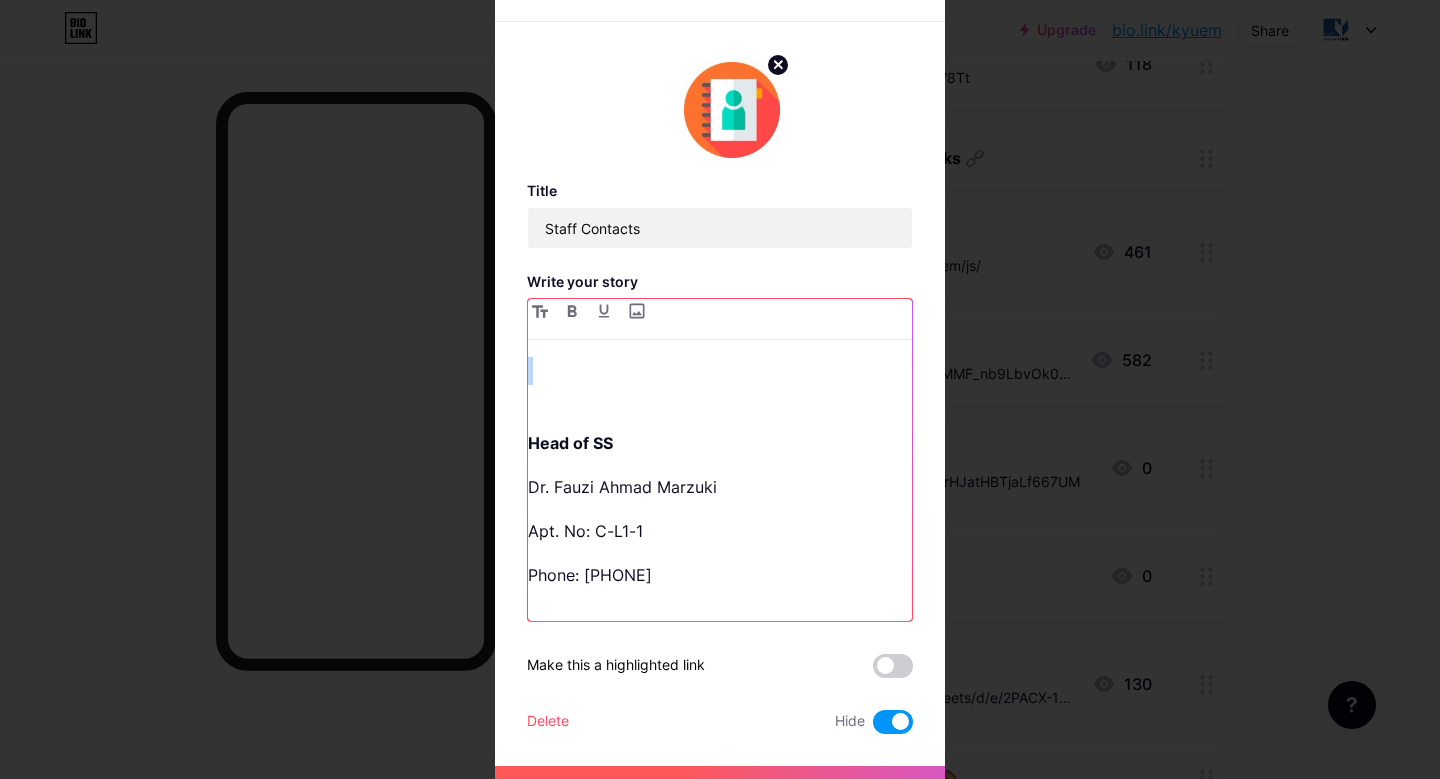 drag, startPoint x: 529, startPoint y: 371, endPoint x: 675, endPoint y: 407, distance: 150.37286 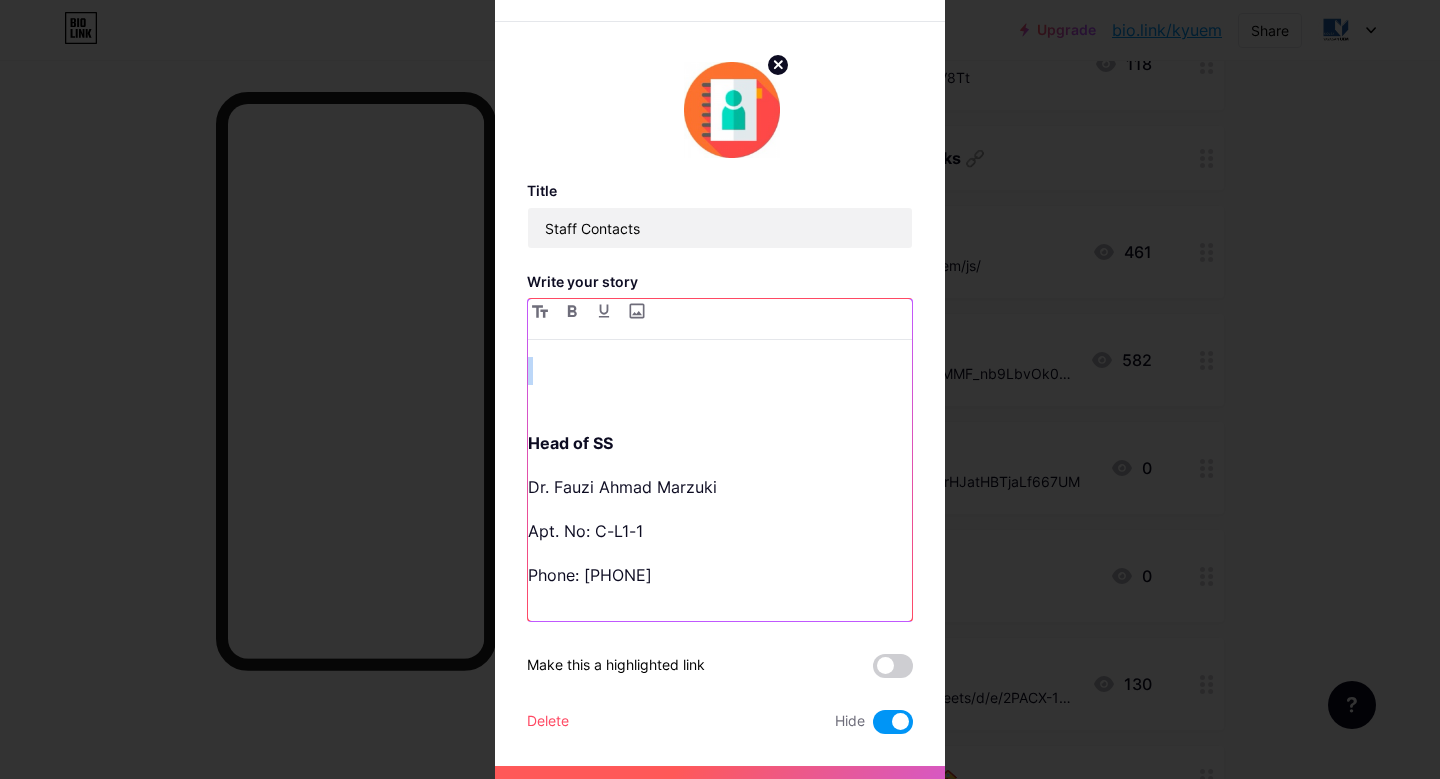 click on "Principal [TITLE] [FIRST] [LAST] Bungalow C Phone: [PHONE] Head of Academic [TITLE] [FIRST] [LAST] Bungalow B Phone: [PHONE] Head of SS [TITLE] [FIRST] [LAST] Apt. No: [APT] Phone: [PHONE] Head of General Administration [TITLE] [FIRST] [LAST] Bungalow Phone: (Not provided) House of Diamond [TITLE] [FIRST] [LAST] Phone: [PHONE] Apt. No: [APT] House of Garnet [TITLE] [FIRST] [LAST] Phone: [PHONE] Apt. No: [APT] House of Sapphire [TITLE] [FIRST] [LAST] Phone: [PHONE] Apt. No: [APT] House of Topaz [TITLE] [FIRST] [LAST] Phone: [PHONE] Apt. No: [APT] Matron [FIRST] [LAST] Apt. No: [APT] Phone: [PHONE] Medical Assistant [FIRST] [LAST] Apt. No: [APT] Phone: [PHONE] Technician [FIRST] [LAST] (Senior) Phone: [PHONE] Technician [FIRST] [LAST] Phone: [PHONE] Technician [FIRST] [LAST] Phone: [PHONE] Technician [FIRST] [LAST] Phone: [PHONE] Technician [FIRST] [LAST] Phone: [PHONE] Technician [FIRST] [LAST] Phone: [PHONE] IT Technician [FIRST] [LAST] Phone: [PHONE] IT Technician [FIRST] [LAST] Phone: [PHONE] IT Technician [FIRST] [LAST] Phone: [PHONE]" at bounding box center (720, 488) 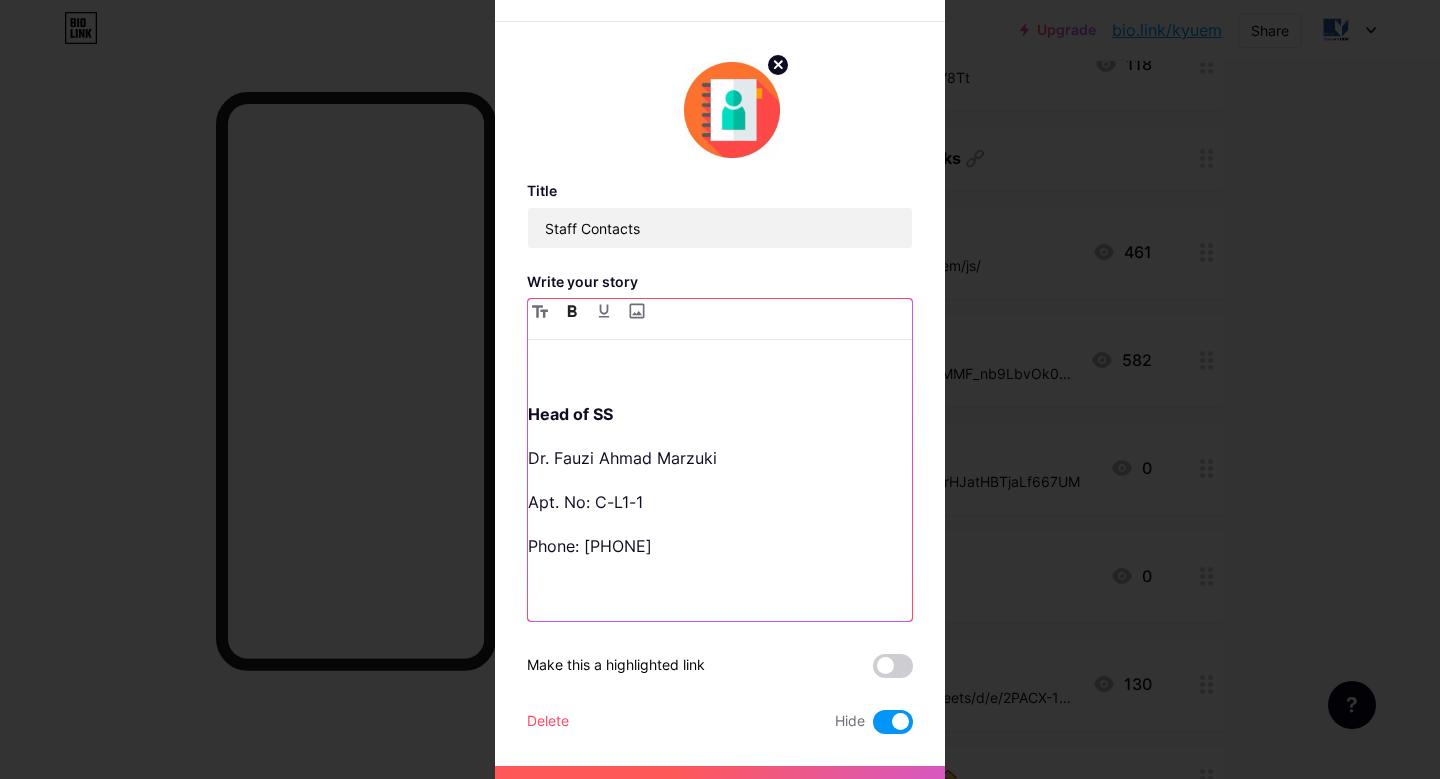 click on "Head of SS" at bounding box center (570, 414) 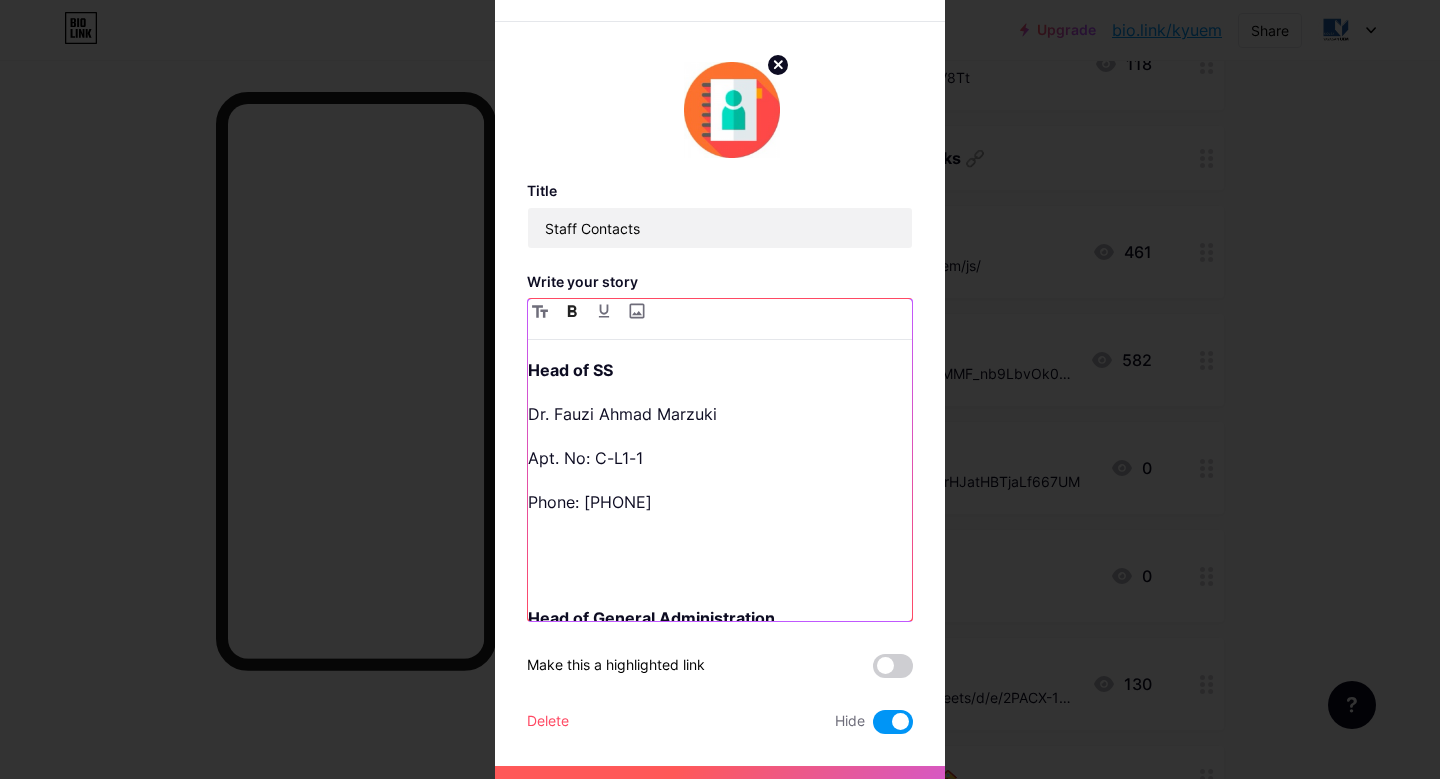 click on "Head of SS" at bounding box center (570, 370) 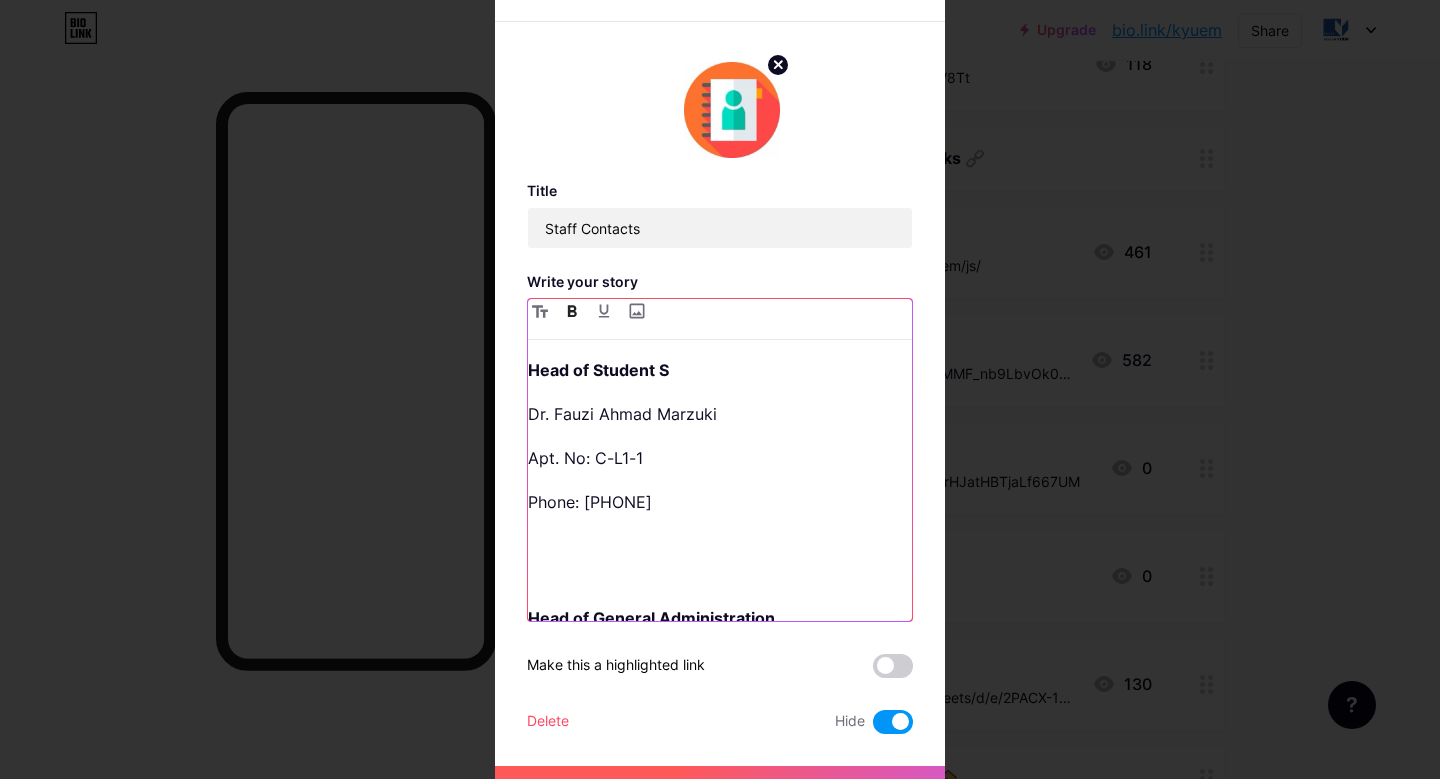 click on "Head of Student S" at bounding box center (720, 370) 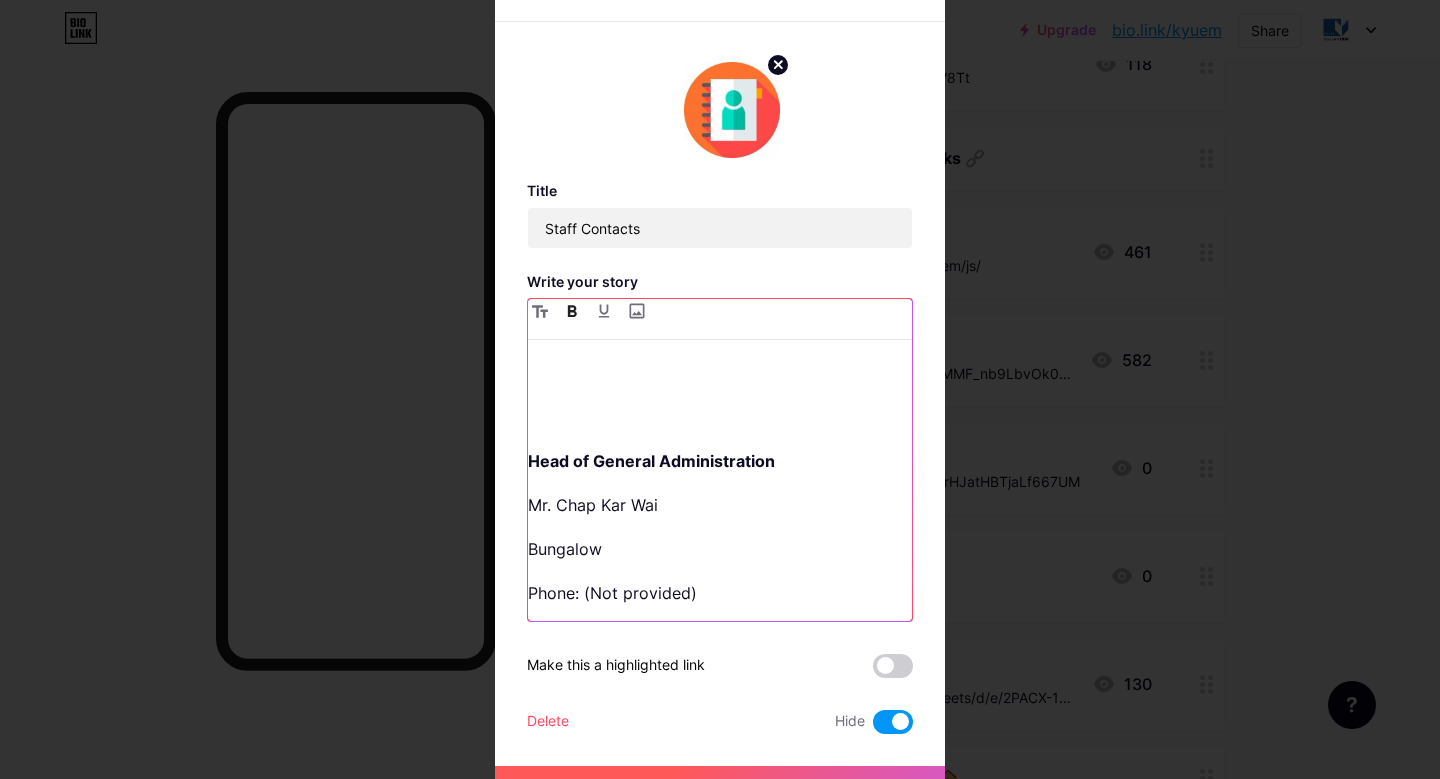 click on "Head of Student Services [TITLE] [FIRST] [LAST] Apt. No: [APT] Phone: [PHONE] Head of General Administration [TITLE] [FIRST] [LAST] Bungalow Phone: (Not provided) Diamond Houseparent [TITLE] [FIRST] [LAST] Phone: [PHONE] Apt. No: [APT] Garnet Houseparent [TITLE] [FIRST] [LAST] Phone: [PHONE] Apt. No: [APT] House of Sapphire [TITLE] [FIRST] [LAST] Phone: [PHONE] Apt. No: [APT] House of Topaz [TITLE] [FIRST] [LAST] Phone: [PHONE] Apt. No: [APT] Matron [FIRST] [LAST] Apt. No: [APT] Phone: [PHONE] Medical Assistant [FIRST] [LAST] Apt. No: [APT] Phone: [PHONE] Technician [FIRST] [LAST] (Senior) Phone: [PHONE] Technician [FIRST] [LAST] Phone: [PHONE] Technician [FIRST] [LAST] Phone: [PHONE] Technician [FIRST] [LAST] Phone: [PHONE] Technician [FIRST] [LAST] Phone: [PHONE] IT Technician [FIRST] [LAST] Phone: [PHONE] IT Technician [FIRST] [LAST] Phone: [PHONE] IT Technician [FIRST] [LAST] Female Warden [FIRST] [LAST]" at bounding box center [720, 488] 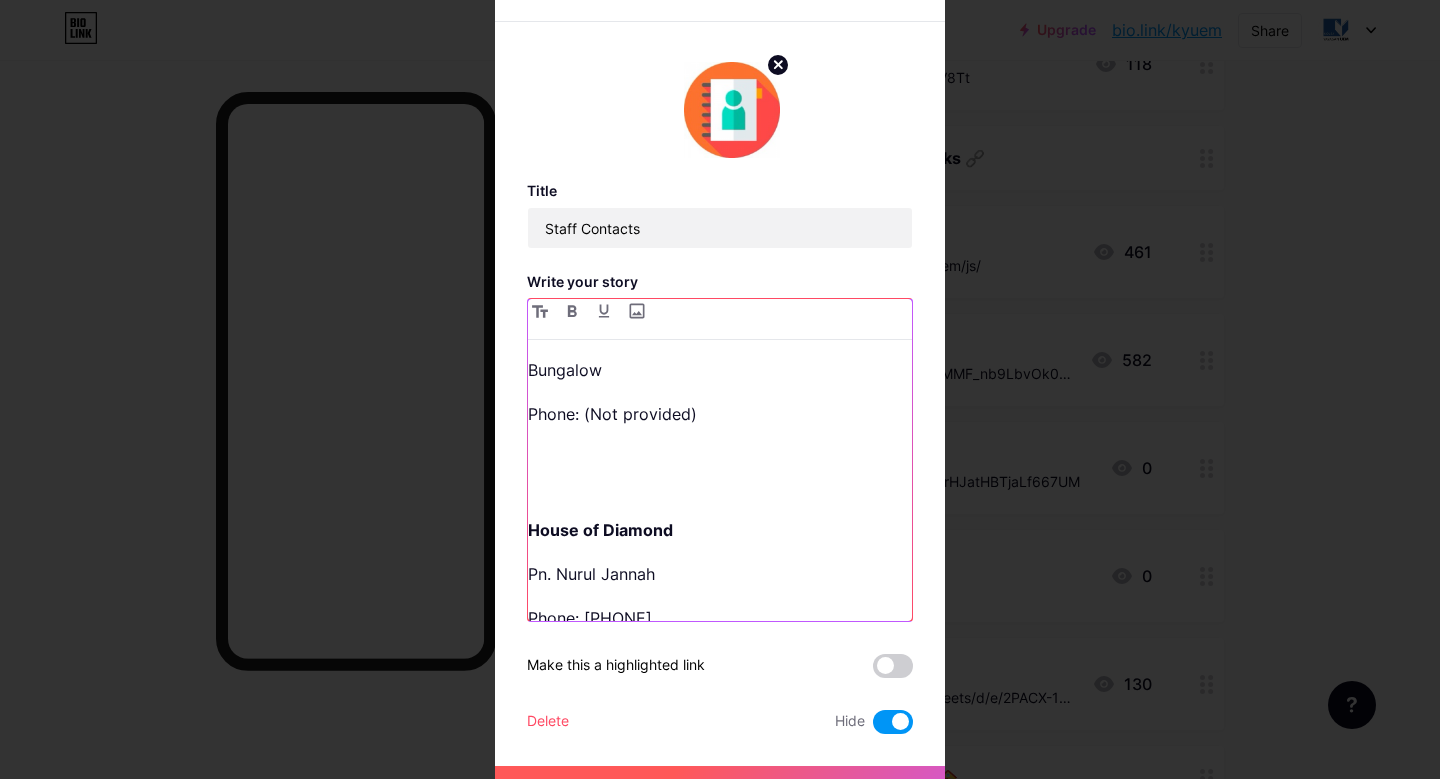 scroll, scrollTop: 313, scrollLeft: 0, axis: vertical 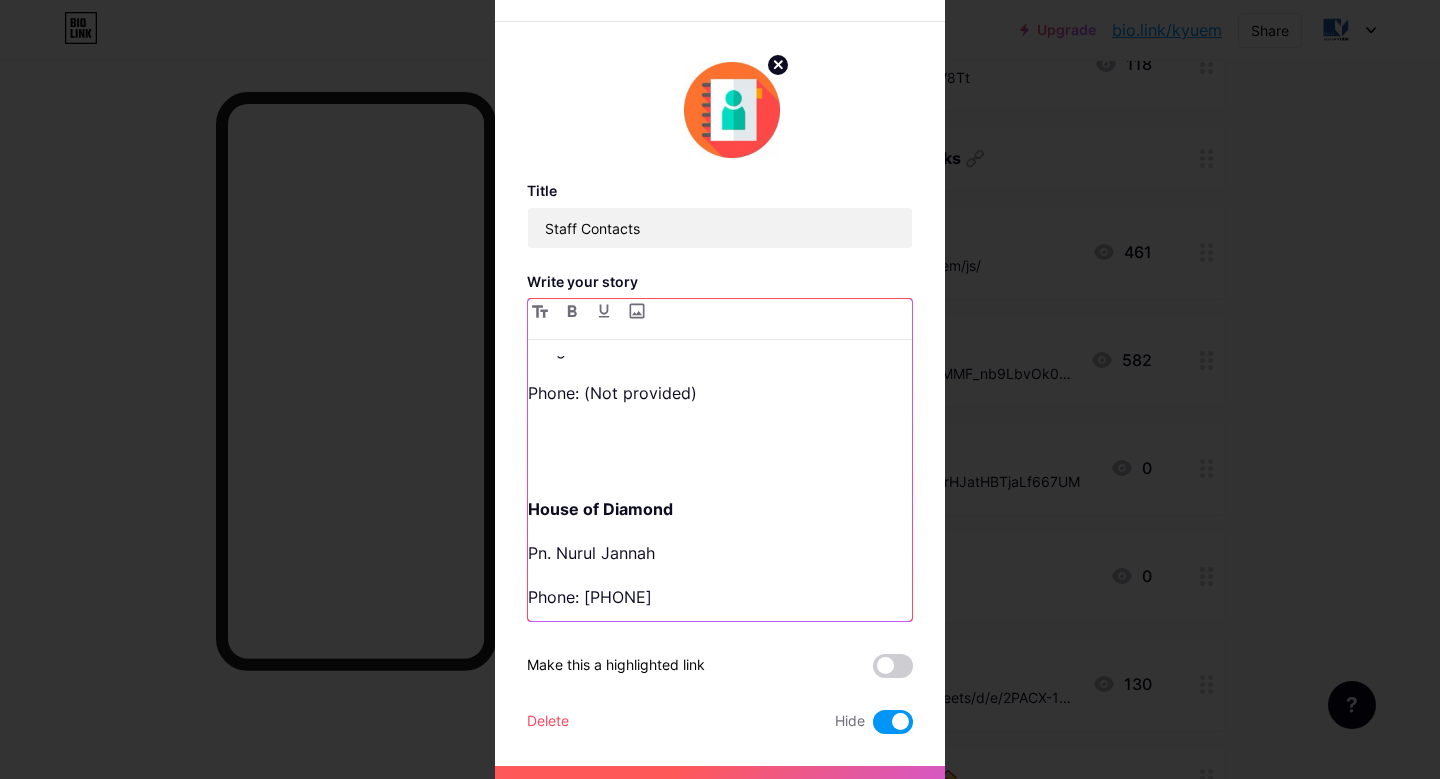click at bounding box center (720, 451) 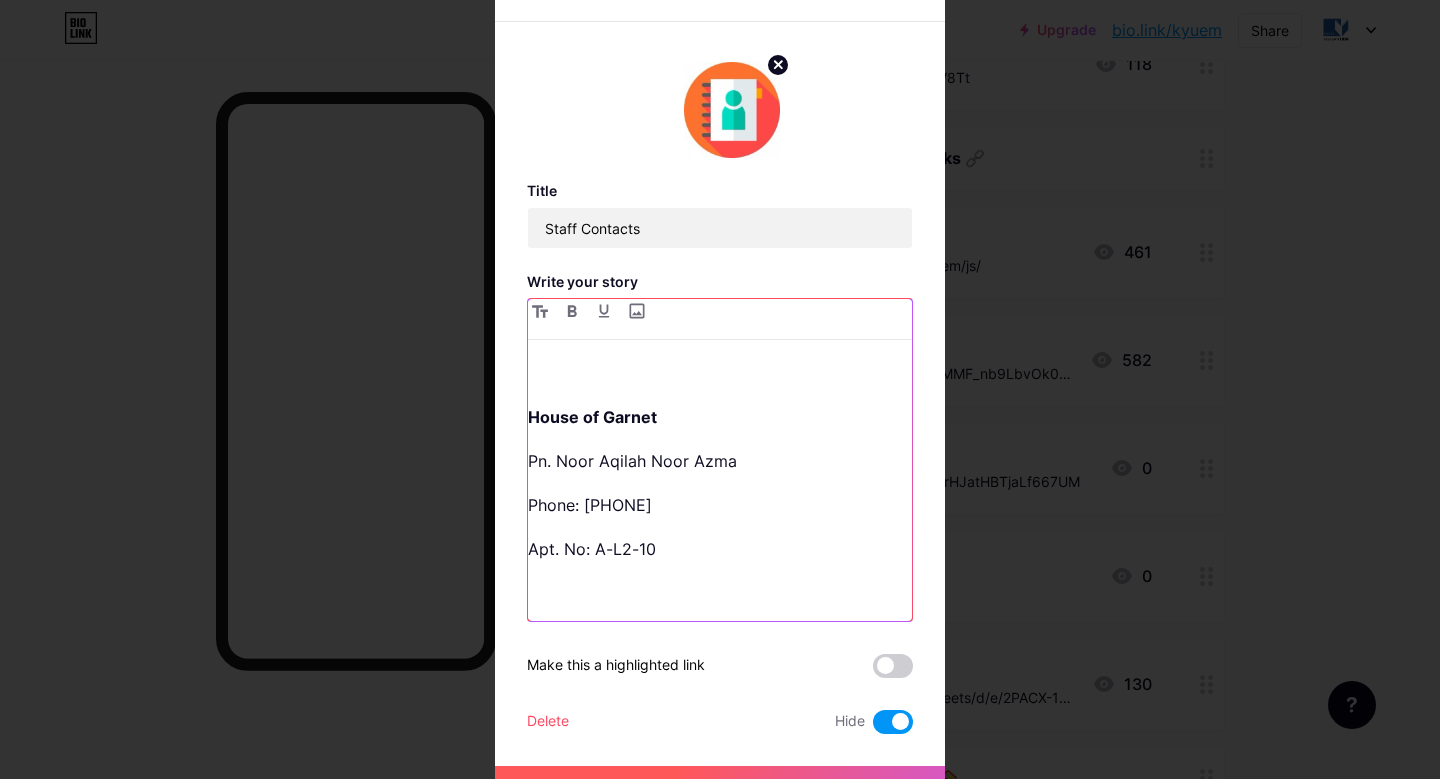 click at bounding box center [720, 359] 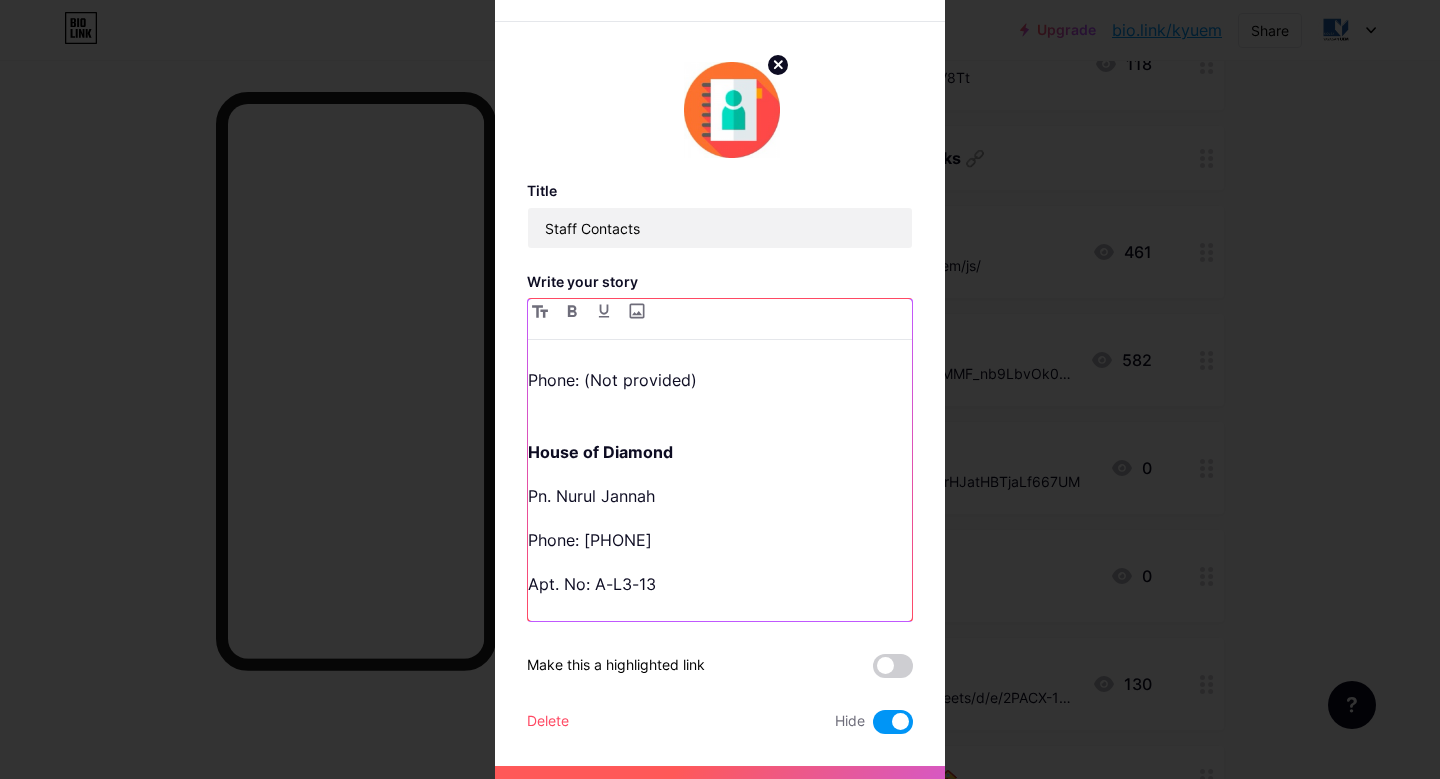 scroll, scrollTop: 322, scrollLeft: 0, axis: vertical 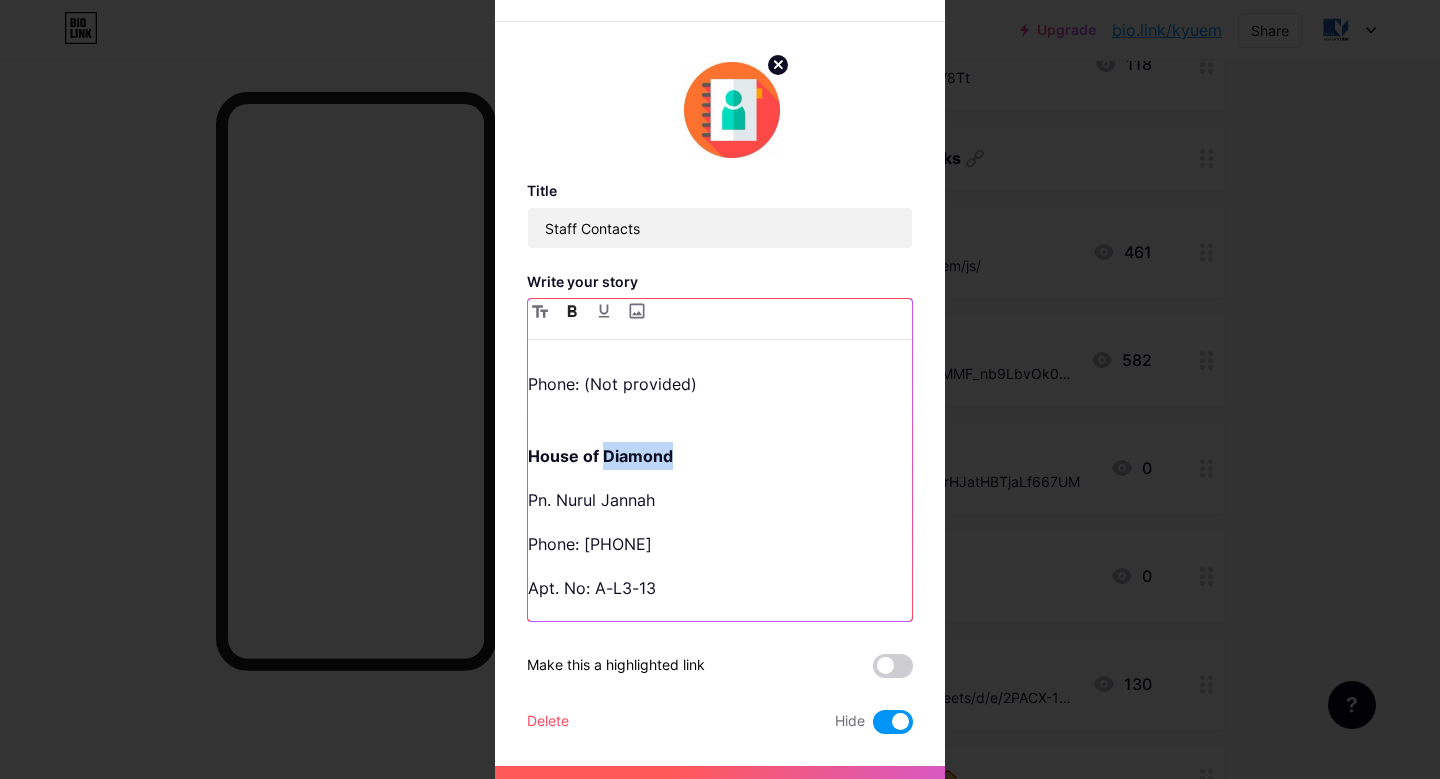 drag, startPoint x: 681, startPoint y: 458, endPoint x: 603, endPoint y: 456, distance: 78.025635 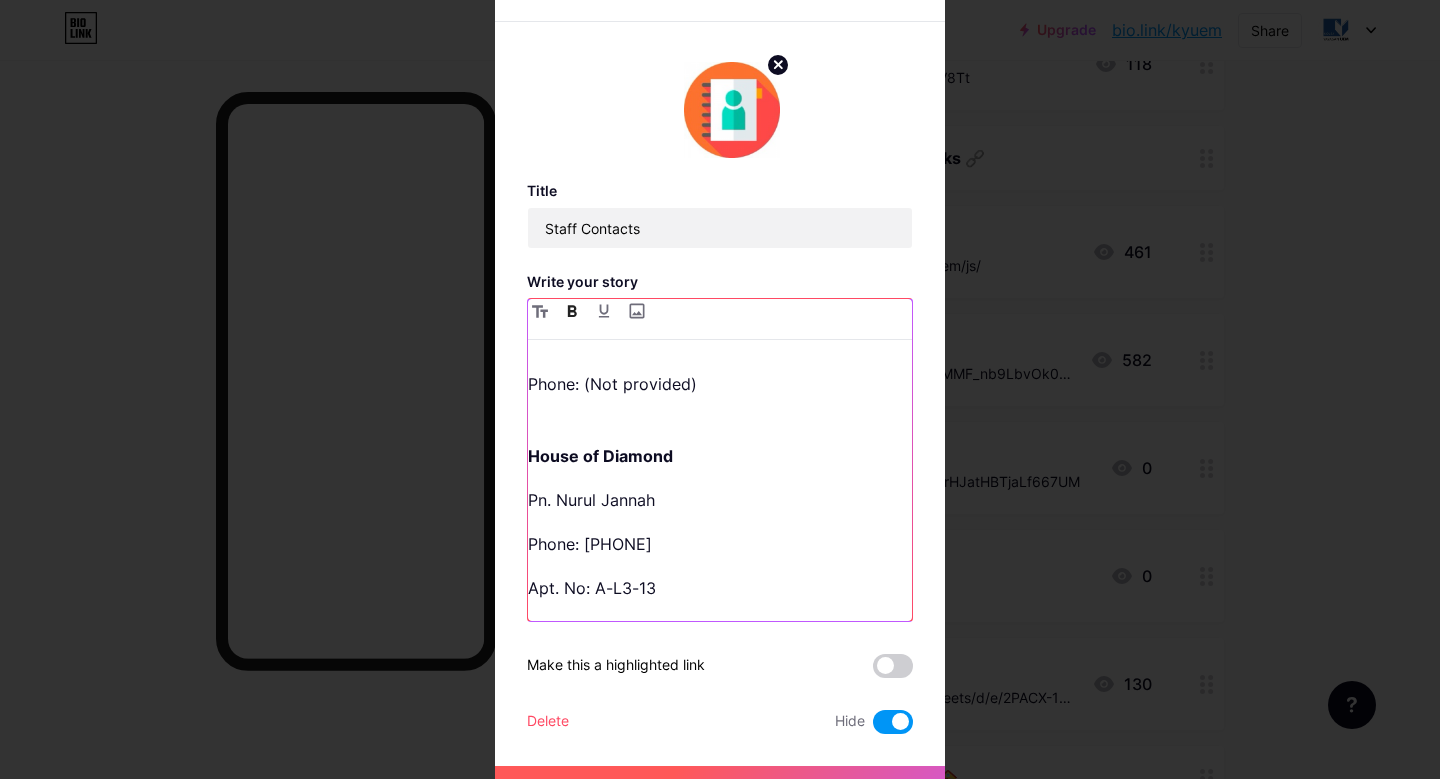 click on "House of Diamond" at bounding box center (600, 456) 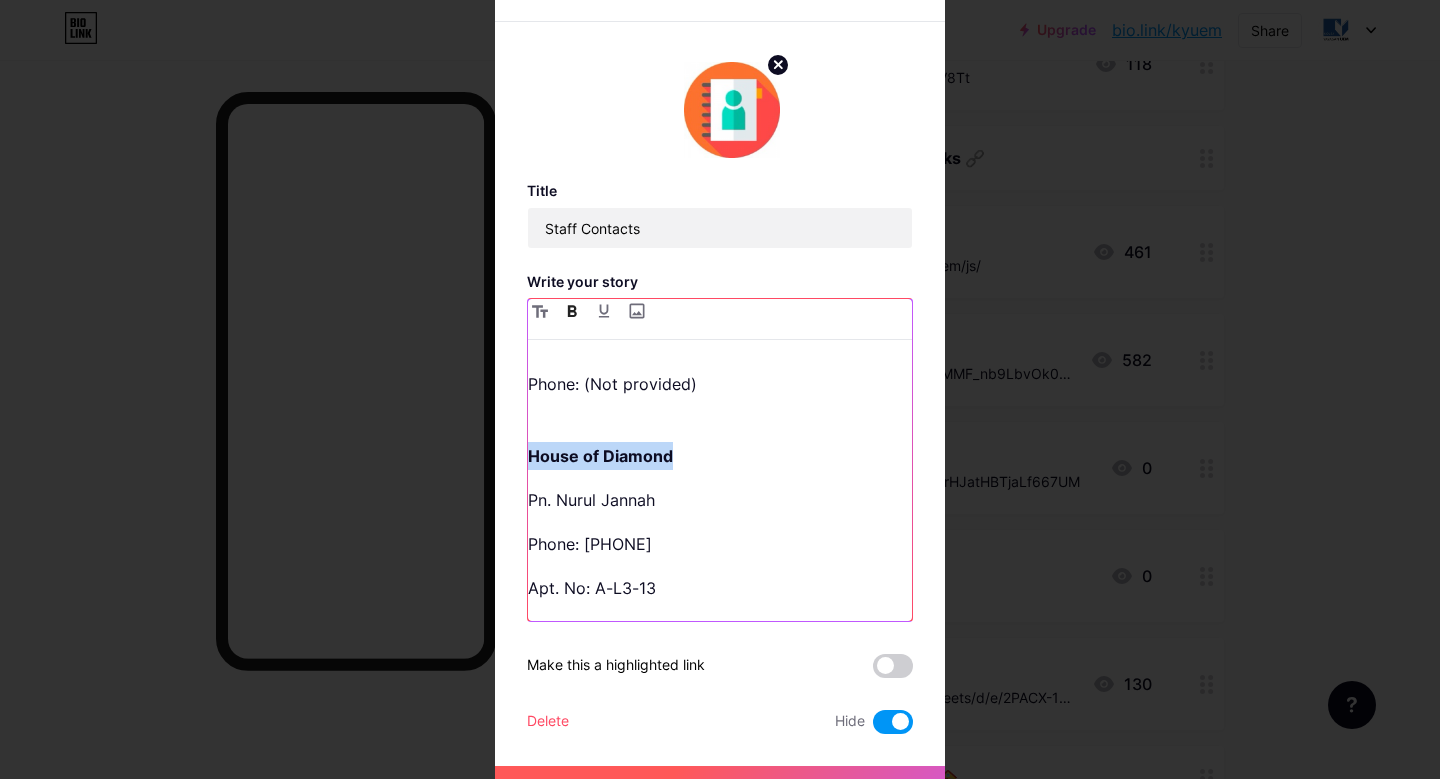 drag, startPoint x: 695, startPoint y: 452, endPoint x: 532, endPoint y: 451, distance: 163.00307 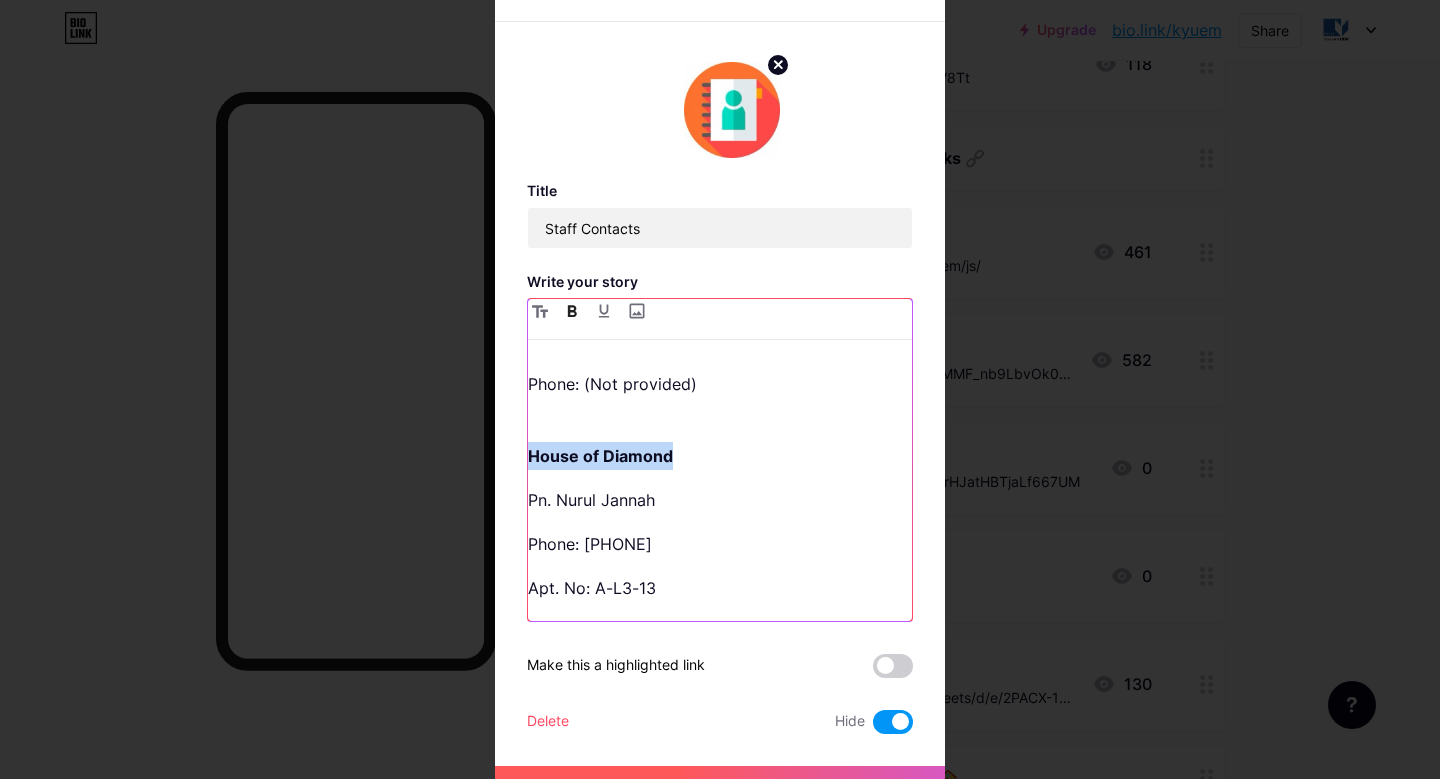 click on "House of Diamond" at bounding box center (720, 456) 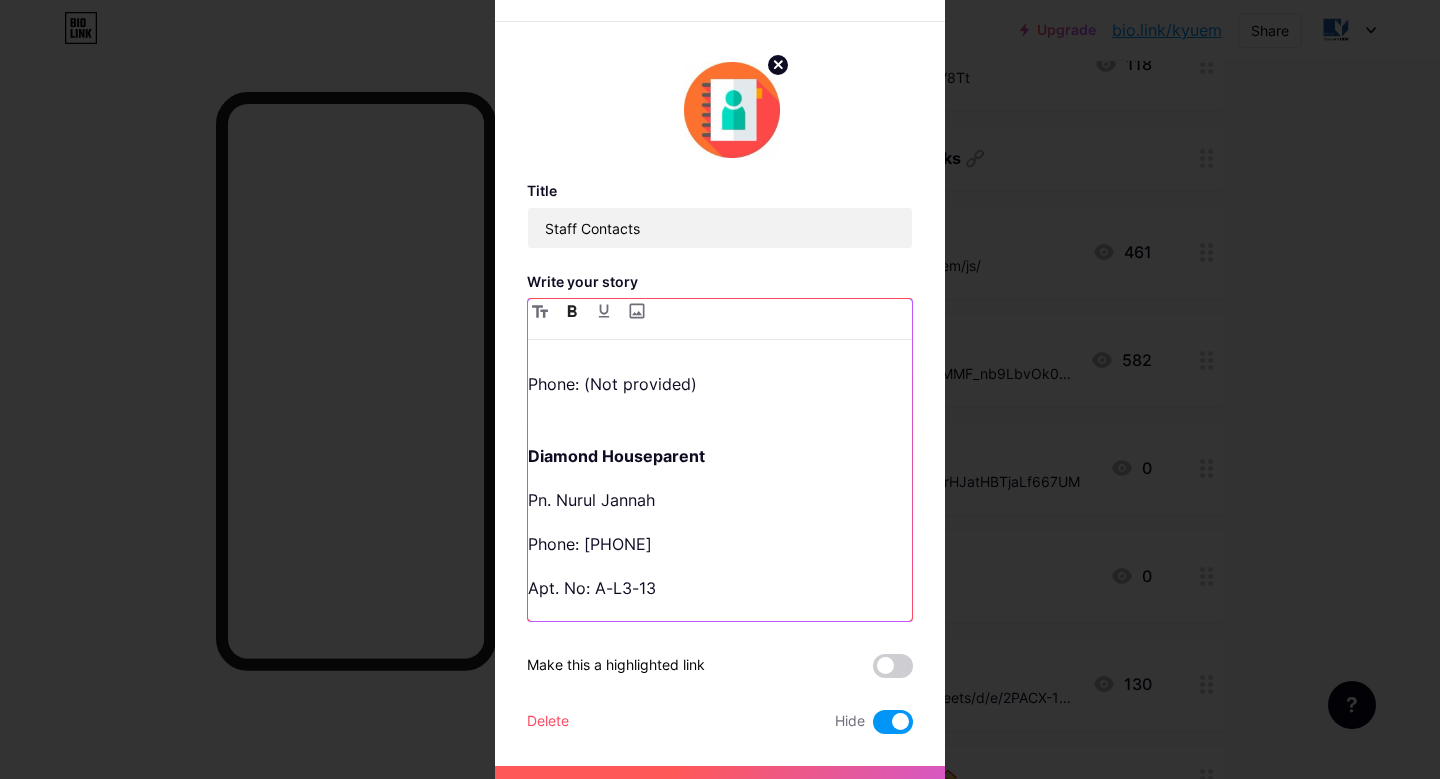 scroll, scrollTop: 35, scrollLeft: 0, axis: vertical 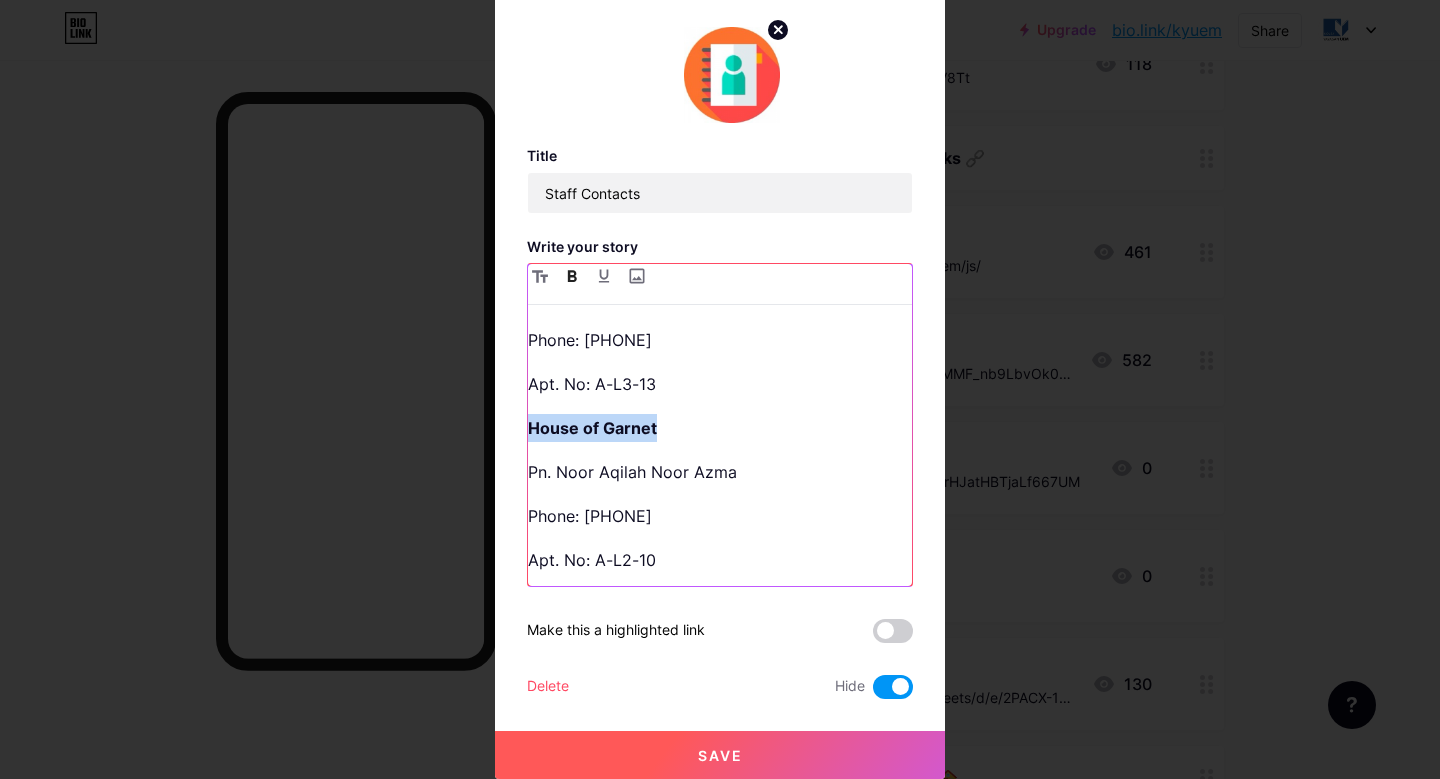 drag, startPoint x: 686, startPoint y: 434, endPoint x: 530, endPoint y: 425, distance: 156.2594 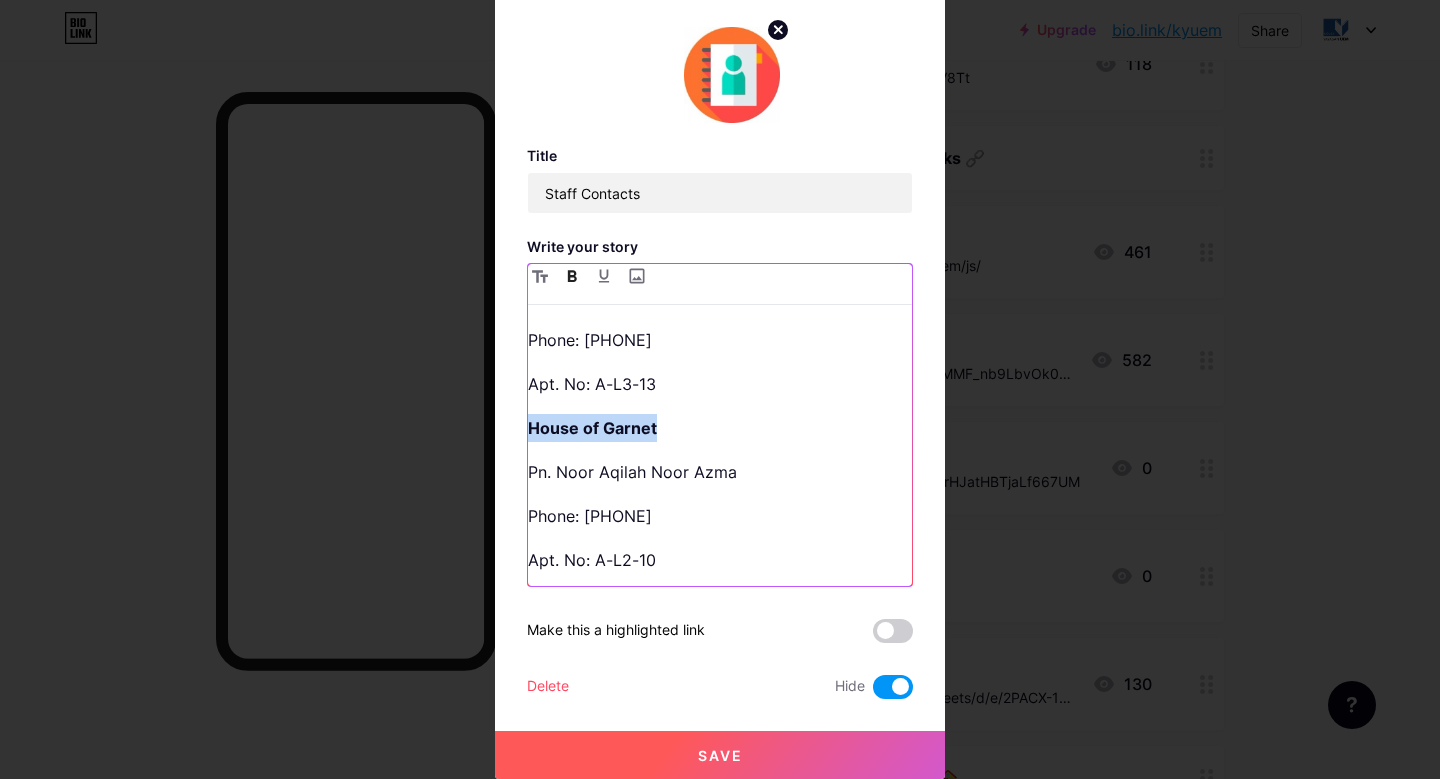 click on "House of Garnet" at bounding box center [720, 428] 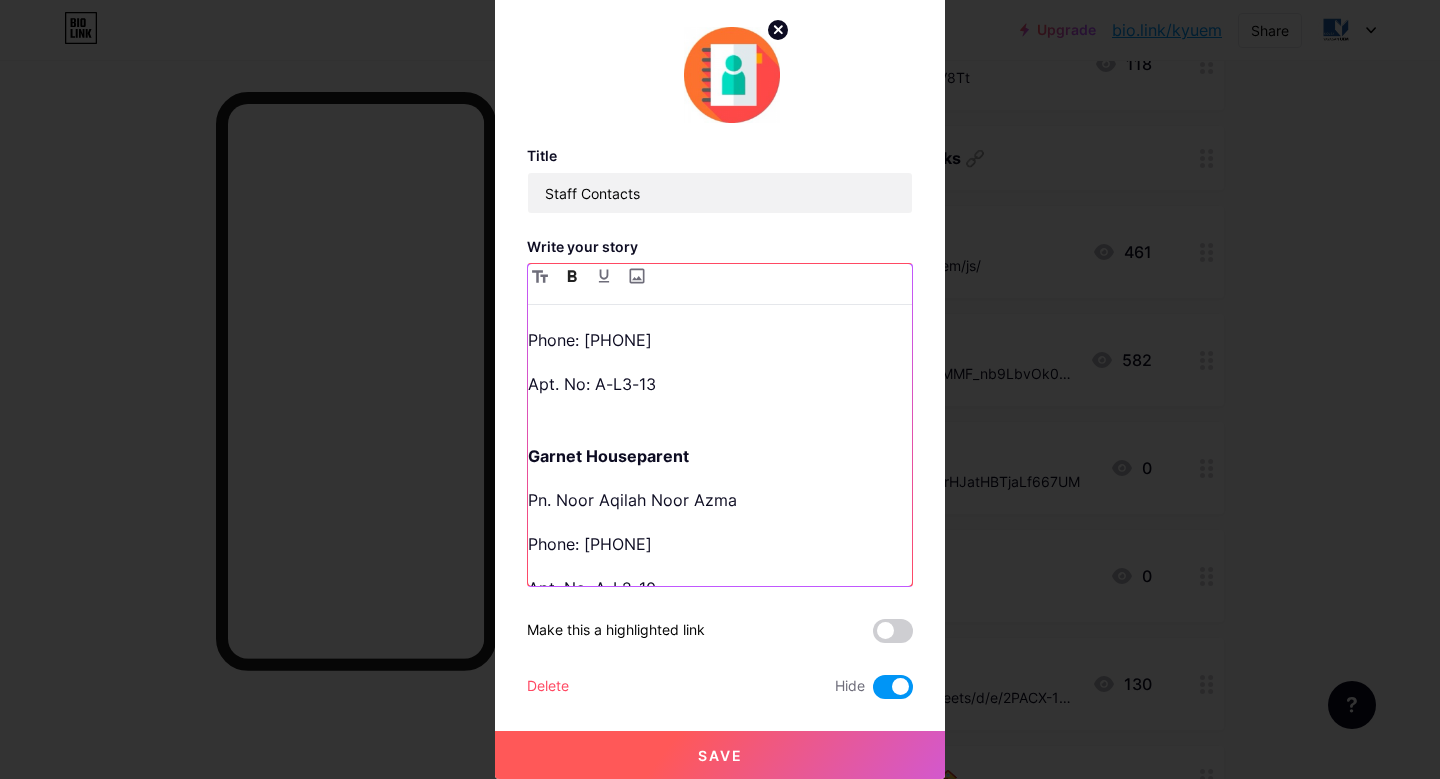 scroll, scrollTop: 0, scrollLeft: 0, axis: both 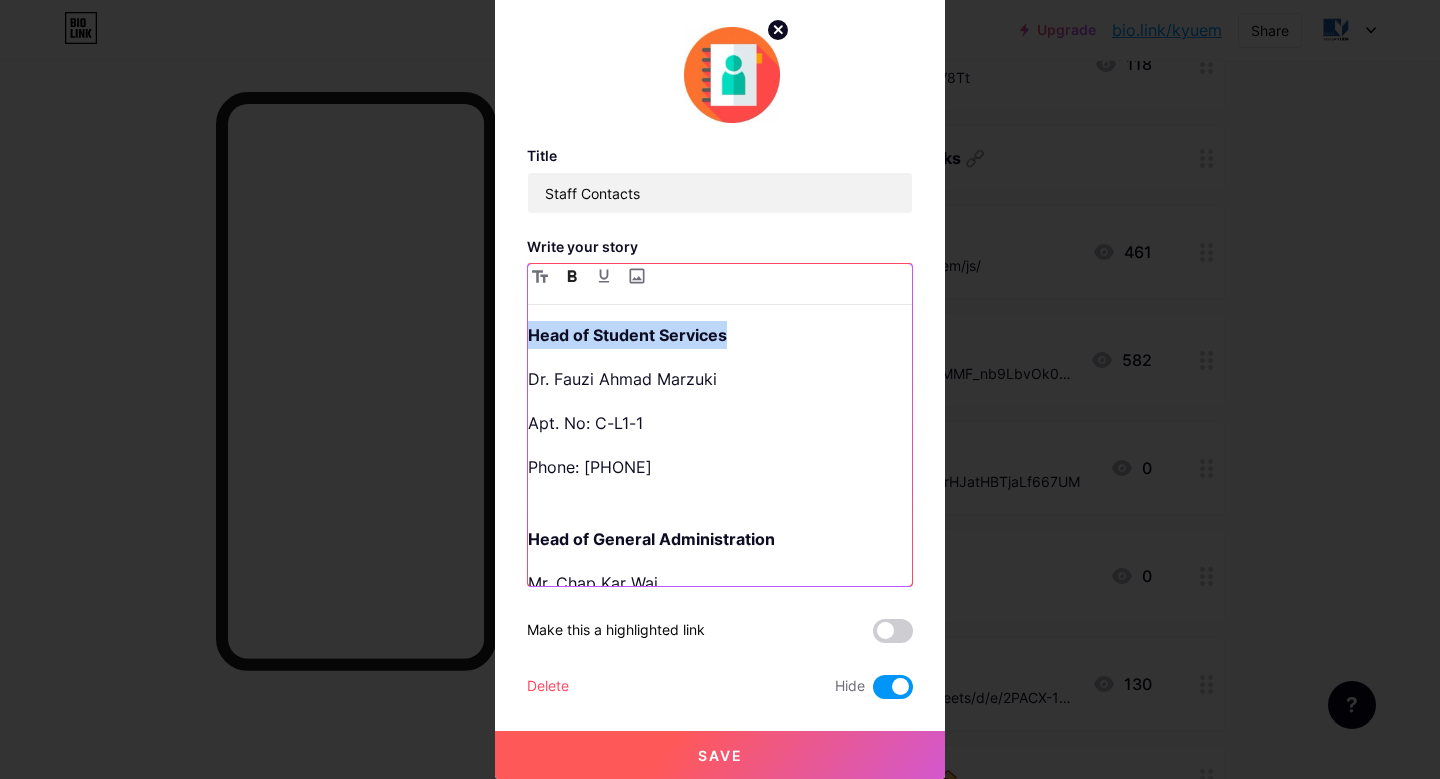 drag, startPoint x: 739, startPoint y: 341, endPoint x: 519, endPoint y: 331, distance: 220.22716 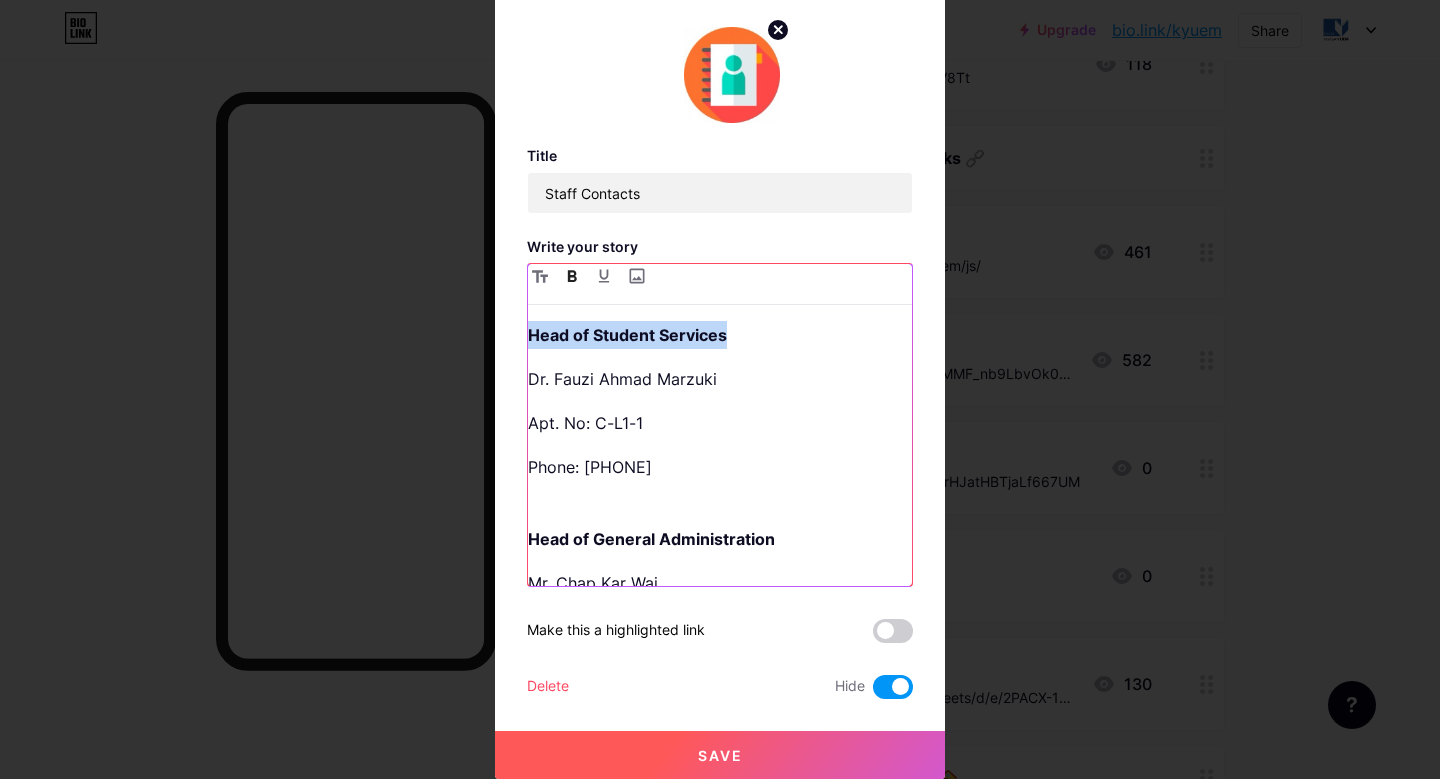 click on "Title
Staff Contacts
Write your story
Head of Student Services [TITLE] [FIRST] [LAST] Apt. No: [APT] Head of General Administration [TITLE] [FIRST] [LAST] Bungalow Phone: (Not provided) Diamond Houseparent [TITLE] [FIRST] [LAST] Phone: [PHONE] Apt. No: [APT] Garnet Houseparent [TITLE] [FIRST] [LAST] Phone: [PHONE] Apt. No: [APT] House of Sapphire [TITLE] [FIRST] [LAST] Phone: [PHONE] Apt. No: [APT] House of Topaz [TITLE] [FIRST] [LAST] Phone: [PHONE] Apt. No: [APT] Matron [FIRST] [LAST] Apt. No: [APT] Phone: [PHONE] Medical Assistant [FIRST] [LAST] Apt. No: [APT] Phone: [PHONE] Technician [FIRST] [LAST] (Senior) Phone: [PHONE] Technician [FIRST] [LAST] Phone: [PHONE] Technician [FIRST] [LAST] Phone: [PHONE] Technician [FIRST] [LAST] Phone: [PHONE] Technician [FIRST] [LAST] Phone: [PHONE] IT Technician [FIRST] [LAST] [FIRST] [LAST]" at bounding box center (720, 354) 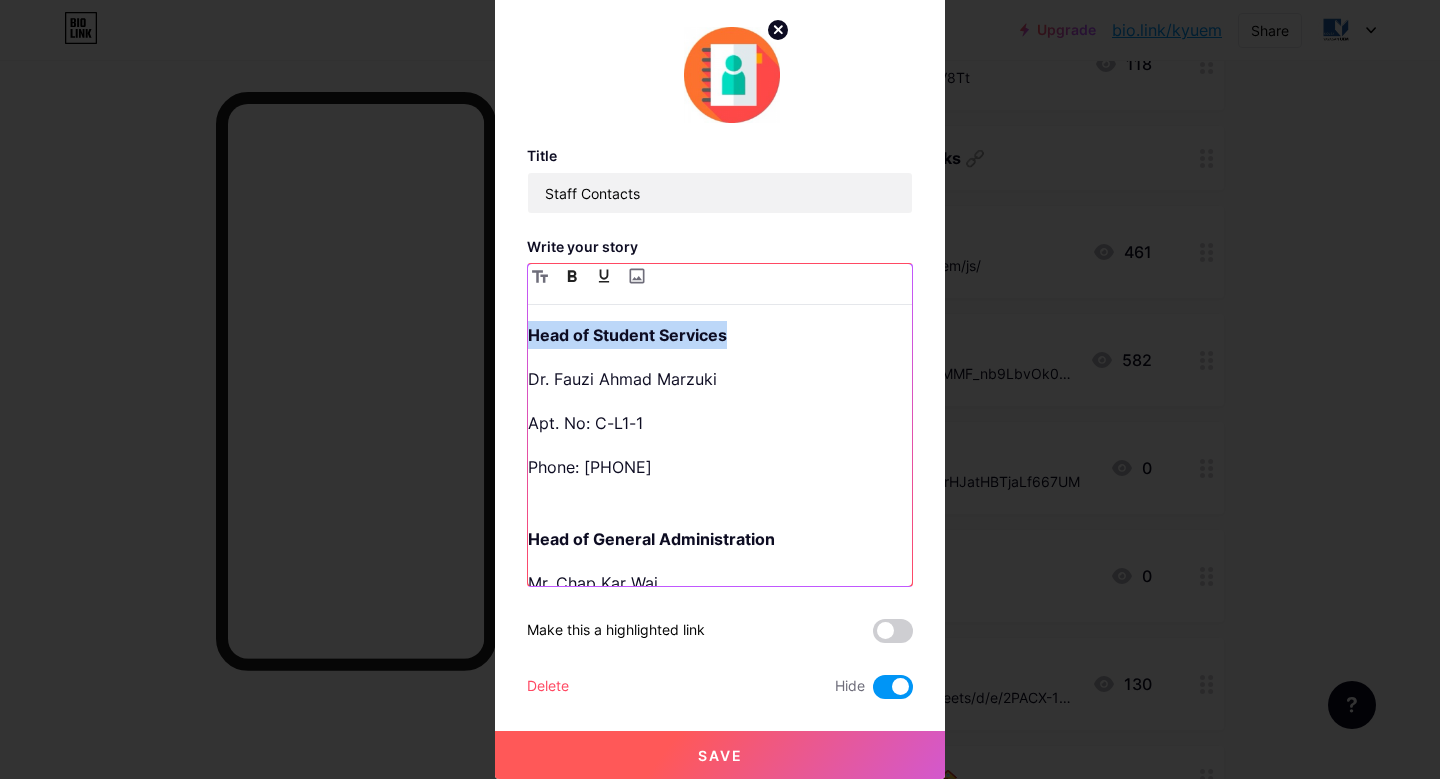 click 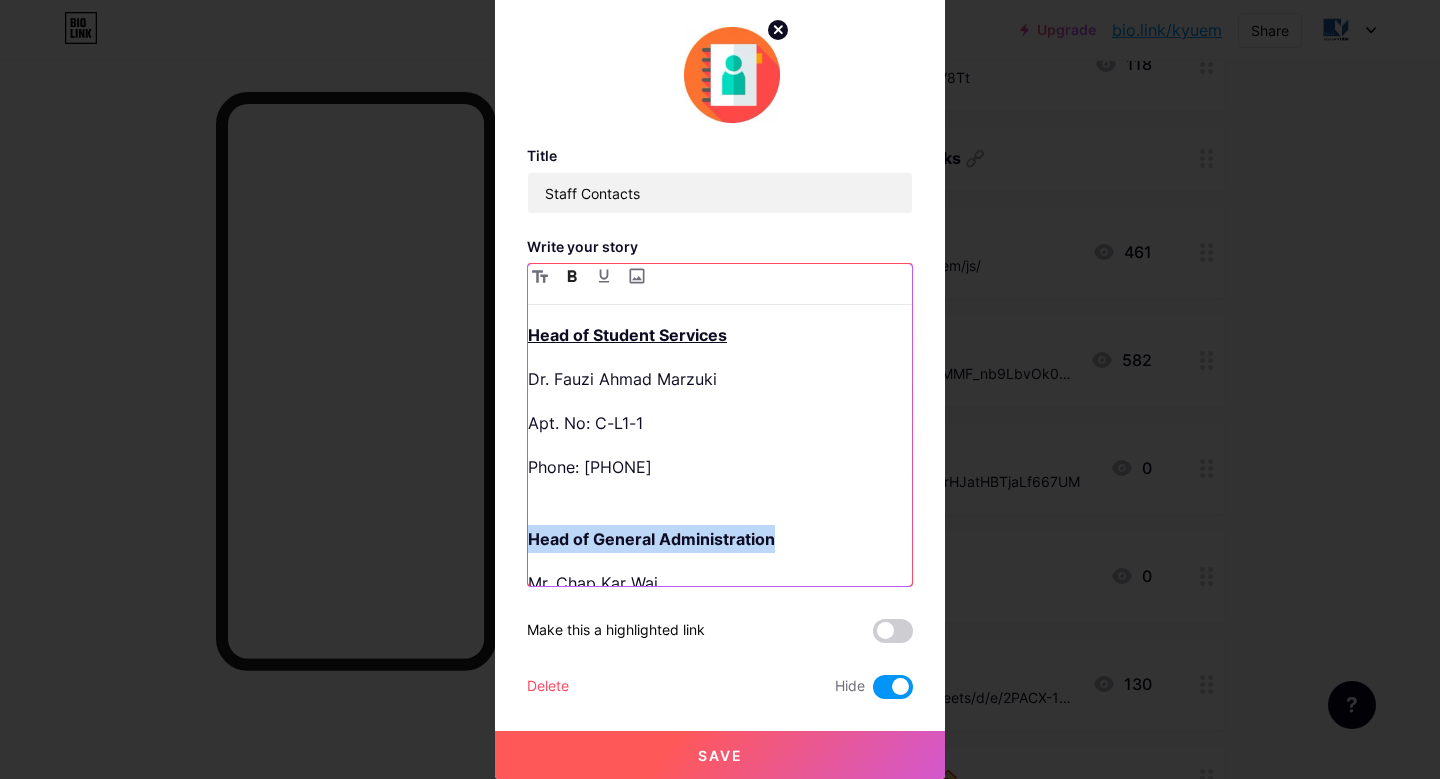 drag, startPoint x: 783, startPoint y: 534, endPoint x: 524, endPoint y: 532, distance: 259.00772 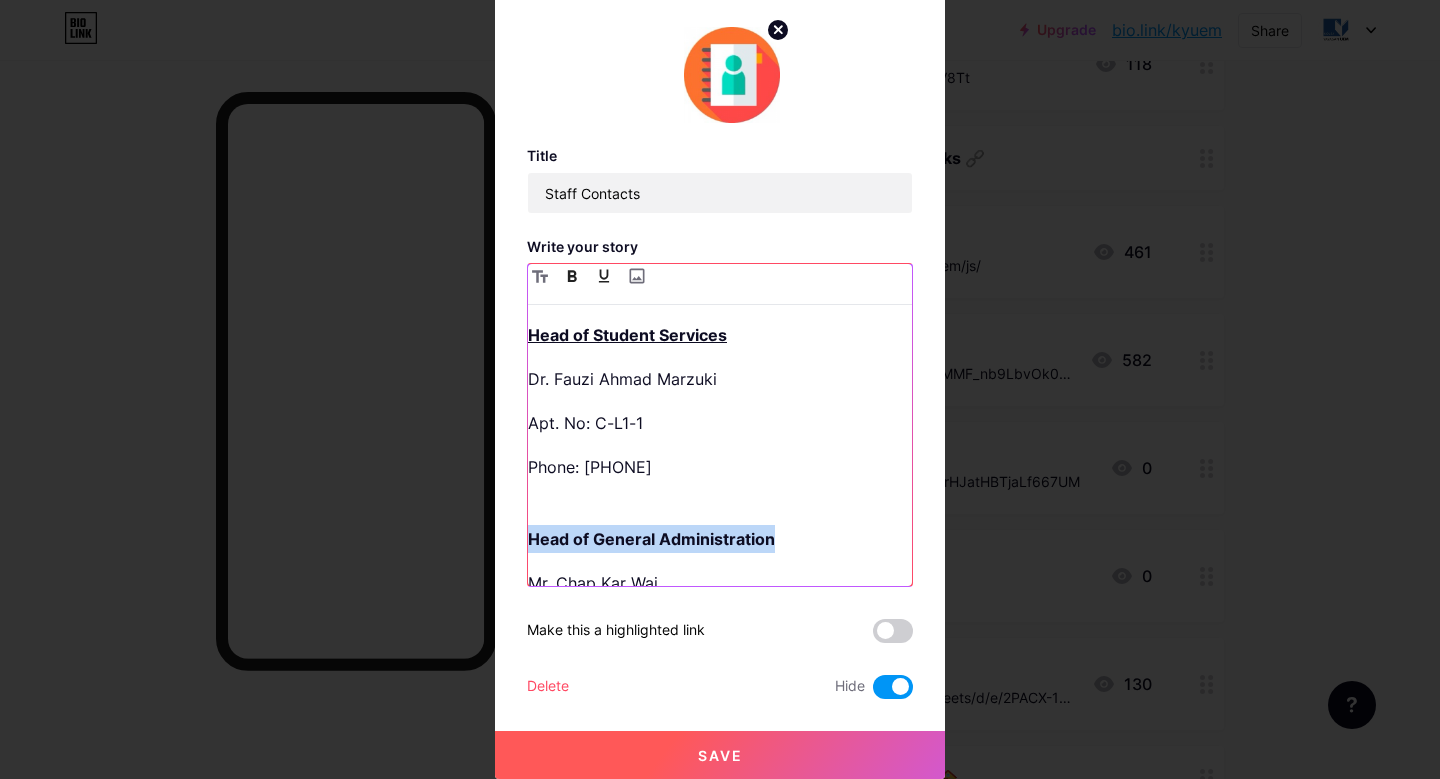 click 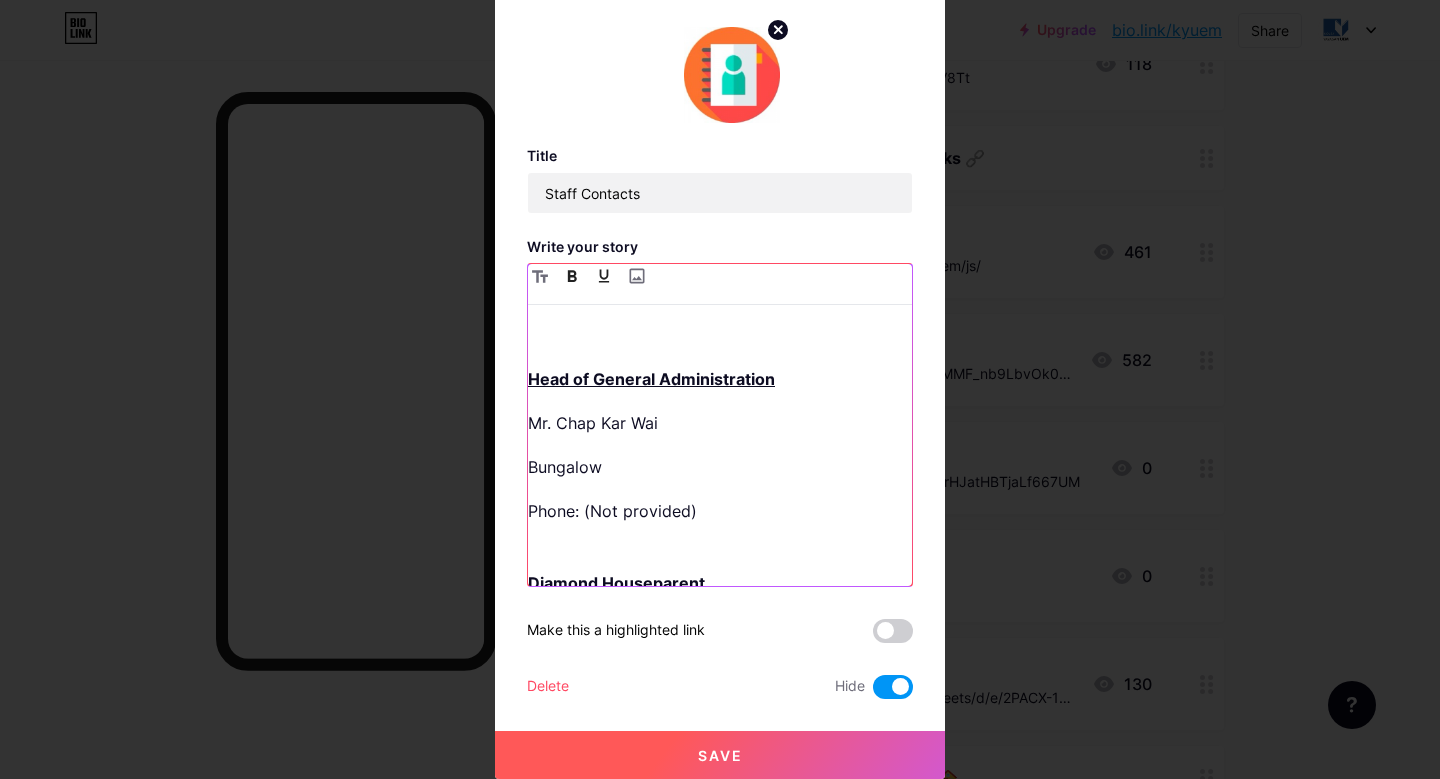 scroll, scrollTop: 208, scrollLeft: 0, axis: vertical 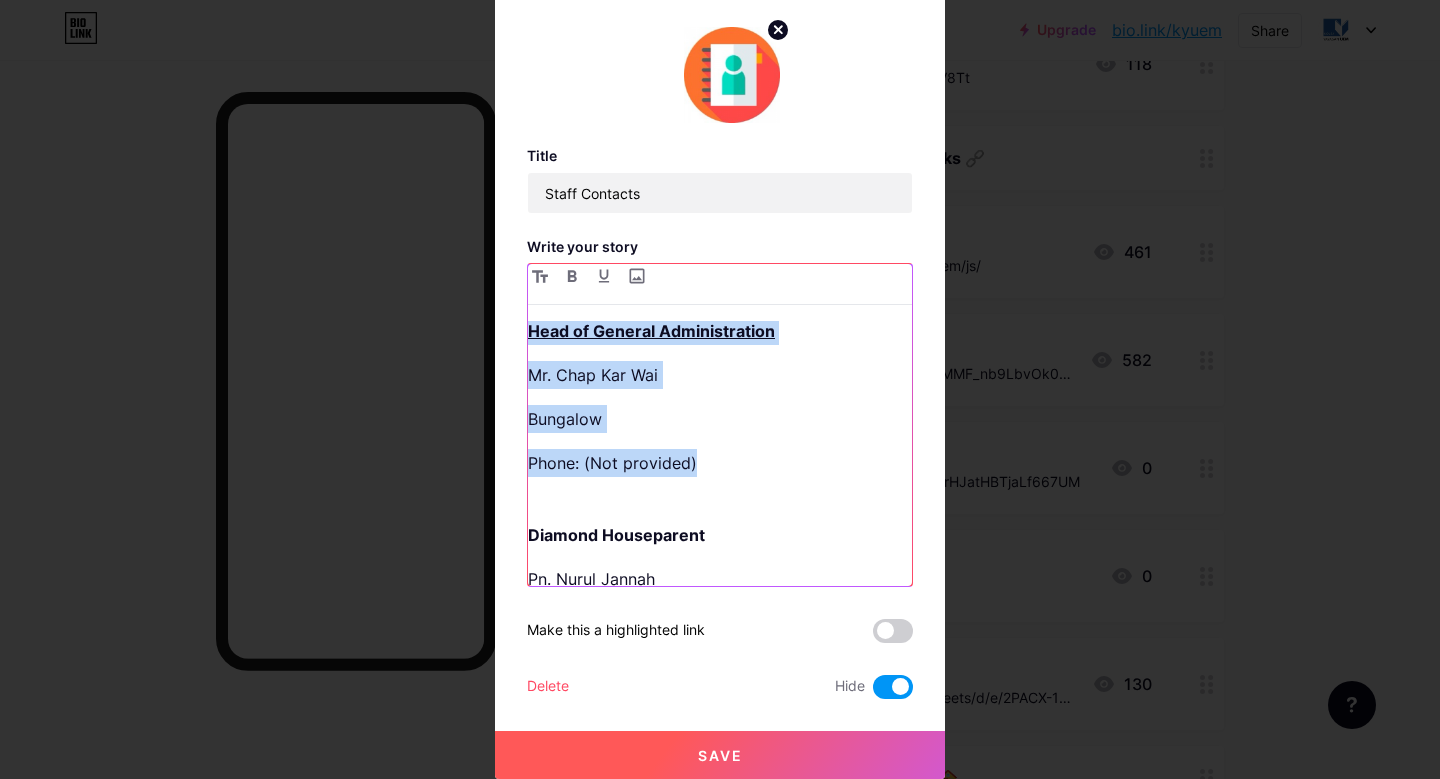 drag, startPoint x: 735, startPoint y: 462, endPoint x: 527, endPoint y: 336, distance: 243.18716 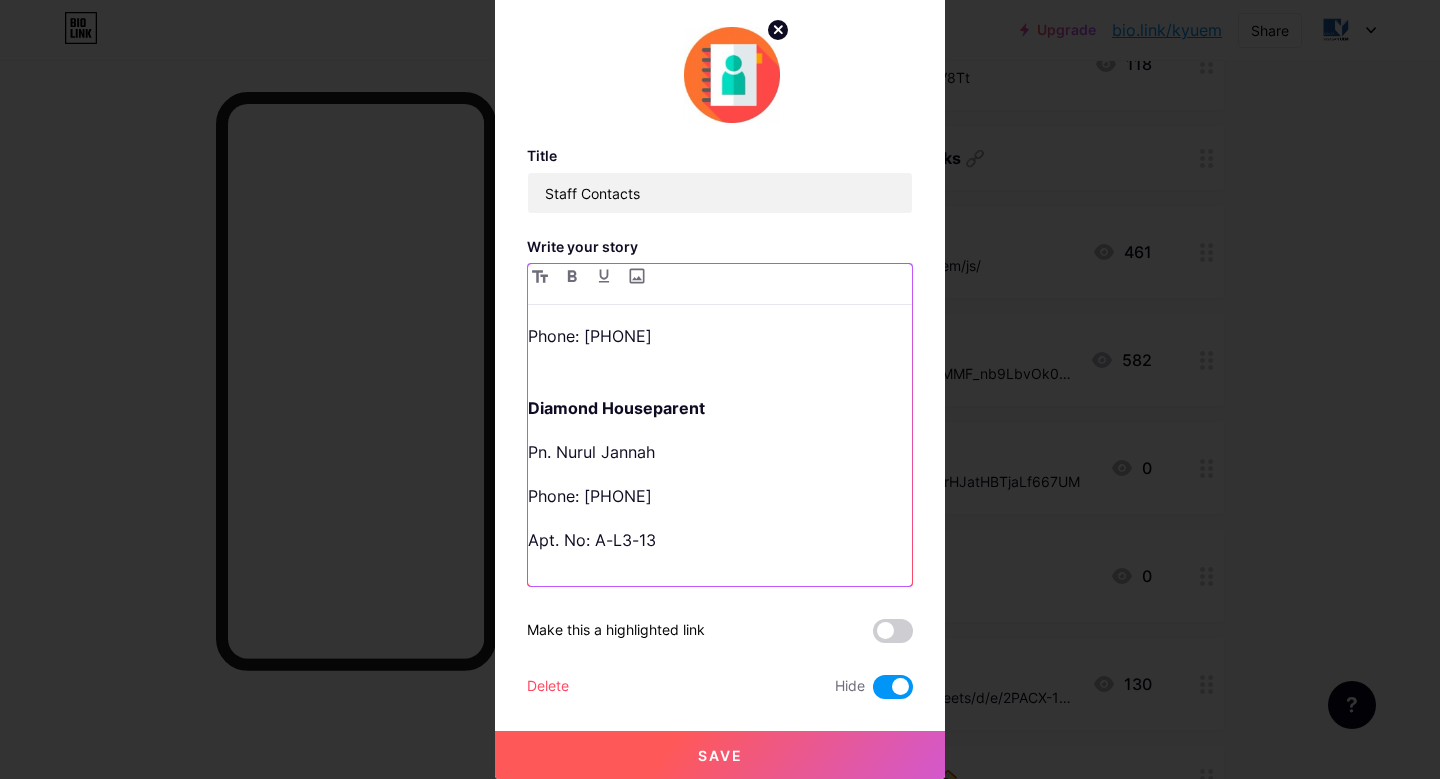 scroll, scrollTop: 81, scrollLeft: 0, axis: vertical 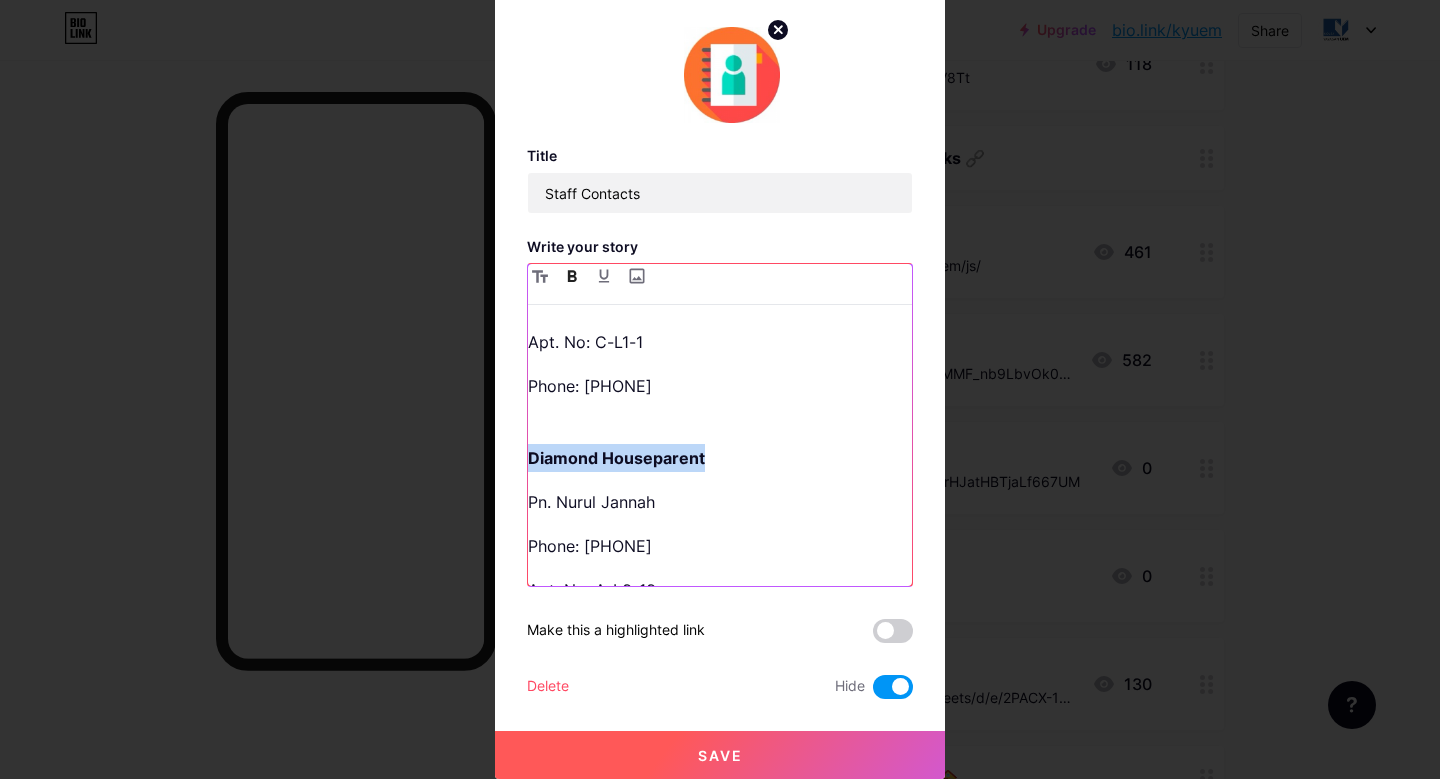 drag, startPoint x: 723, startPoint y: 458, endPoint x: 511, endPoint y: 458, distance: 212 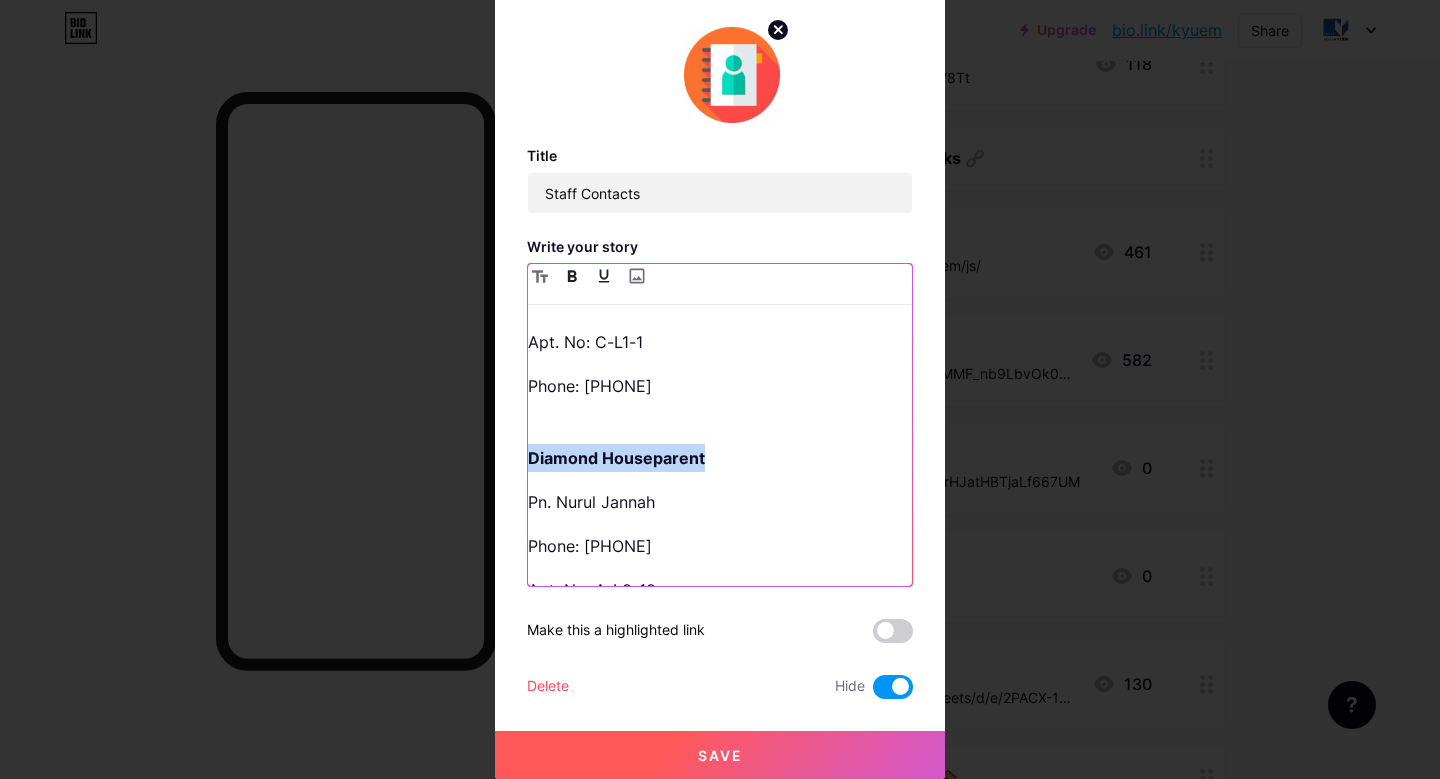 click 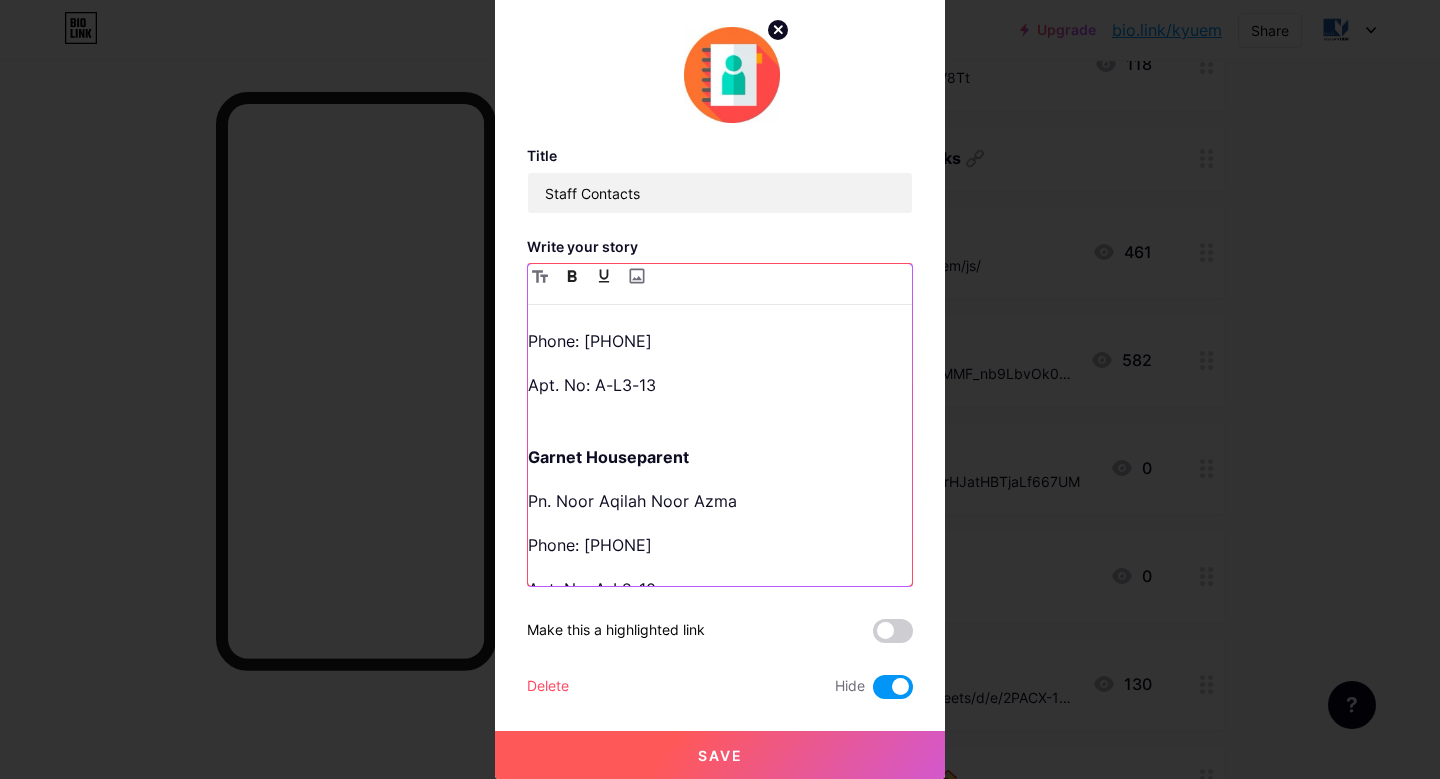 scroll, scrollTop: 287, scrollLeft: 0, axis: vertical 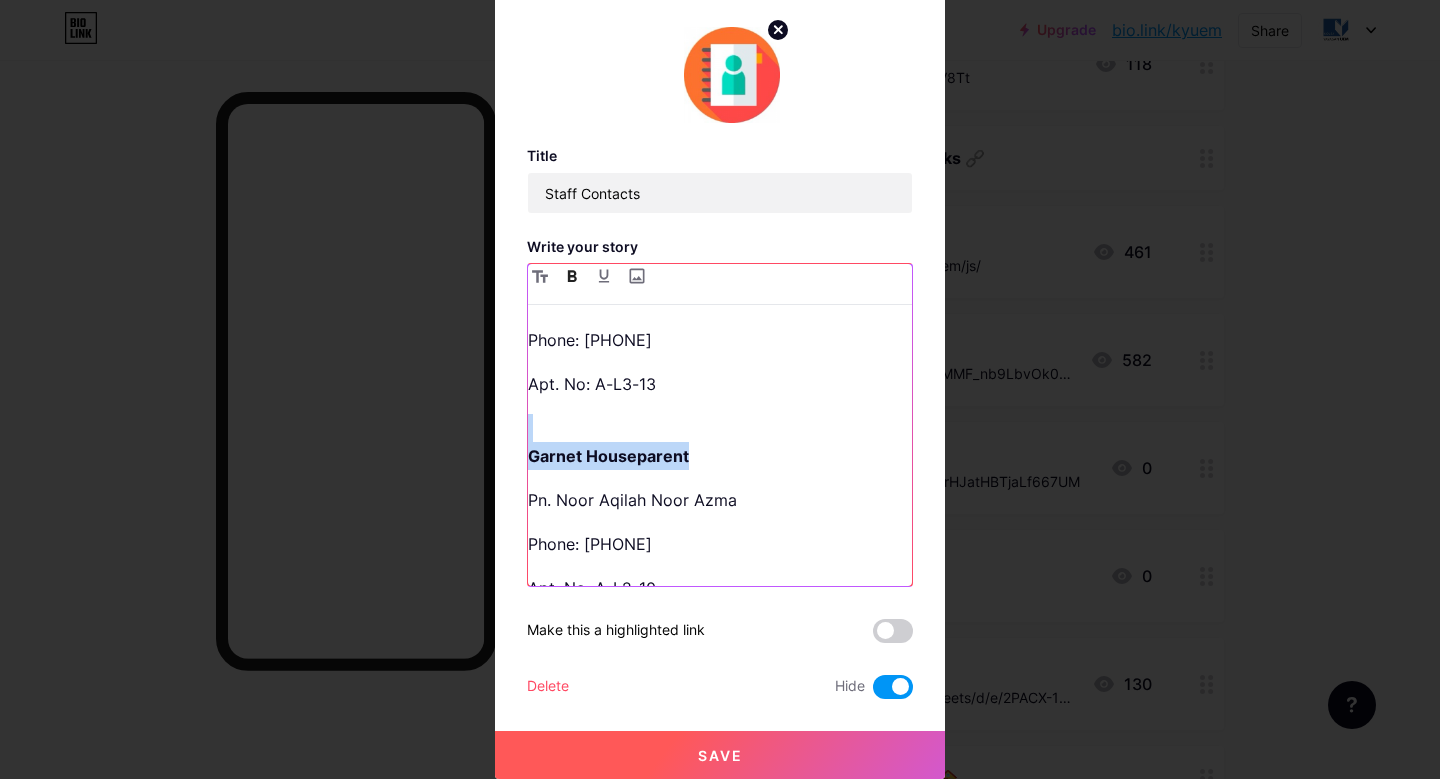 drag, startPoint x: 691, startPoint y: 452, endPoint x: 503, endPoint y: 439, distance: 188.44893 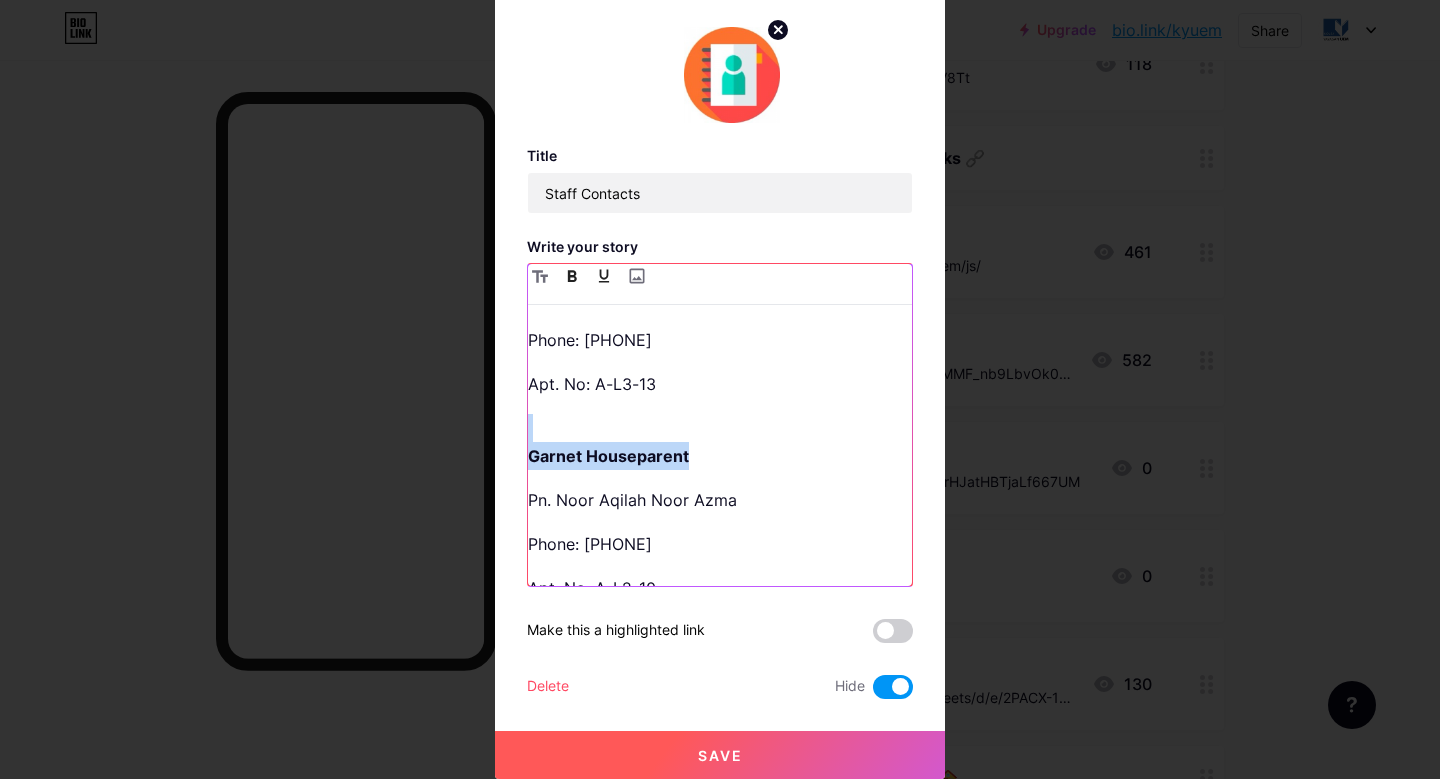 click at bounding box center [604, 276] 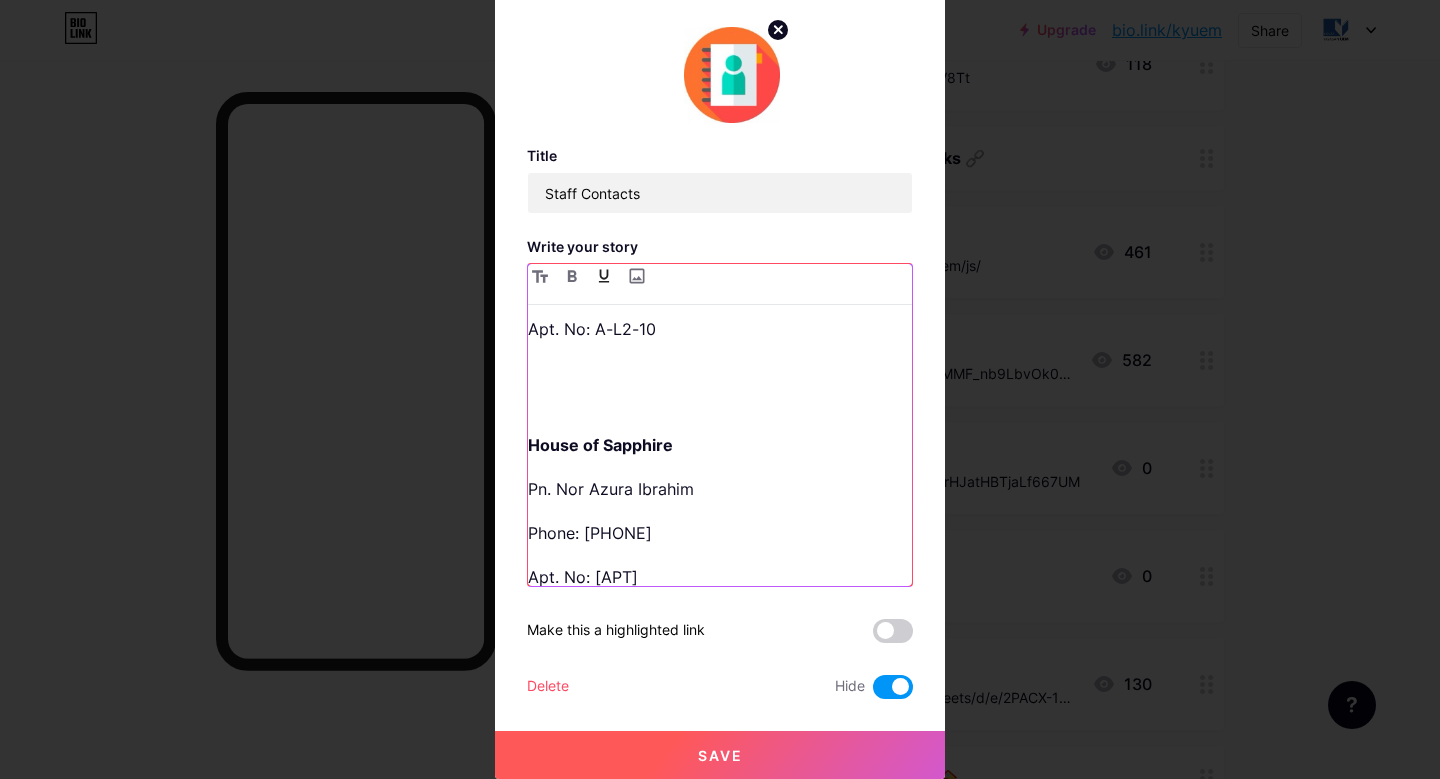scroll, scrollTop: 559, scrollLeft: 0, axis: vertical 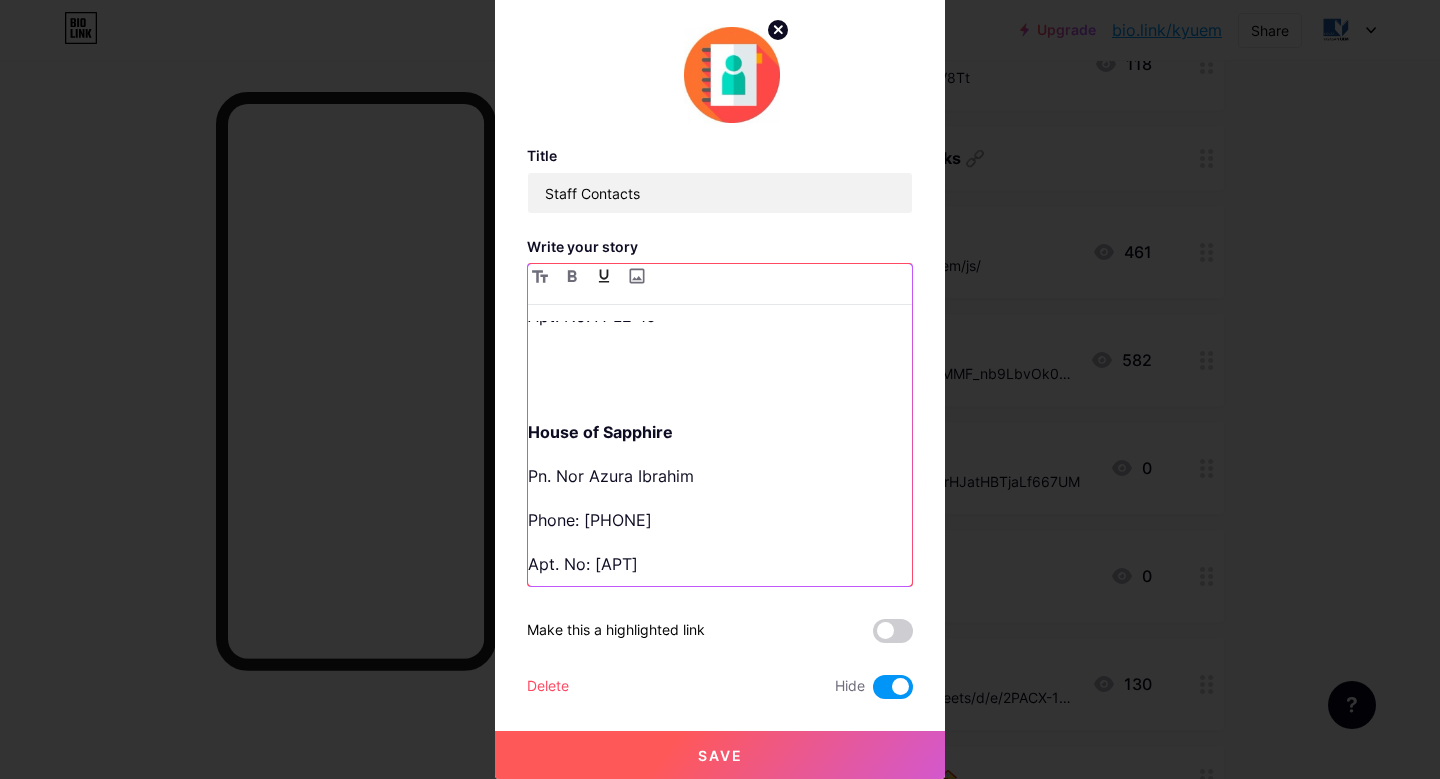 click on "Head of Student Services [TITLE] [FIRST] [LAST] Apt. No: [APT] Diamond Houseparent [TITLE] [FIRST] [LAST] Phone: [PHONE] Apt. No: [APT] Garnet Houseparent [TITLE] [FIRST] [LAST] Phone: [PHONE] Apt. No: [APT] House of Sapphire [TITLE] [FIRST] [LAST] Phone: [PHONE] Apt. No: [APT] House of Topaz [TITLE] [FIRST] [LAST] Phone: [PHONE] Apt. No: [APT] Matron [FIRST] [LAST] Apt. No: [APT] Phone: [PHONE] Medical Assistant [FIRST] [LAST] Apt. No: [APT] Phone: [PHONE] Technician [FIRST] [LAST] (Senior) Phone: [PHONE] Technician [FIRST] [LAST] Phone: [PHONE] Technician [FIRST] [LAST] Phone: [PHONE] Technician [FIRST] [LAST] Phone: [PHONE] Technician [FIRST] [LAST] Phone: [PHONE] IT Technician [FIRST] [LAST] Phone: [PHONE] IT Technician [FIRST] [LAST] Phone: [PHONE] IT Technician [FIRST] [LAST] Phone: [PHONE] Female Warden [FIRST] [LAST] Apt. No: [APT] Phone: [PHONE] Female Warden [FIRST] [LAST]" at bounding box center [720, 453] 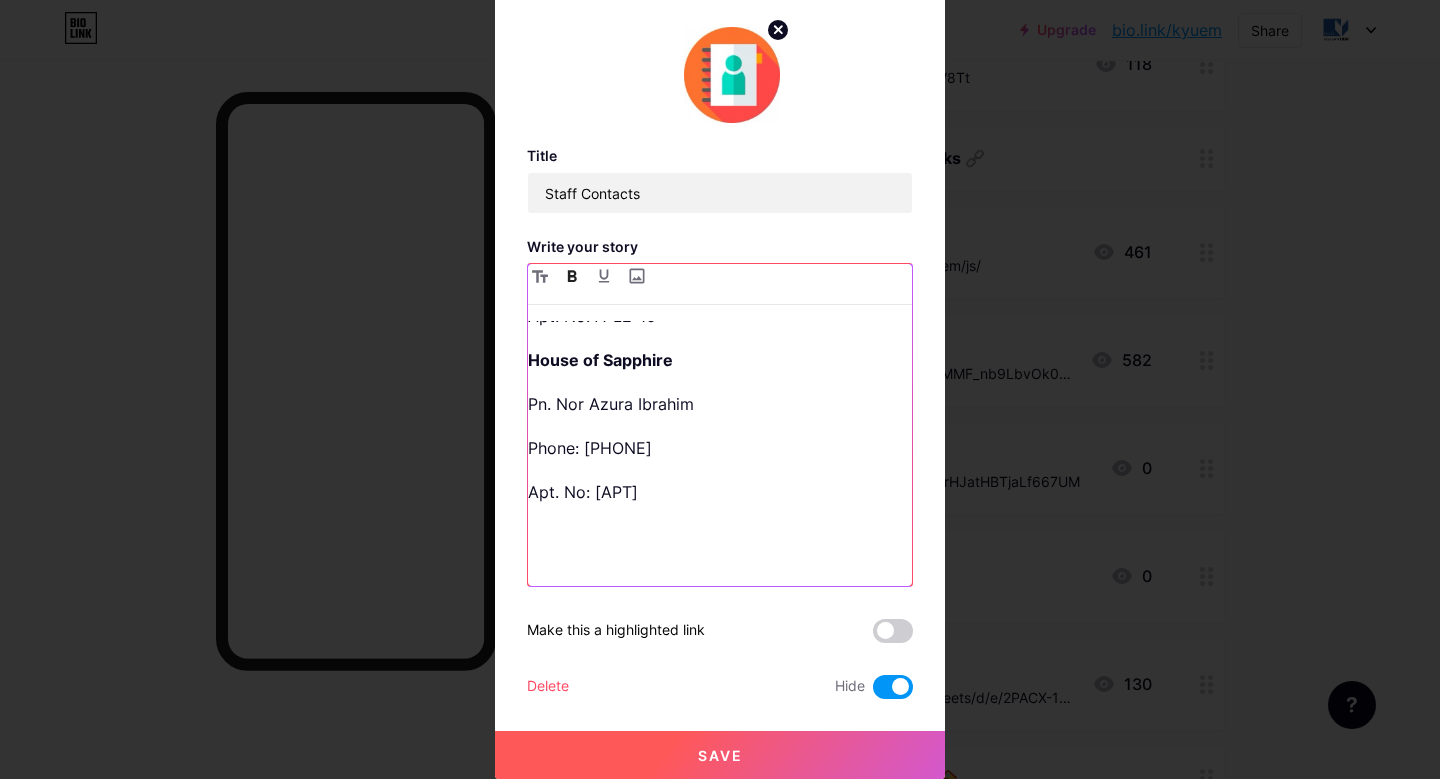 scroll, scrollTop: 464, scrollLeft: 0, axis: vertical 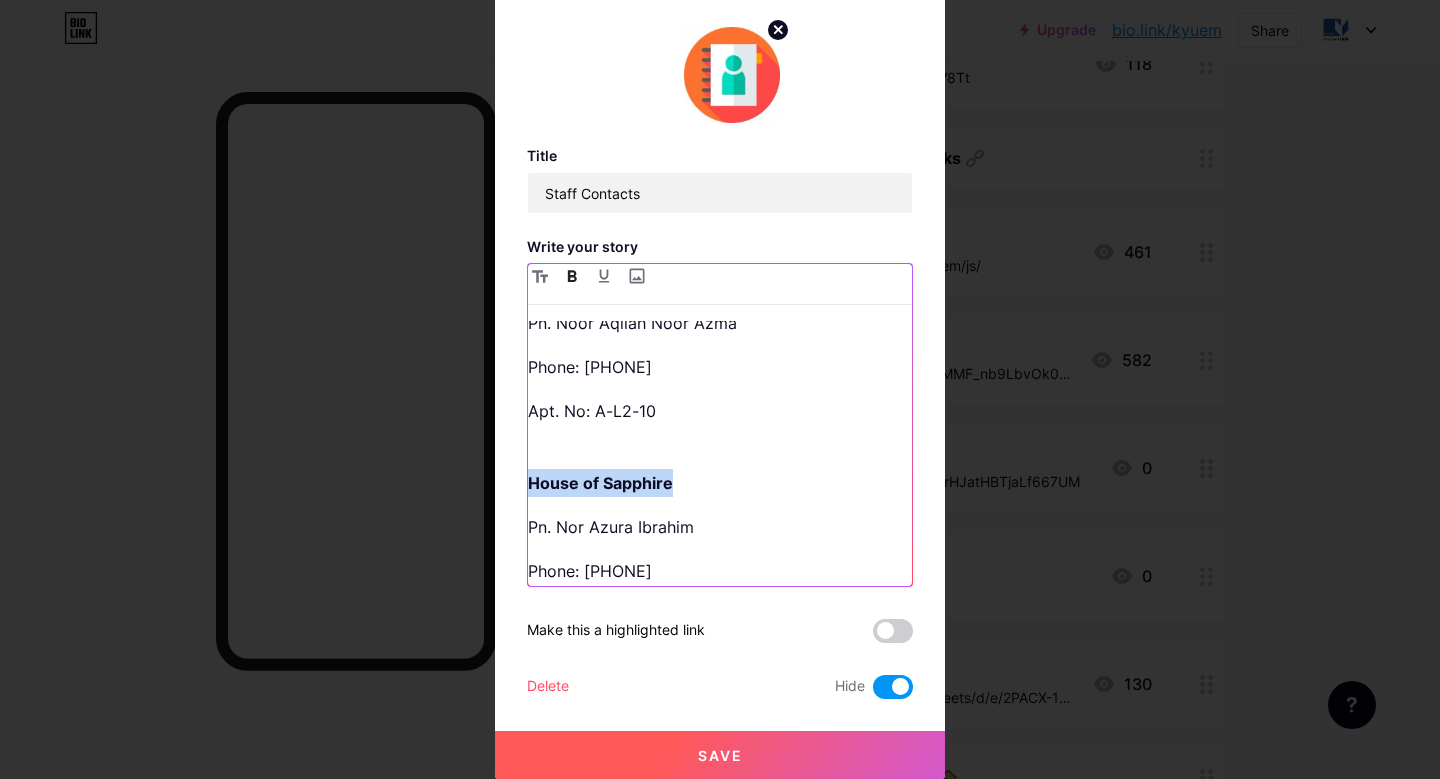 drag, startPoint x: 692, startPoint y: 489, endPoint x: 471, endPoint y: 485, distance: 221.0362 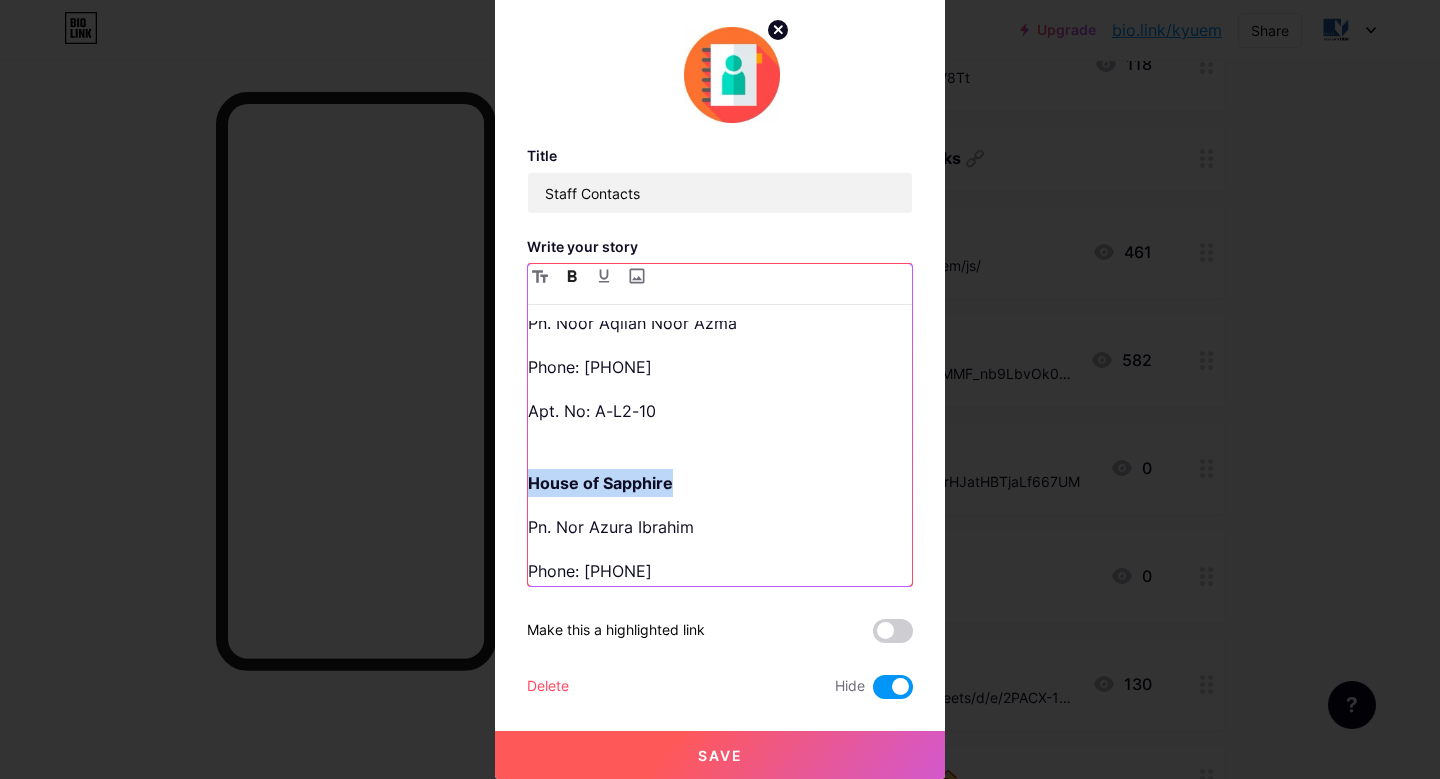 click on "Title
Staff Contacts
Write your story
Head of Student Services [TITLE] [FIRST] [LAST] Apt. No: [APT] Diamond Houseparent [TITLE] [FIRST] [LAST] Phone: [PHONE] Apt. No: [APT] Garnet Houseparent [TITLE] [FIRST] [LAST] Phone: [PHONE] Apt. No: [APT] House of Sapphire [TITLE] [FIRST] [LAST] Phone: [PHONE] Apt. No: [APT] House of Topaz [TITLE] [FIRST] [LAST] Phone: [PHONE] Apt. No: [APT] Matron [FIRST] [LAST] Apt. No: [APT] Phone: [PHONE] Medical Assistant [FIRST] [LAST] Apt. No: [APT] Phone: [PHONE] Technician [FIRST] [LAST] (Senior) Phone: [PHONE] Technician [FIRST] [LAST] Phone: [PHONE] Technician [FIRST] [LAST] Phone: [PHONE] Technician [FIRST] [LAST] Phone: [PHONE] Technician [FIRST] [LAST] Phone: [PHONE] IT Technician [FIRST] [LAST] Phone: [PHONE] IT Technician [FIRST] [LAST] Phone: [PHONE] IT Technician [FIRST] [LAST]" at bounding box center [720, 389] 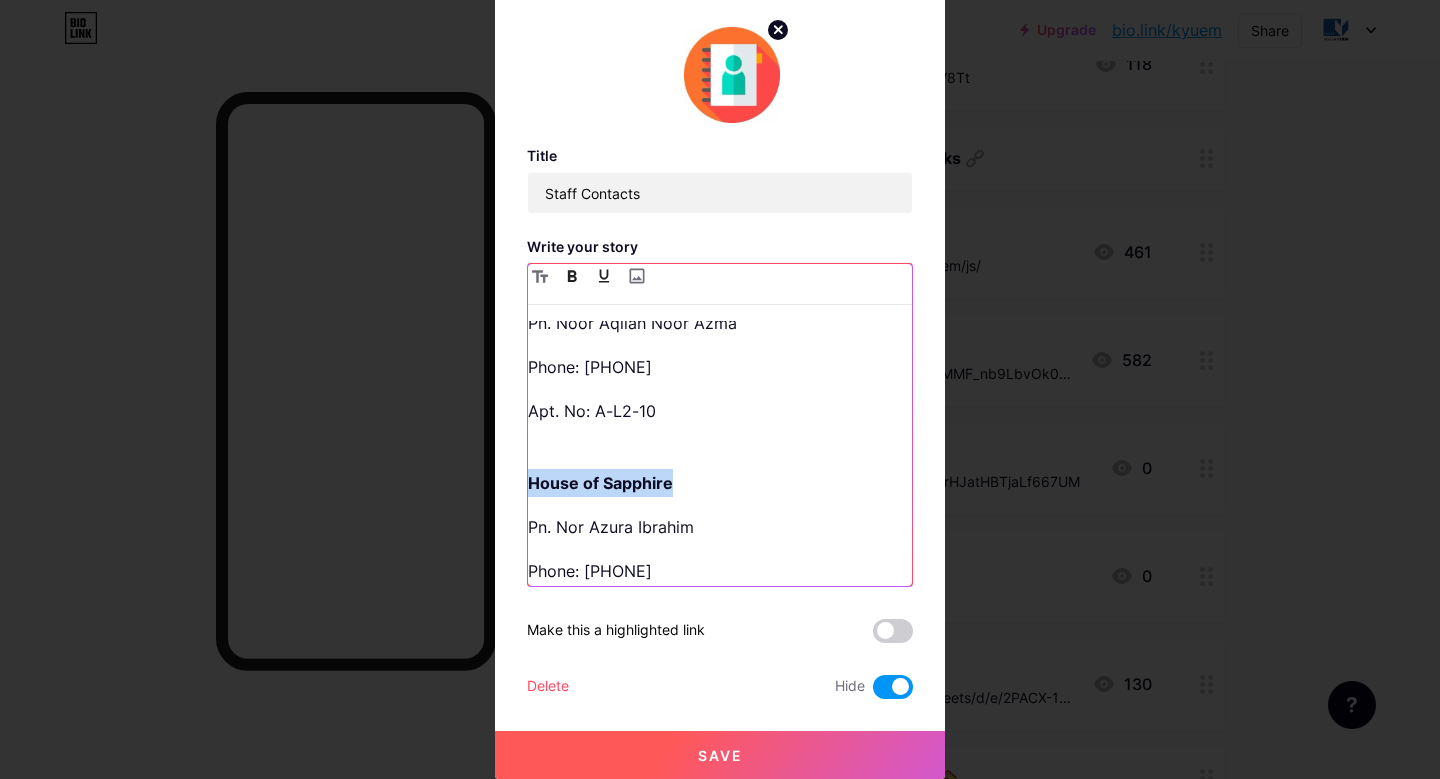 click 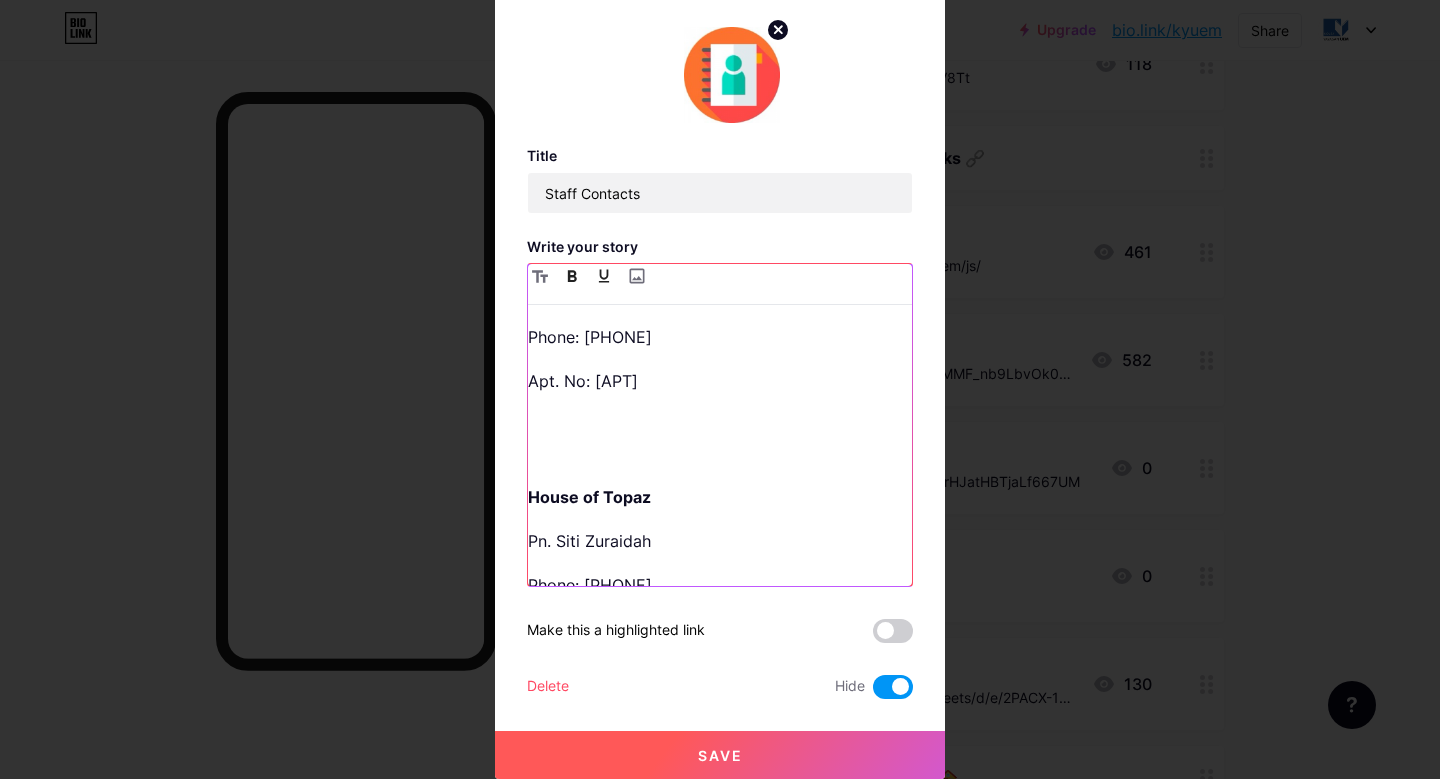 scroll, scrollTop: 723, scrollLeft: 0, axis: vertical 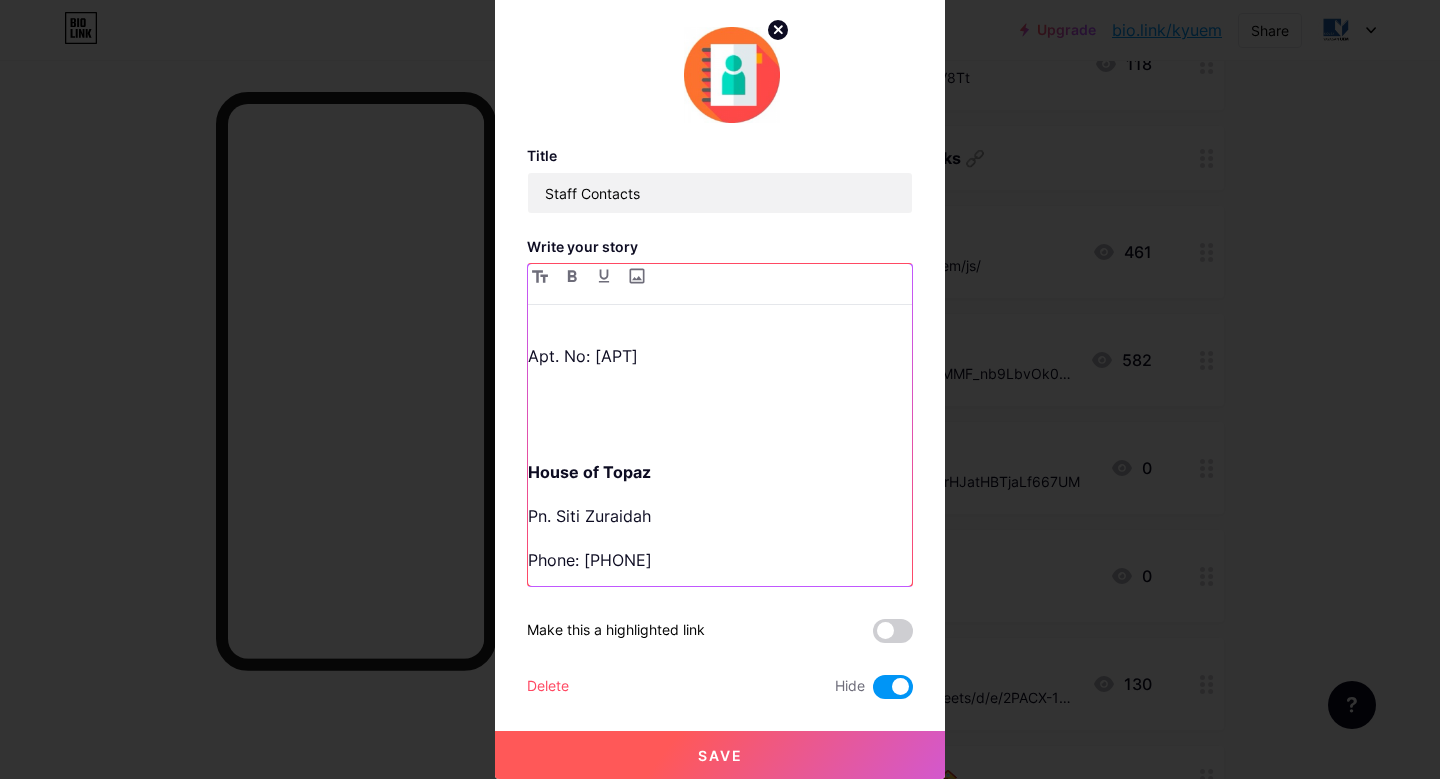 click at bounding box center (720, 414) 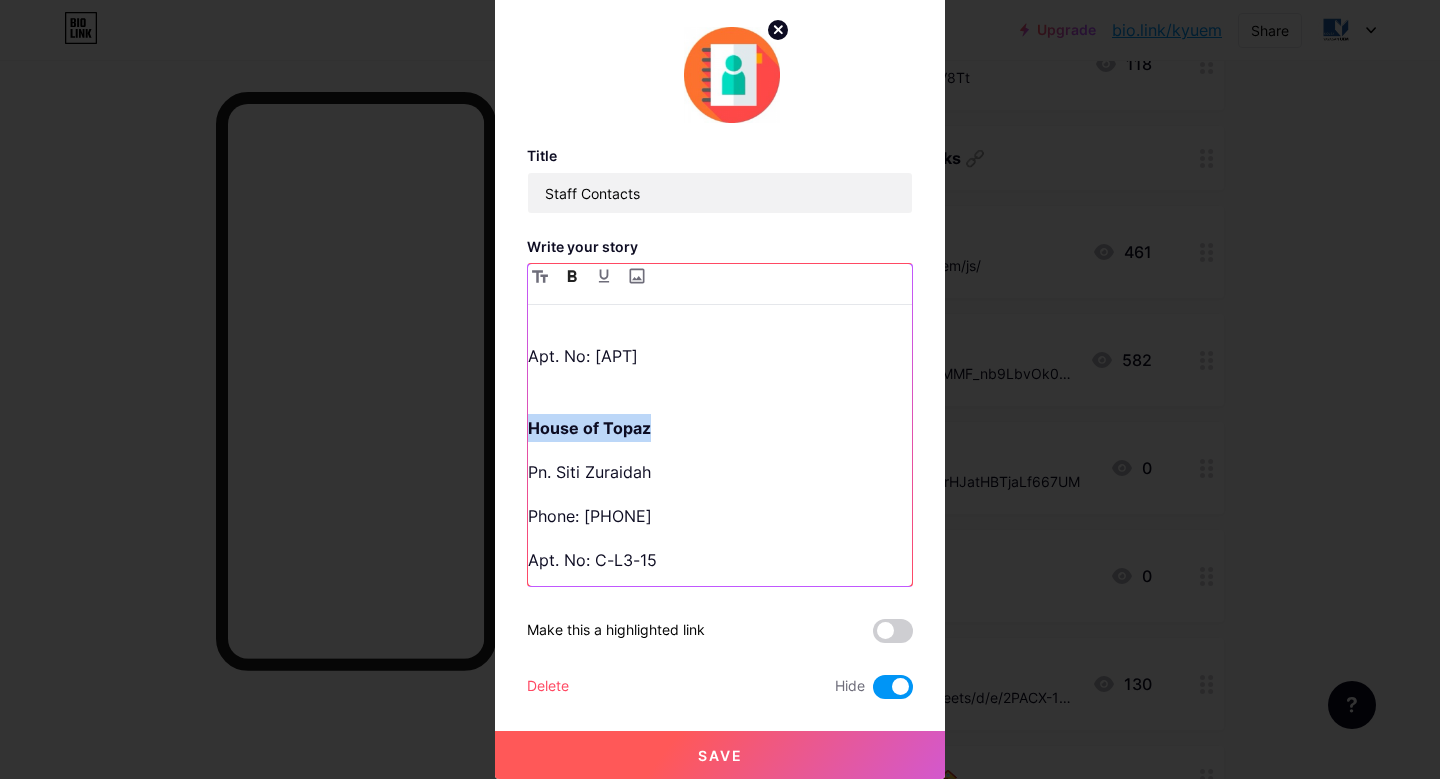 drag, startPoint x: 657, startPoint y: 422, endPoint x: 527, endPoint y: 419, distance: 130.0346 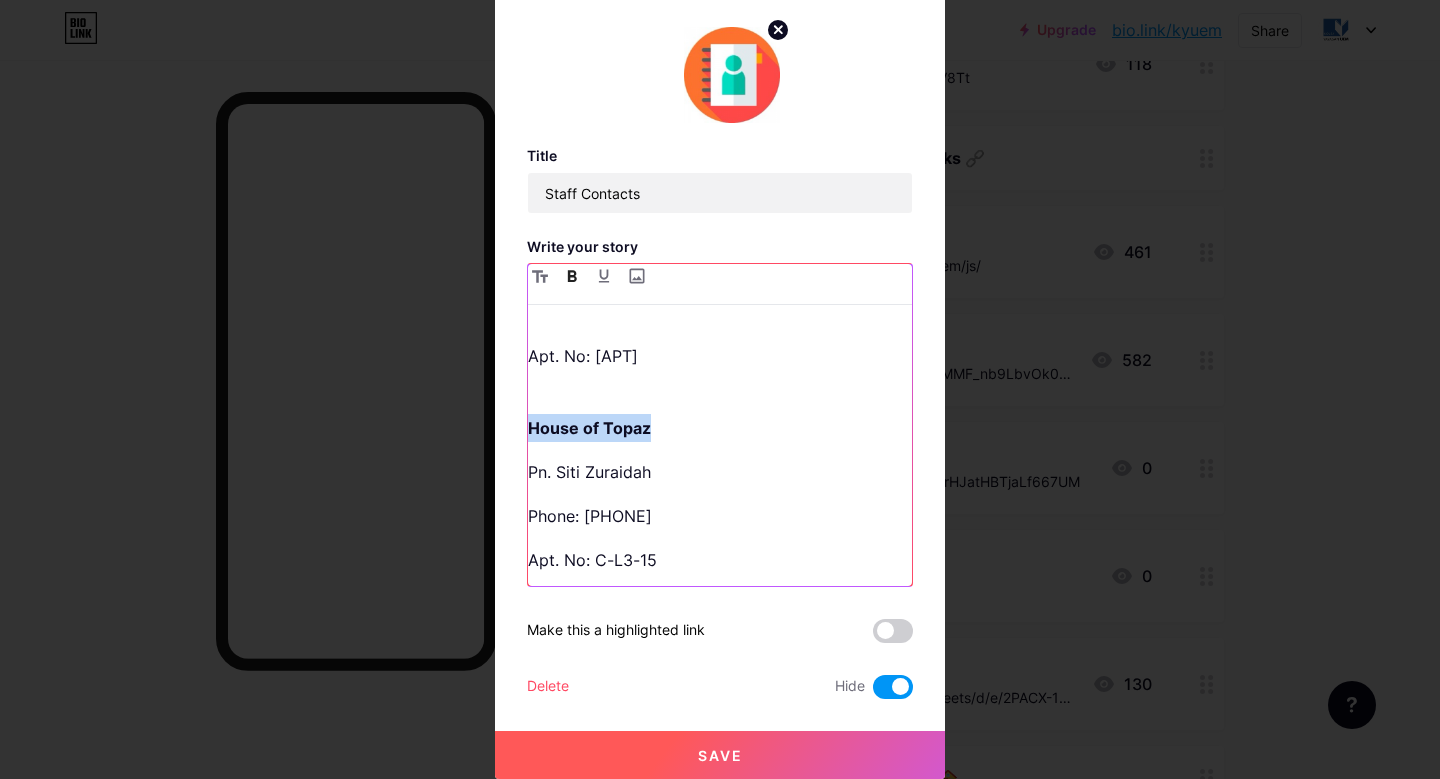 click on "Title
Staff Contacts
Write your story
Head of Student Services [TITLE] [FIRST] [LAST] Apt. No: [APT] Diamond Houseparent [TITLE] [FIRST] [LAST] Phone: [PHONE] Apt. No: [APT] Garnet Houseparent [TITLE] [FIRST] [LAST] Phone: [PHONE] Apt. No: [APT] House of Sapphire [TITLE] [FIRST] [LAST] Phone: [PHONE] Apt. No: [APT] House of Topaz [TITLE] [FIRST] [LAST] Phone: [PHONE] Apt. No: [APT] Matron [FIRST] [LAST] Apt. No: [APT] Phone: [PHONE] Medical Assistant [FIRST] [LAST] Apt. No: [APT] Phone: [PHONE] Technician [FIRST] [LAST] (Senior) Phone: [PHONE] Technician [FIRST] [LAST] Phone: [PHONE] Technician [FIRST] [LAST] Phone: [PHONE] Technician [FIRST] [LAST] Phone: [PHONE] Technician [FIRST] [LAST] Phone: [PHONE] IT Technician [FIRST] [LAST] Phone: [PHONE] IT Technician [FIRST] [LAST] Phone: [PHONE] IT Technician [FIRST] [LAST]" at bounding box center [720, 354] 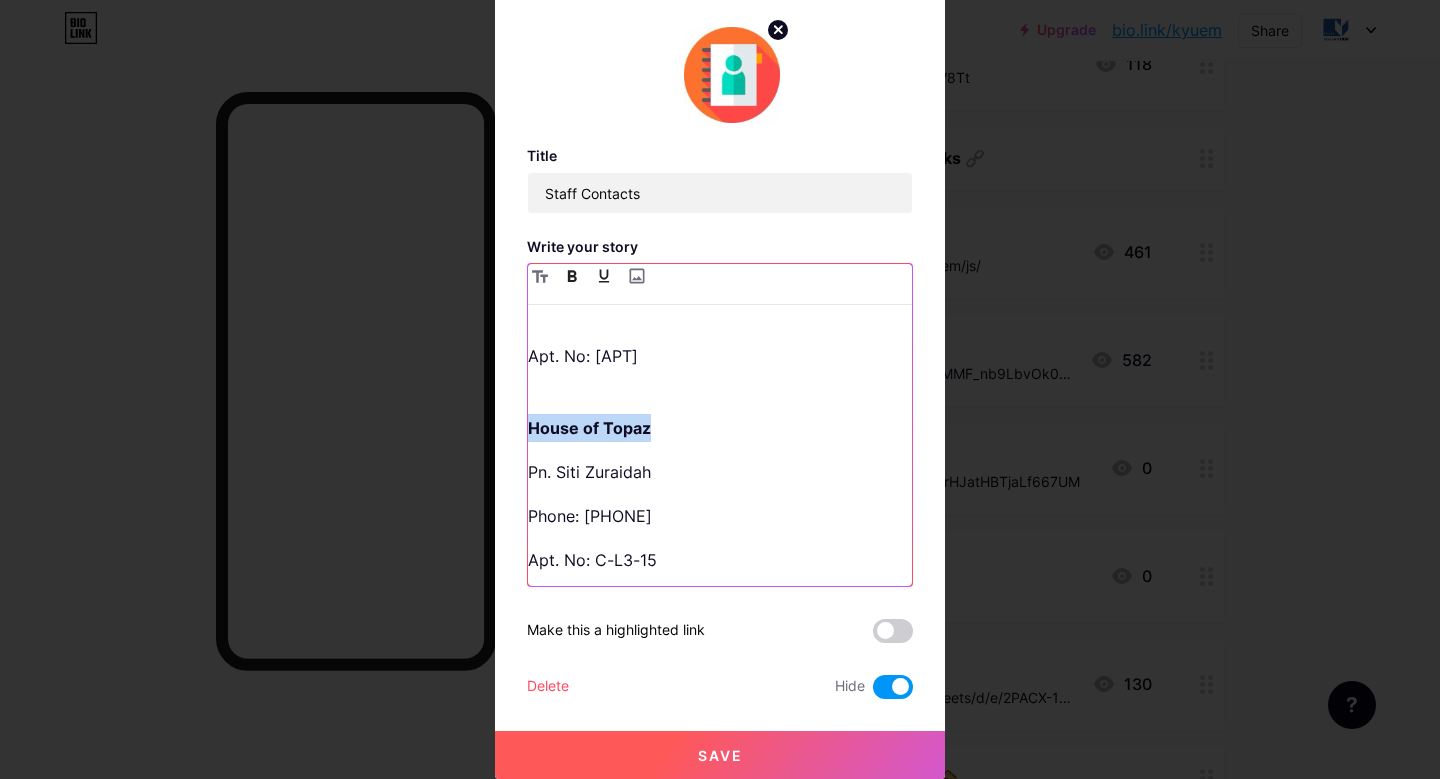 click 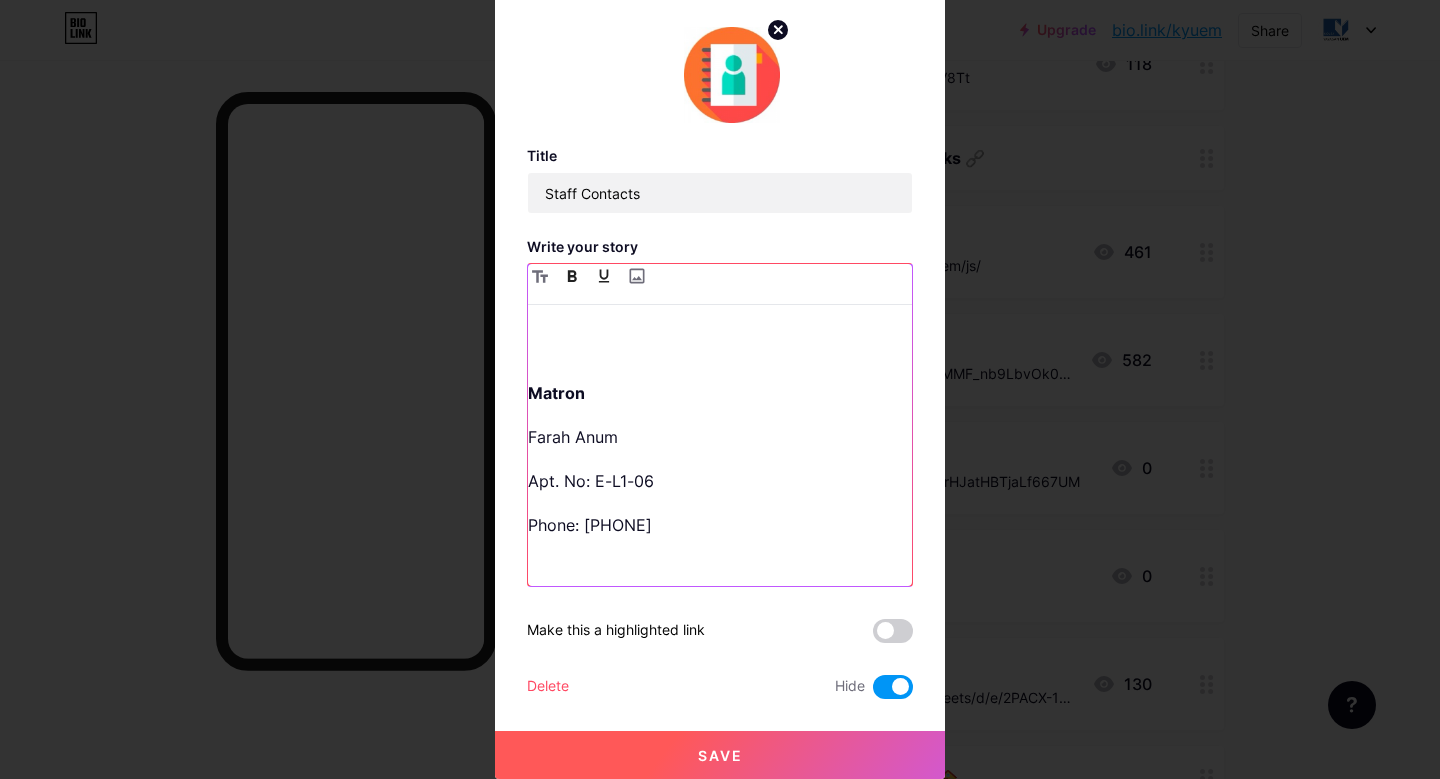 click at bounding box center (720, 335) 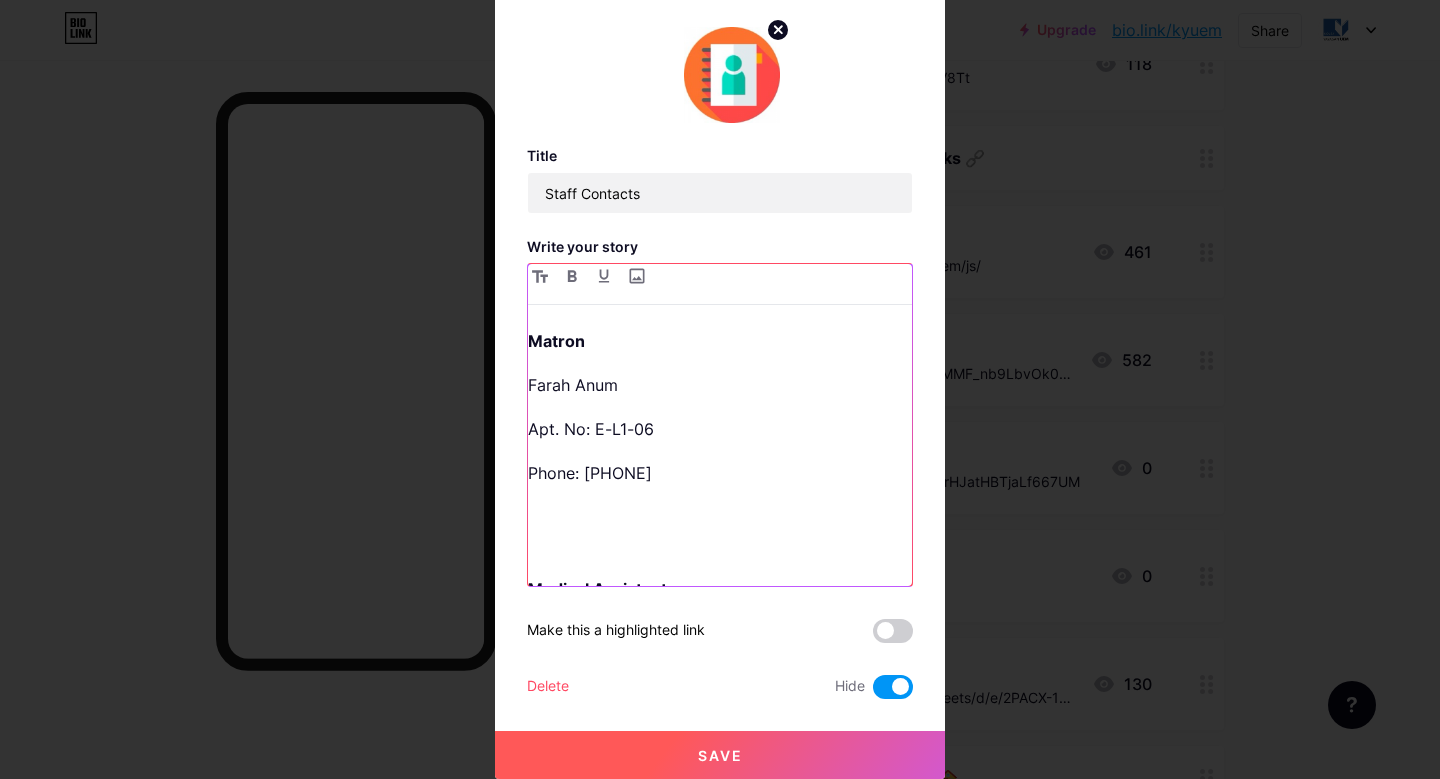 scroll, scrollTop: 1015, scrollLeft: 0, axis: vertical 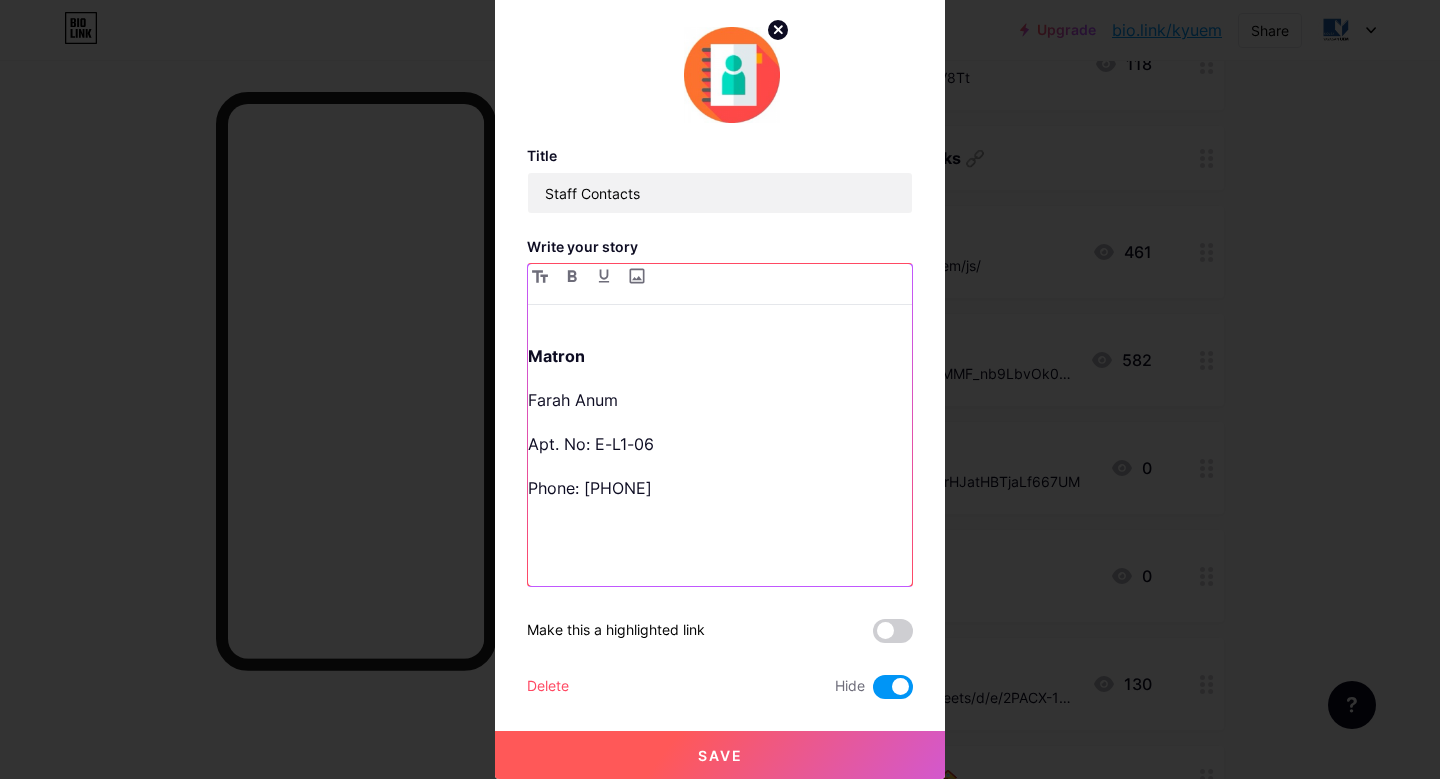 drag, startPoint x: 729, startPoint y: 497, endPoint x: 533, endPoint y: 384, distance: 226.24103 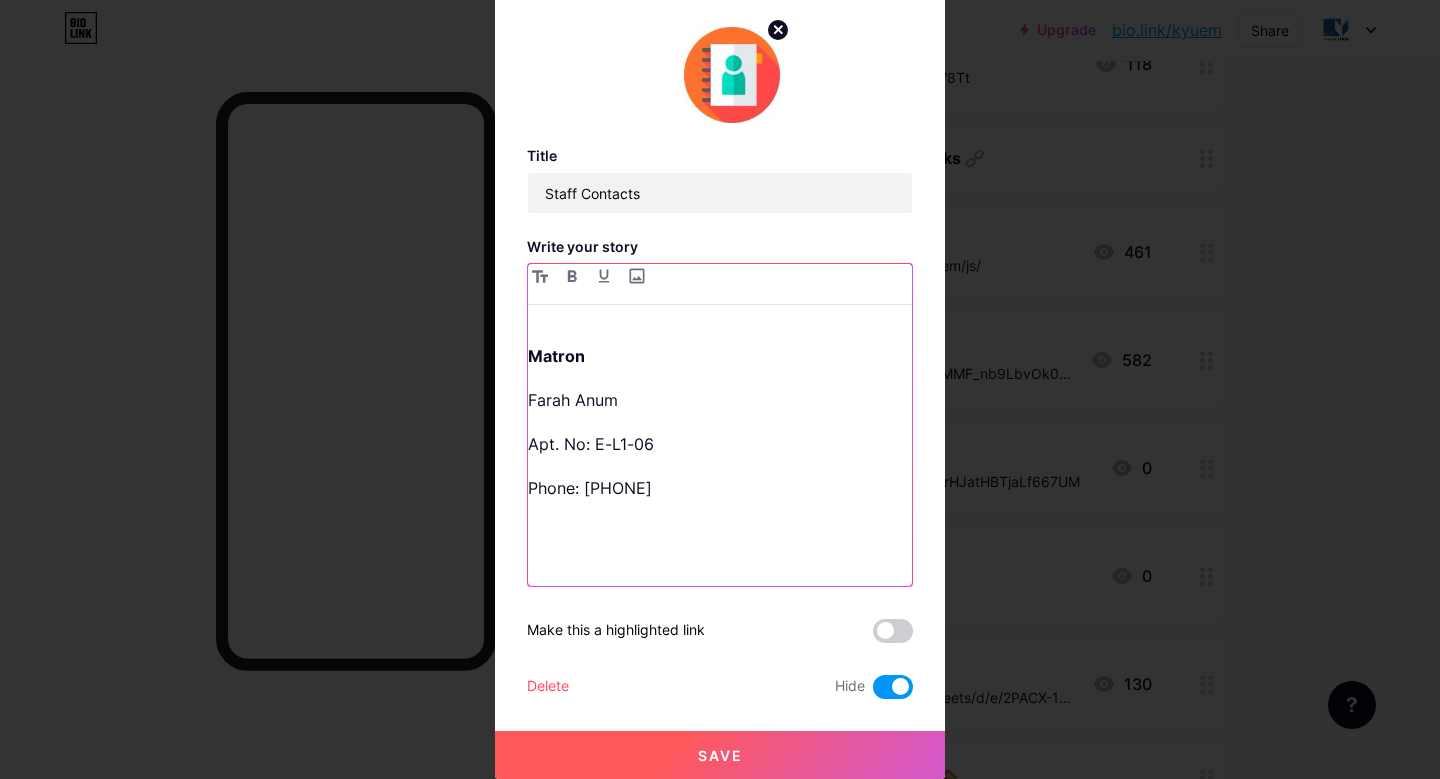click on "Head of Student Services [TITLE] [FIRST] [LAST] Apt. No: [APT] Diamond Houseparent [TITLE] [FIRST] [LAST] Phone: [PHONE] Apt. No: [APT] Garnet Houseparent [TITLE] [FIRST] [LAST] Phone: [PHONE] Apt. No: [APT] House of Sapphire [TITLE] [FIRST] [LAST] Phone: [PHONE] Apt. No: [APT] House of Topaz [TITLE] [FIRST] [LAST] Phone: [PHONE] Apt. No: [APT] Matron [FIRST] [LAST] Apt. No: [APT] Phone: [PHONE] Medical Assistant [FIRST] [LAST] Apt. No: [APT] Phone: [PHONE] Technician [FIRST] [LAST] (Senior) Phone: [PHONE] Technician [FIRST] [LAST] Phone: [PHONE] Technician [FIRST] [LAST] Phone: [PHONE] Technician [FIRST] [LAST] Phone: [PHONE] Technician [FIRST] [LAST] Phone: [PHONE] IT Technician [FIRST] [LAST] Phone: [PHONE] IT Technician [FIRST] [LAST] Phone: [PHONE] IT Technician [FIRST] [LAST] Phone: [PHONE] Female Warden [FIRST] [LAST] Apt. No: [APT] Phone: [PHONE] Female Warden [FIRST] [LAST]" at bounding box center (720, 453) 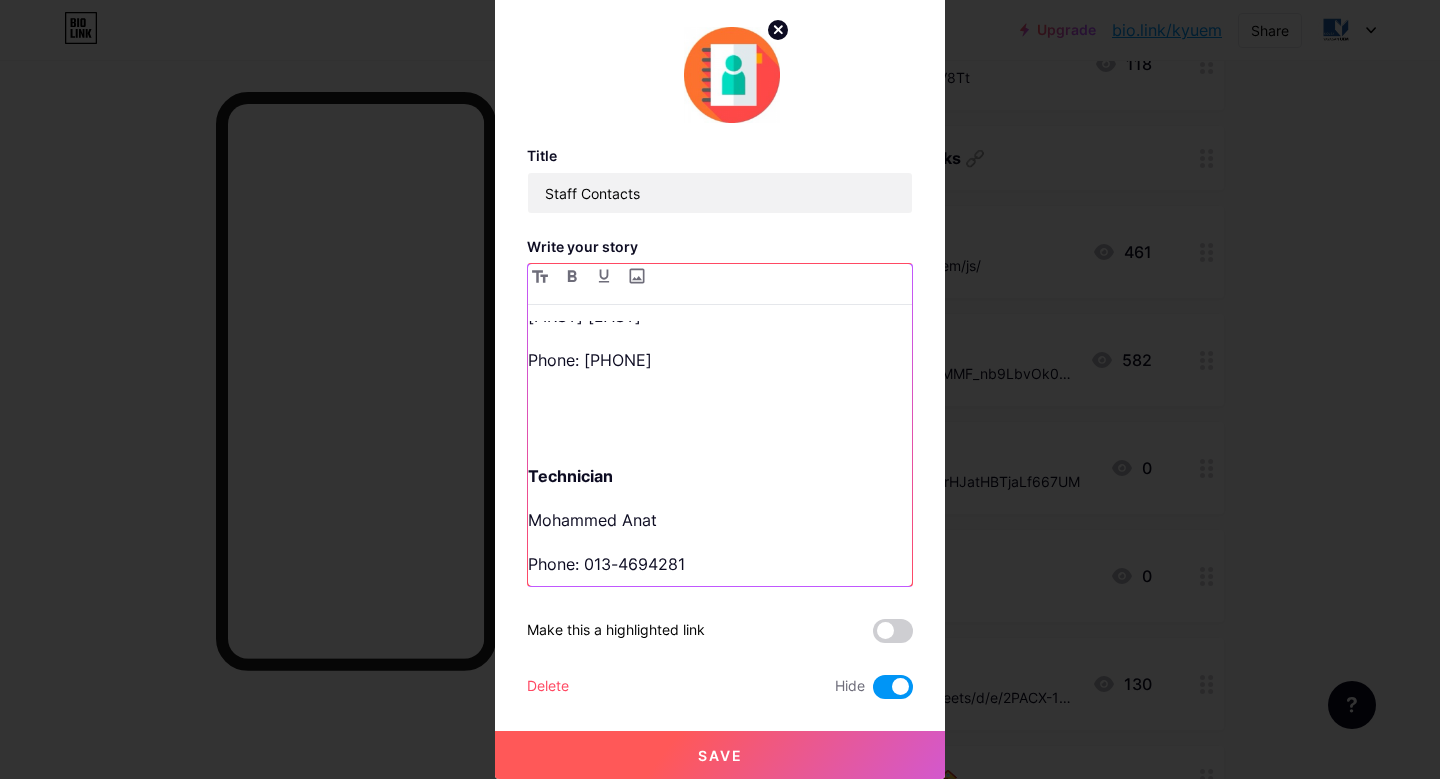 scroll, scrollTop: 1822, scrollLeft: 0, axis: vertical 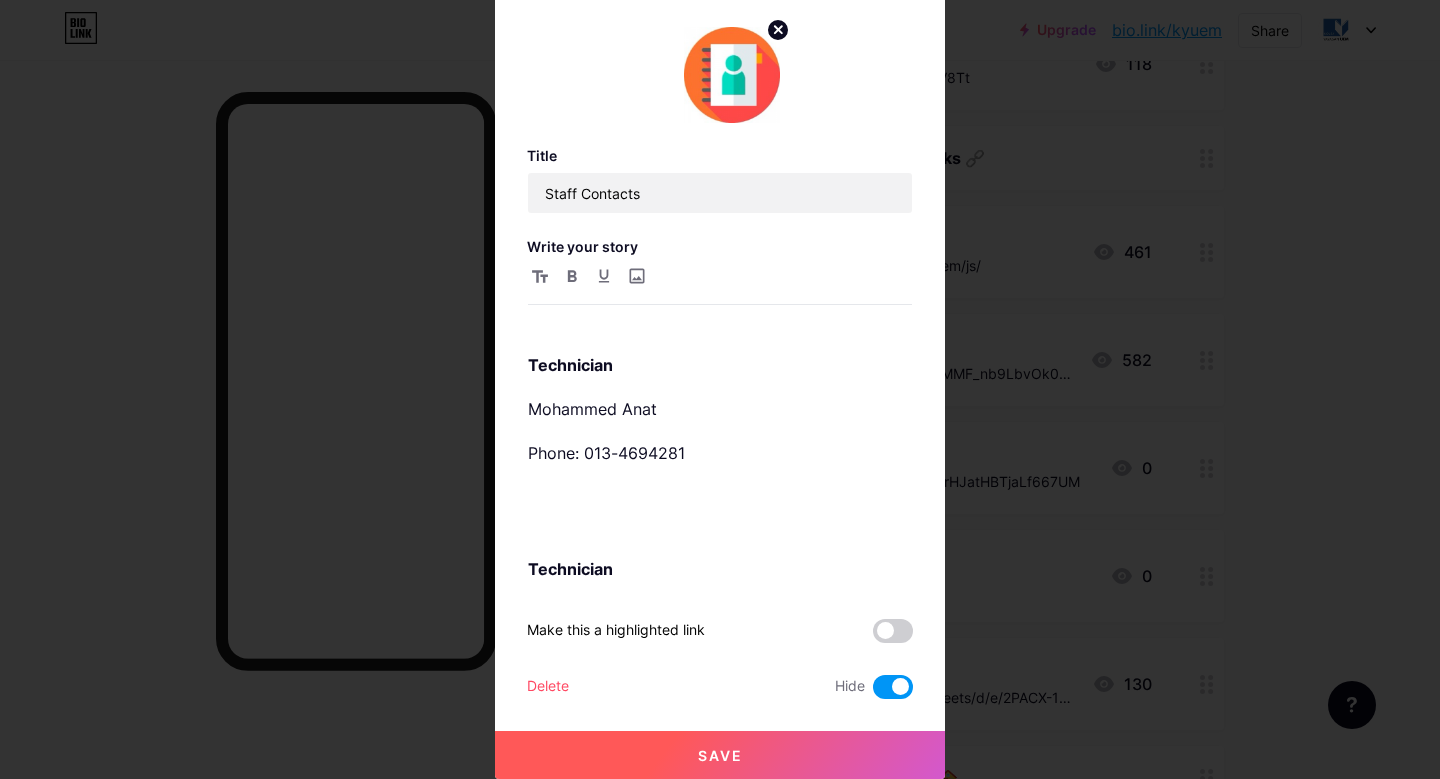 click on "Delete" at bounding box center (548, 687) 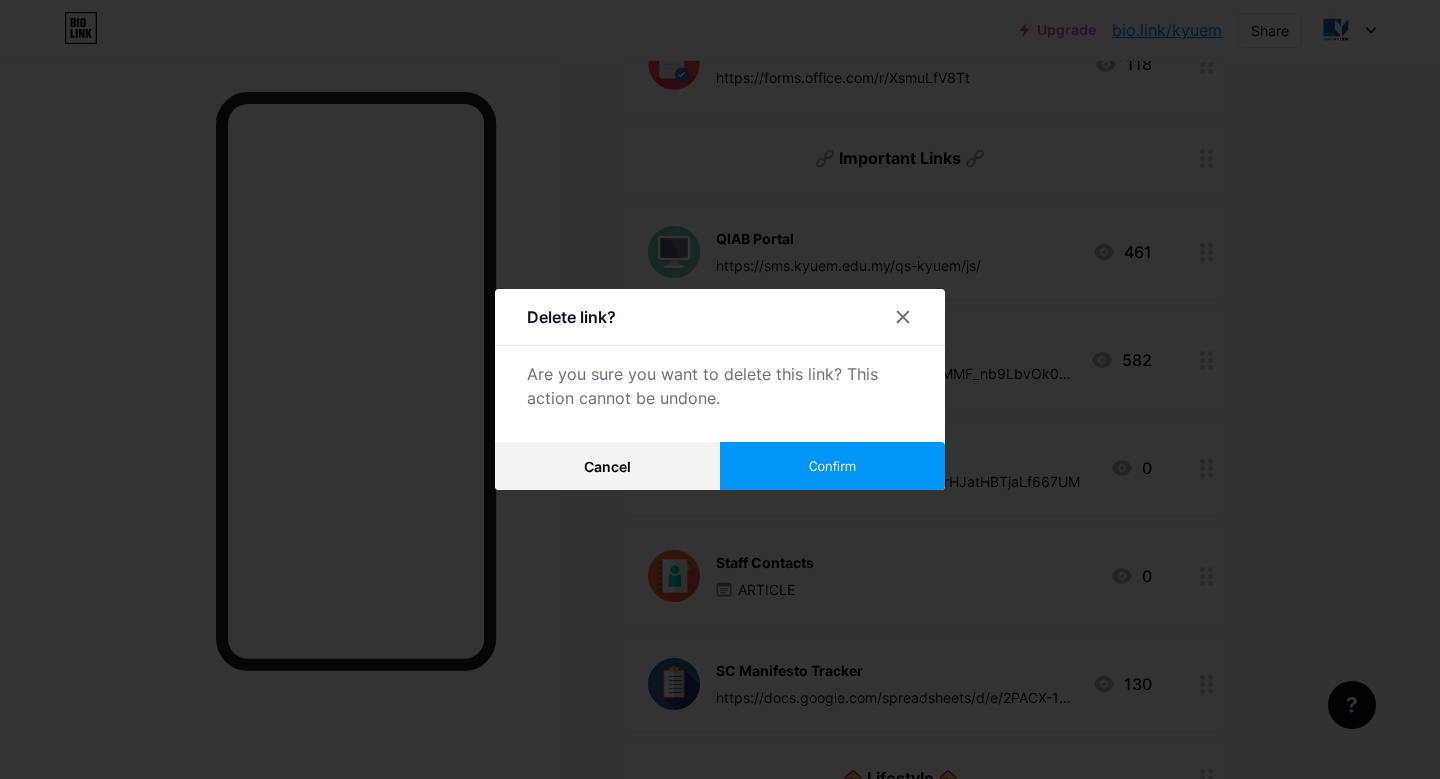 click on "Confirm" at bounding box center [832, 466] 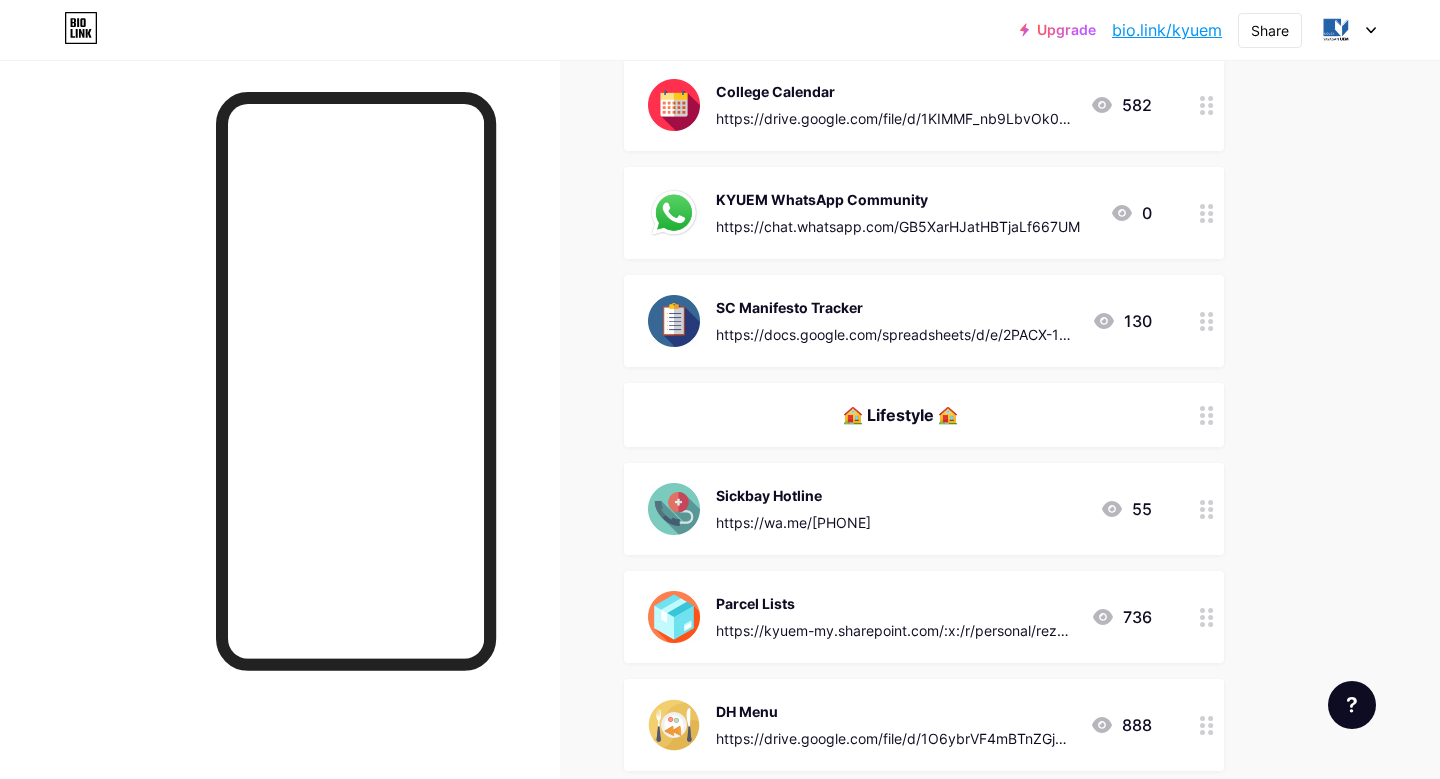 scroll, scrollTop: 765, scrollLeft: 0, axis: vertical 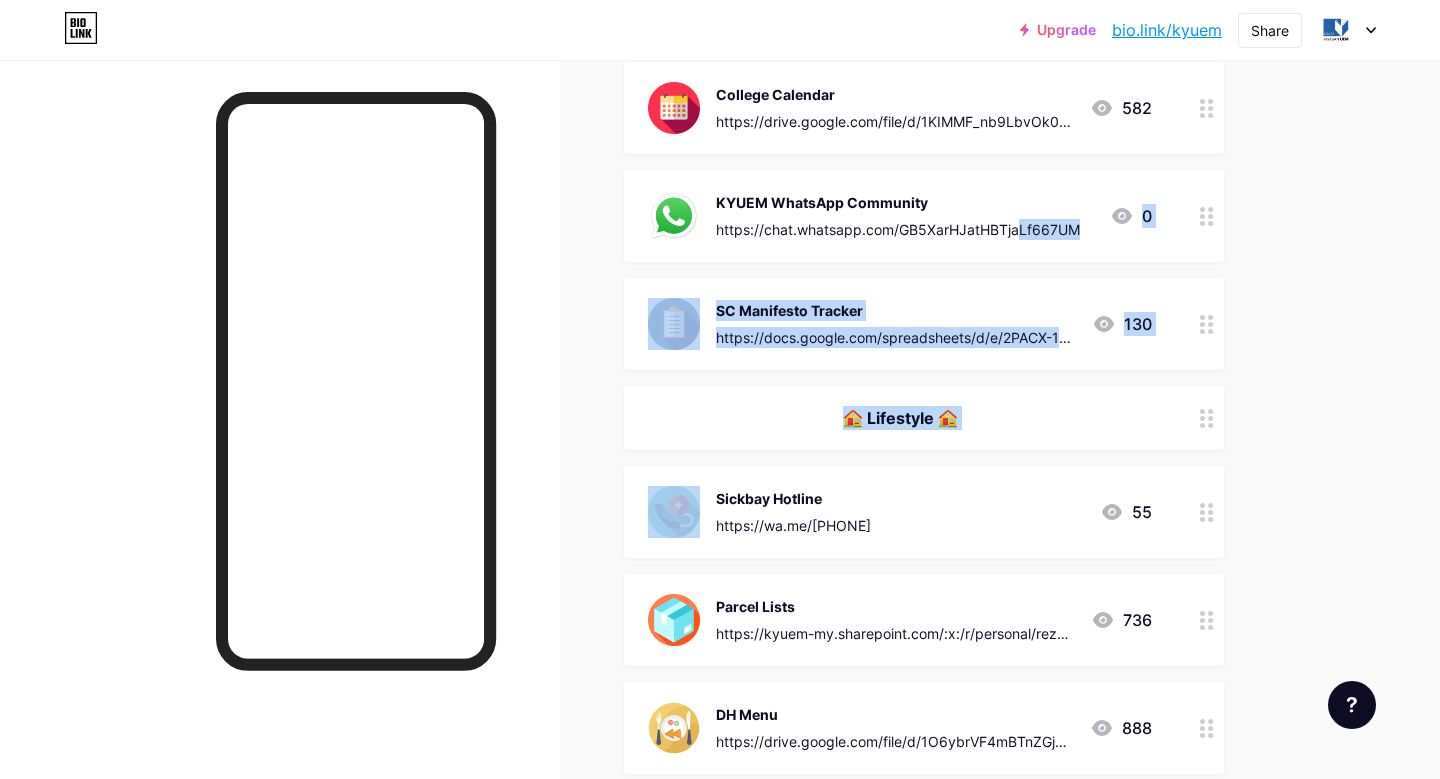 drag, startPoint x: 919, startPoint y: 219, endPoint x: 924, endPoint y: 454, distance: 235.05319 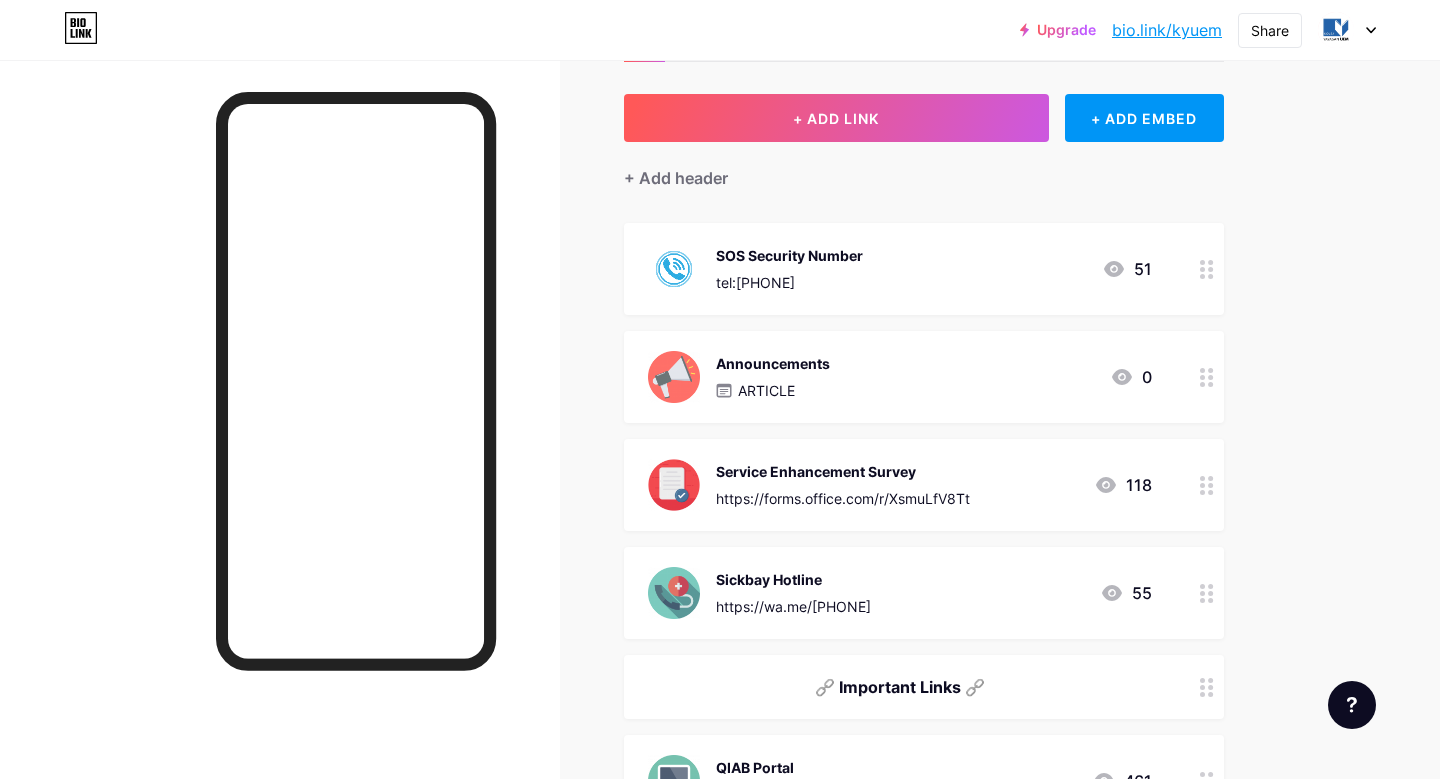 scroll, scrollTop: 74, scrollLeft: 0, axis: vertical 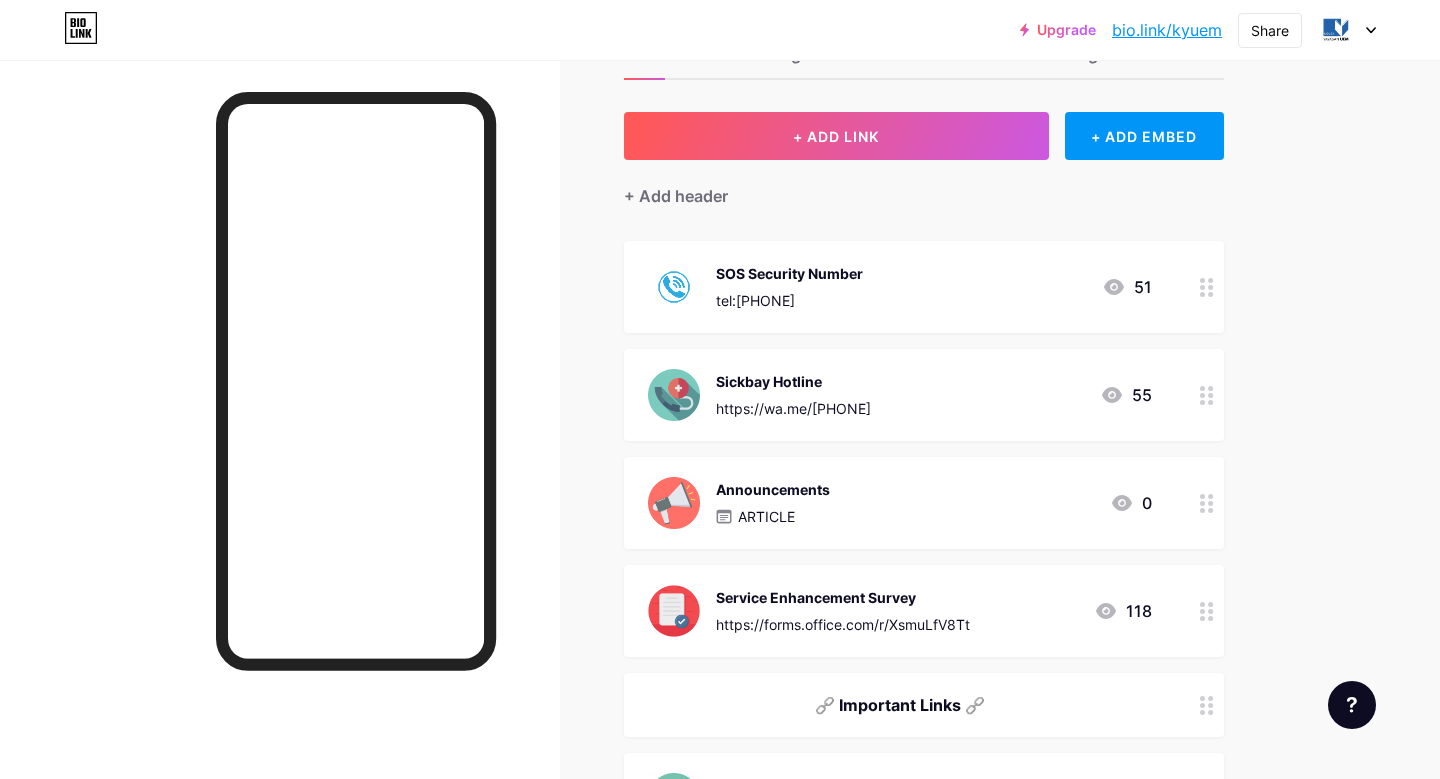 click on "Sickbay Hotline" at bounding box center (793, 381) 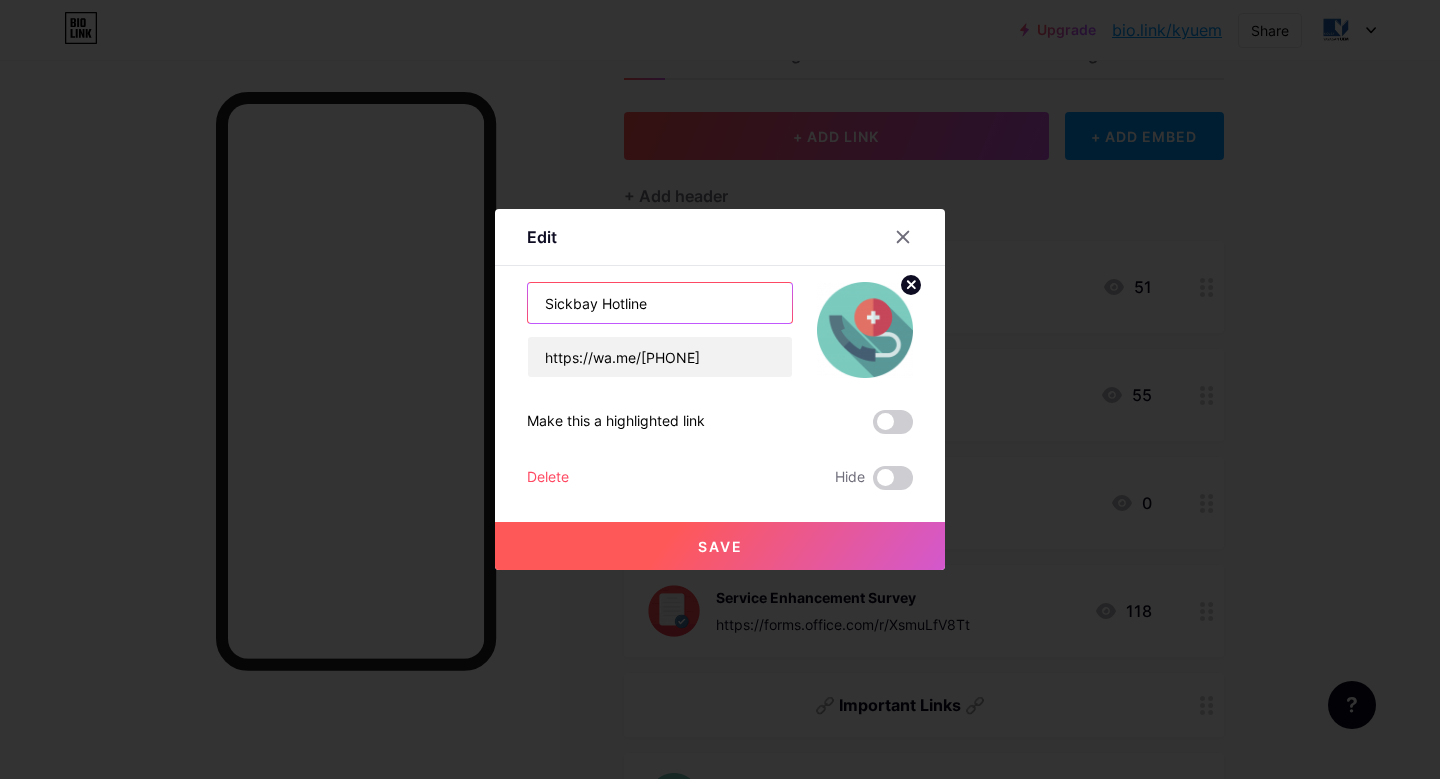 click on "Sickbay Hotline" at bounding box center (660, 303) 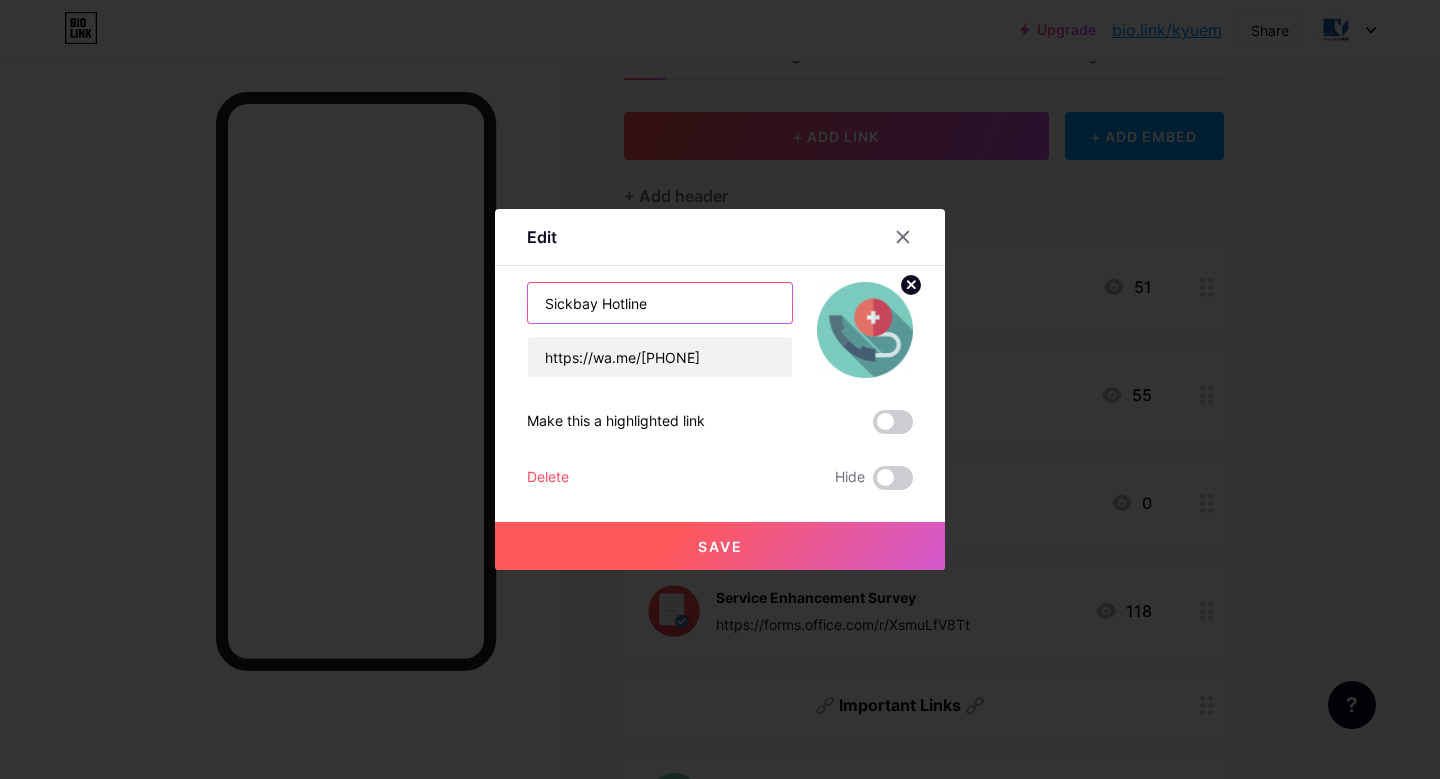 drag, startPoint x: 543, startPoint y: 300, endPoint x: 597, endPoint y: 304, distance: 54.147945 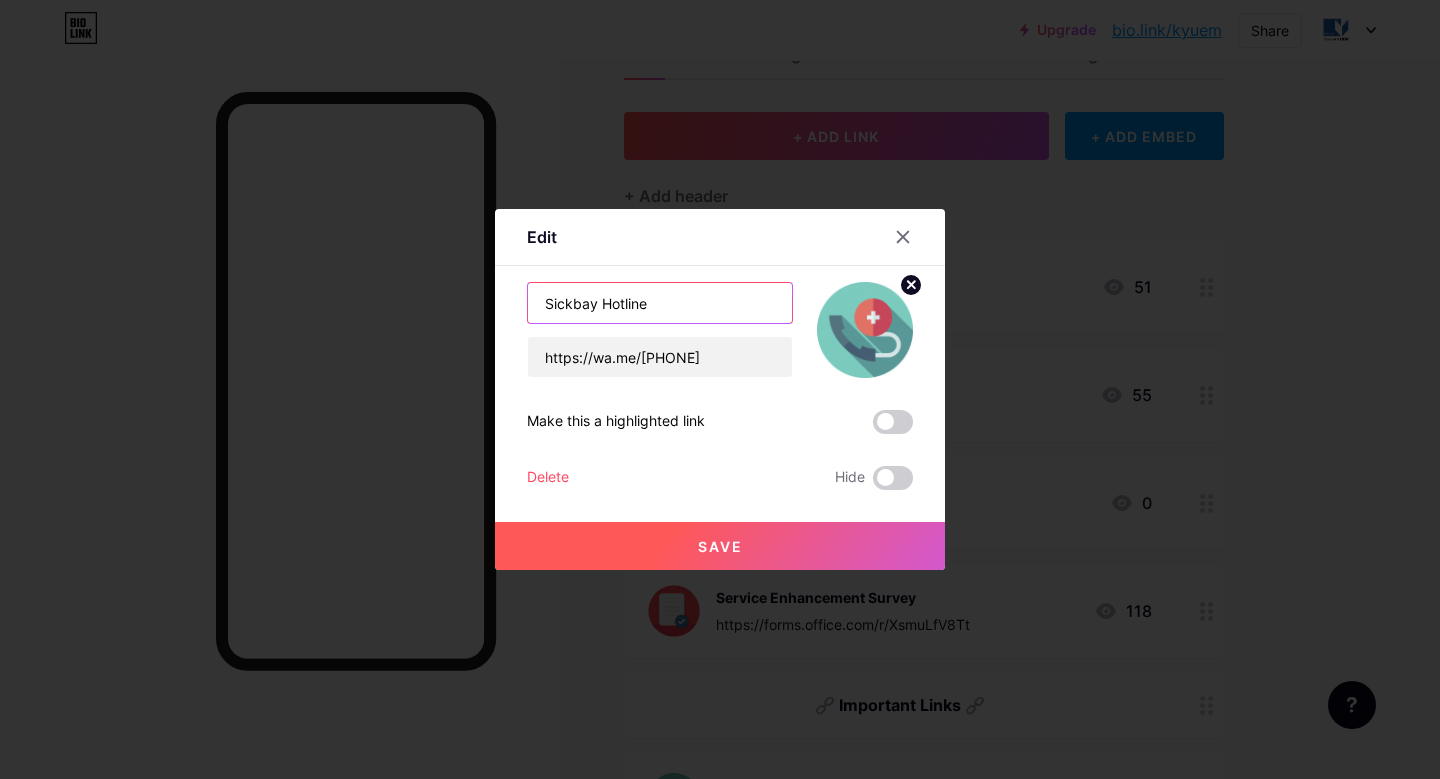 click on "Sickbay Hotline" at bounding box center (660, 303) 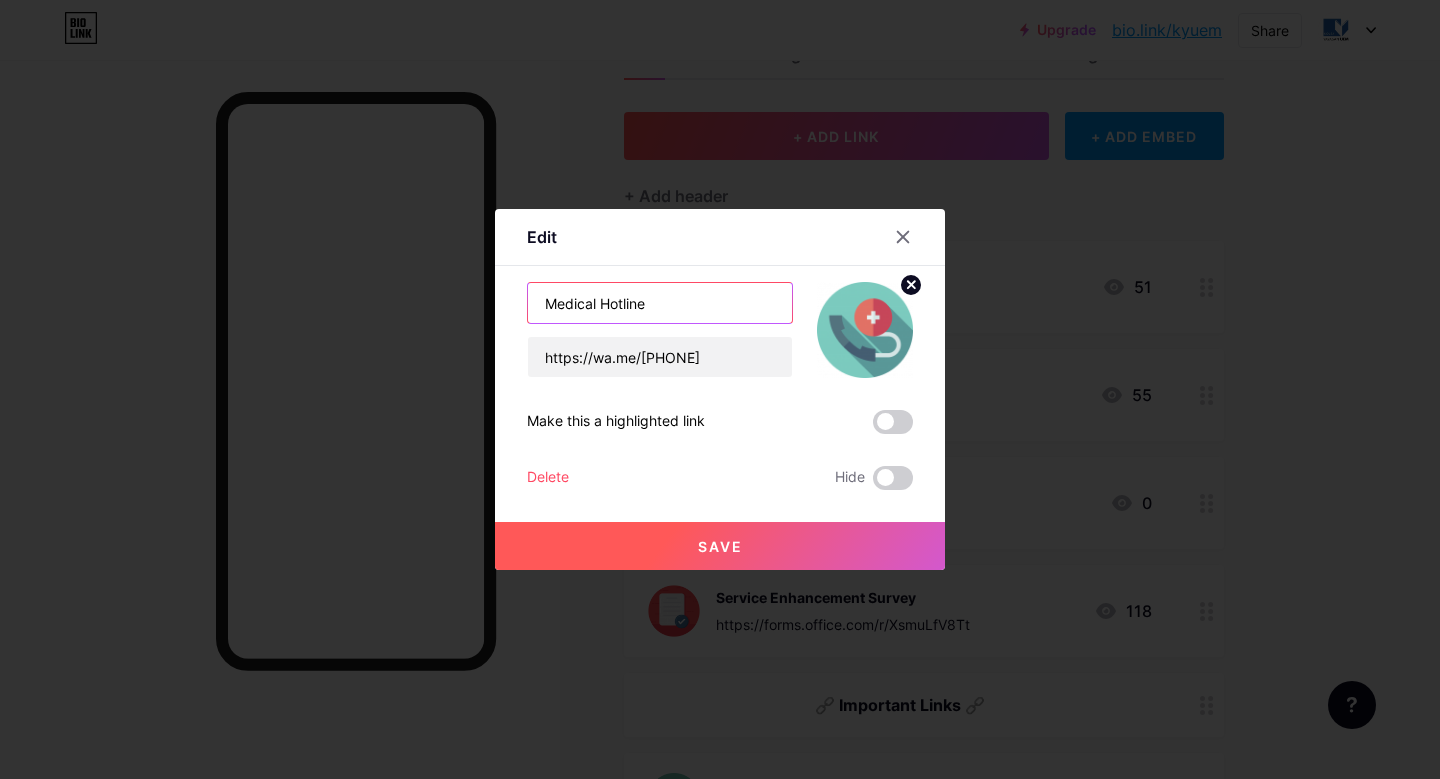 type on "Medical Hotline" 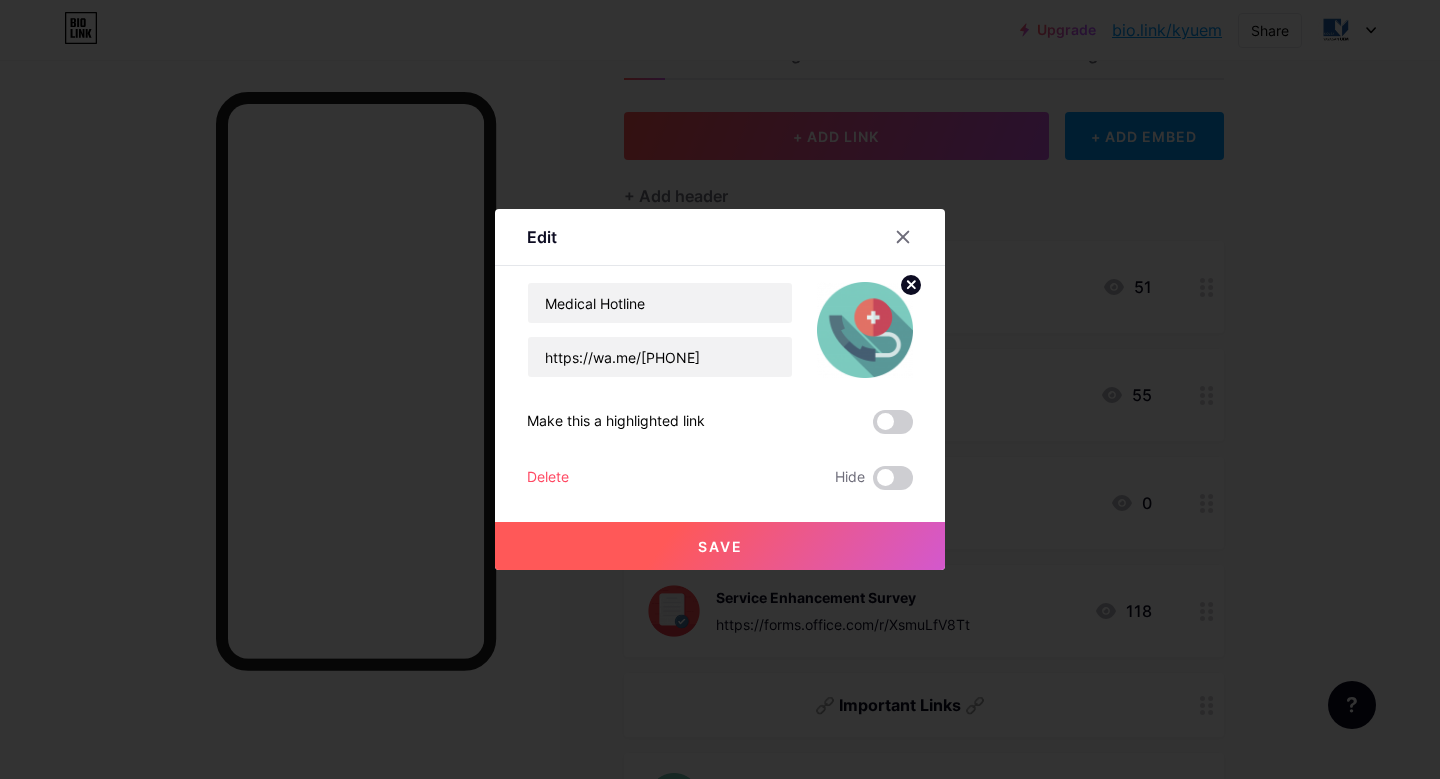 click on "Save" at bounding box center [720, 546] 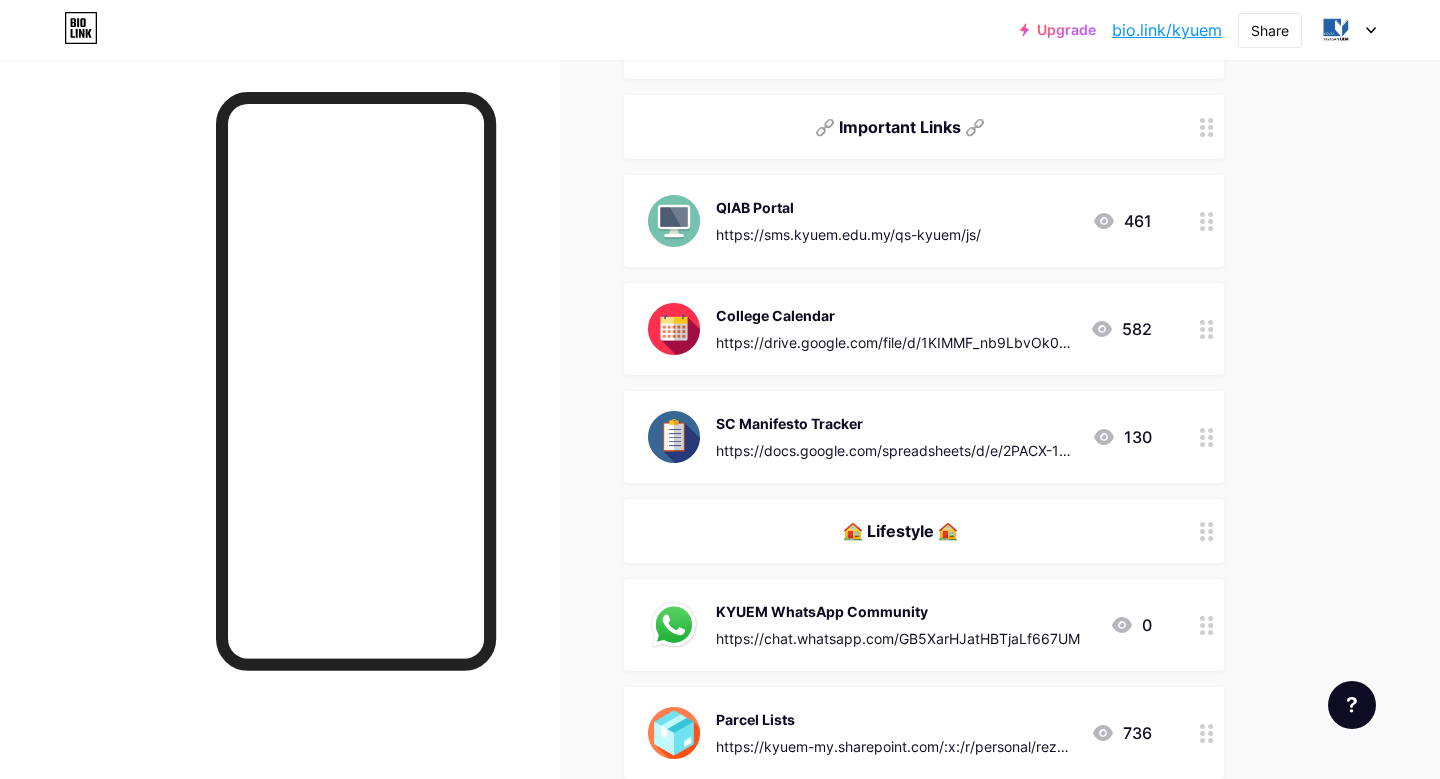 scroll, scrollTop: 879, scrollLeft: 0, axis: vertical 